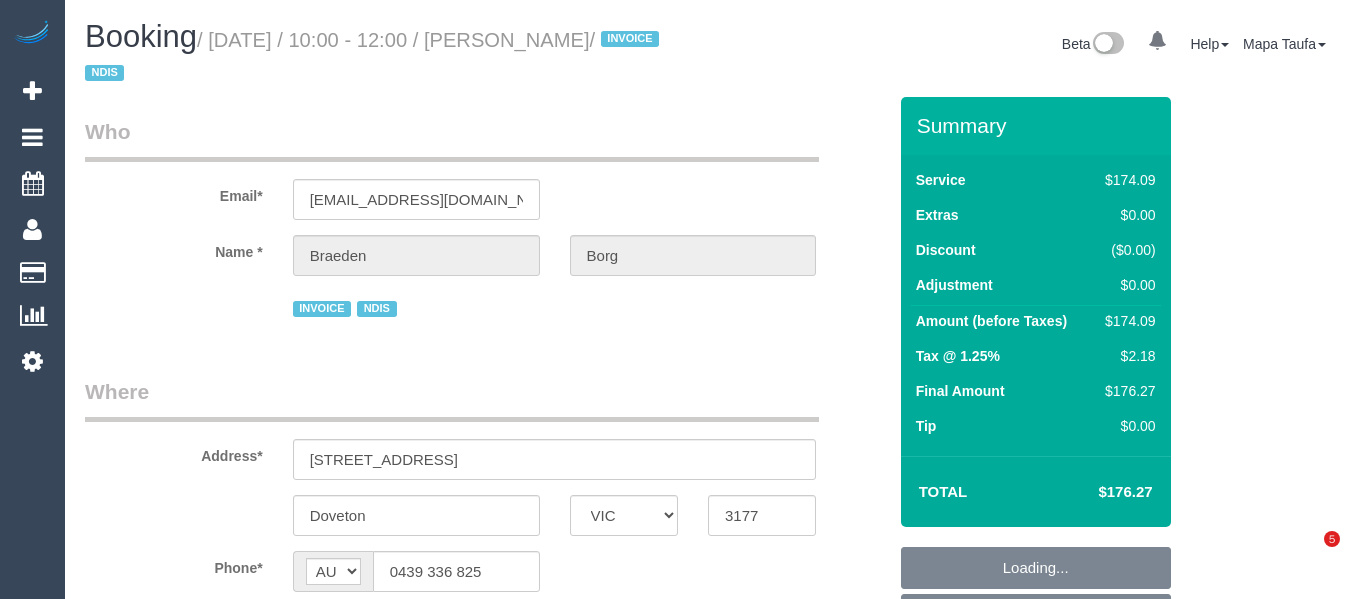 select on "VIC" 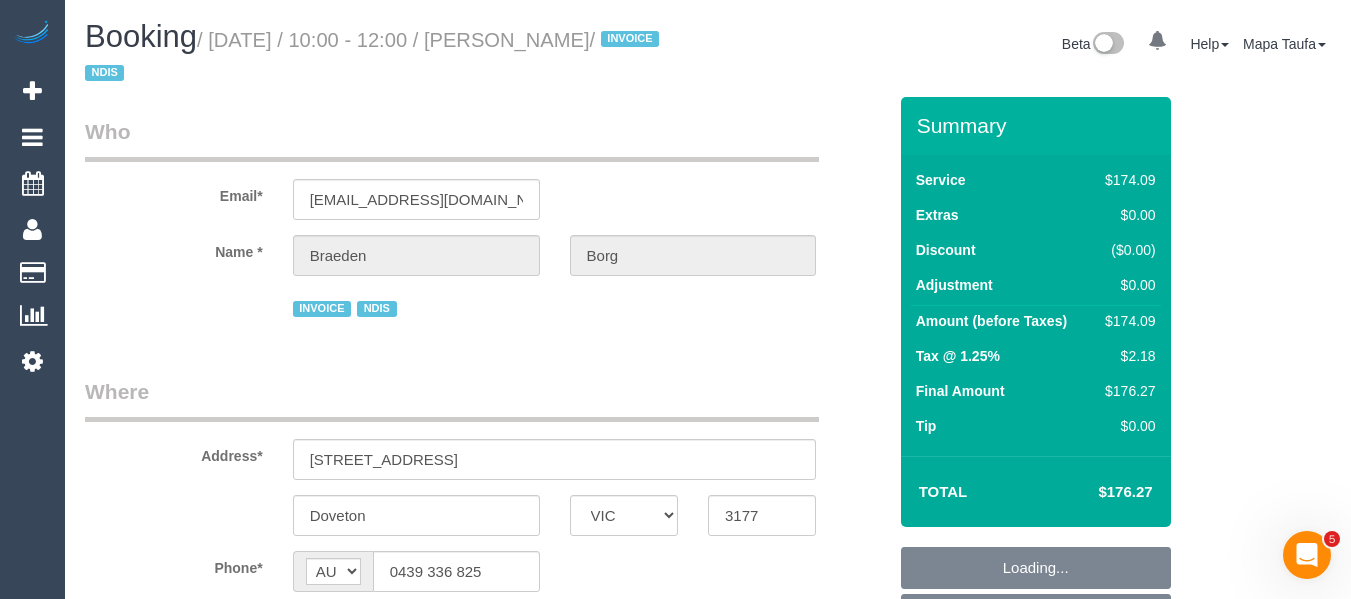 scroll, scrollTop: 0, scrollLeft: 0, axis: both 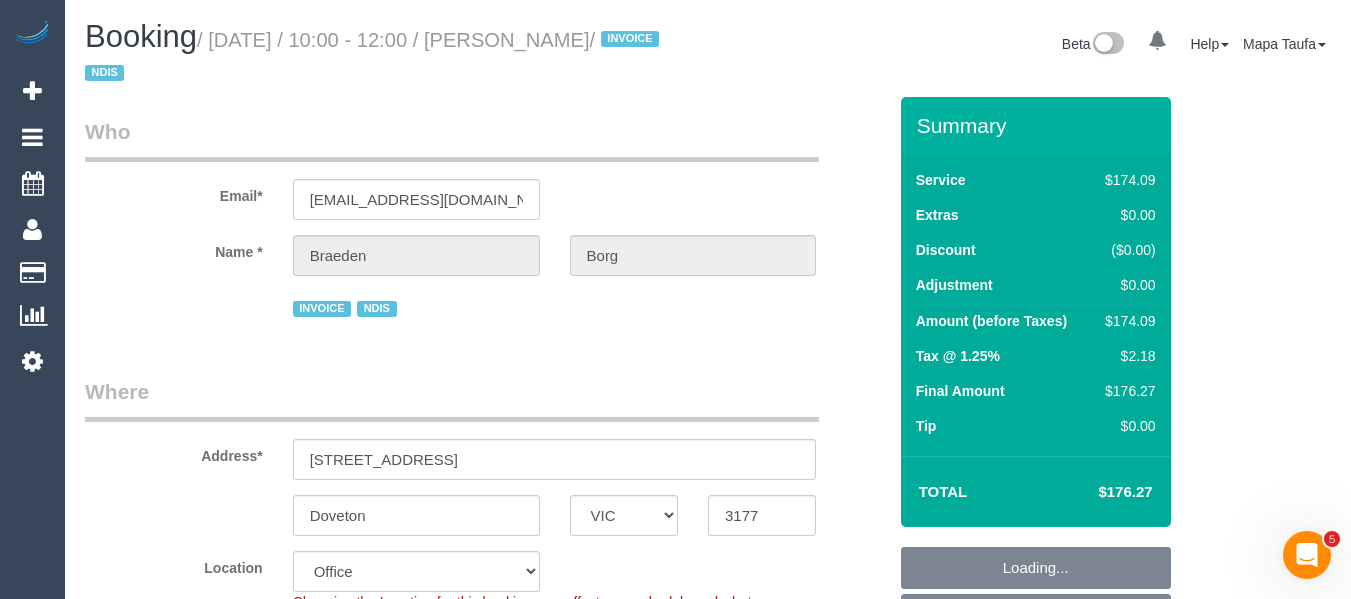 select on "object:741" 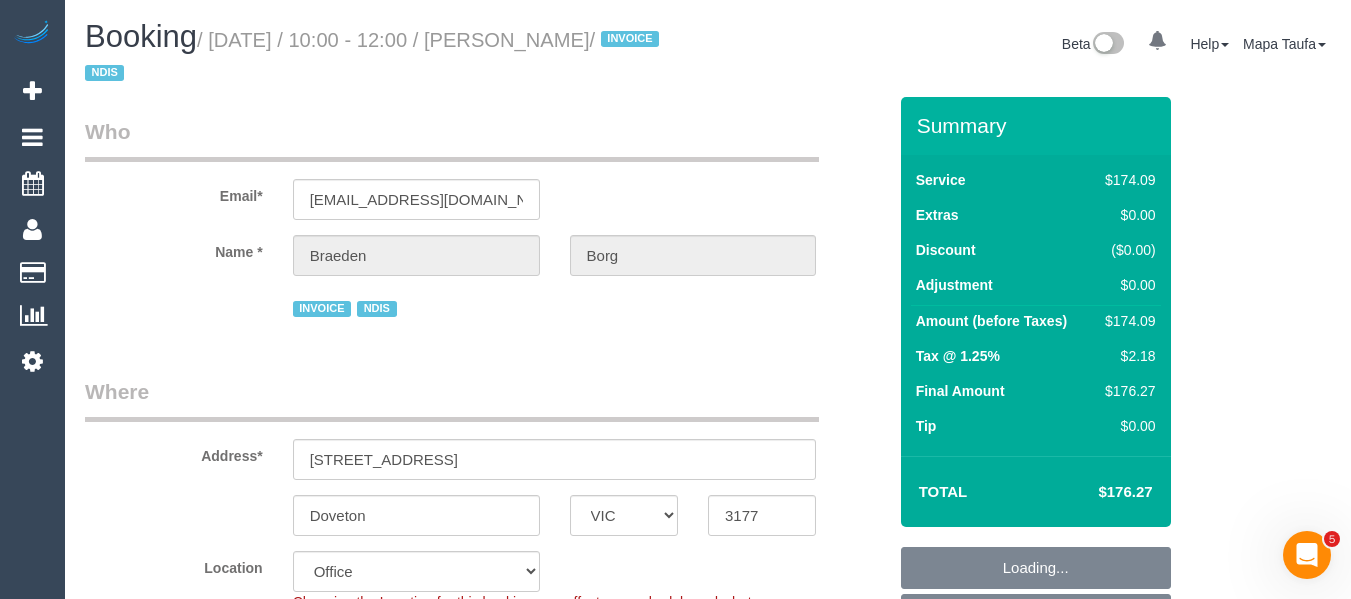 select on "number:28" 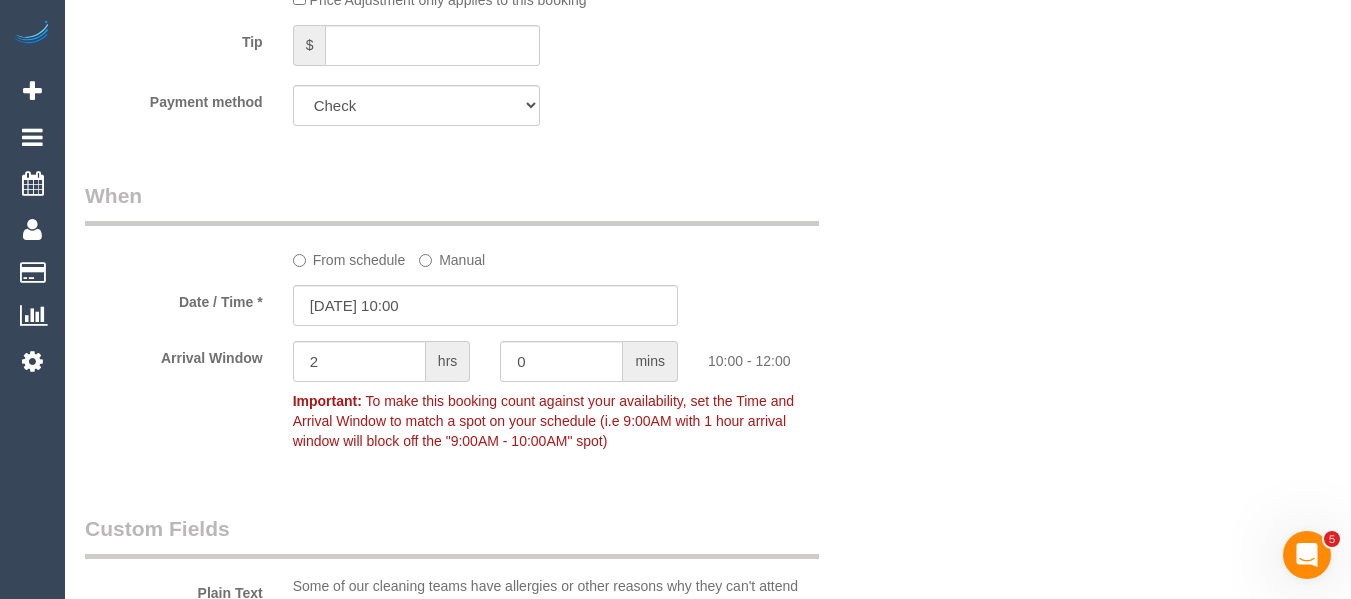 scroll, scrollTop: 1600, scrollLeft: 0, axis: vertical 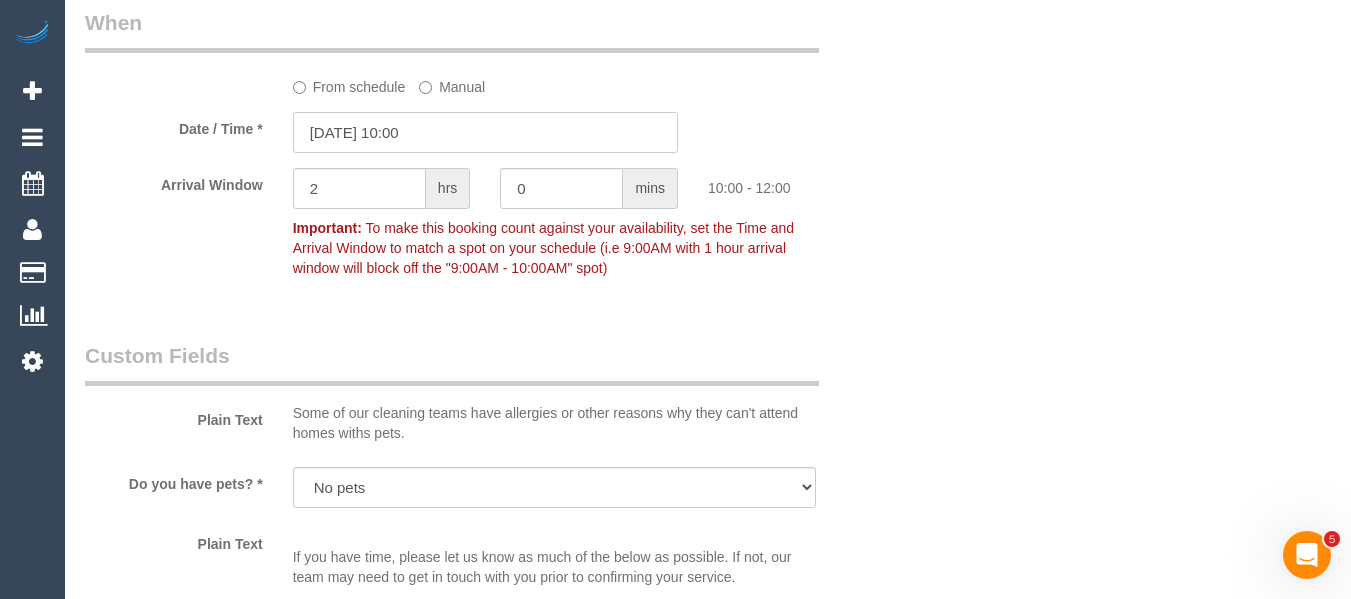 click on "10/07/2025 10:00" at bounding box center [485, 132] 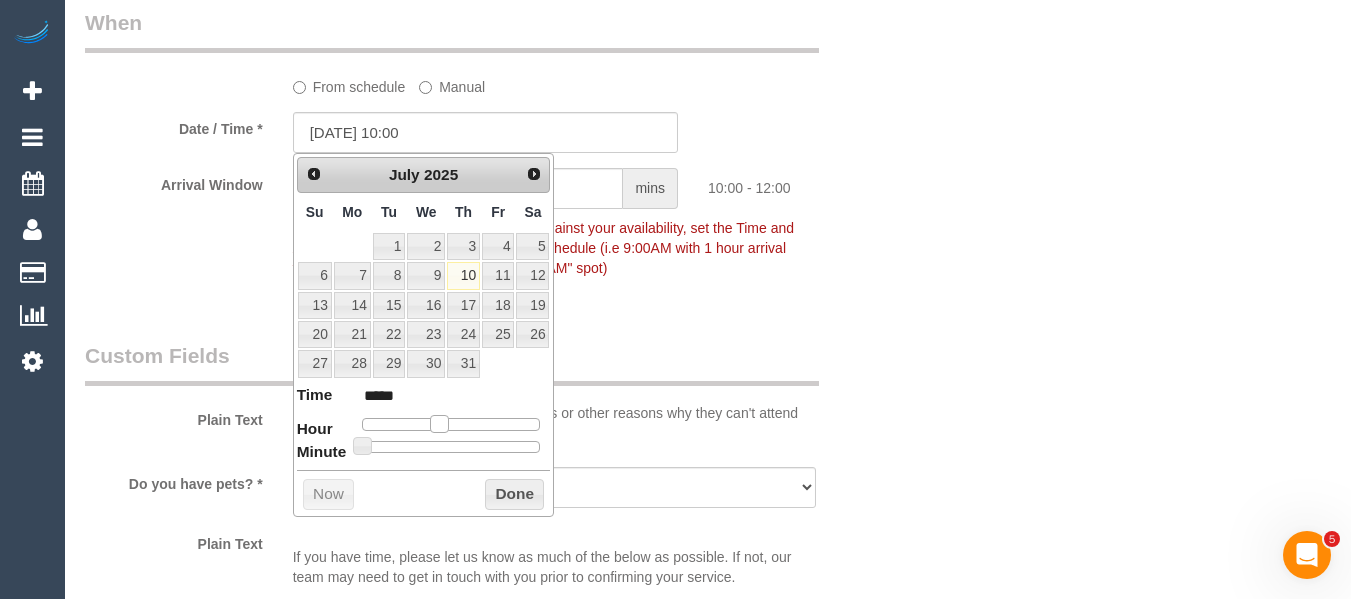 type on "10/07/2025 09:00" 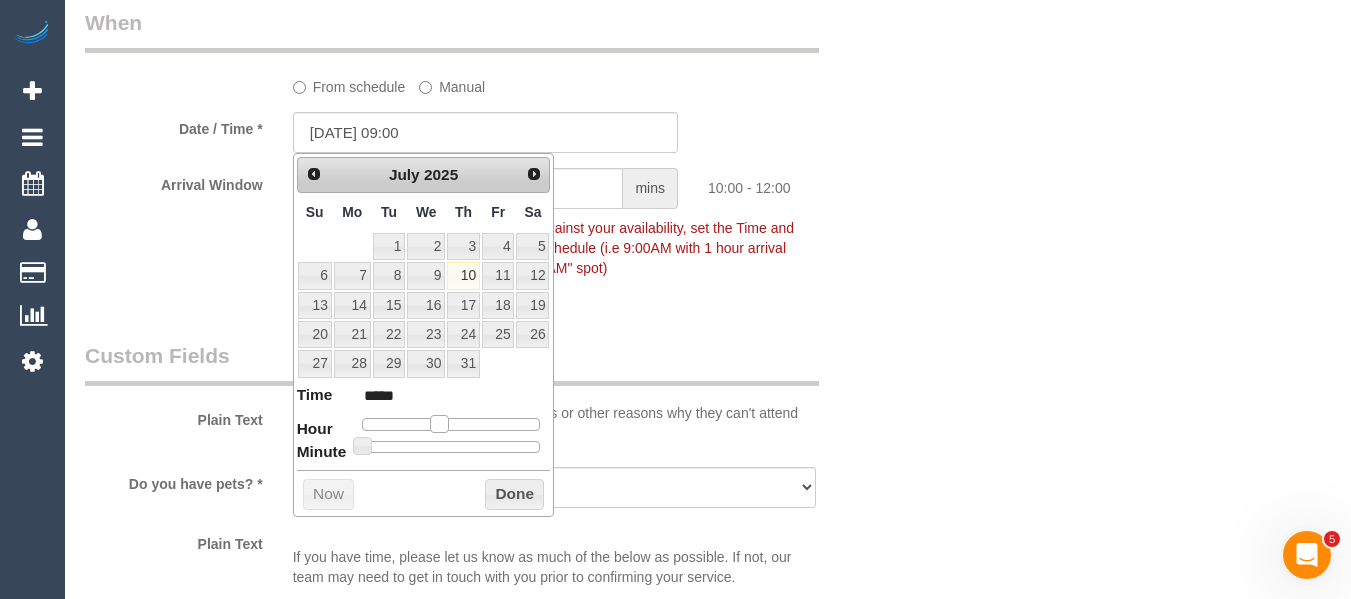 type on "10/07/2025 08:00" 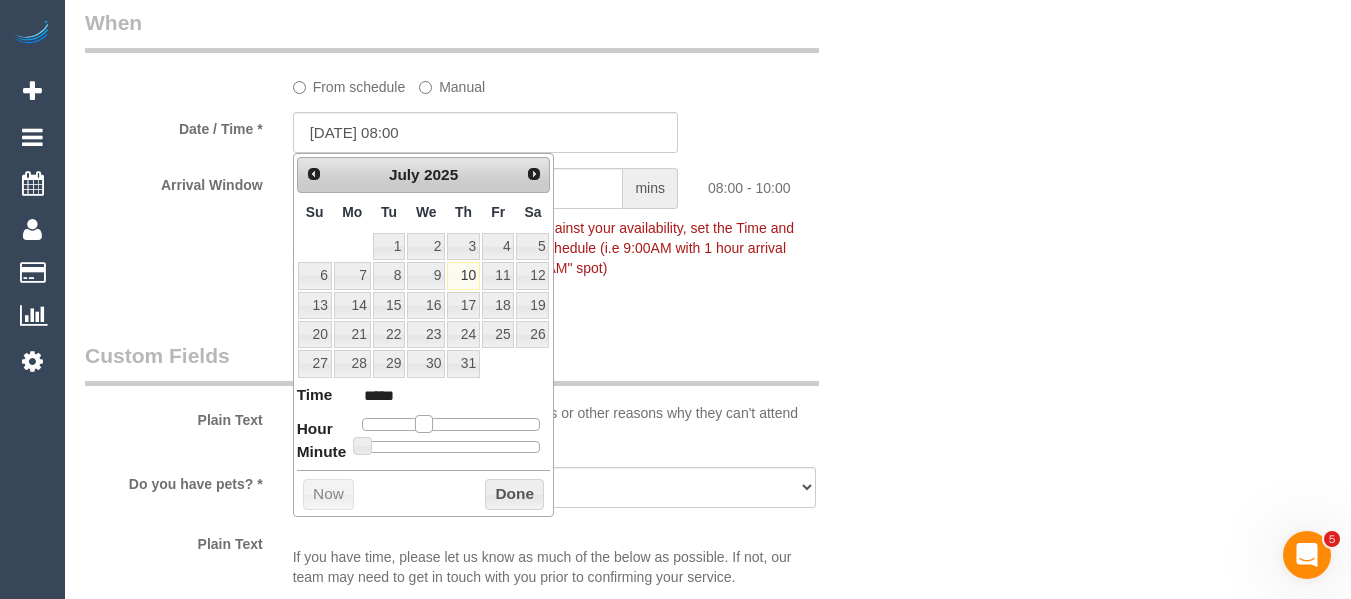 type on "10/07/2025 09:00" 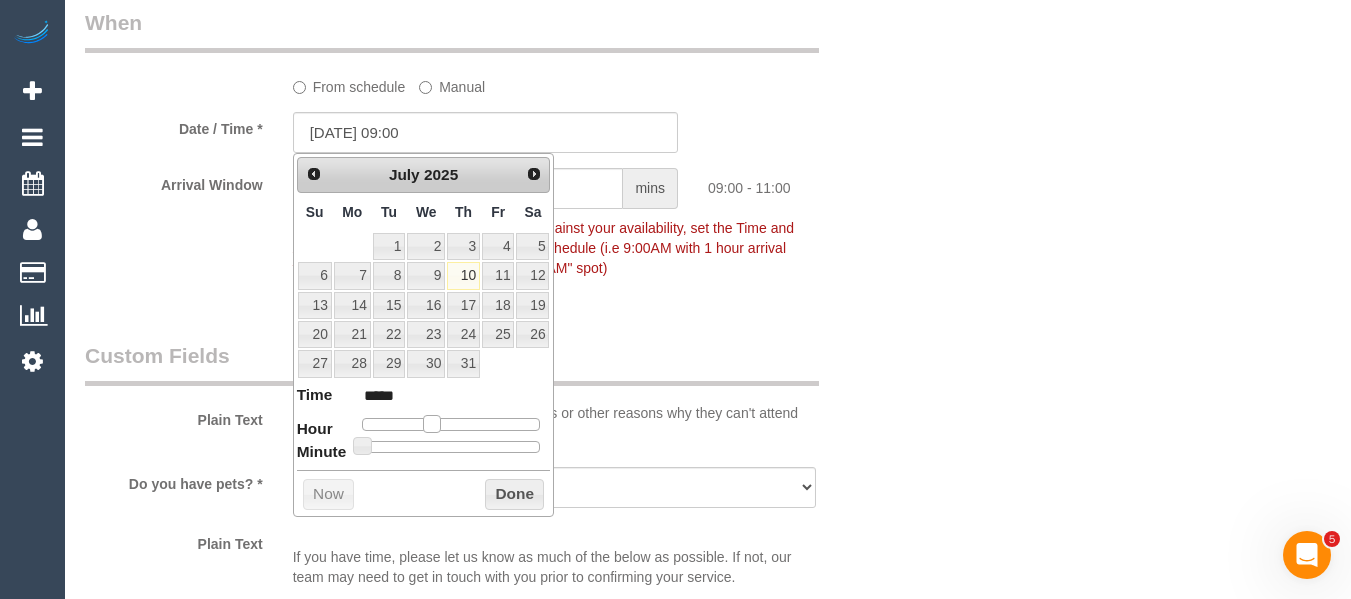 click at bounding box center (432, 424) 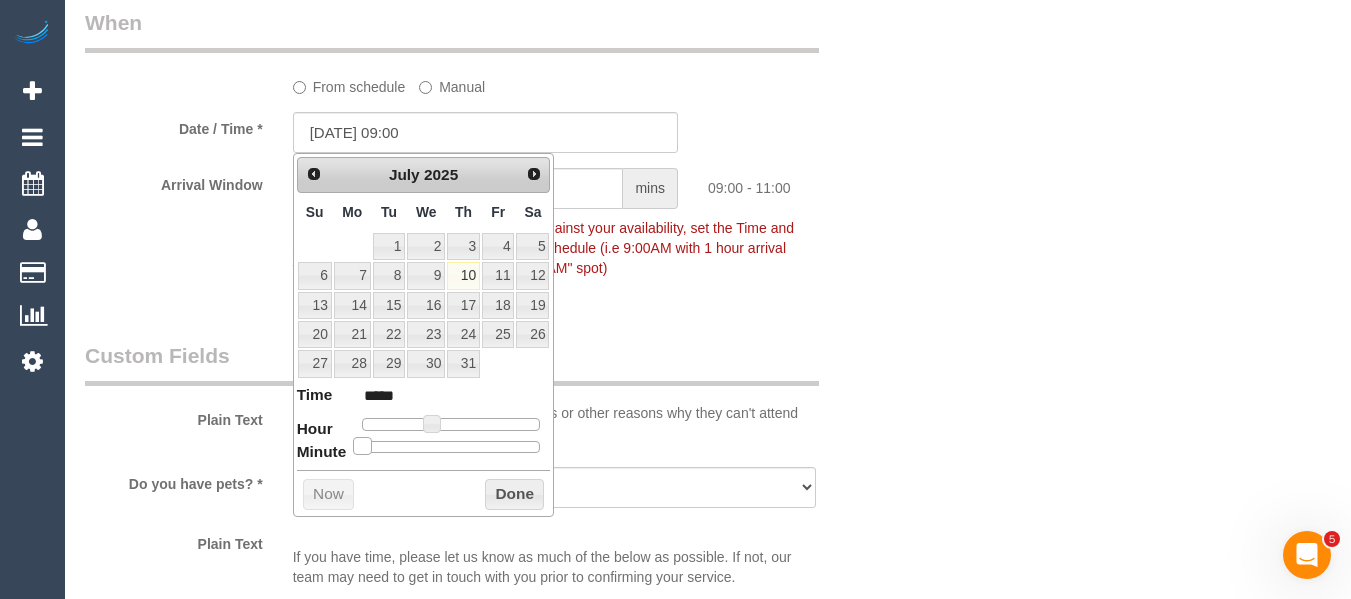 type on "10/07/2025 09:05" 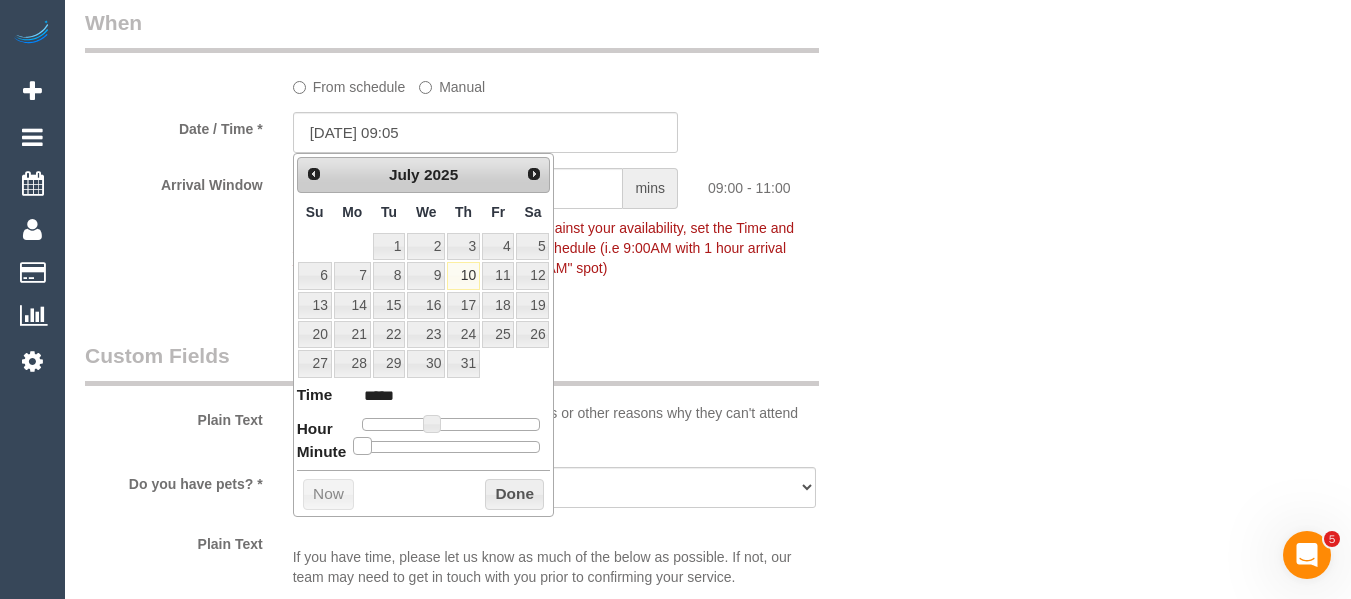 type on "10/07/2025 09:10" 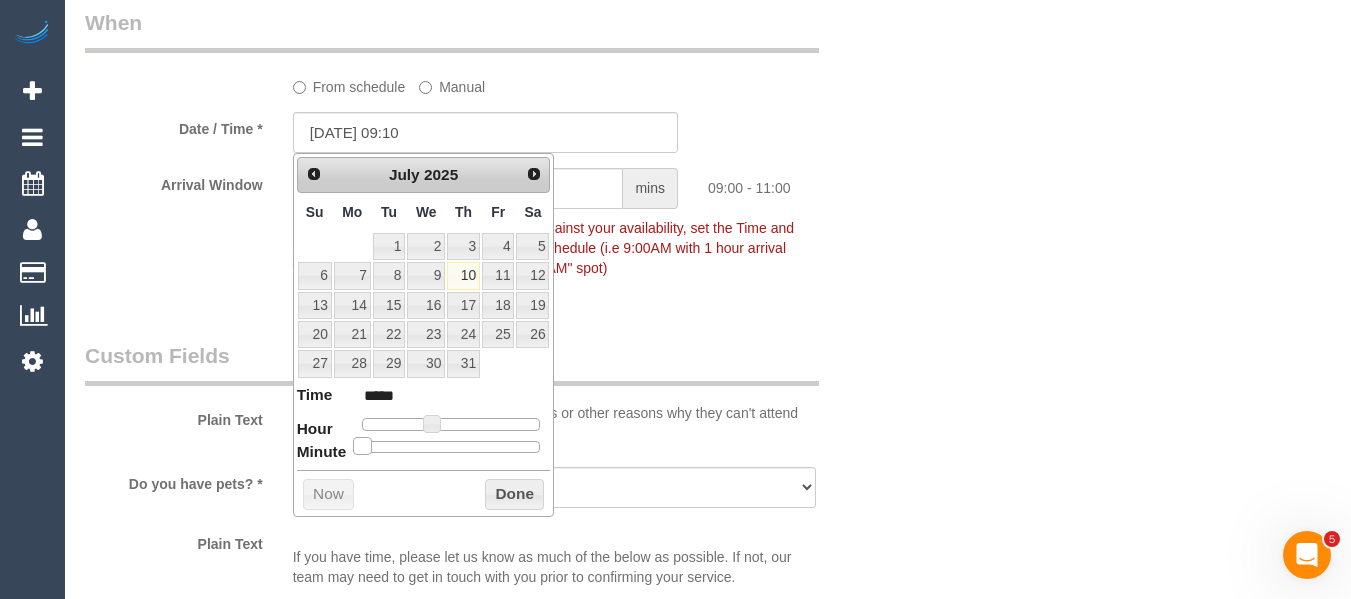 type on "10/07/2025 09:15" 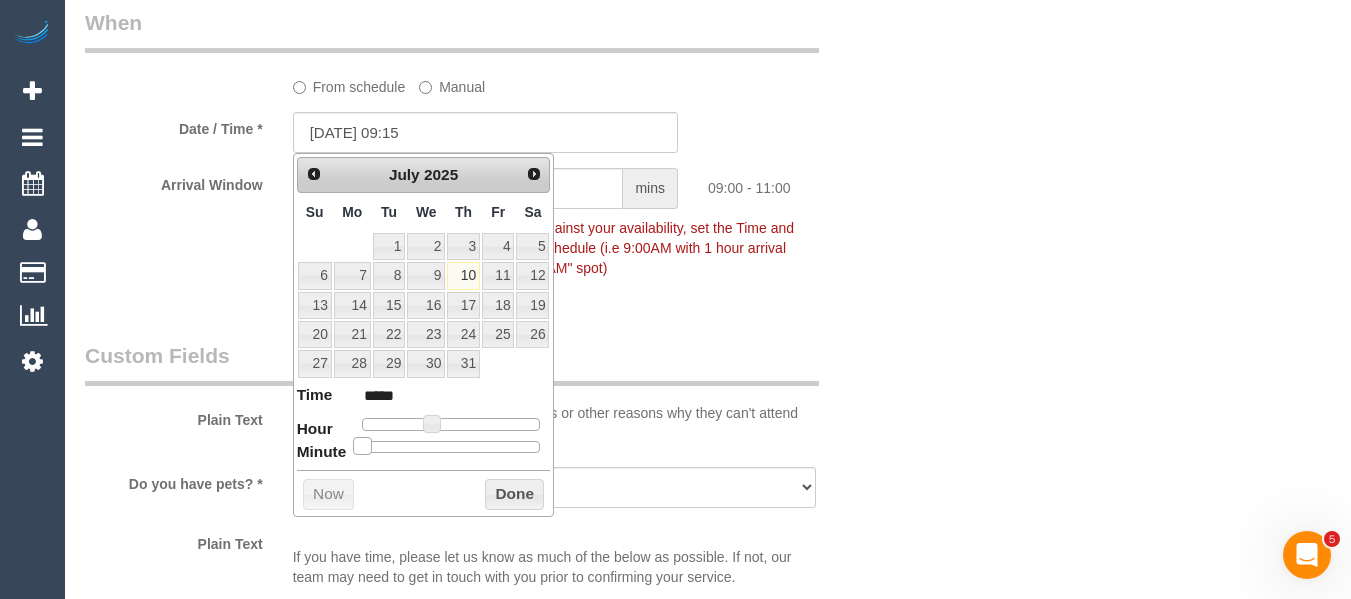 type on "10/07/2025 09:20" 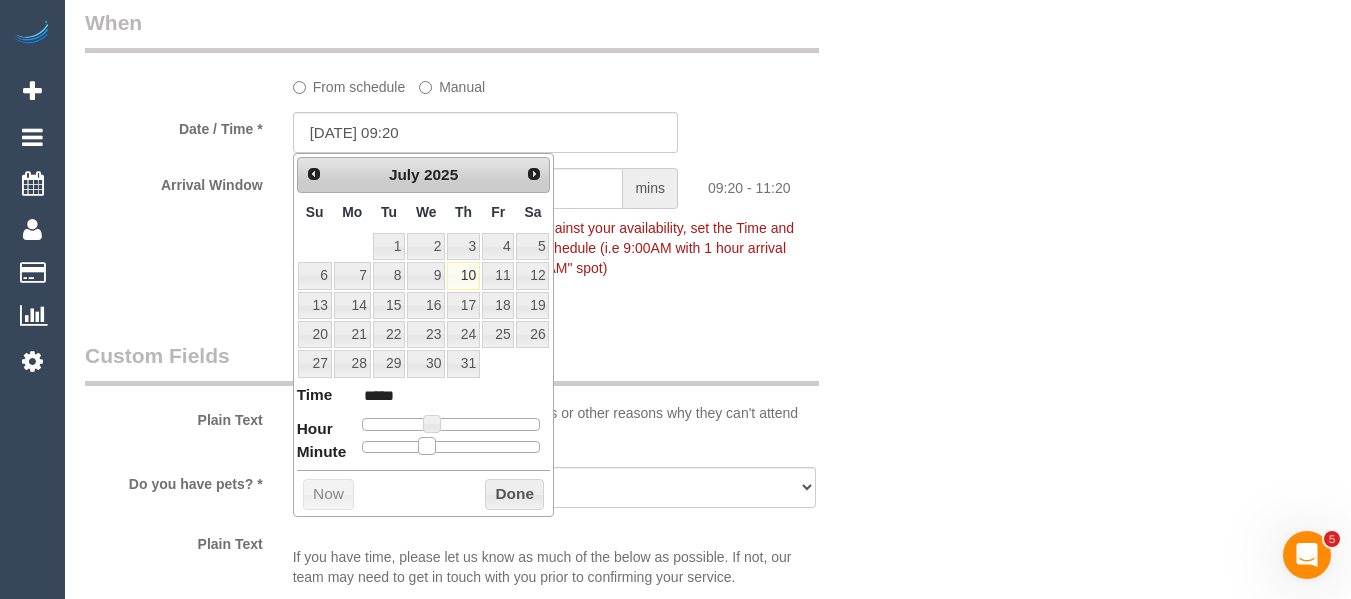 type on "10/07/2025 09:15" 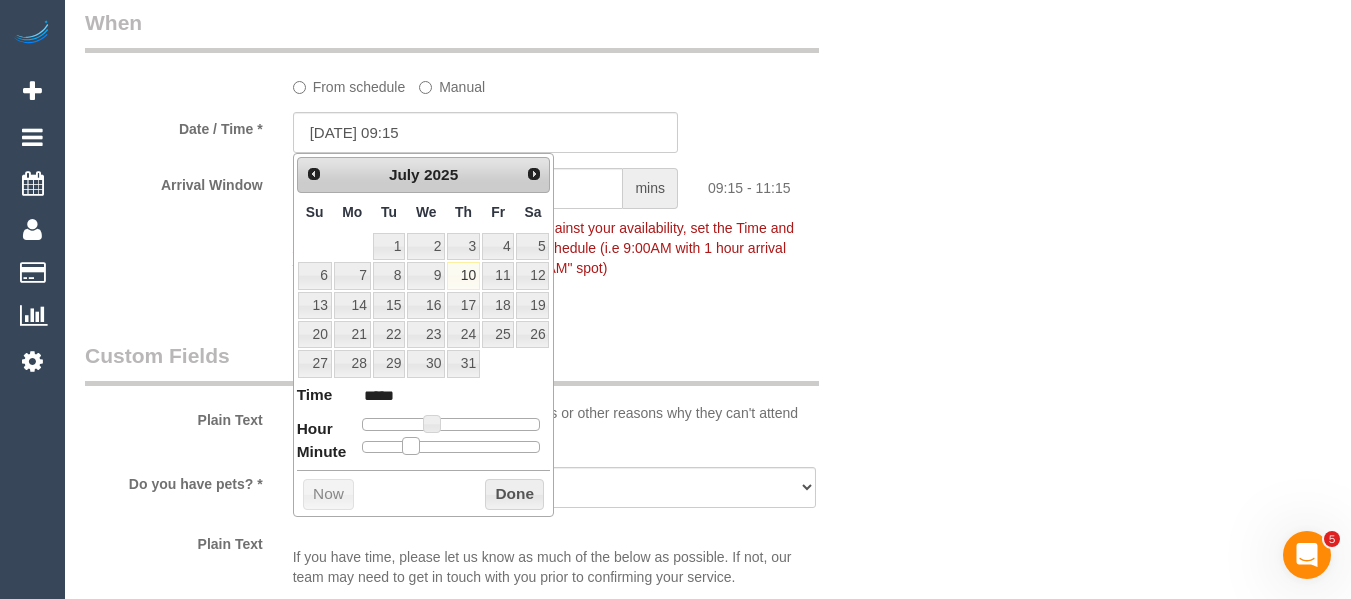drag, startPoint x: 359, startPoint y: 450, endPoint x: 408, endPoint y: 455, distance: 49.25444 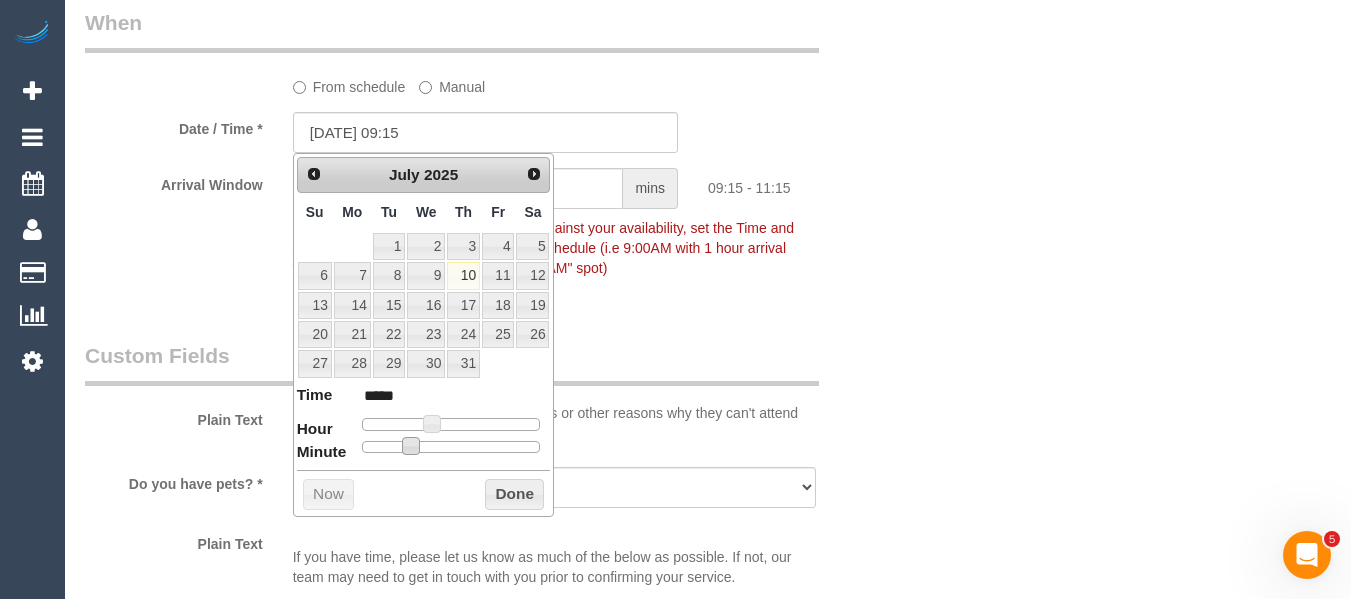 click on "Done" at bounding box center (514, 495) 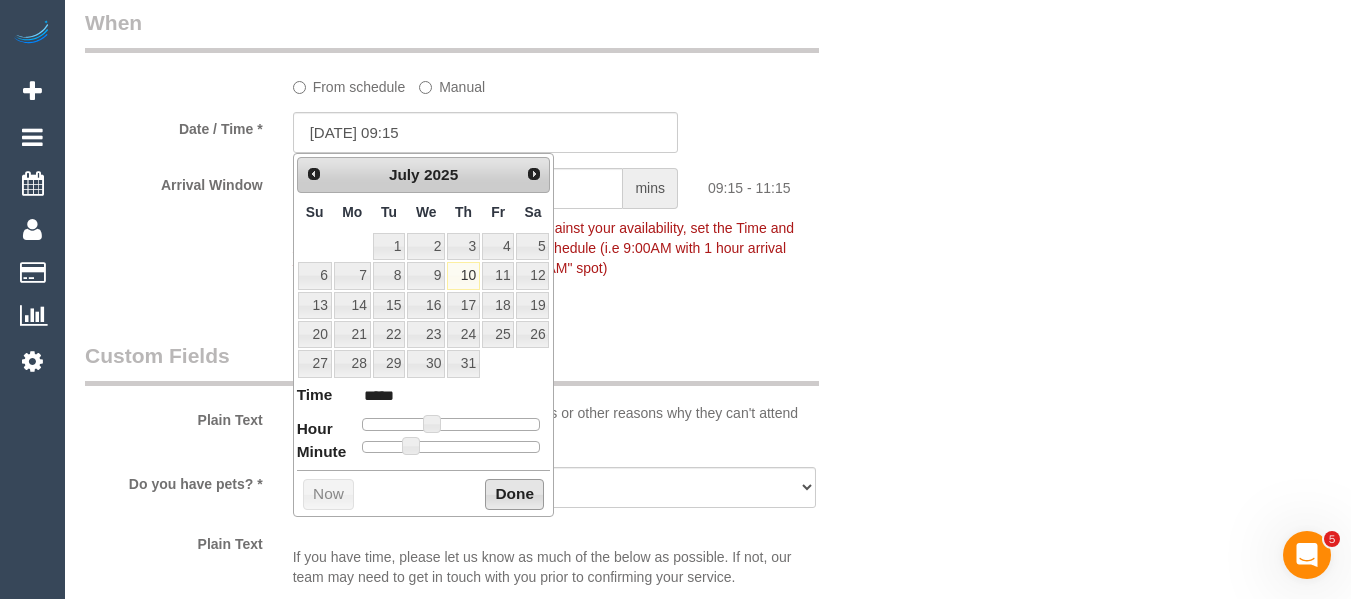 click on "Done" at bounding box center [514, 495] 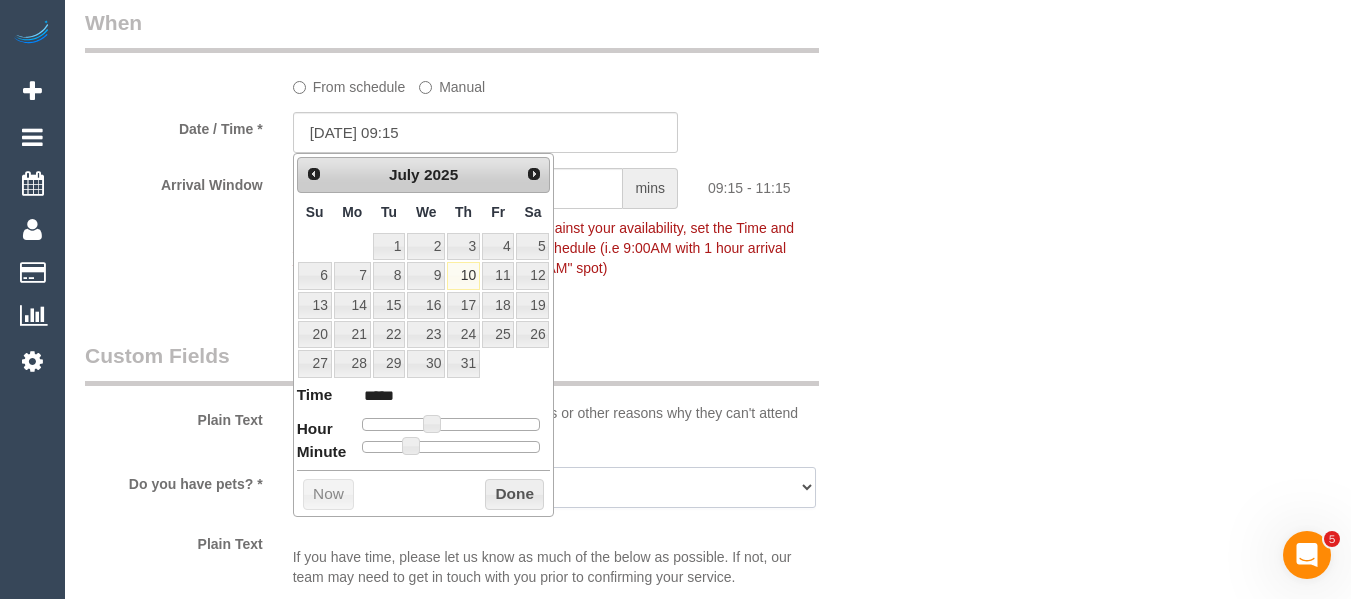 click on "Yes - Cats Yes - Dogs No pets Yes - Dogs and Cats Yes - Other" at bounding box center [555, 487] 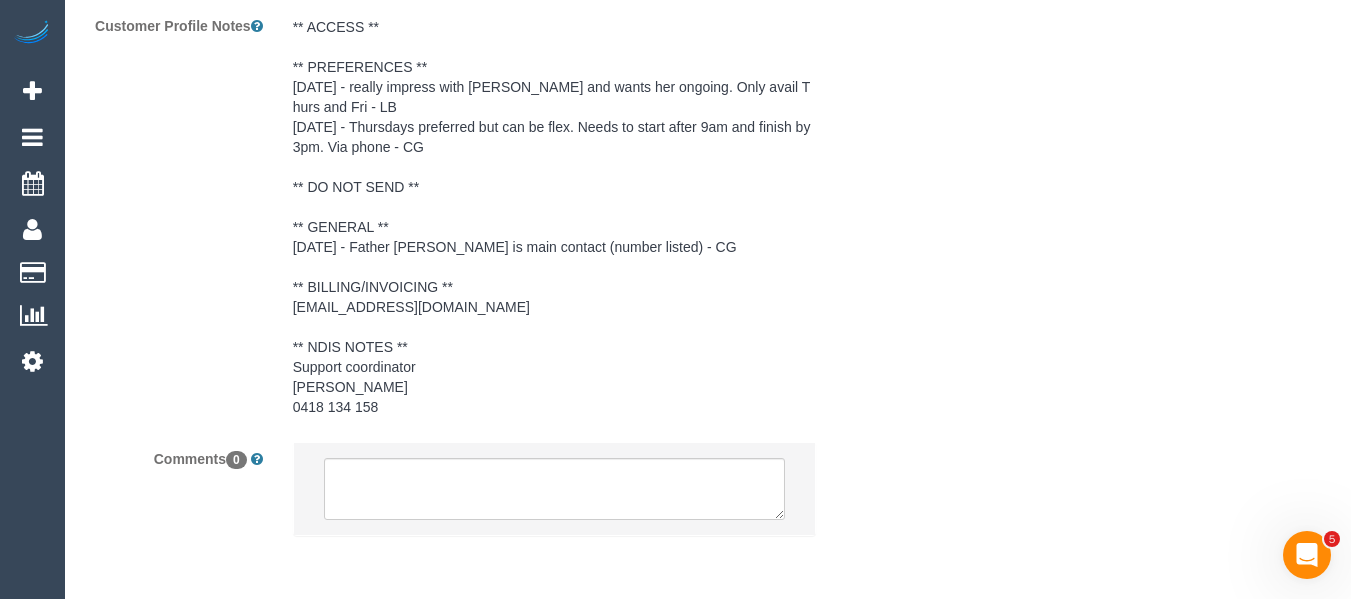 scroll, scrollTop: 3256, scrollLeft: 0, axis: vertical 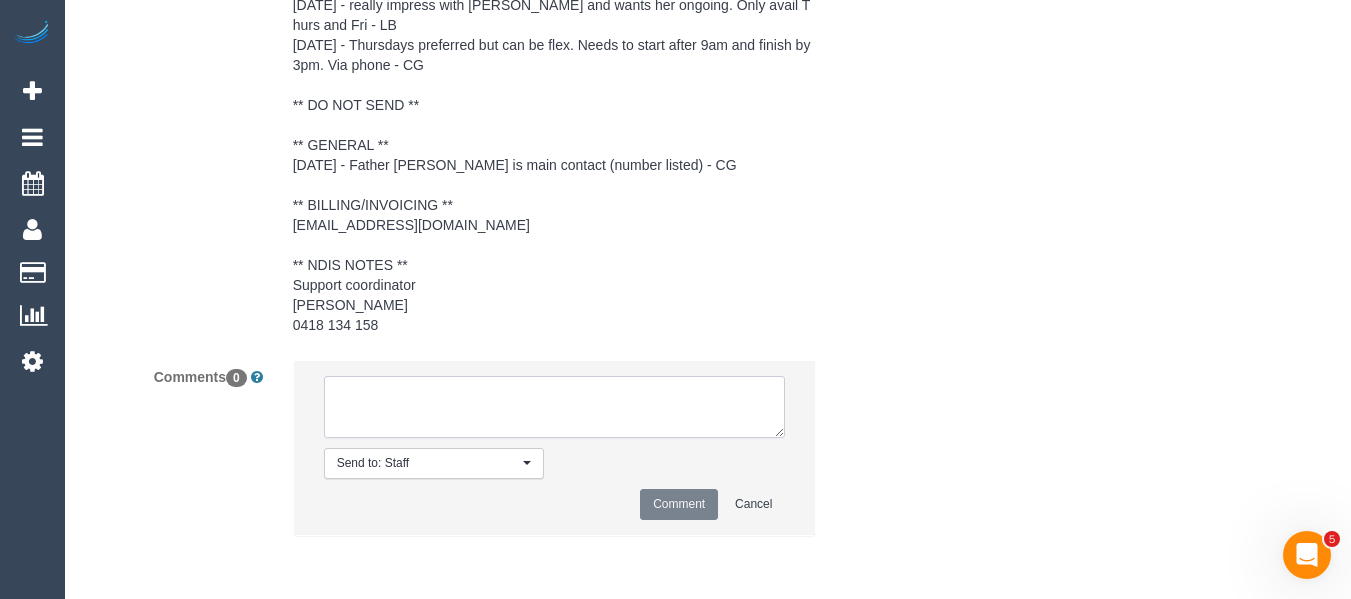 click at bounding box center [555, 407] 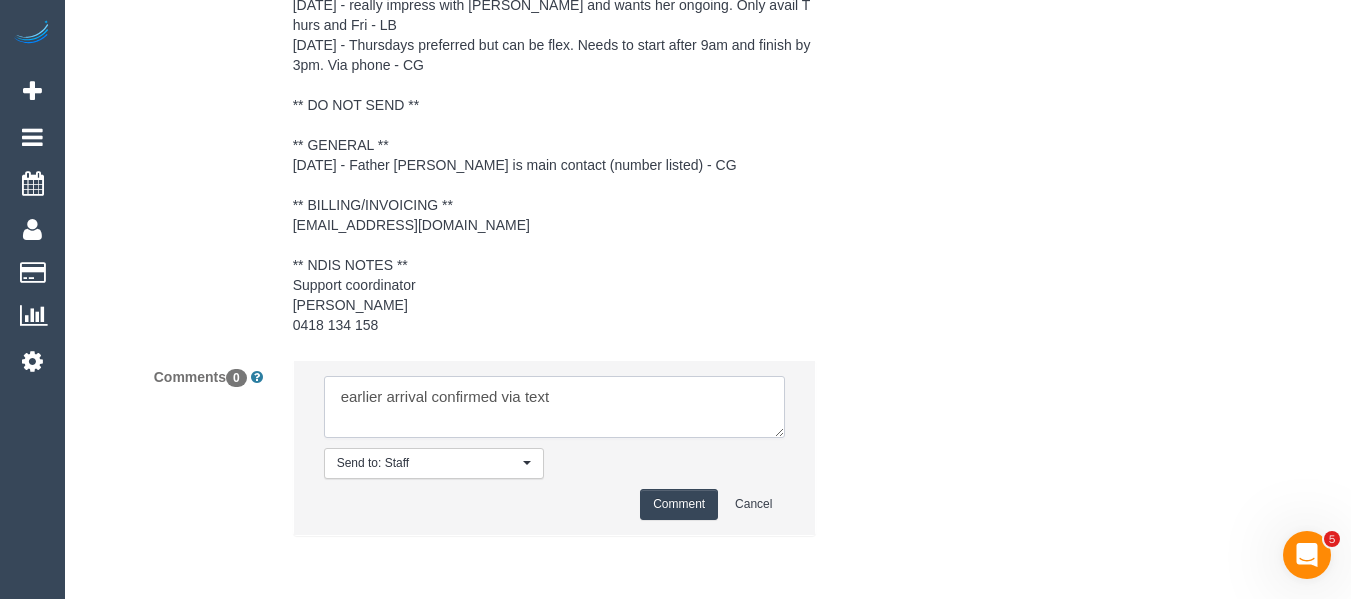 type on "earlier arrival confirmed via text" 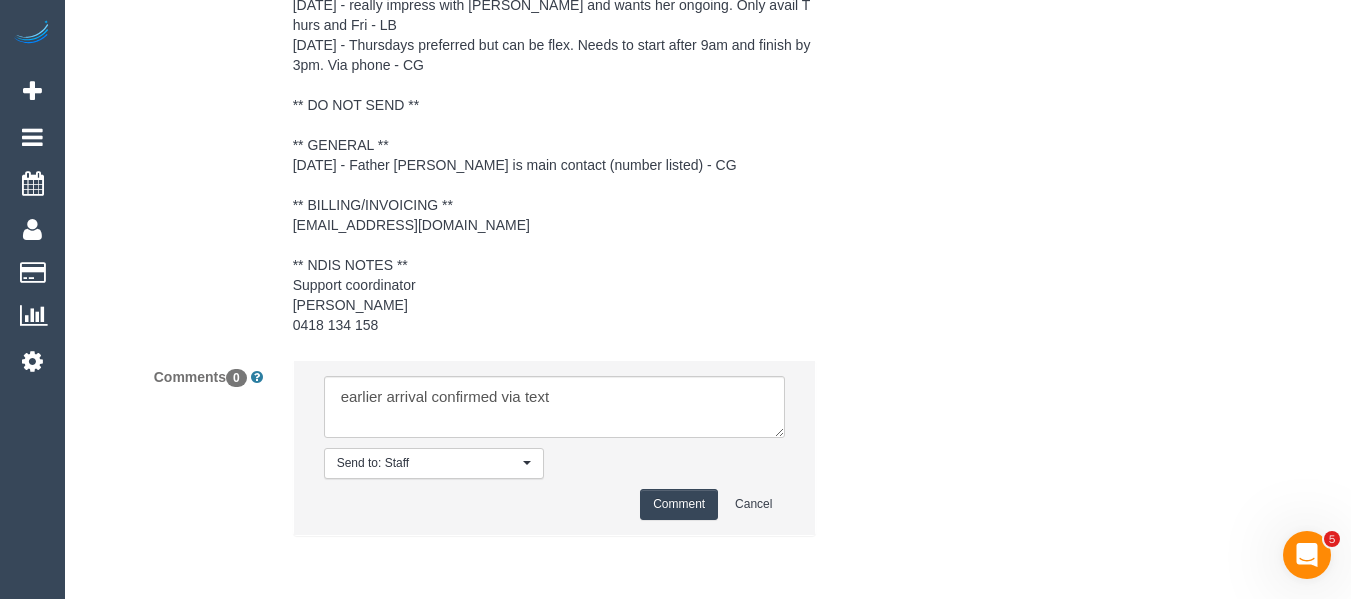 click on "Comment" at bounding box center (679, 504) 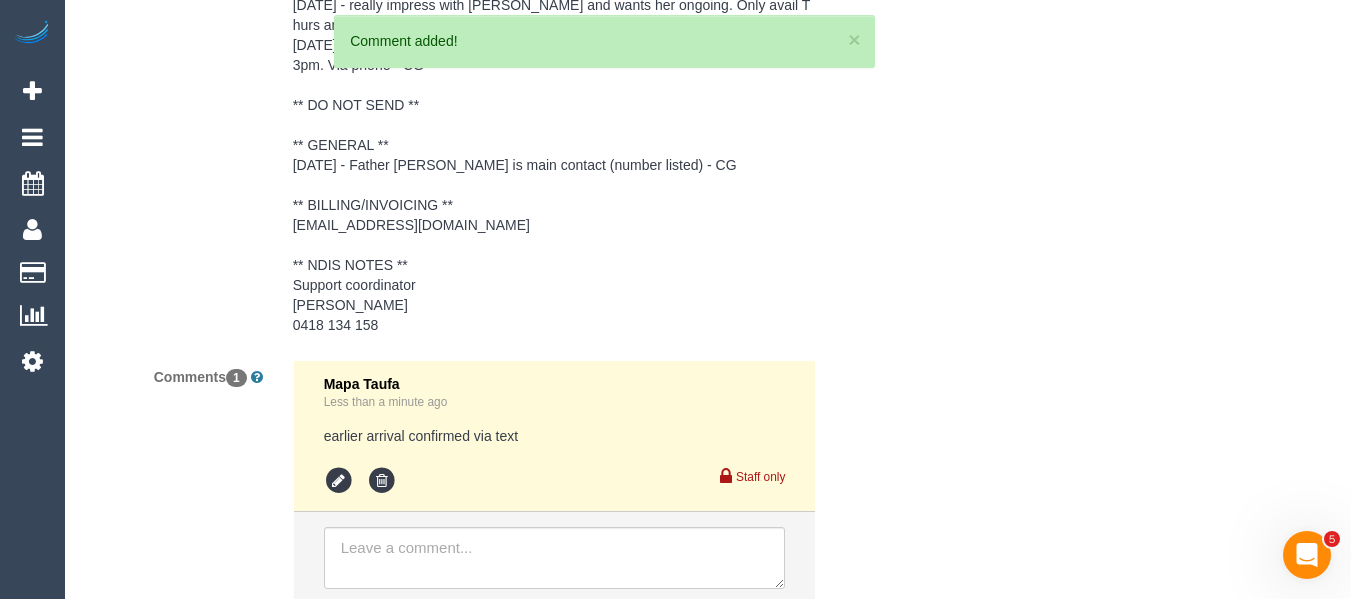 drag, startPoint x: 1347, startPoint y: 528, endPoint x: 1341, endPoint y: 207, distance: 321.05606 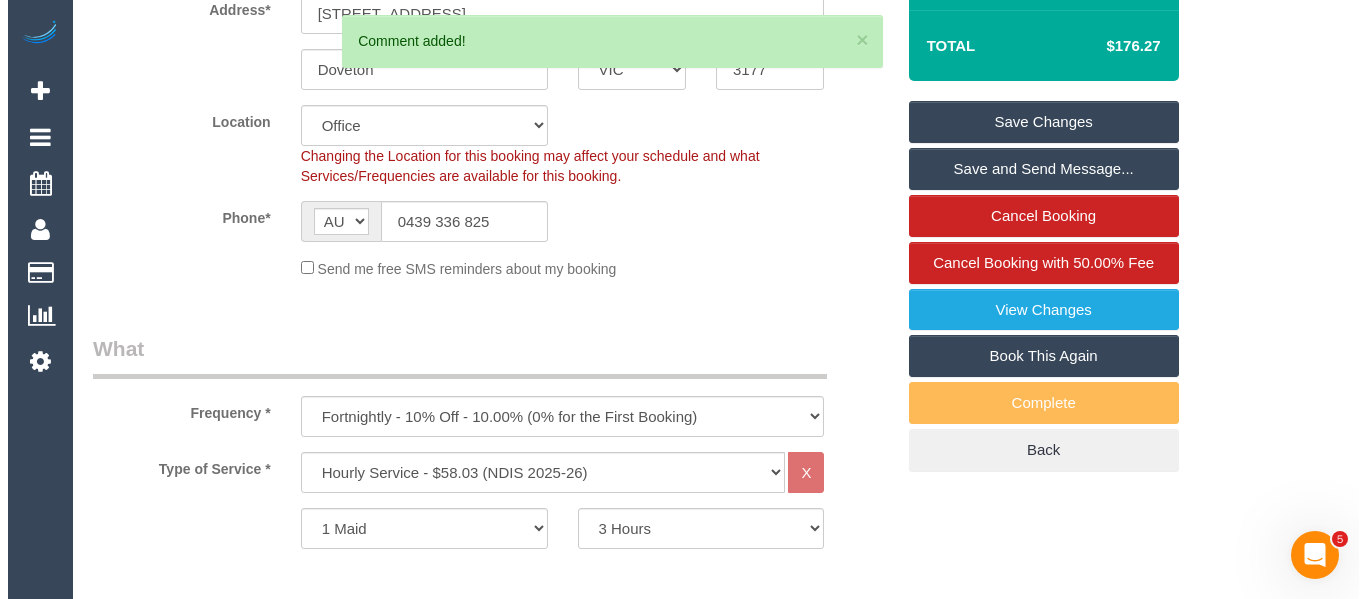 scroll, scrollTop: 439, scrollLeft: 0, axis: vertical 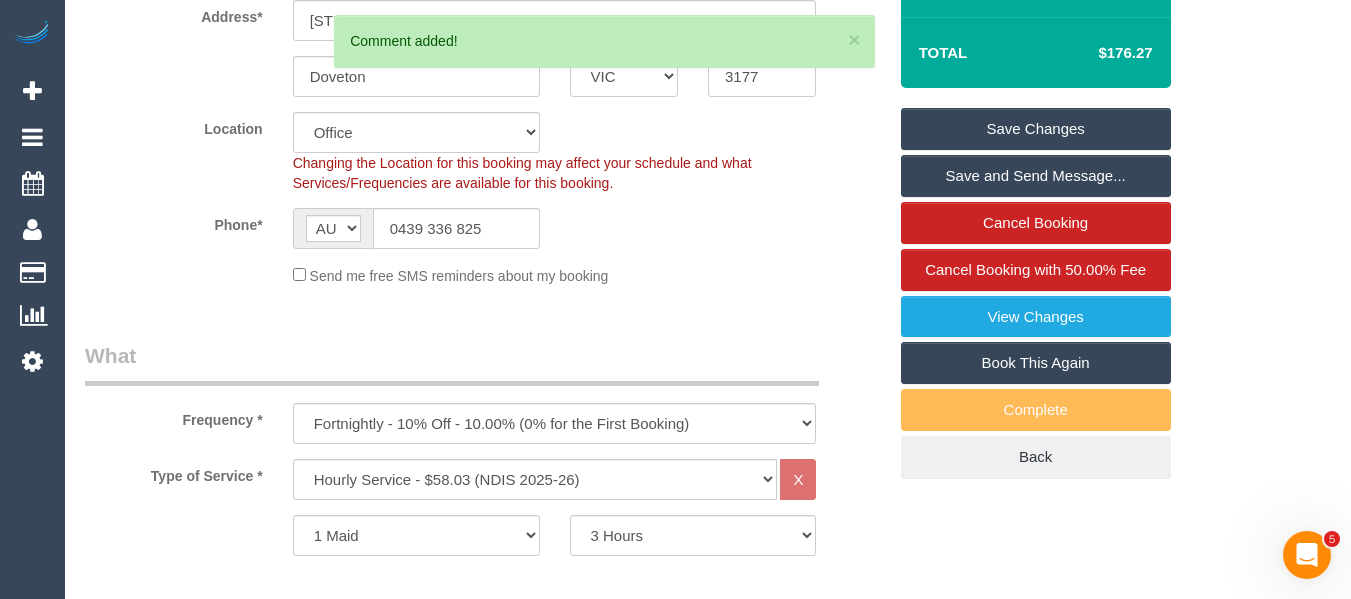click on "Save Changes" at bounding box center [1036, 129] 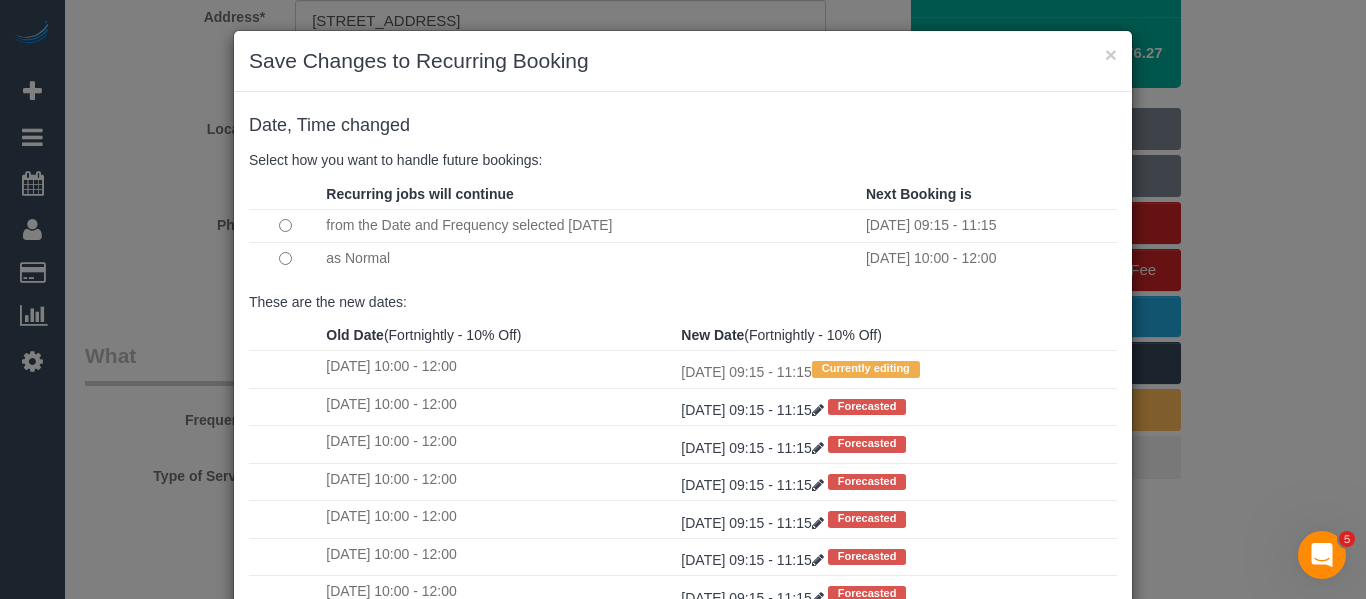 click at bounding box center [285, 258] 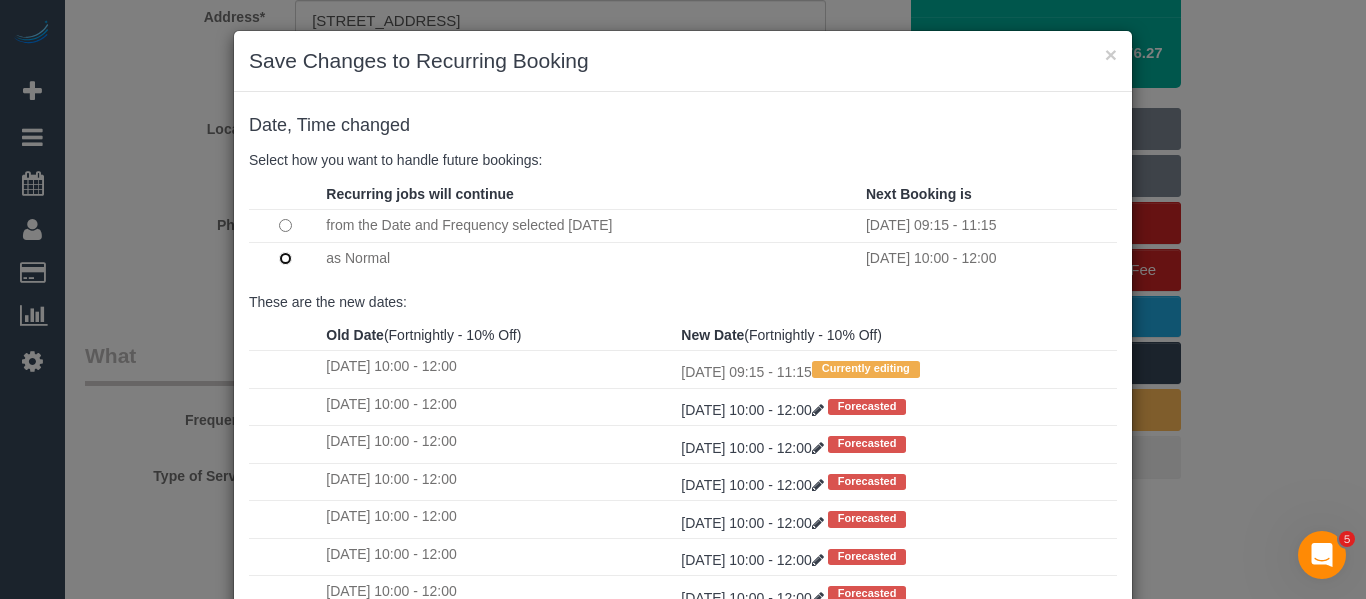 scroll, scrollTop: 3, scrollLeft: 0, axis: vertical 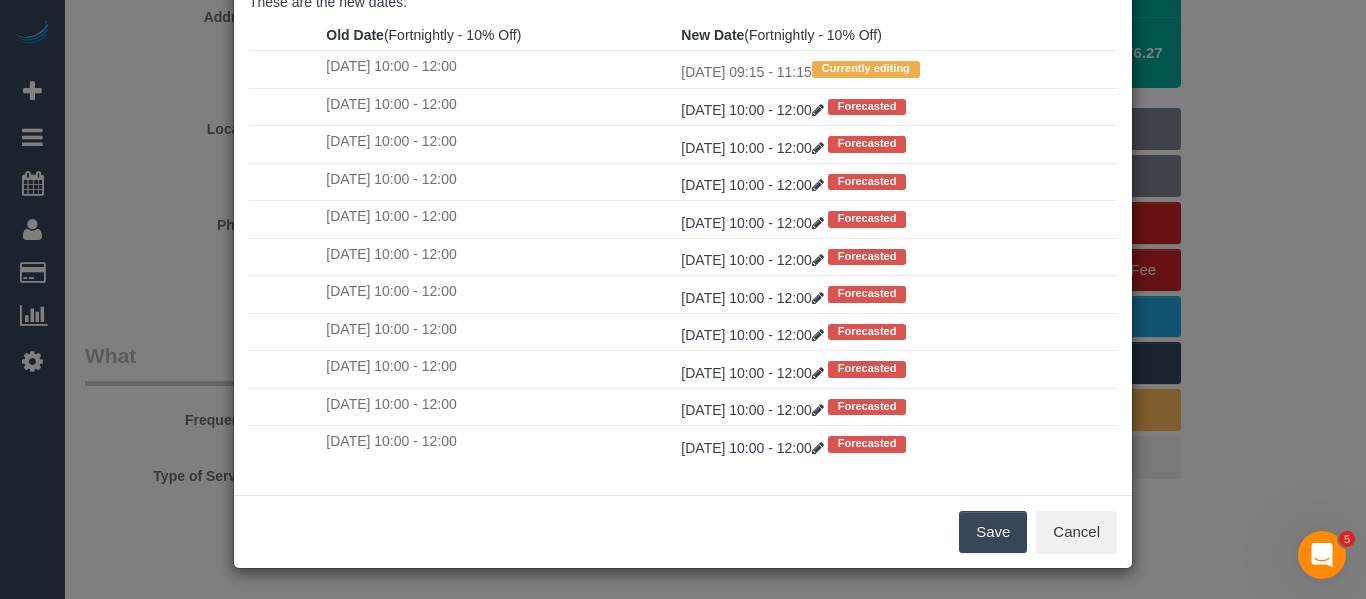 click on "Save" at bounding box center (993, 532) 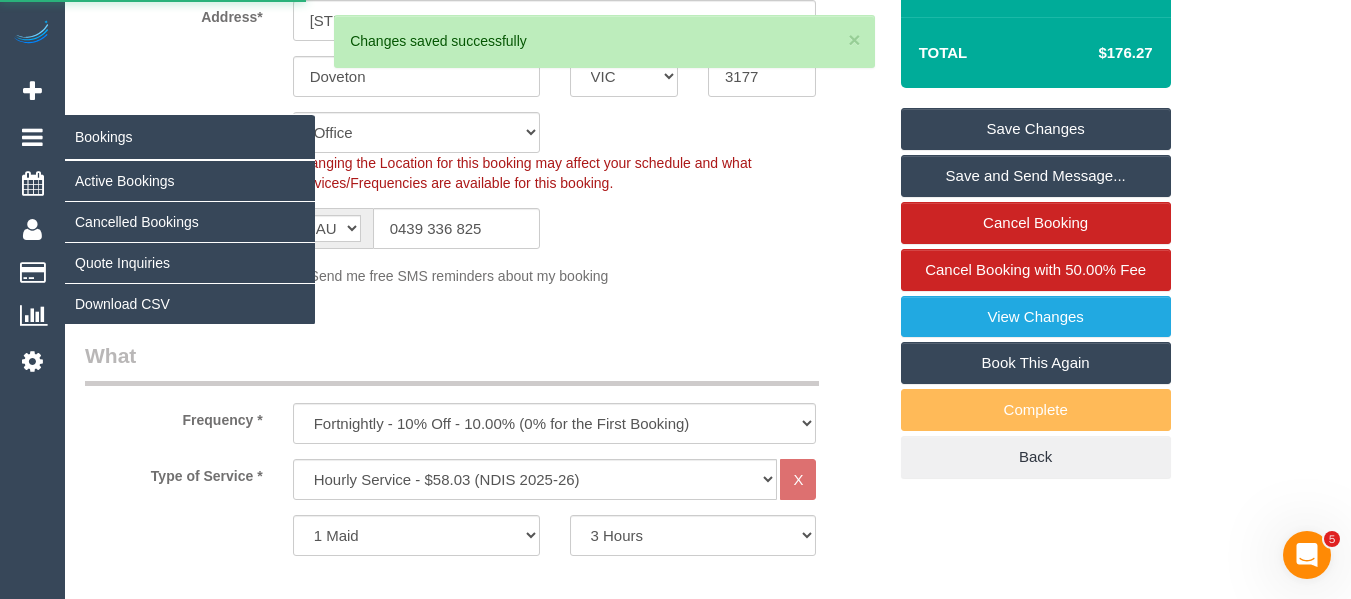 scroll, scrollTop: 0, scrollLeft: 0, axis: both 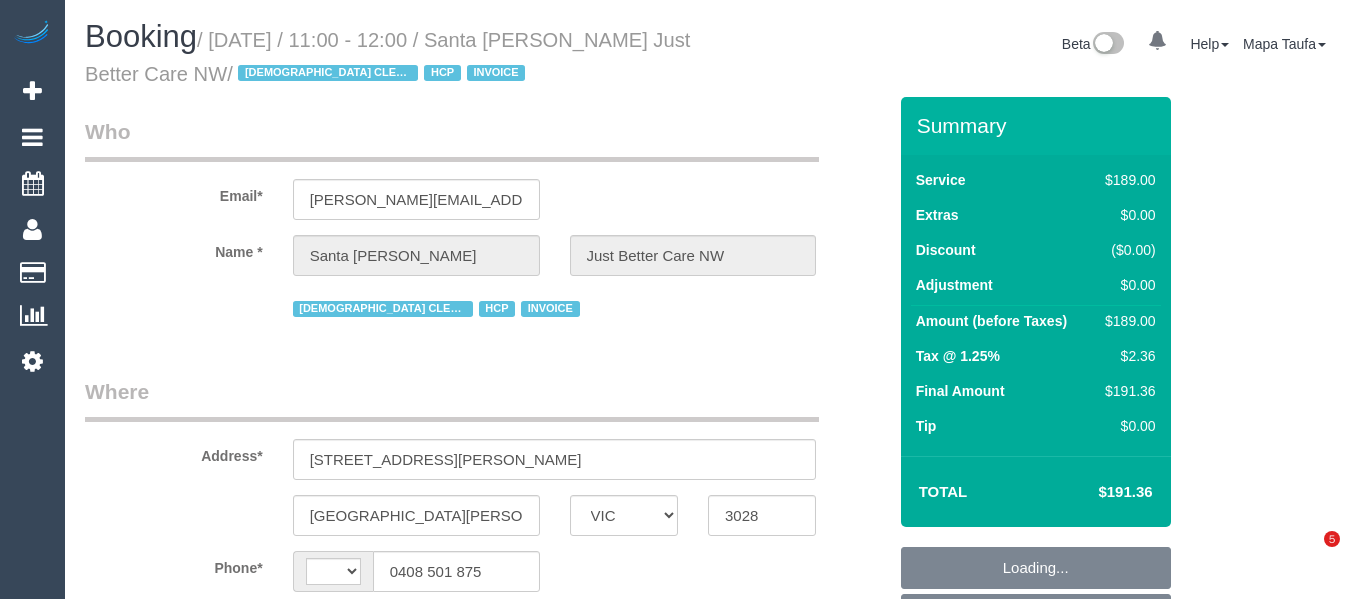 select on "VIC" 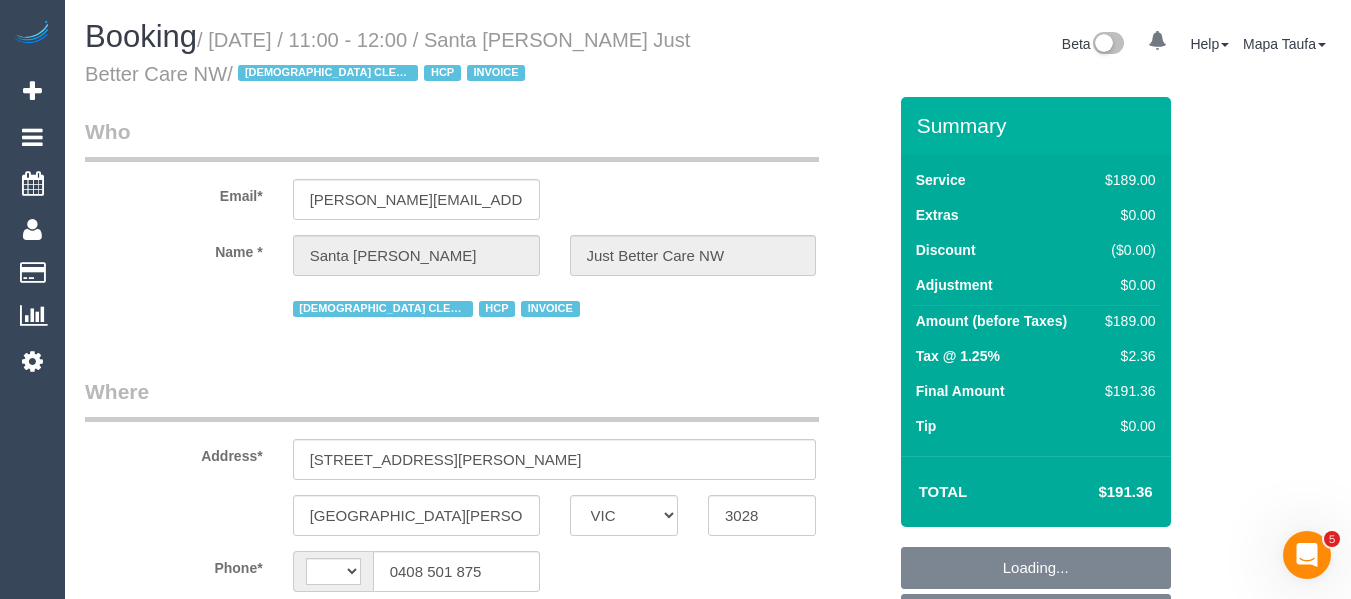 scroll, scrollTop: 0, scrollLeft: 0, axis: both 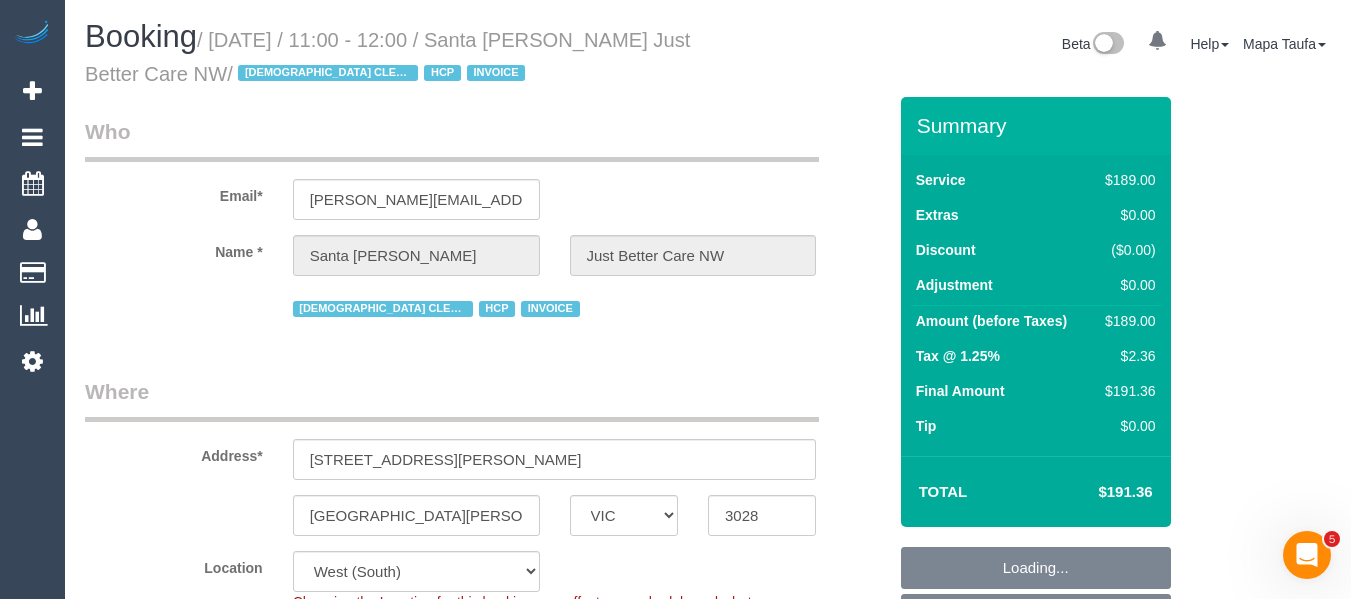select on "object:579" 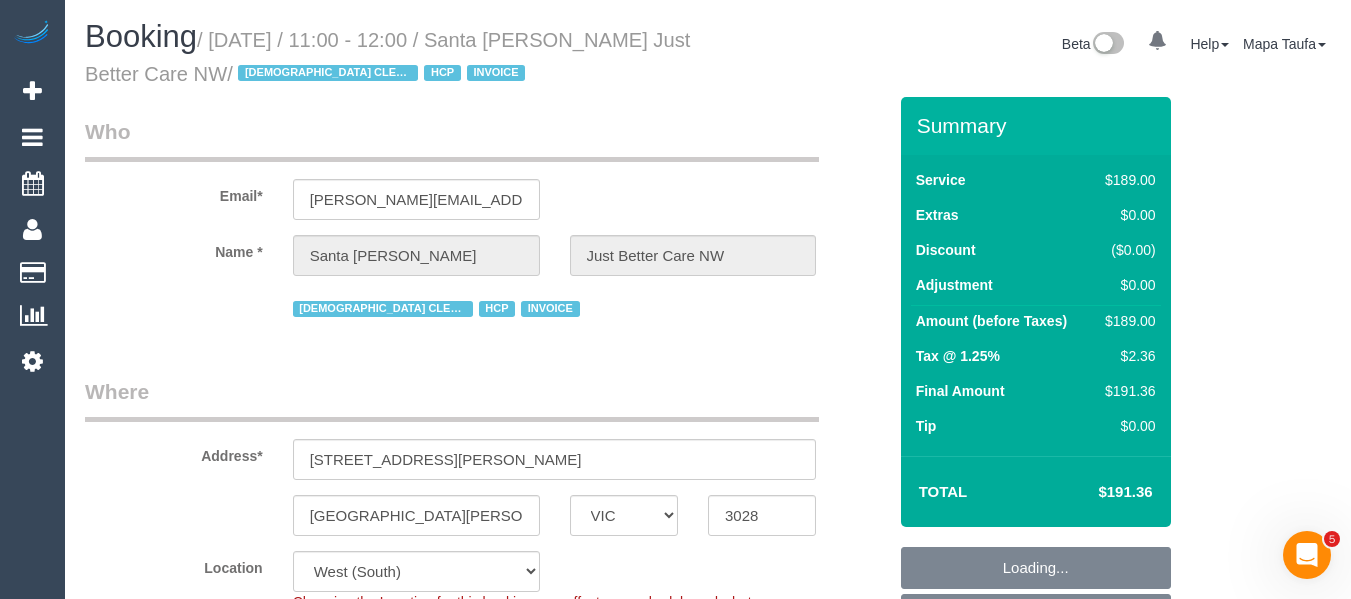 select on "string:AU" 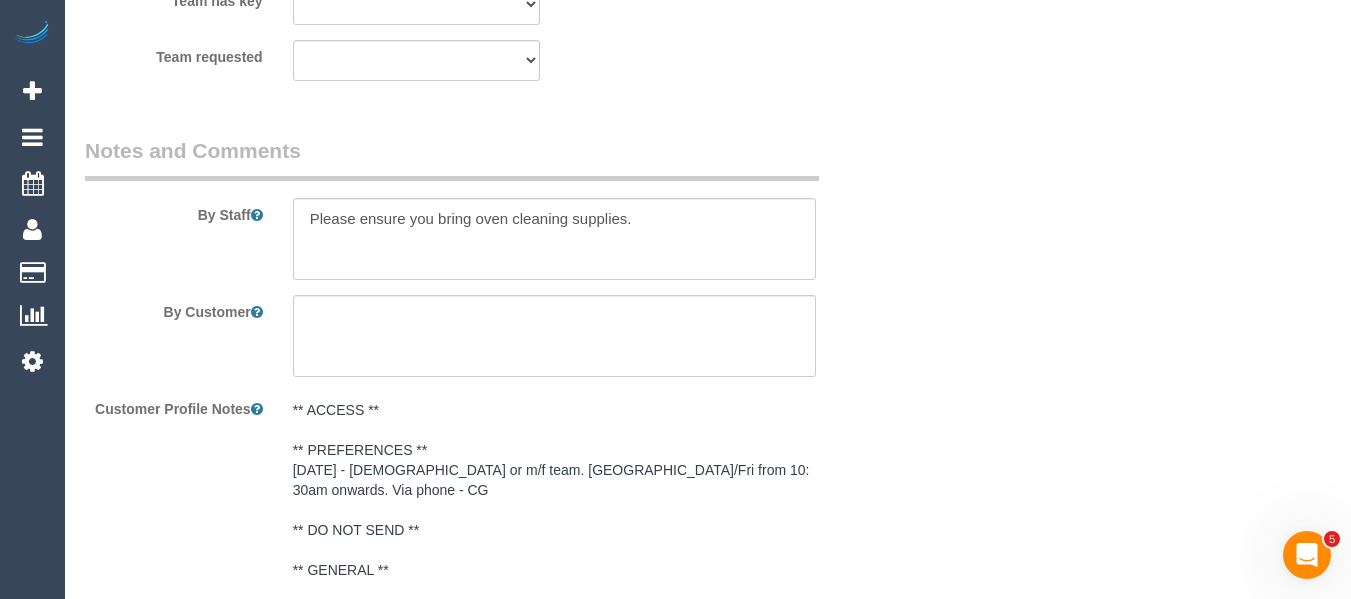 scroll, scrollTop: 3006, scrollLeft: 0, axis: vertical 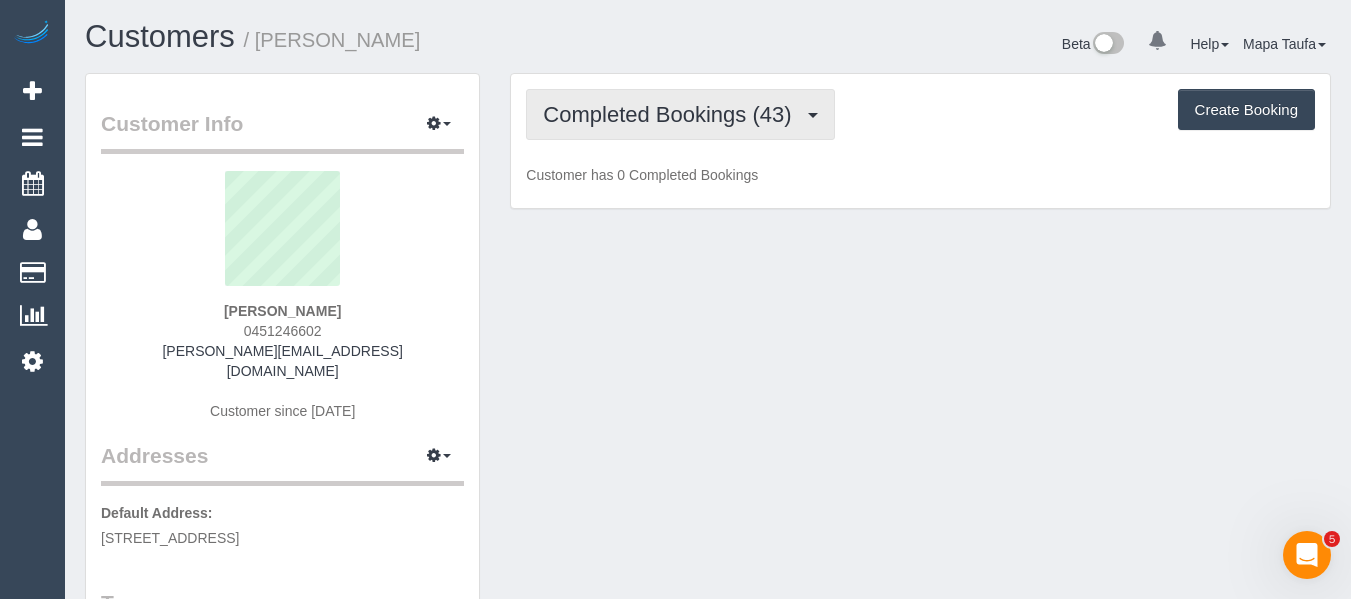click on "Completed Bookings (43)" at bounding box center [672, 114] 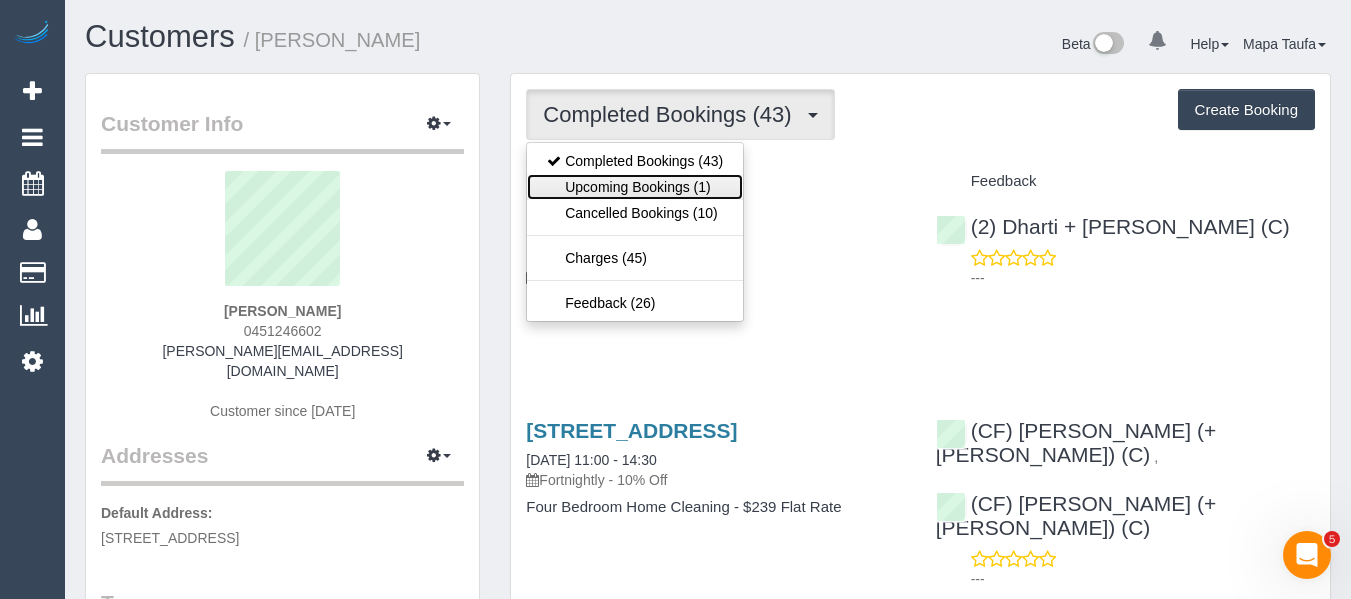 click on "Upcoming Bookings (1)" at bounding box center (635, 187) 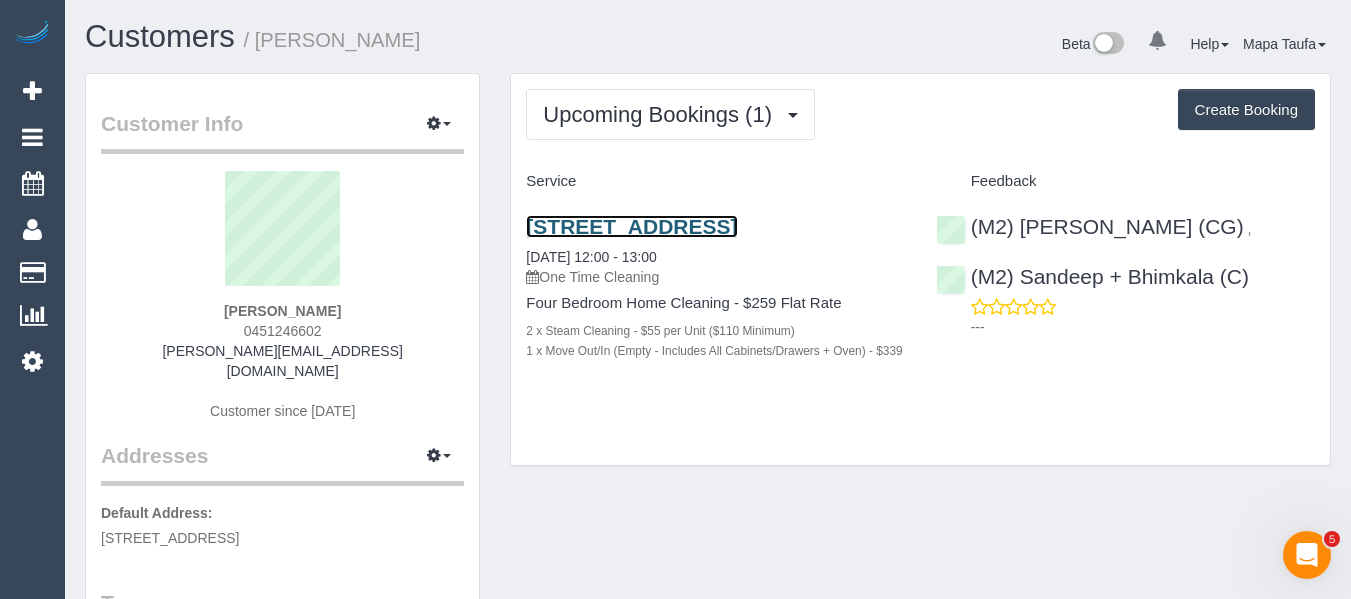 click on "88 Union St, Northcote, VIC 3070" at bounding box center [631, 226] 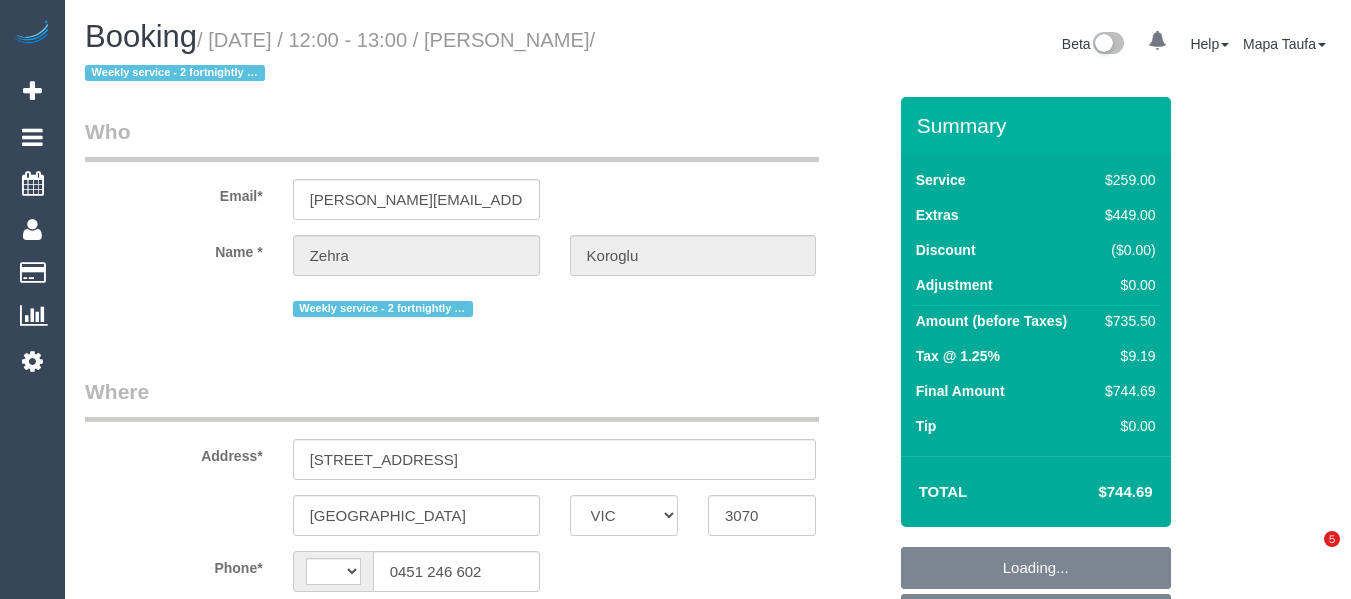 select on "VIC" 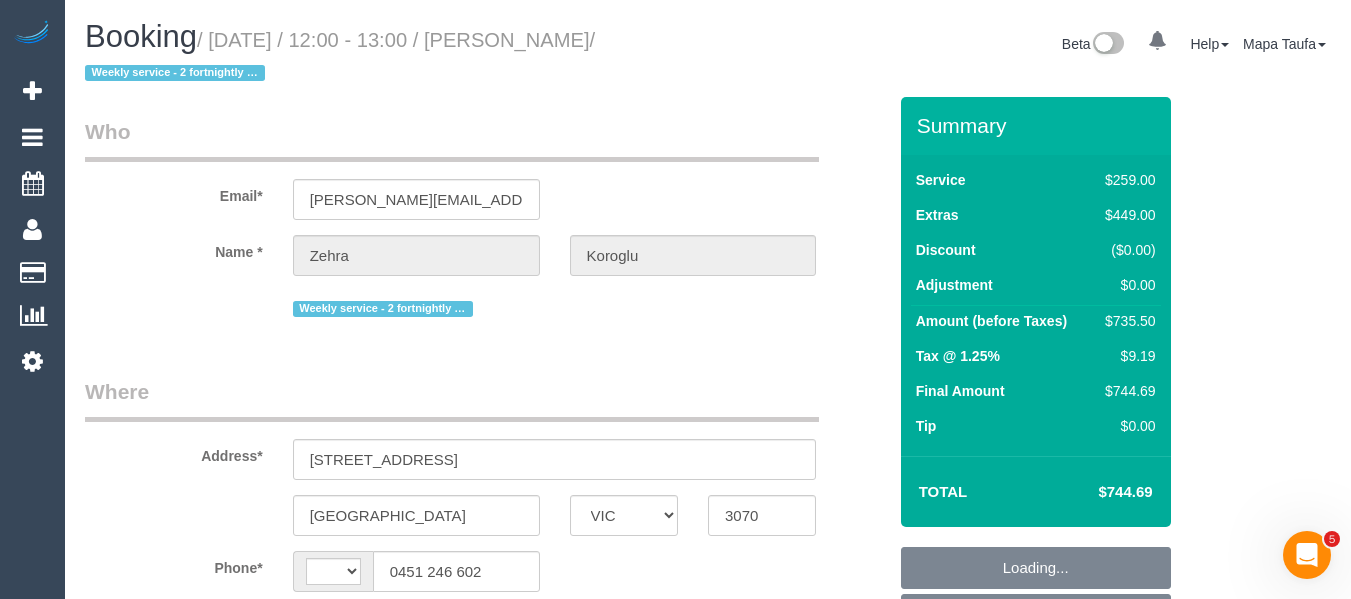 scroll, scrollTop: 0, scrollLeft: 0, axis: both 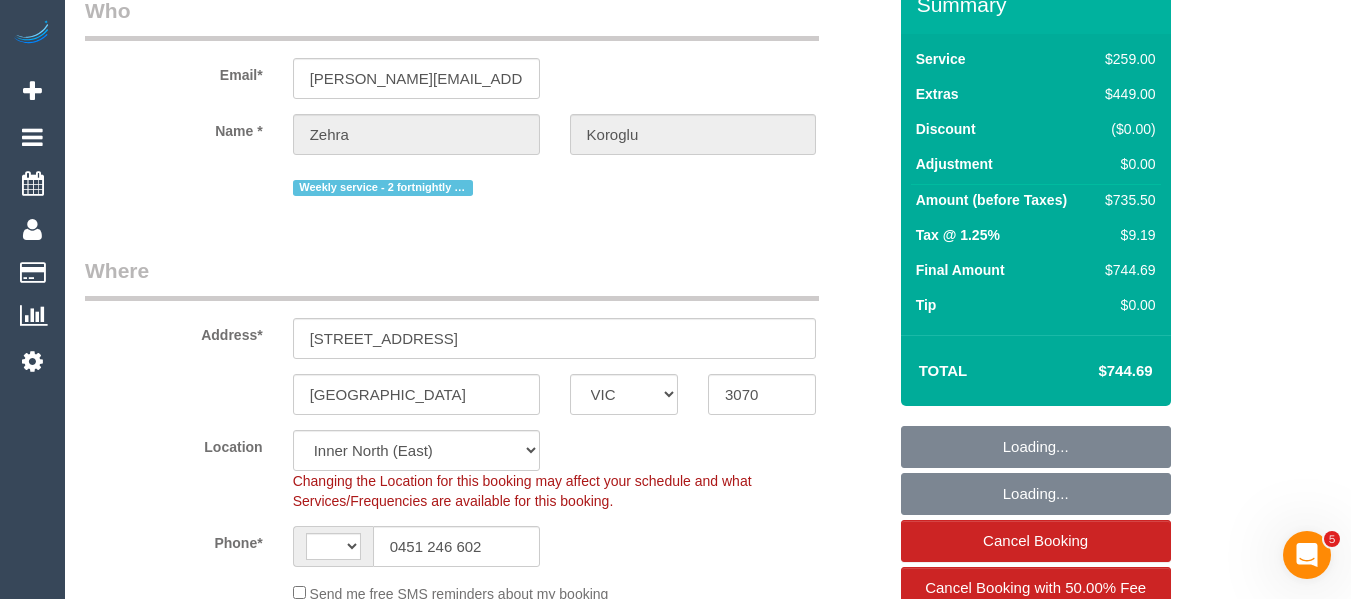select on "string:AU" 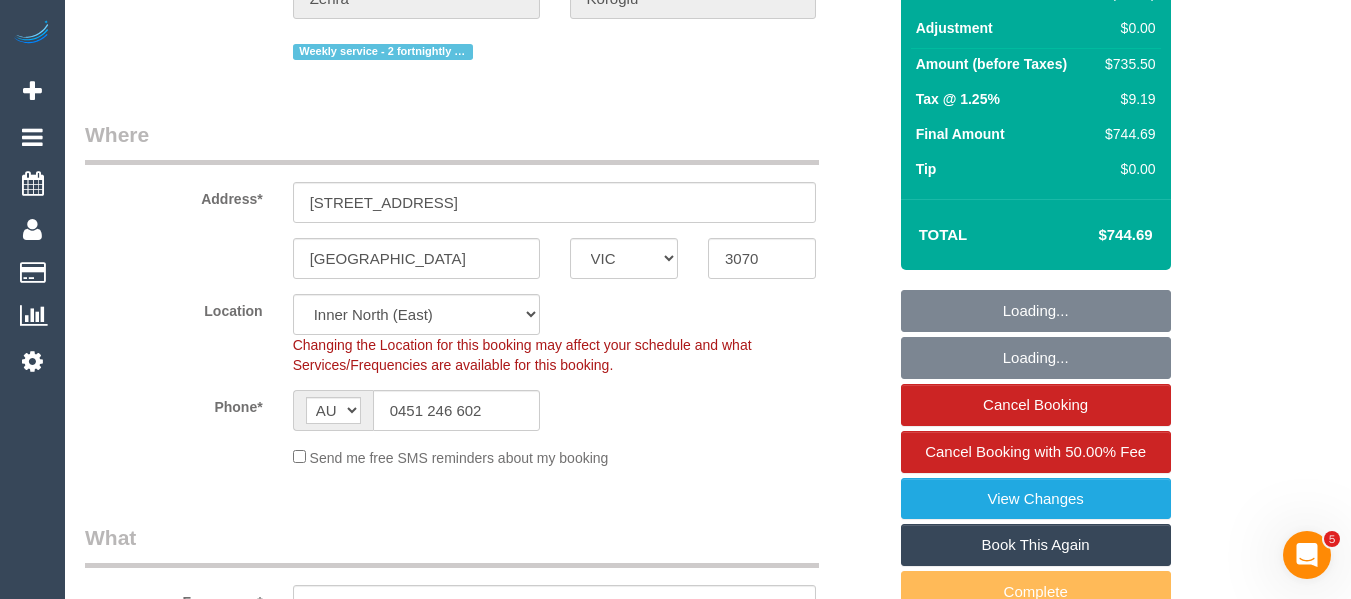 select on "object:842" 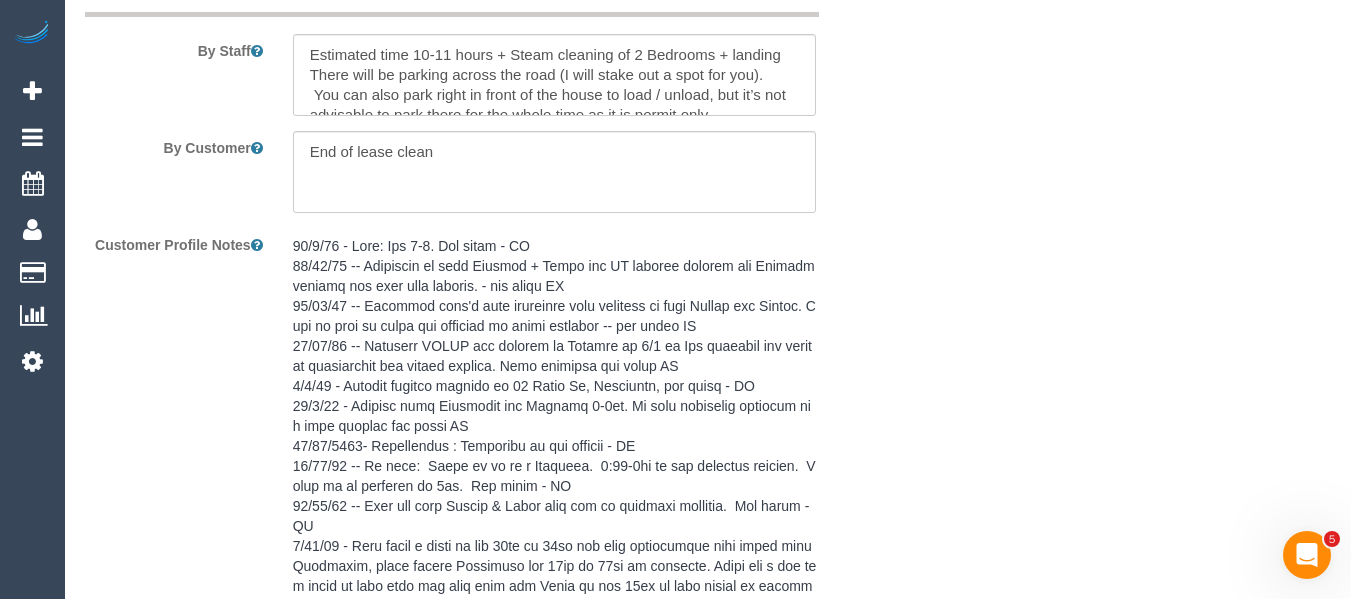 scroll, scrollTop: 3630, scrollLeft: 0, axis: vertical 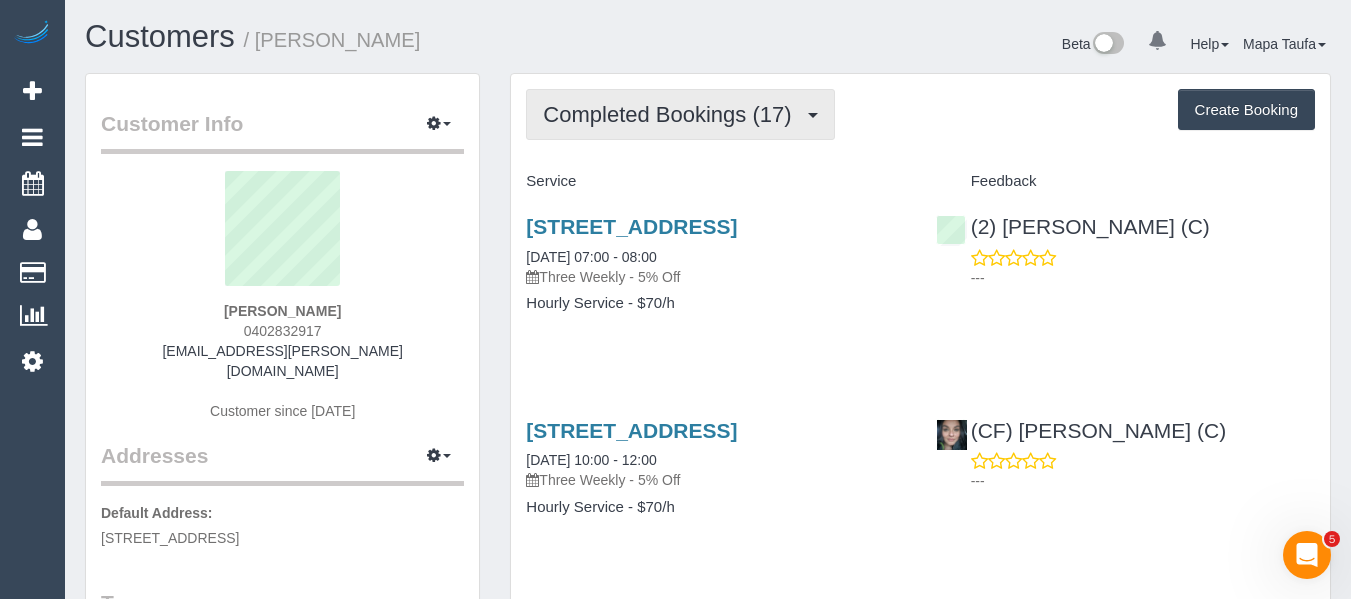 click on "Completed Bookings (17)" at bounding box center (672, 114) 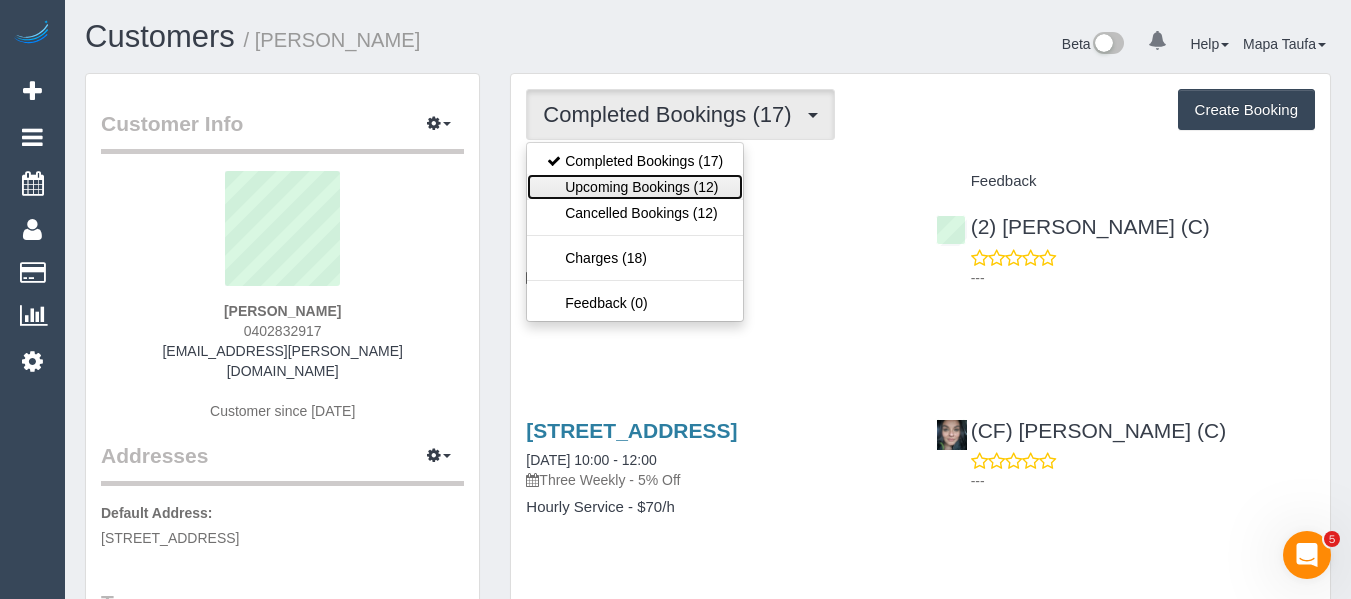click on "Upcoming Bookings (12)" at bounding box center (635, 187) 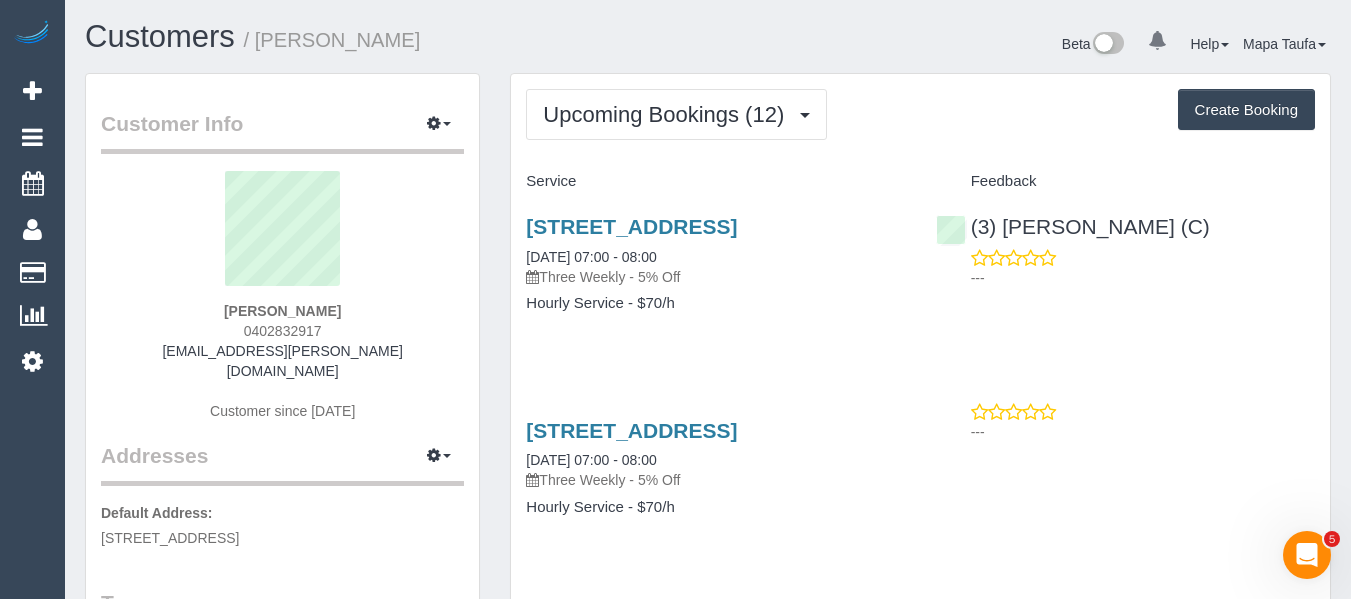 drag, startPoint x: 338, startPoint y: 330, endPoint x: 241, endPoint y: 330, distance: 97 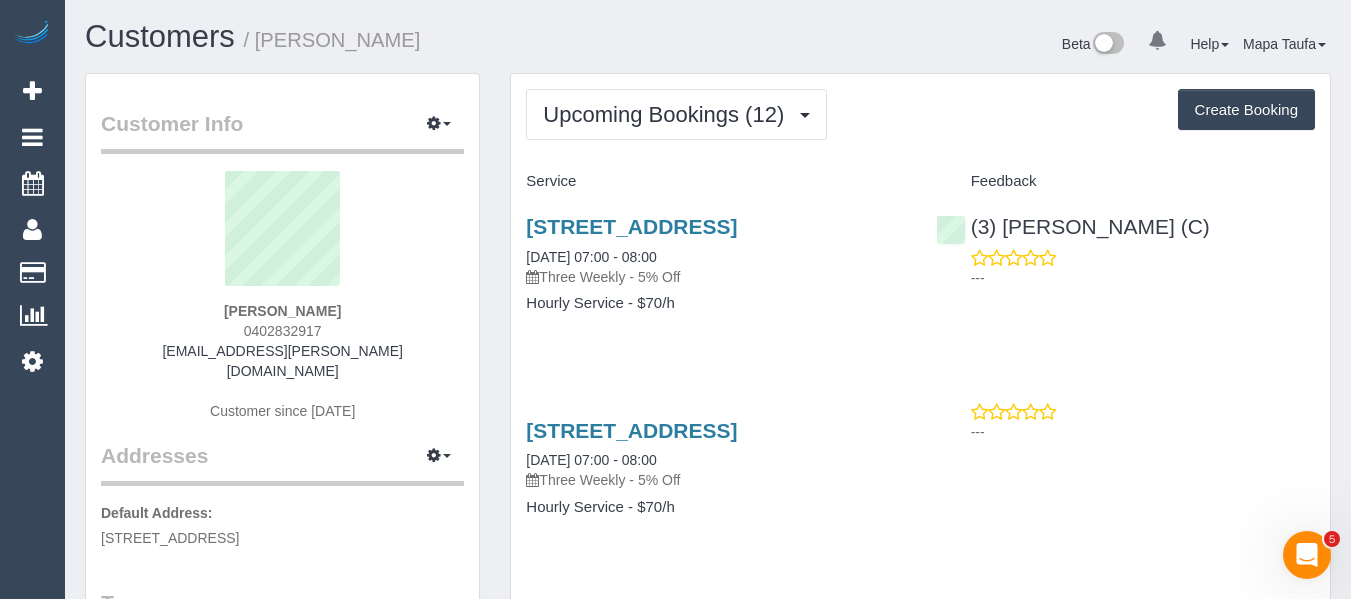 click on "Amber Sloan
0402832917
amber.sloan@gmail.com
Customer since 2023" at bounding box center (282, 306) 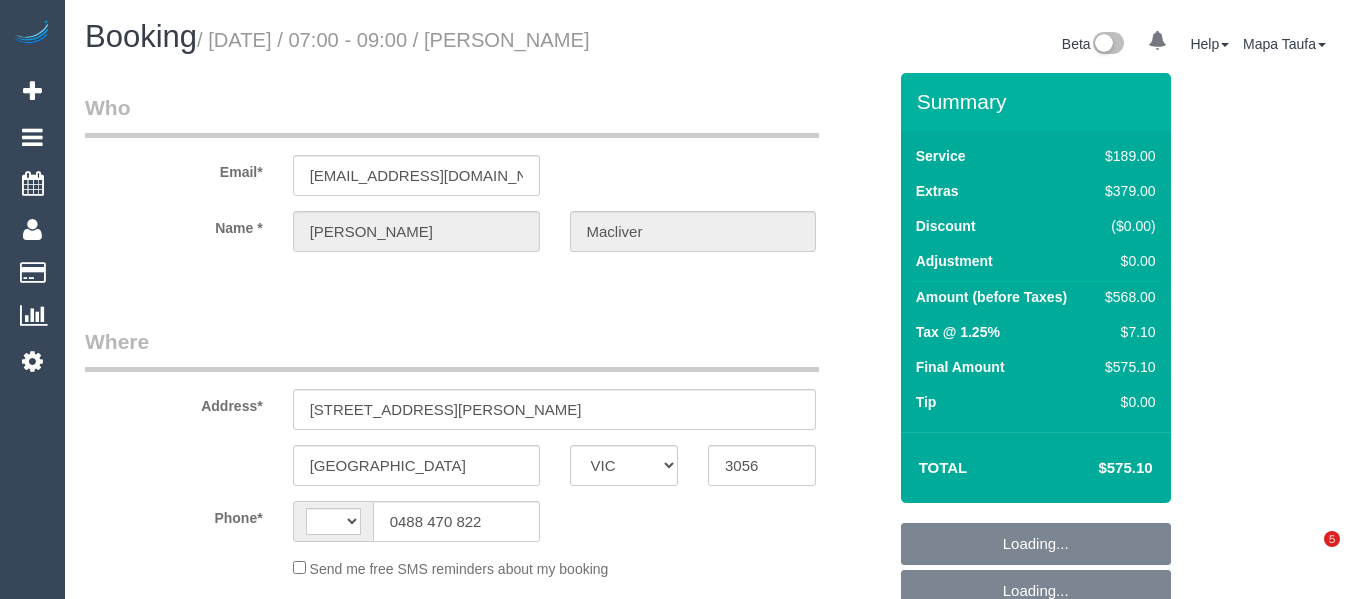 select on "VIC" 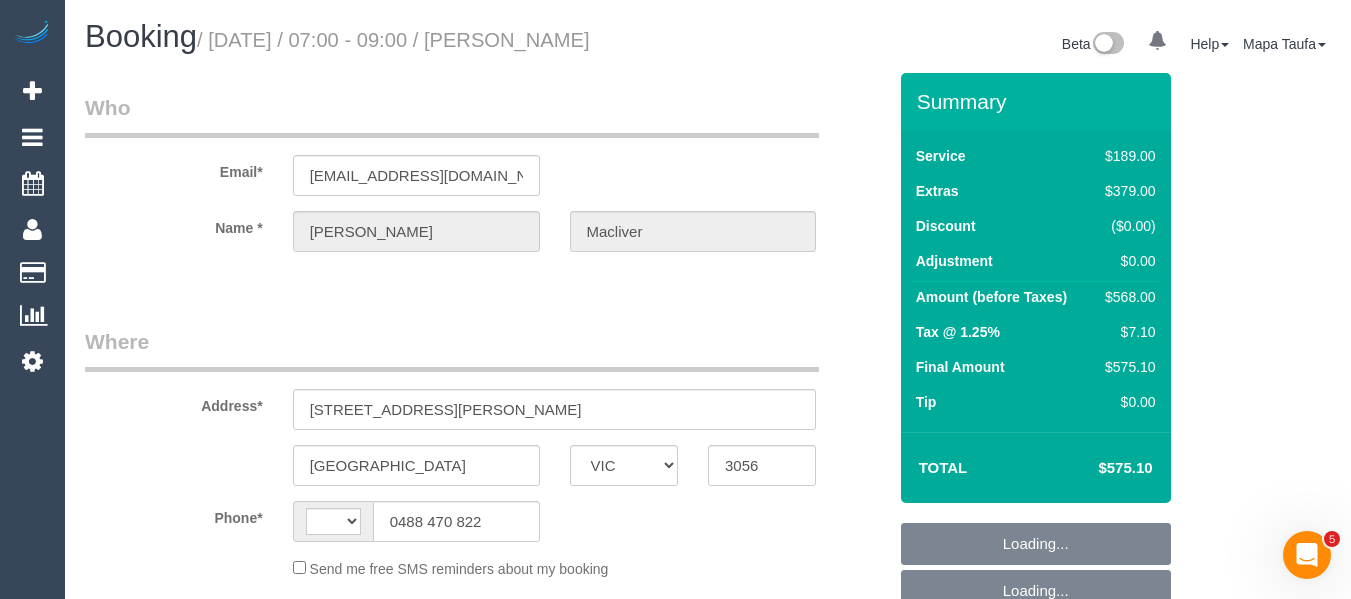 scroll, scrollTop: 0, scrollLeft: 0, axis: both 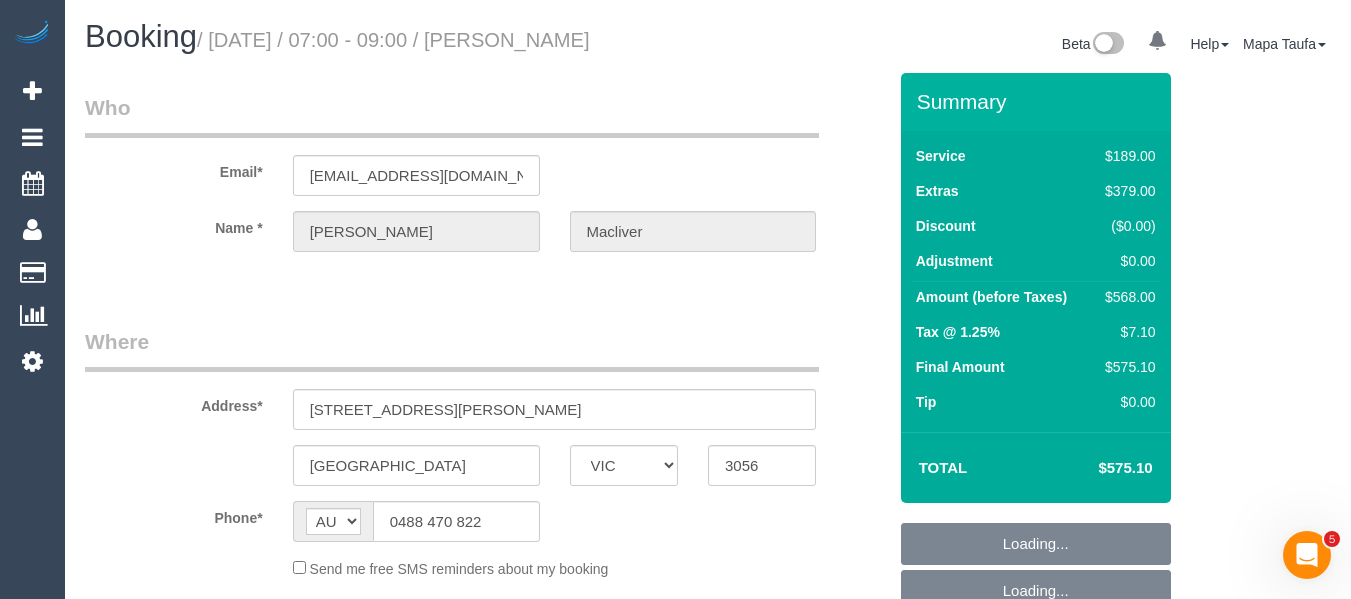 select on "object:691" 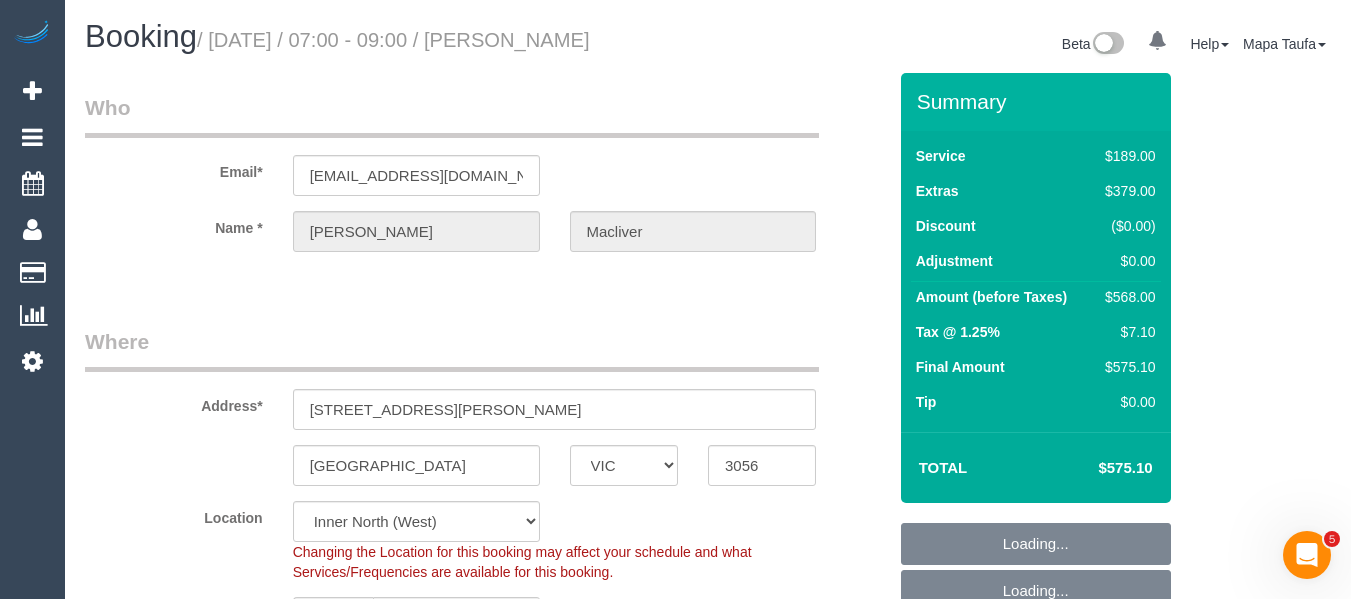 select on "object:698" 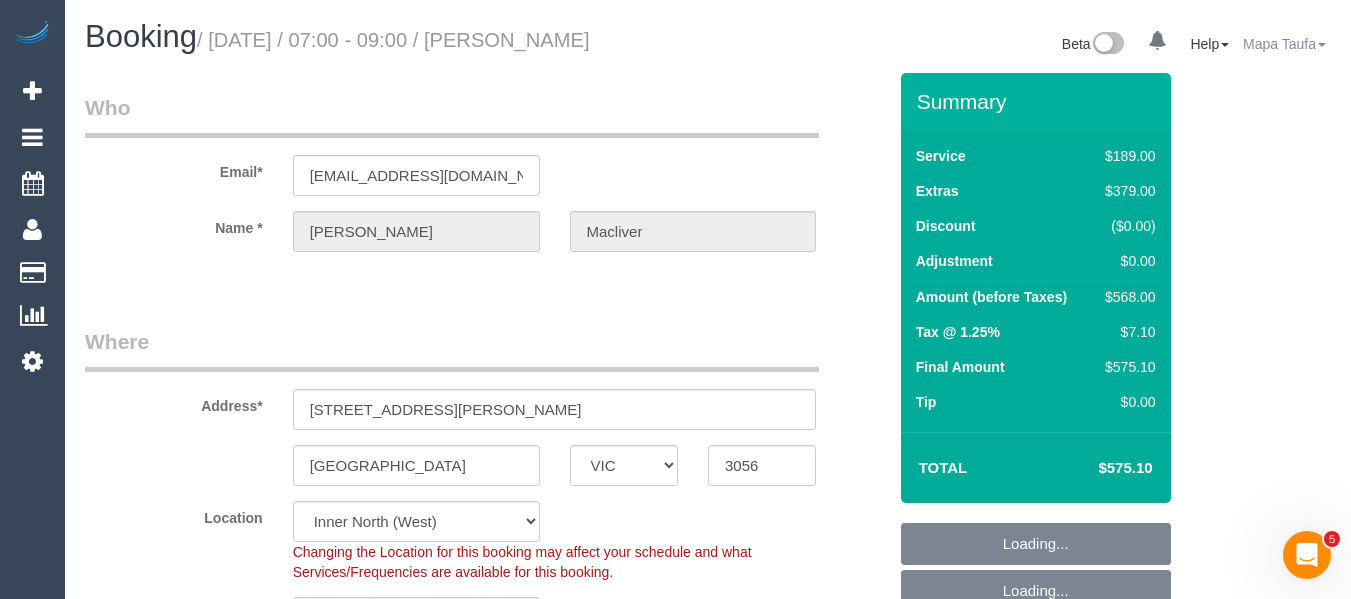 select on "number:28" 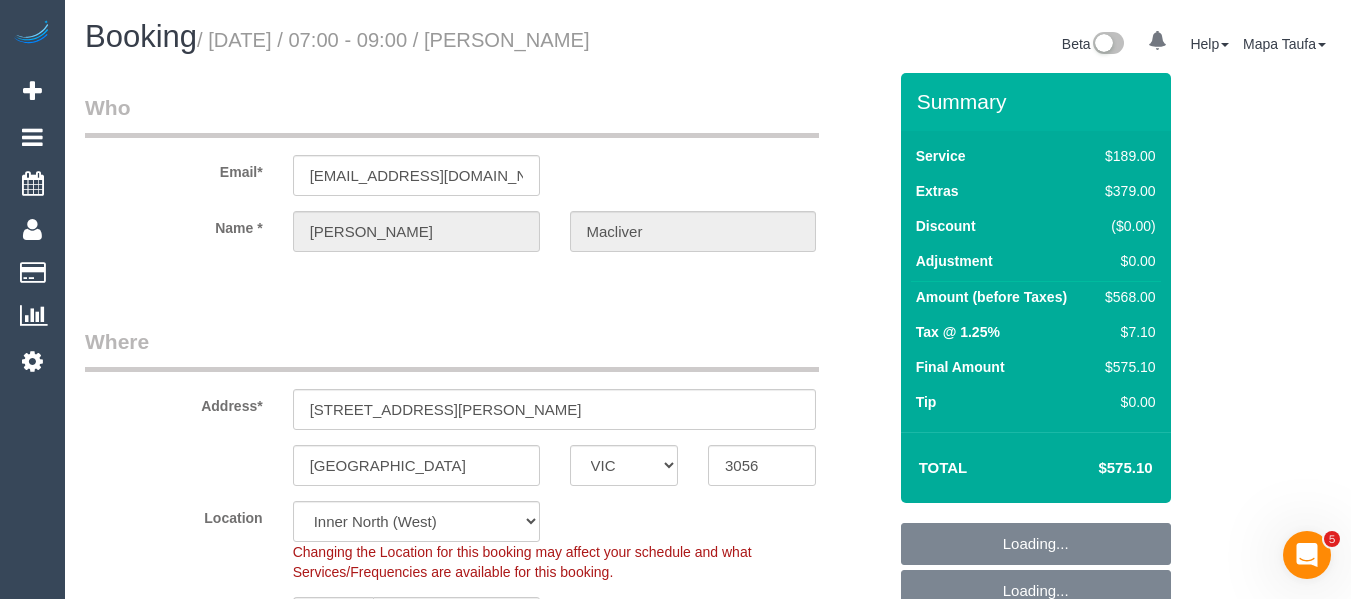 select on "spot1" 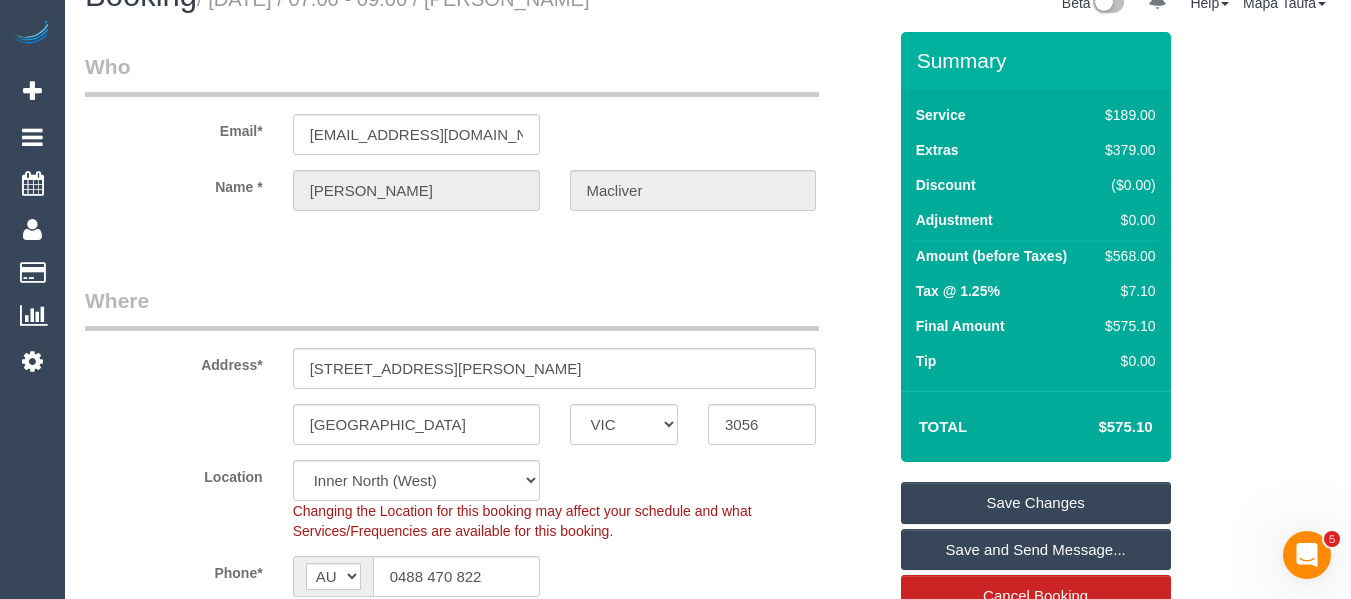 scroll, scrollTop: 0, scrollLeft: 0, axis: both 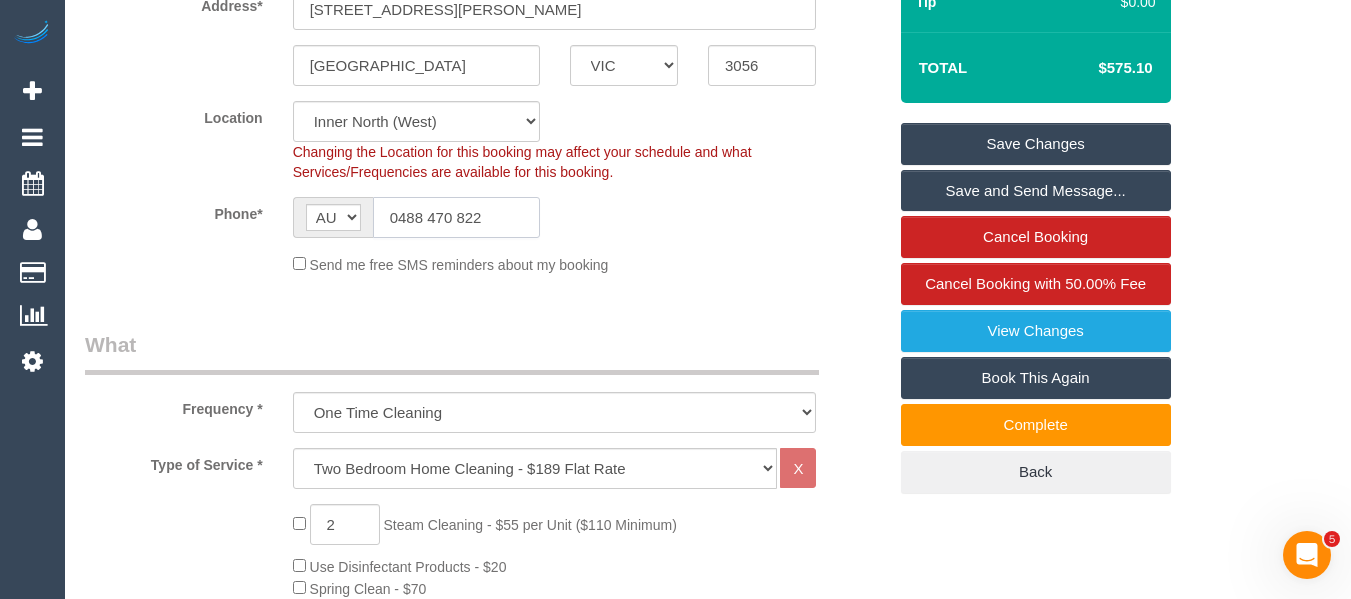 click on "0488 470 822" 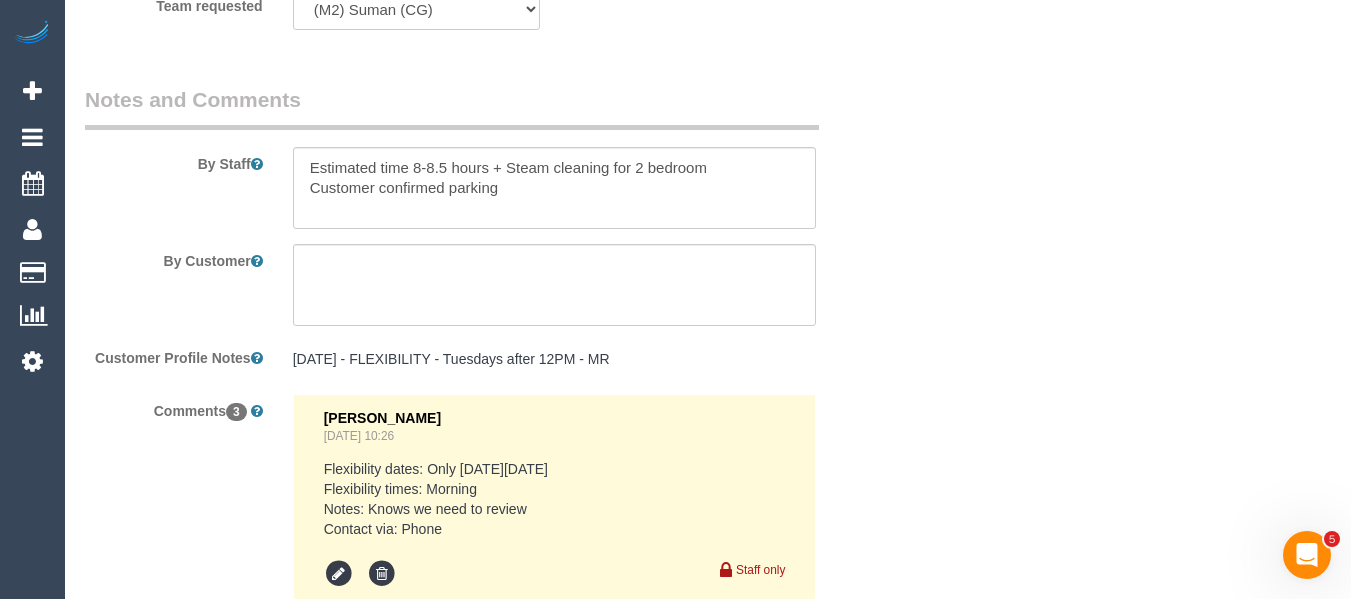 scroll, scrollTop: 3500, scrollLeft: 0, axis: vertical 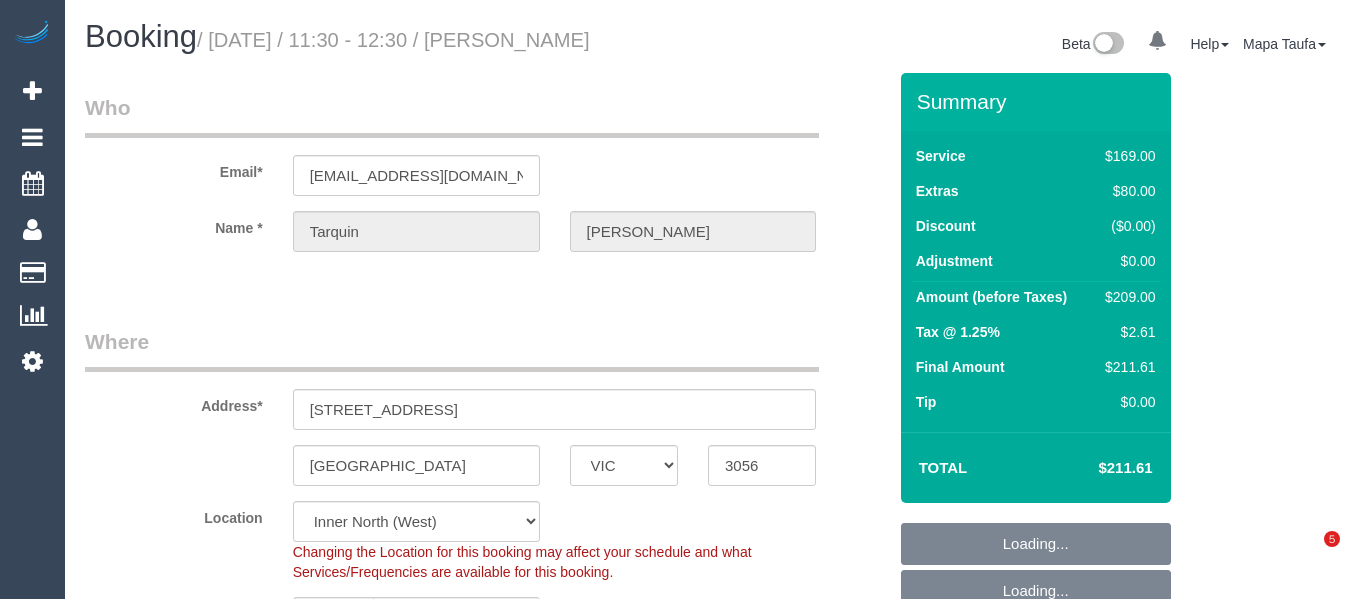 select on "VIC" 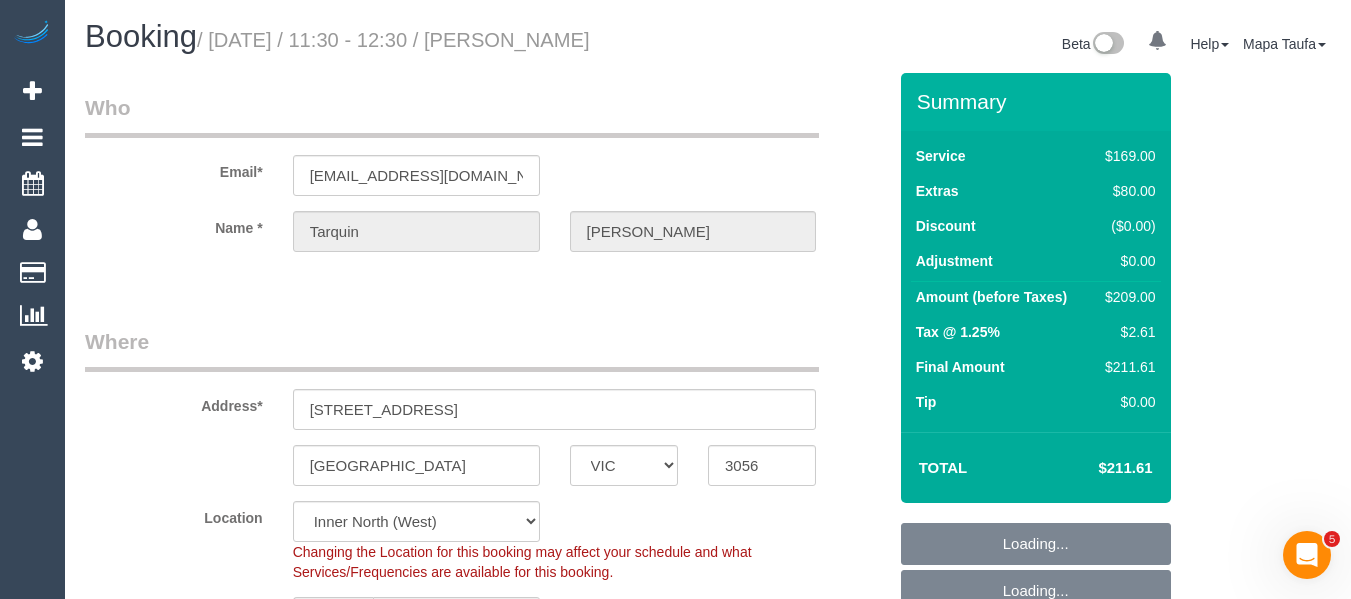 scroll, scrollTop: 0, scrollLeft: 0, axis: both 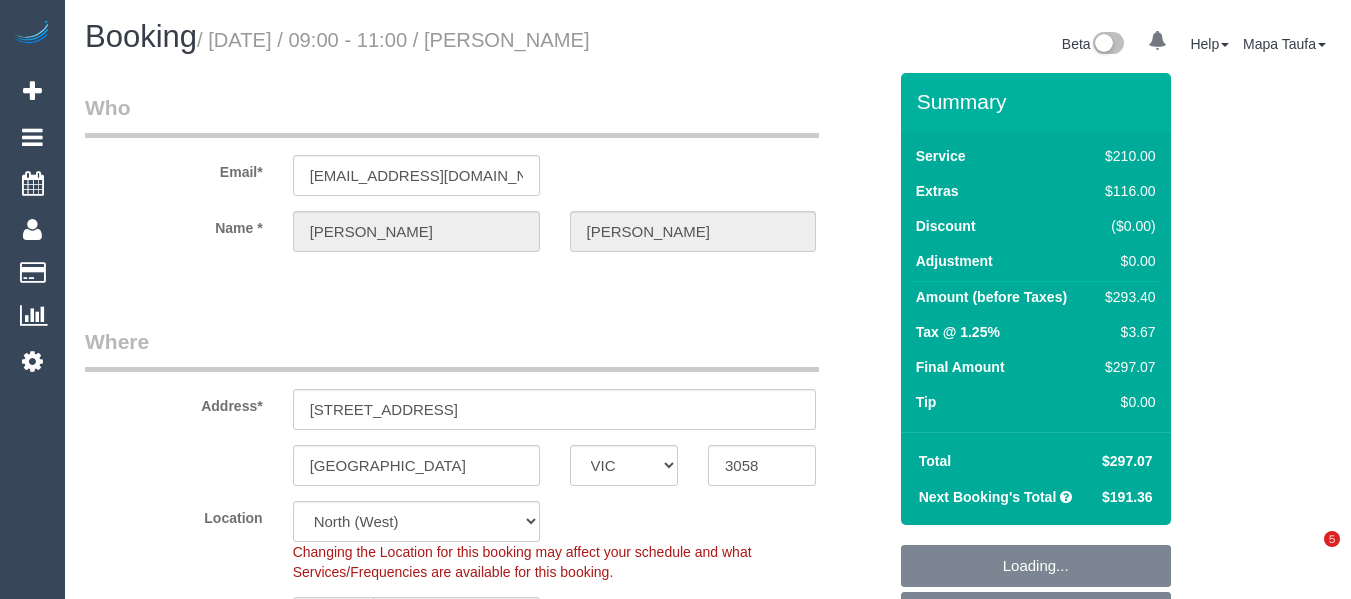select on "VIC" 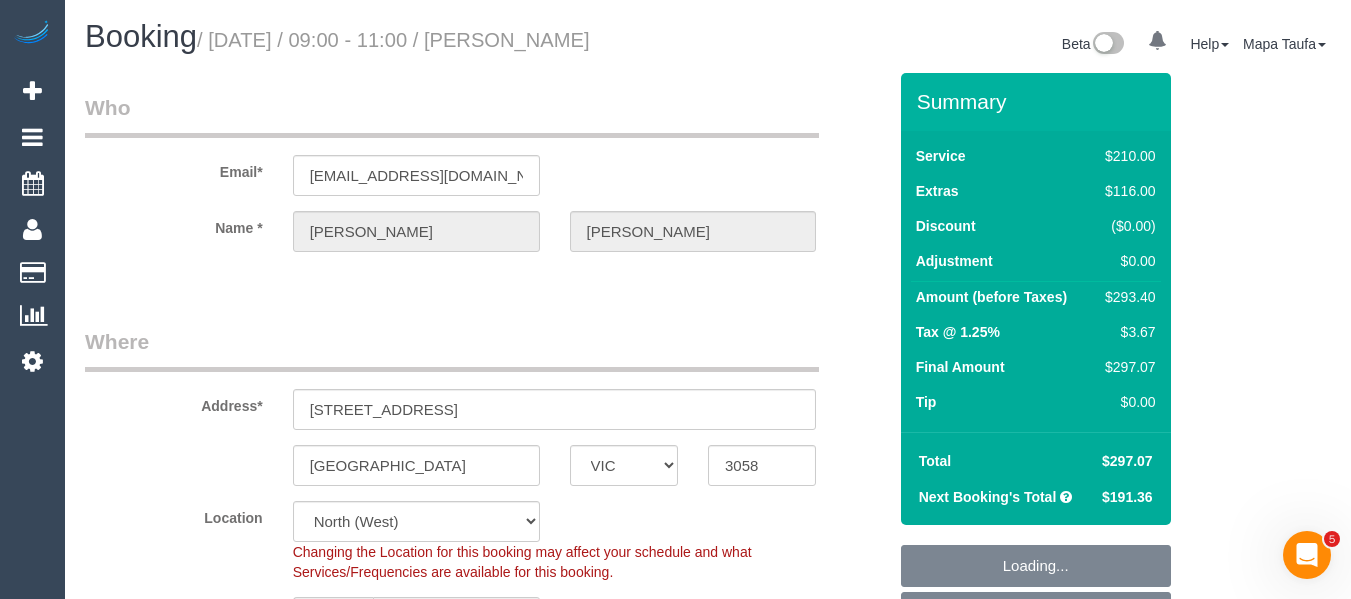 scroll, scrollTop: 0, scrollLeft: 0, axis: both 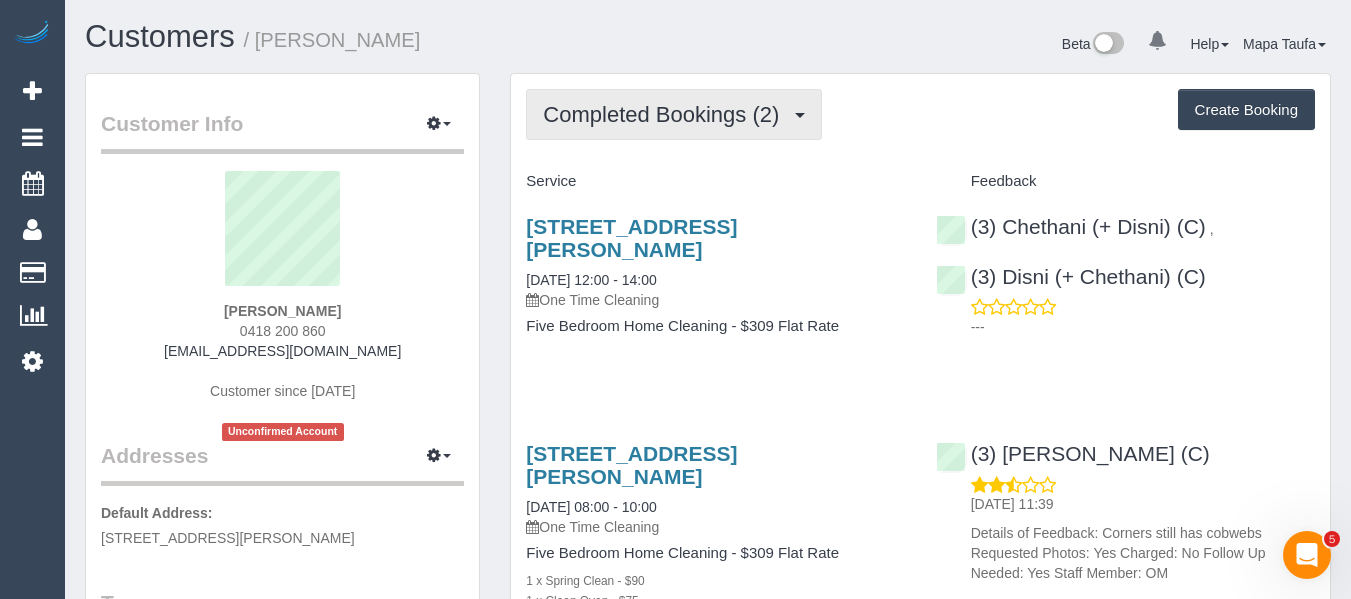 drag, startPoint x: 645, startPoint y: 112, endPoint x: 649, endPoint y: 149, distance: 37.215588 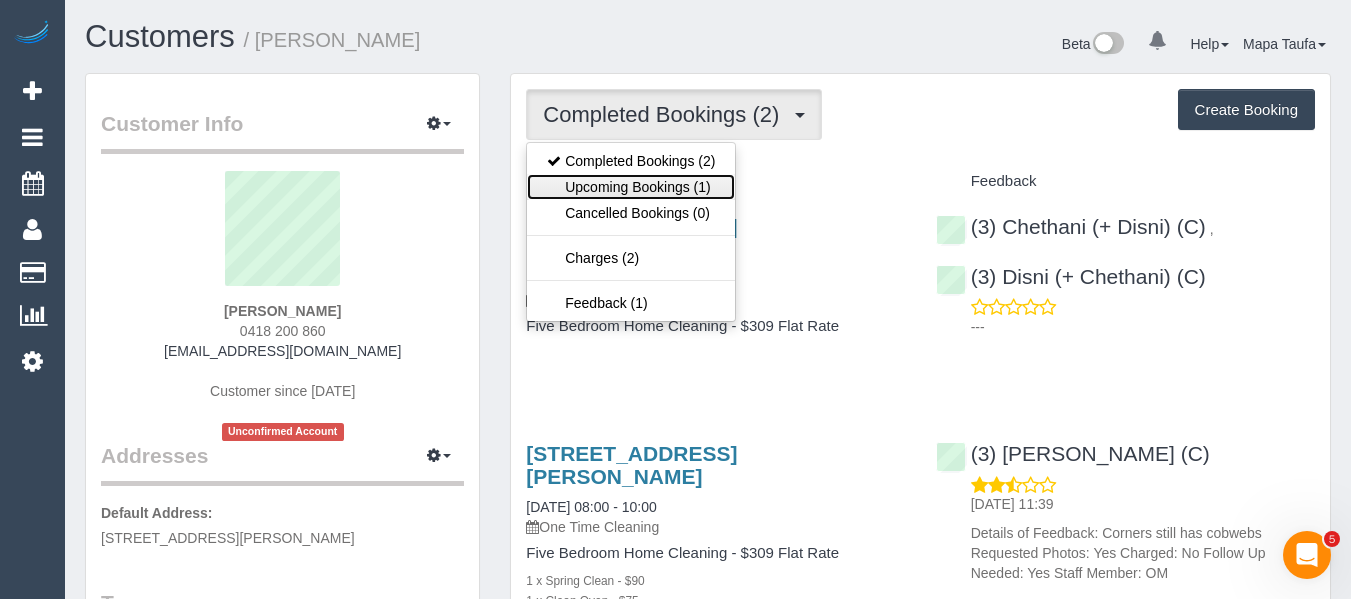 click on "Upcoming Bookings (1)" at bounding box center (631, 187) 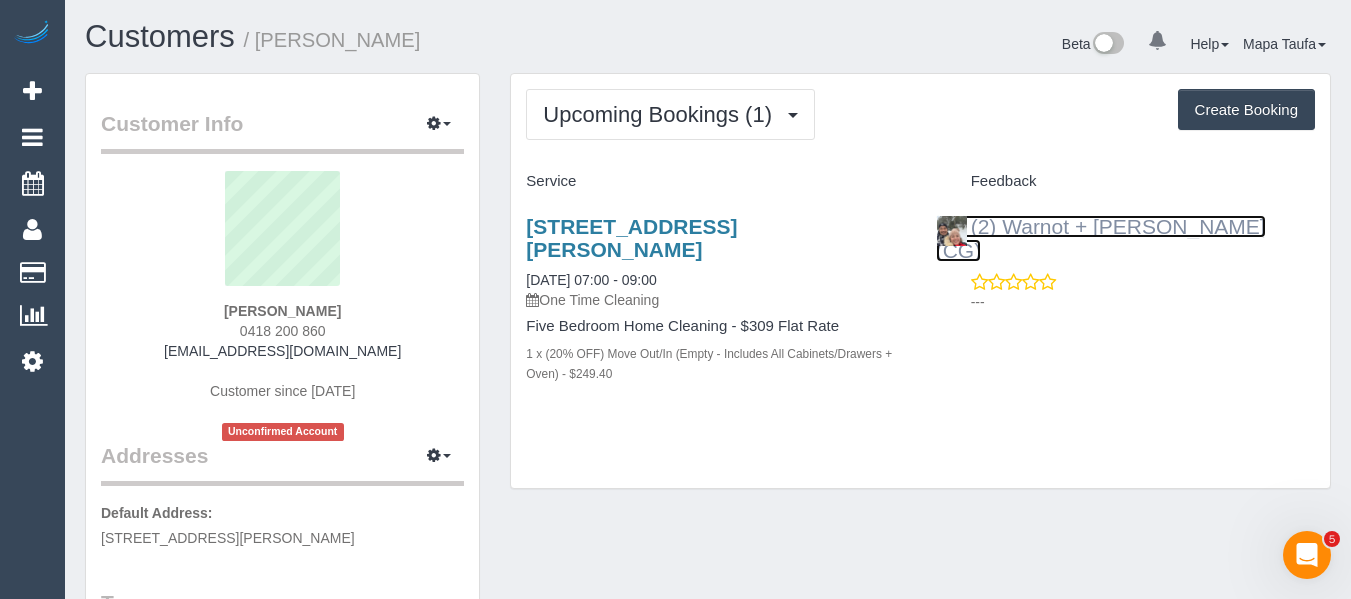 click on "(2) Warnot + [PERSON_NAME] (CG)" at bounding box center [1101, 238] 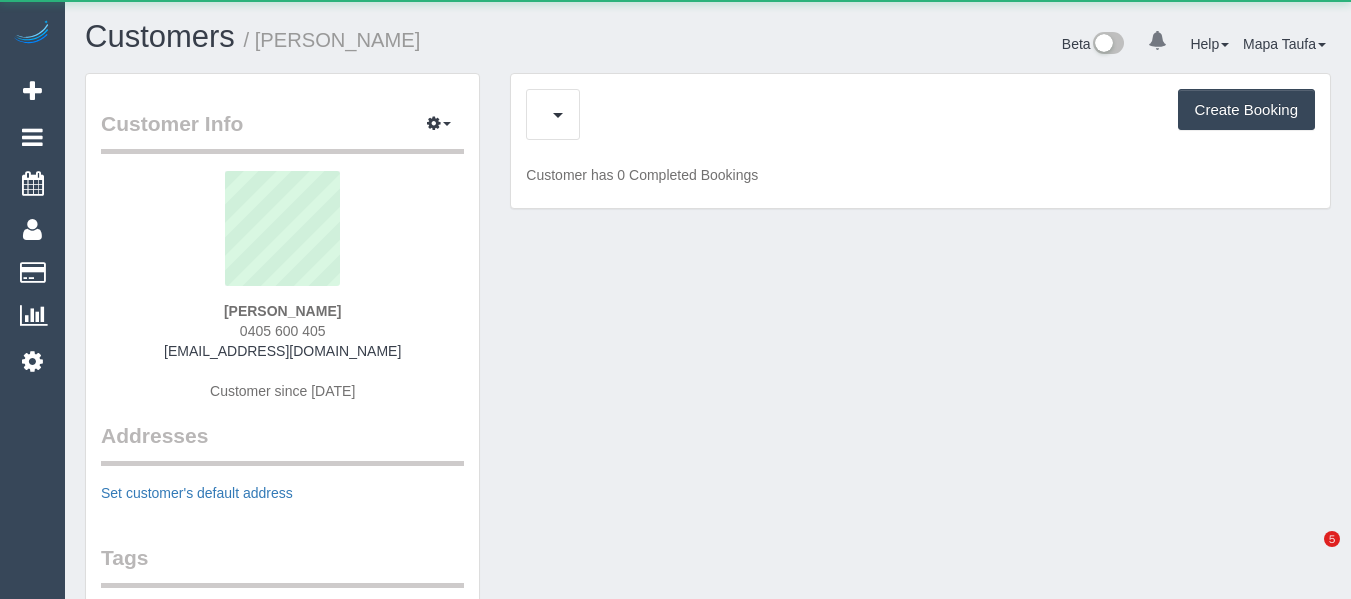 scroll, scrollTop: 0, scrollLeft: 0, axis: both 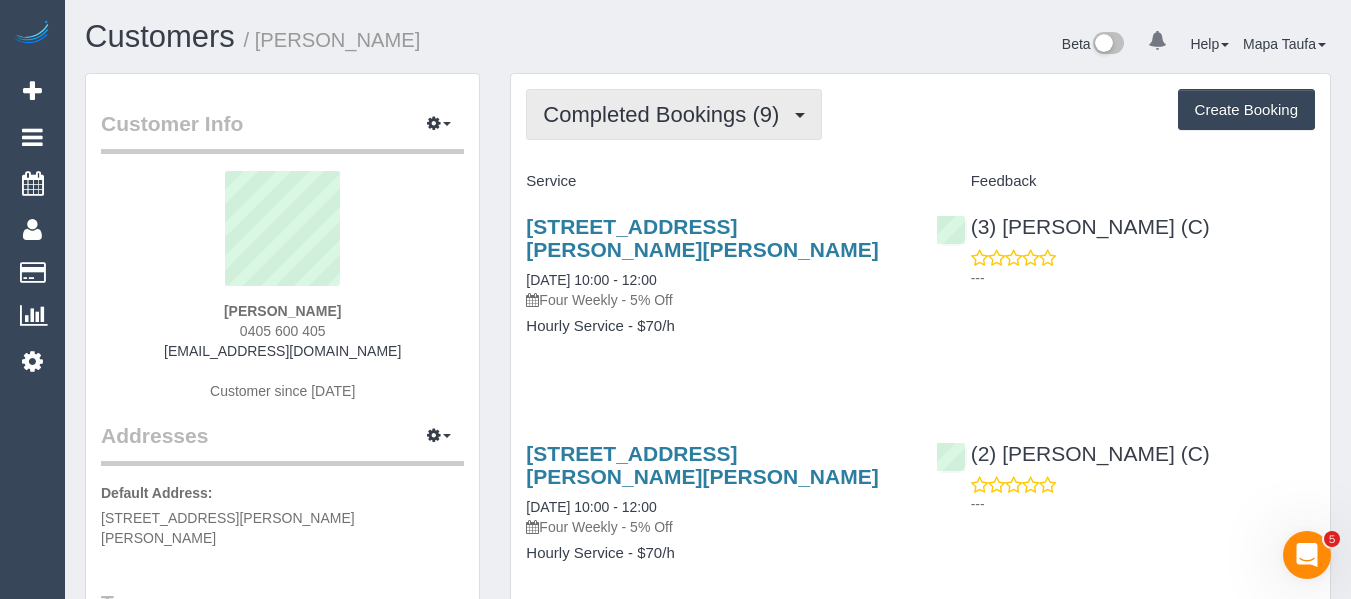 drag, startPoint x: 615, startPoint y: 129, endPoint x: 613, endPoint y: 142, distance: 13.152946 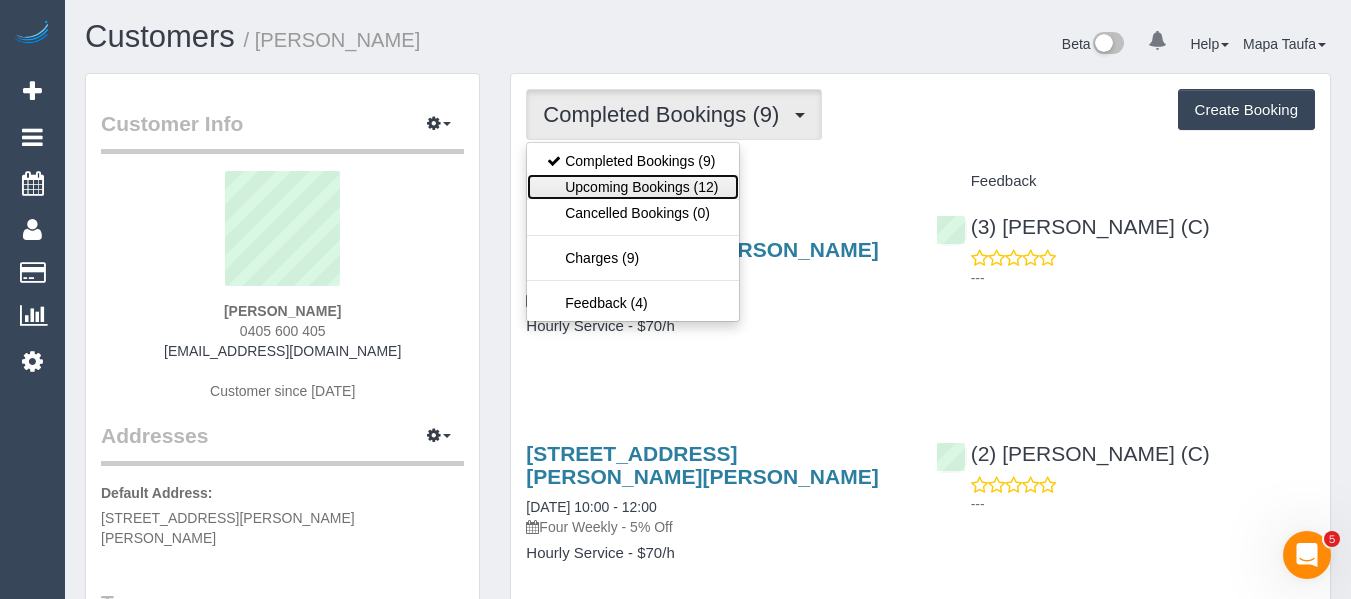 click on "Upcoming Bookings (12)" at bounding box center [632, 187] 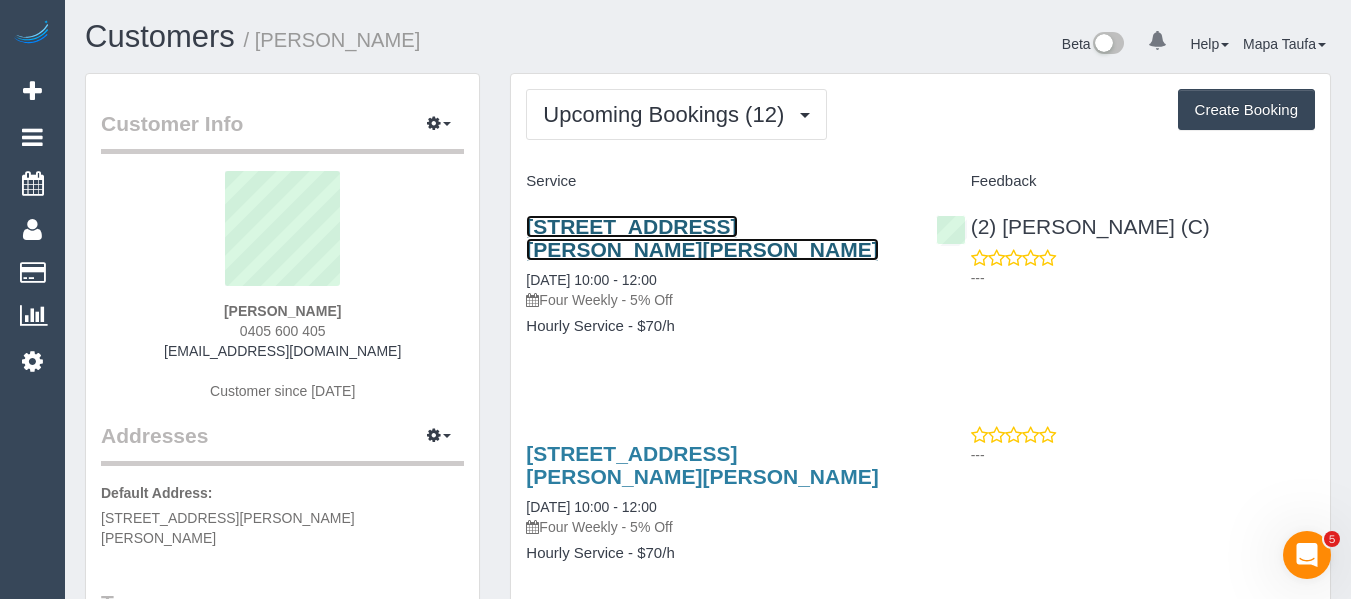 click on "2 Greig Court, 3, Elwood, VIC 3184" at bounding box center (702, 238) 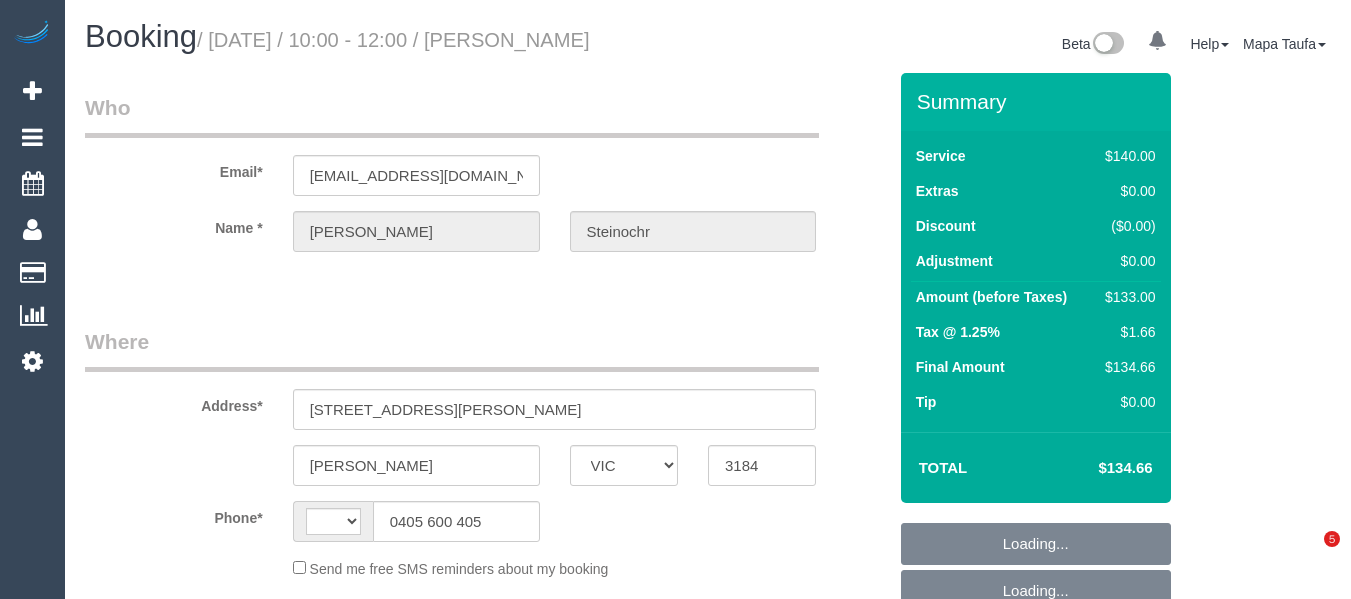 select on "VIC" 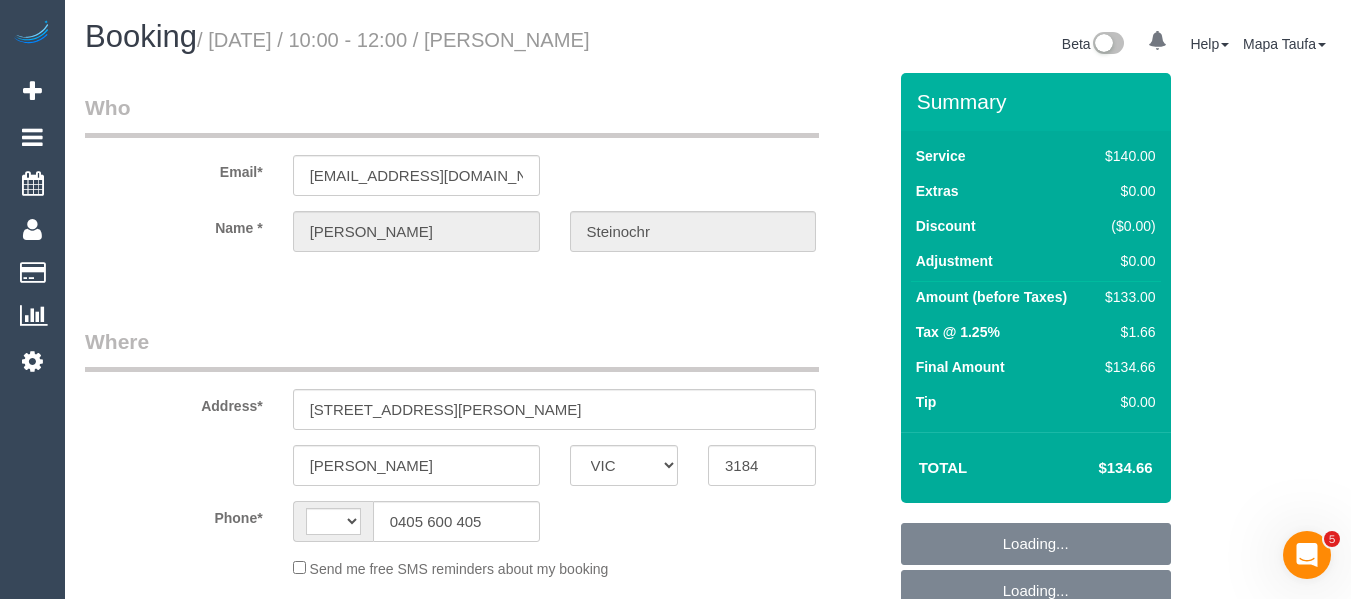 scroll, scrollTop: 0, scrollLeft: 0, axis: both 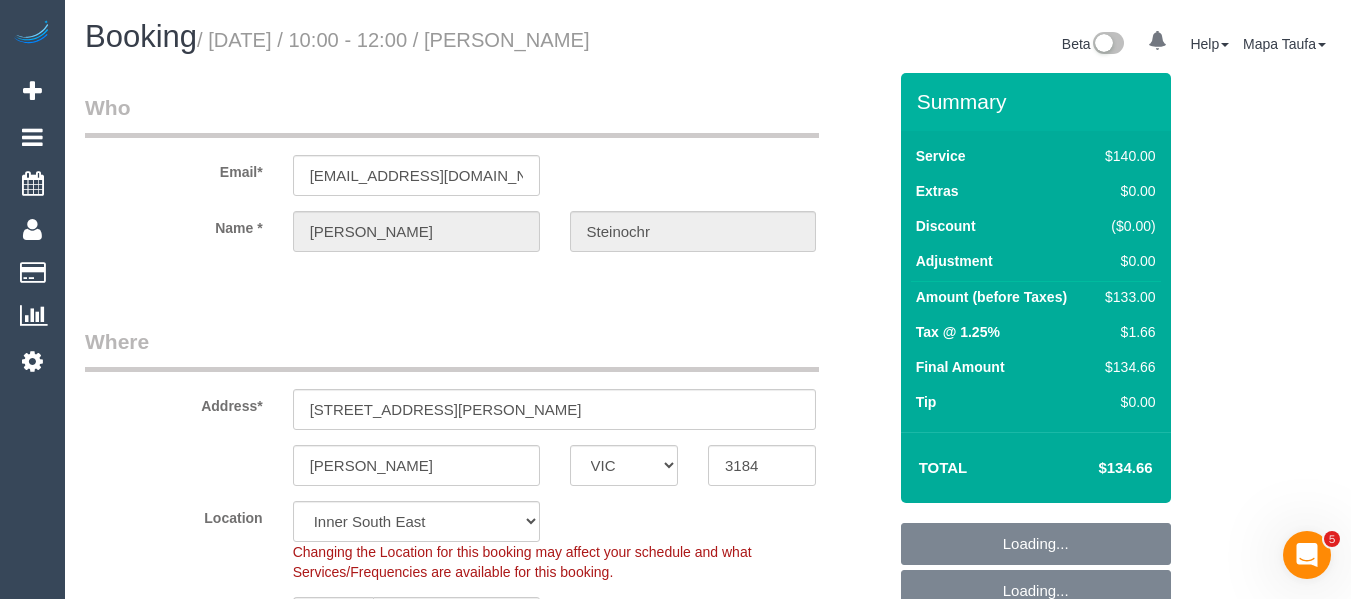 select on "string:AU" 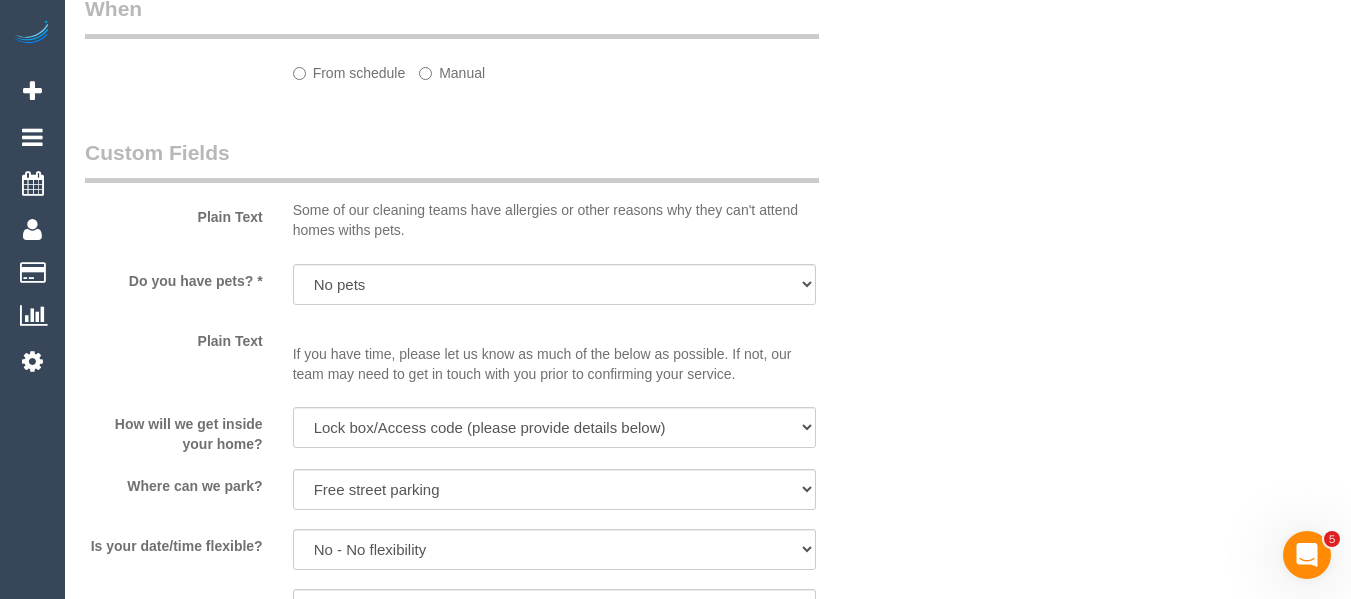 select on "spot3" 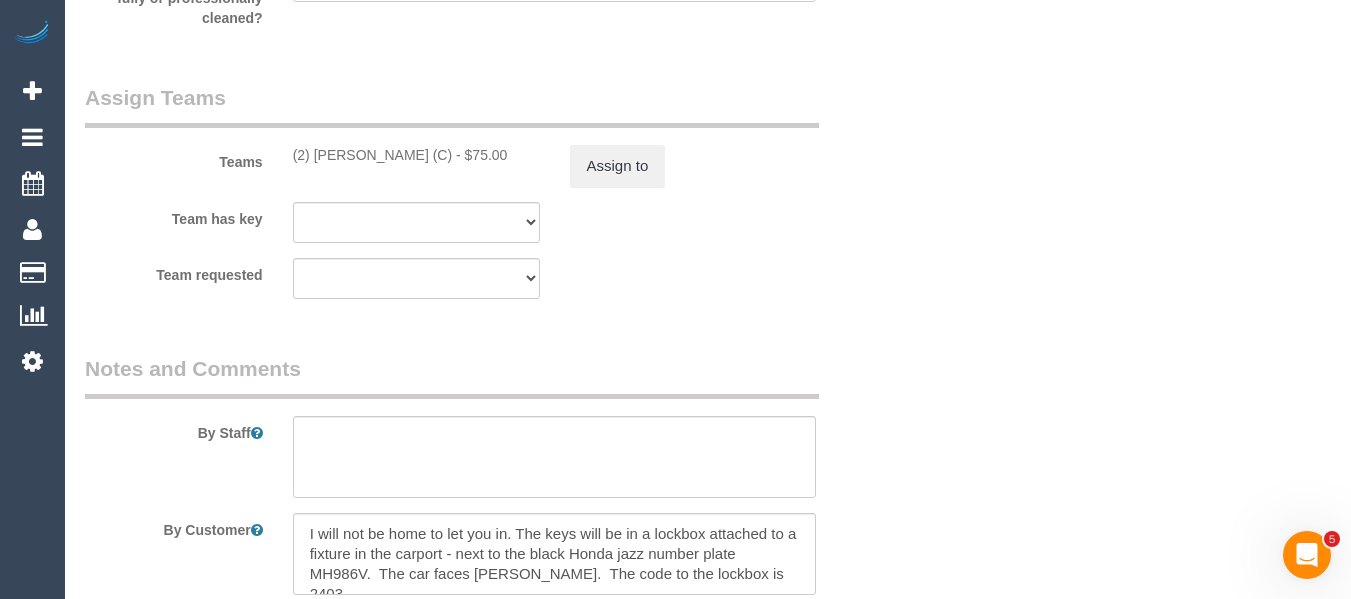 scroll, scrollTop: 3099, scrollLeft: 0, axis: vertical 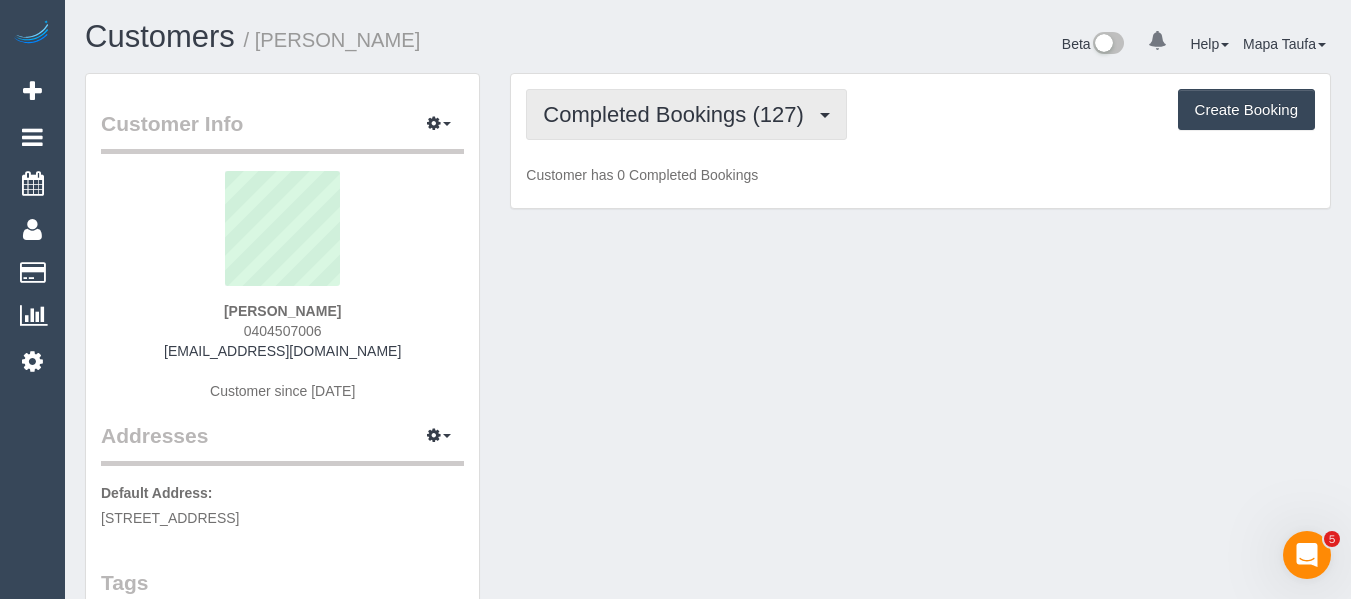 click on "Completed Bookings (127)" at bounding box center (678, 114) 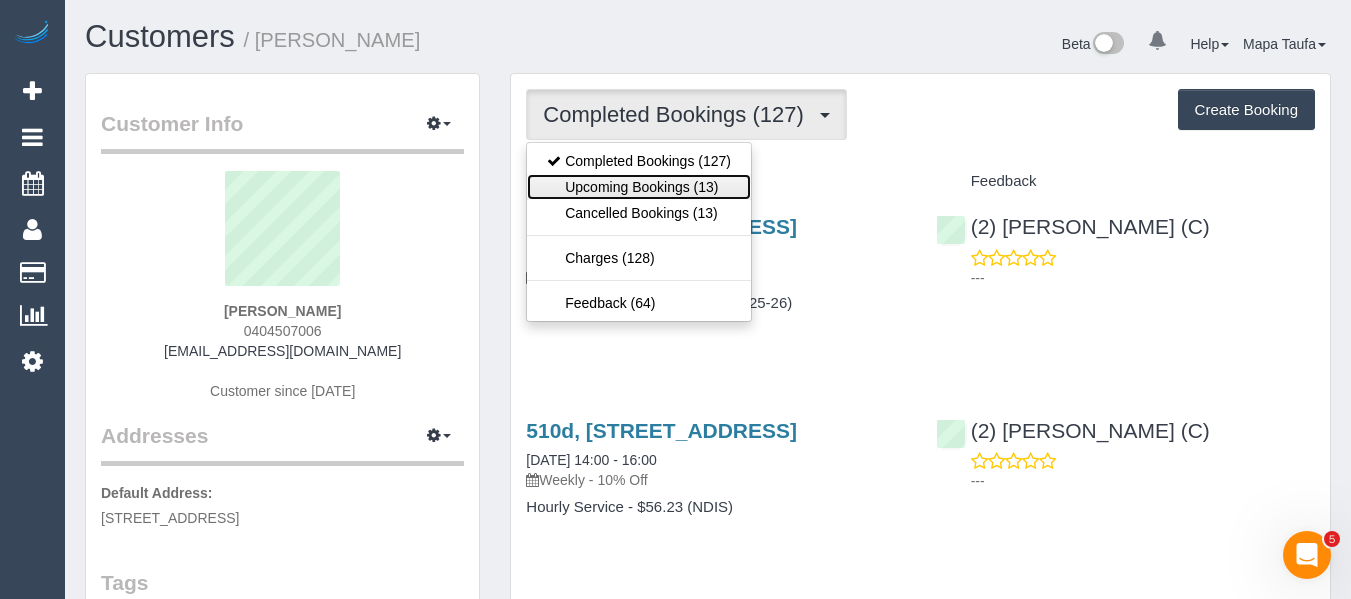 click on "Upcoming Bookings (13)" at bounding box center (639, 187) 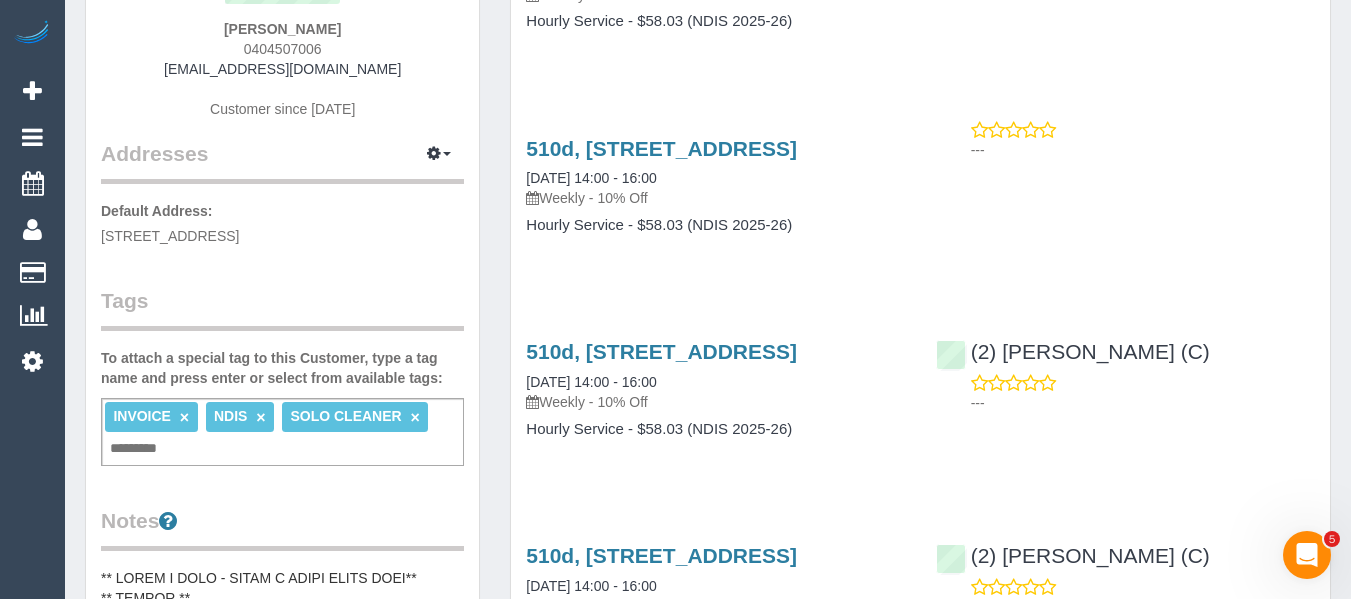 scroll, scrollTop: 300, scrollLeft: 0, axis: vertical 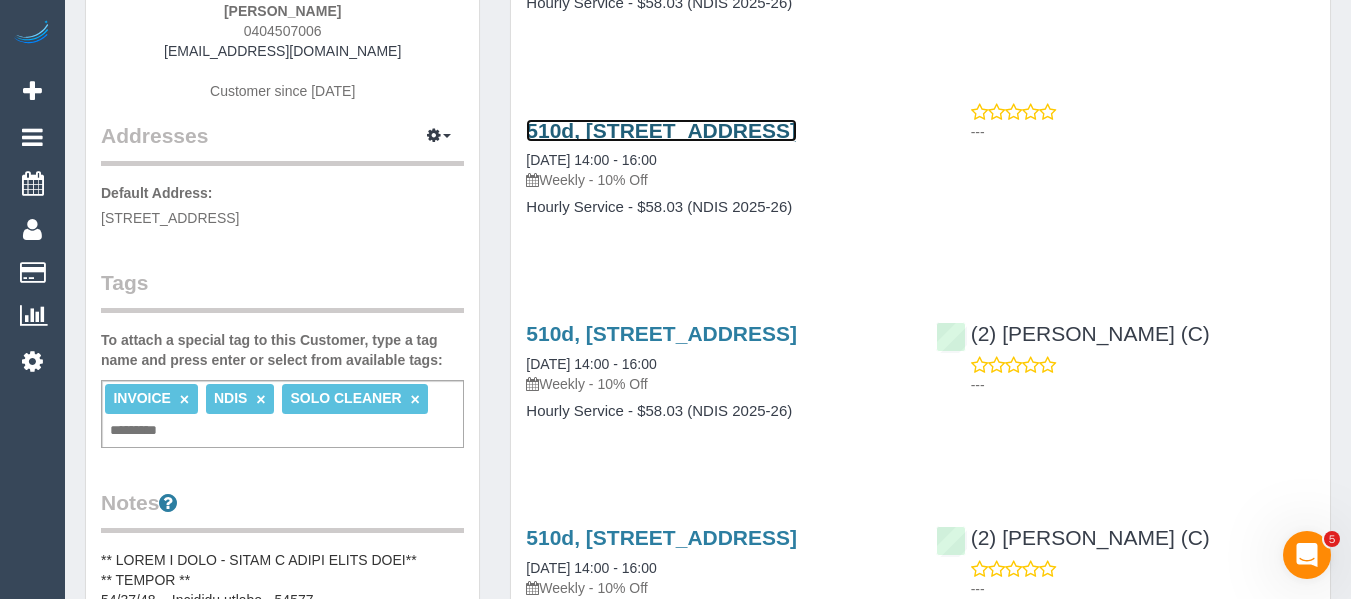 click on "510d, 615 Victoria St, Abbotsford, VIC 3067" at bounding box center [661, 130] 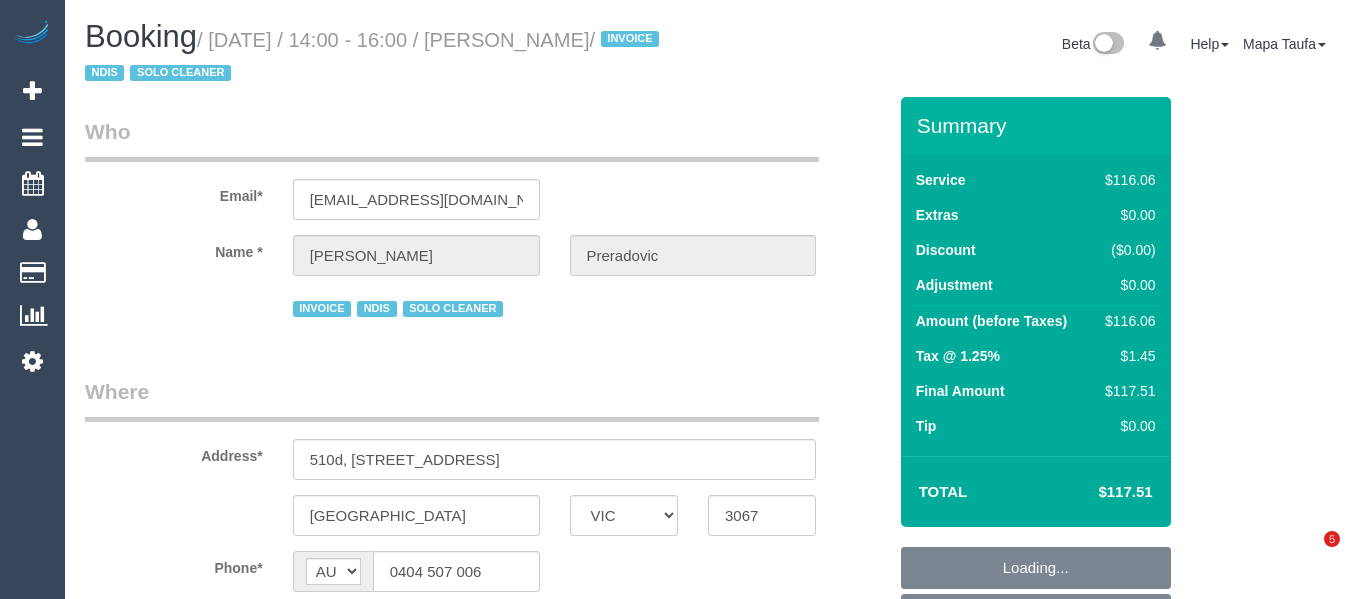 select on "VIC" 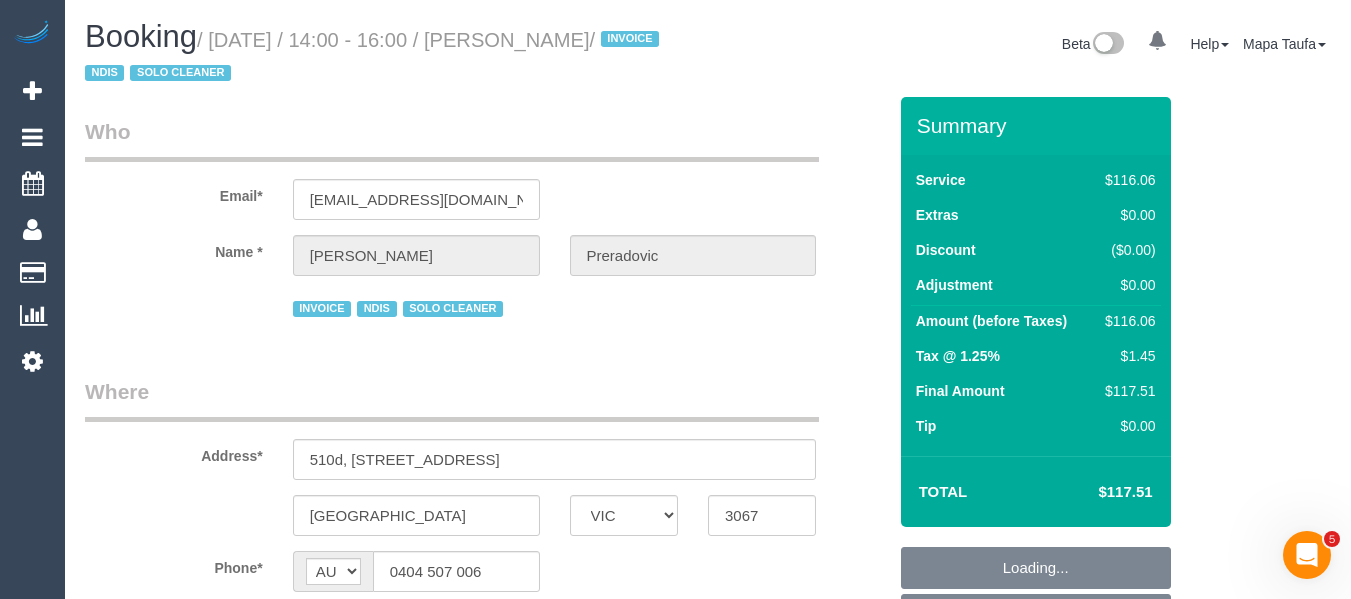 scroll, scrollTop: 0, scrollLeft: 0, axis: both 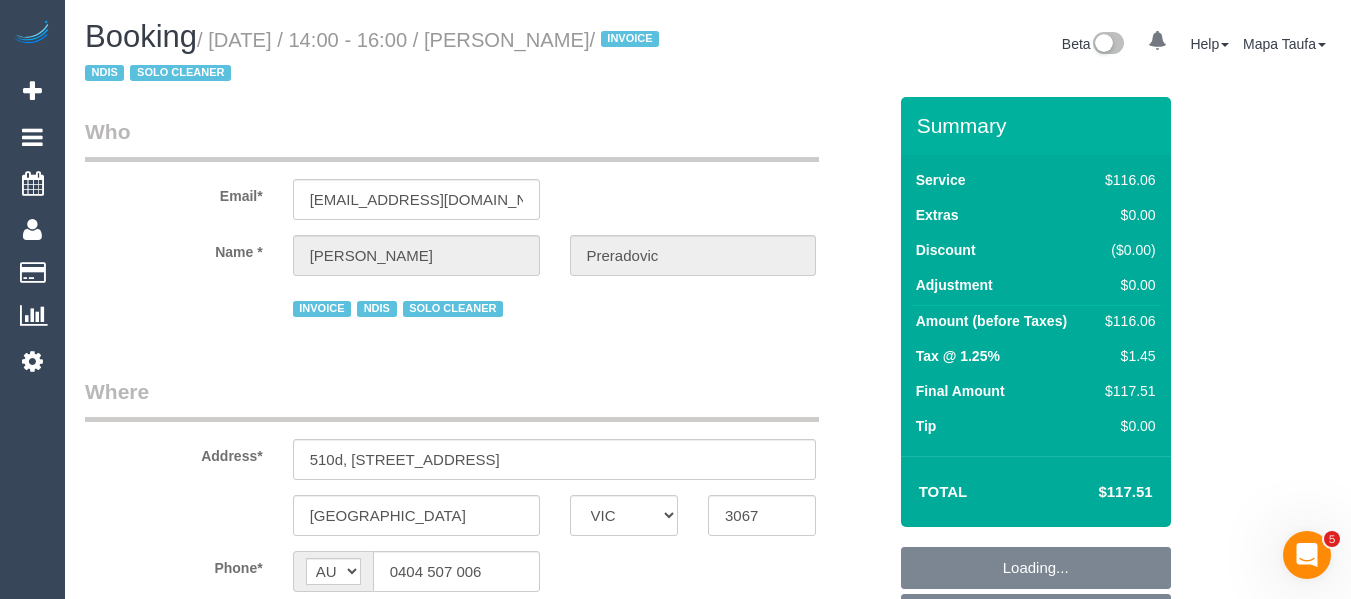 select on "number:28" 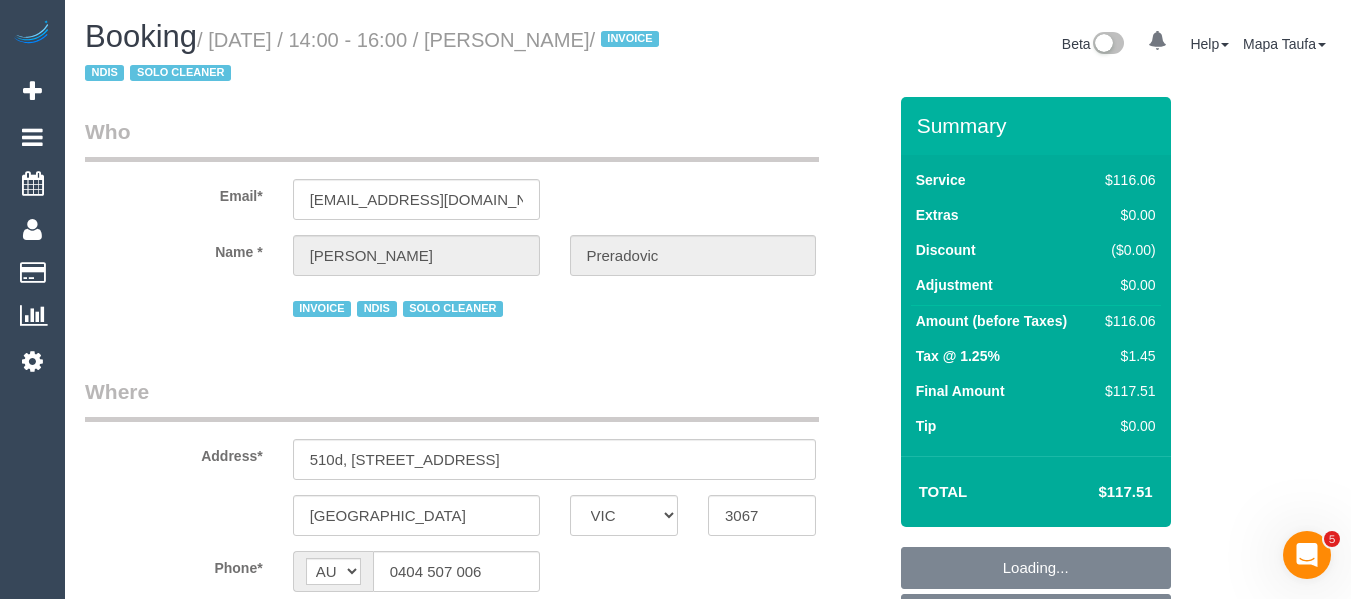 select on "number:14" 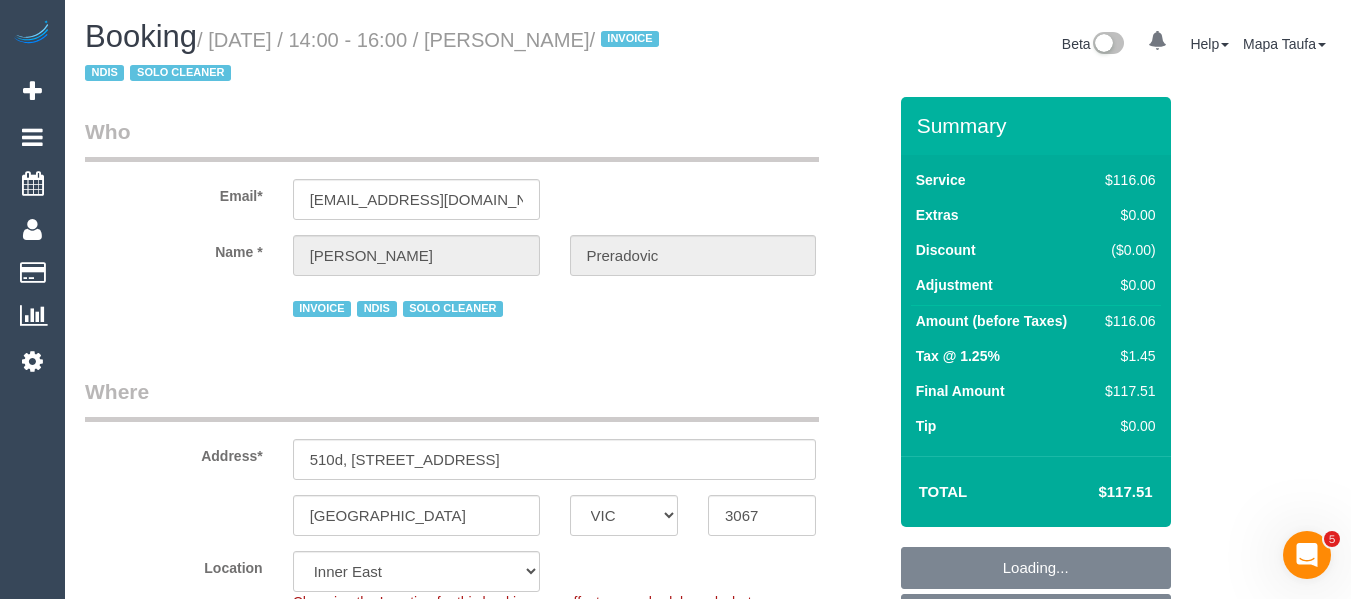 select on "object:756" 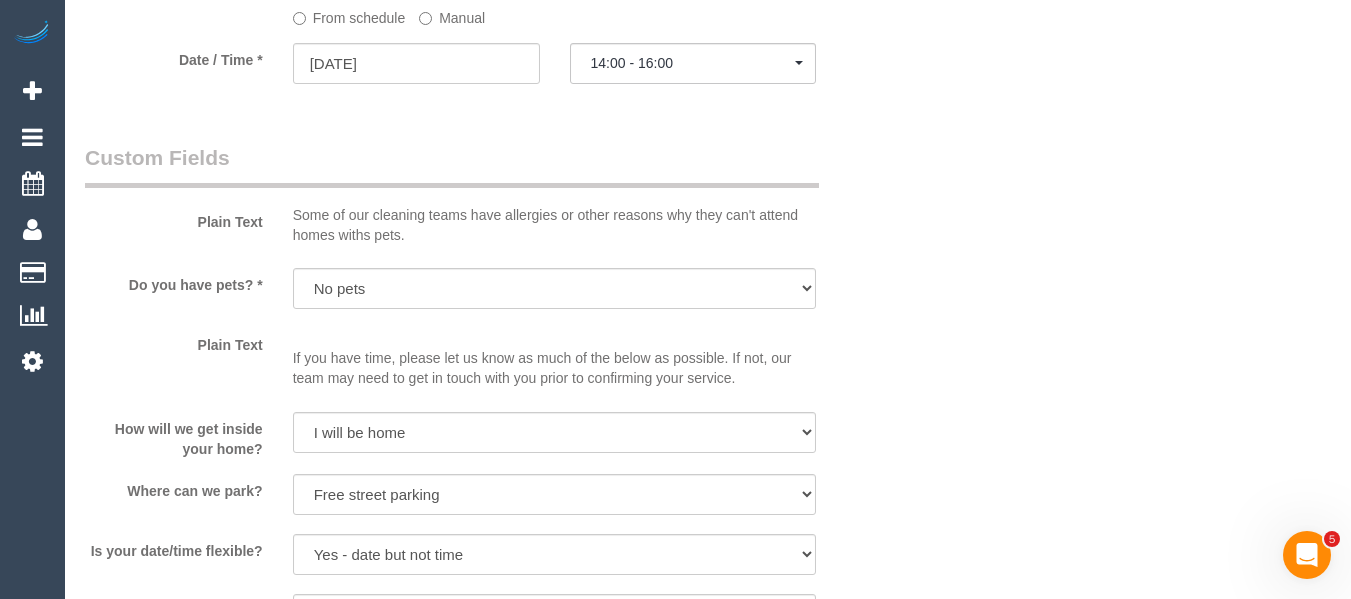 scroll, scrollTop: 3692, scrollLeft: 0, axis: vertical 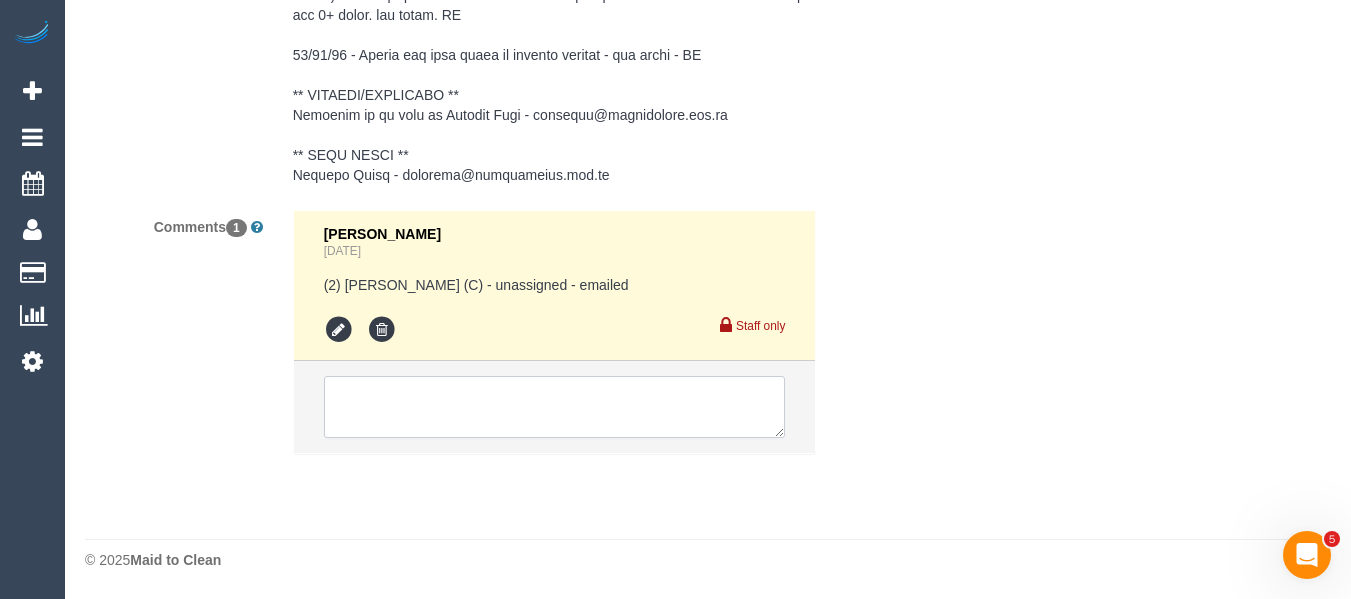click at bounding box center [555, 407] 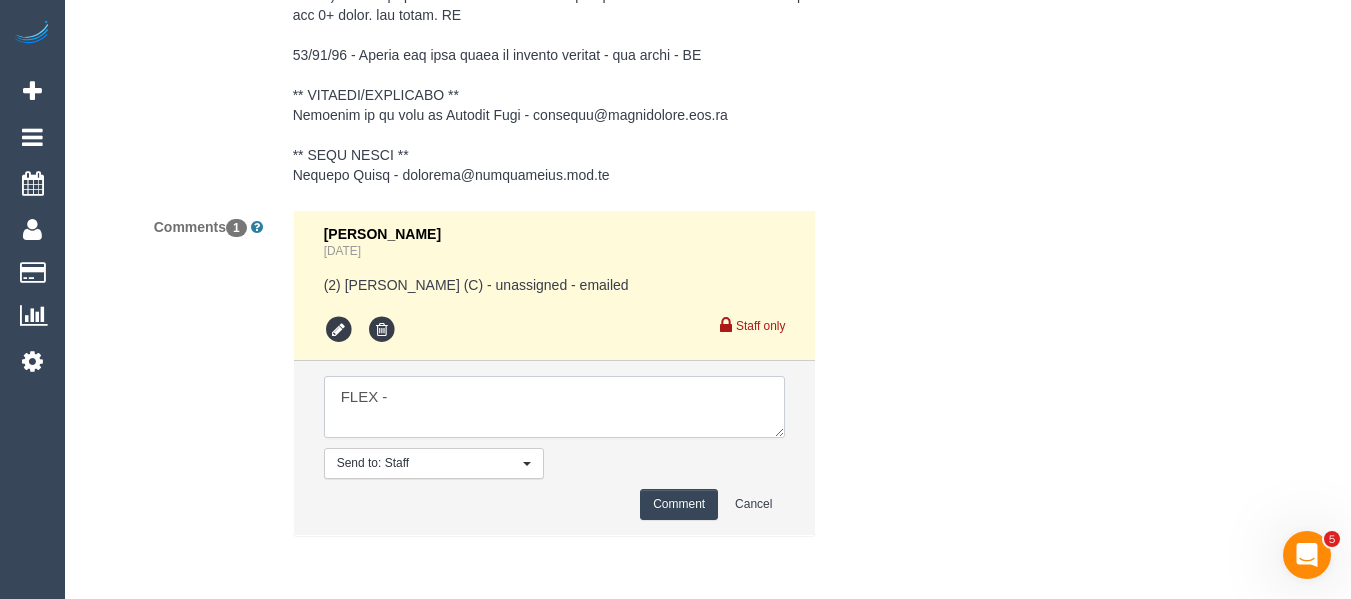 paste on "If [DATE] avo doesn't suit a reserve cleaner, [DATE] or [DATE] after midday is fine with me." 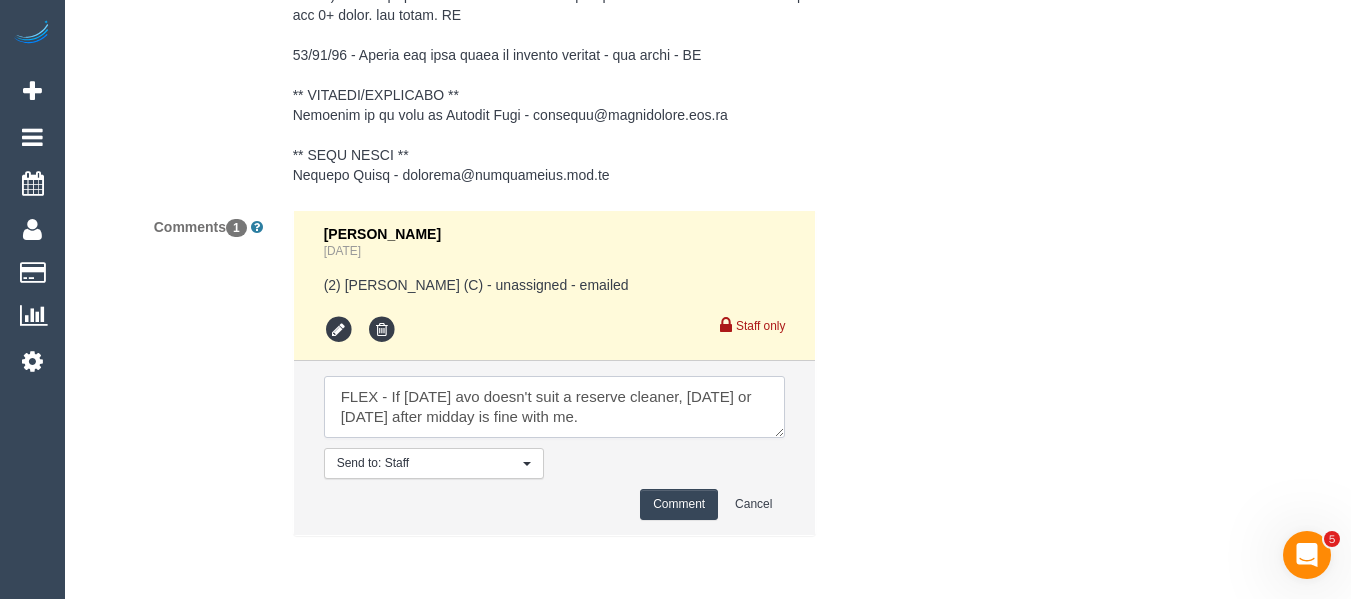 type on "FLEX - If [DATE] avo doesn't suit a reserve cleaner, [DATE] or [DATE] after midday is fine with me." 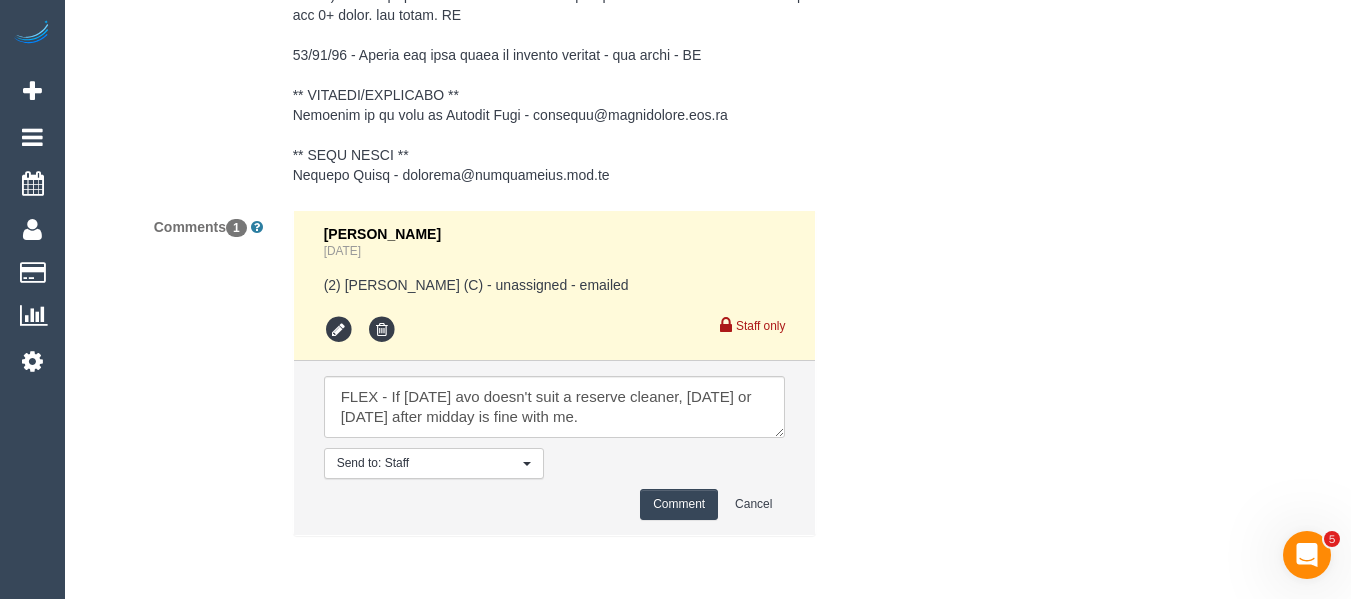 click on "Comment" at bounding box center [679, 504] 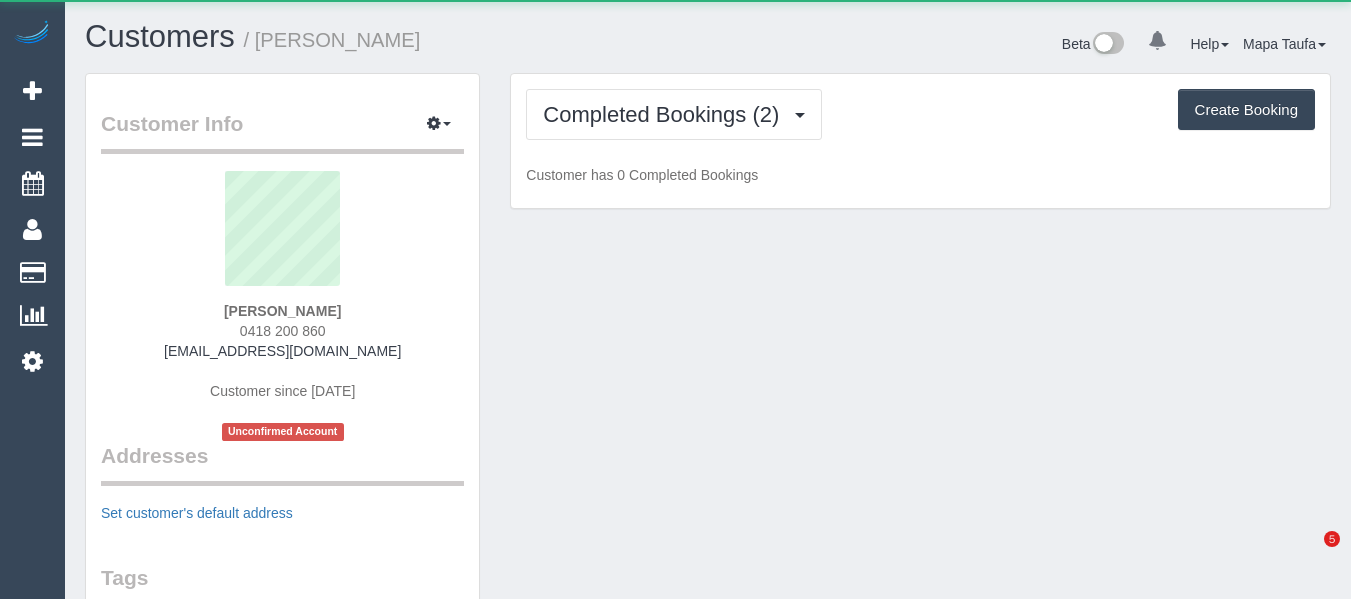 scroll, scrollTop: 0, scrollLeft: 0, axis: both 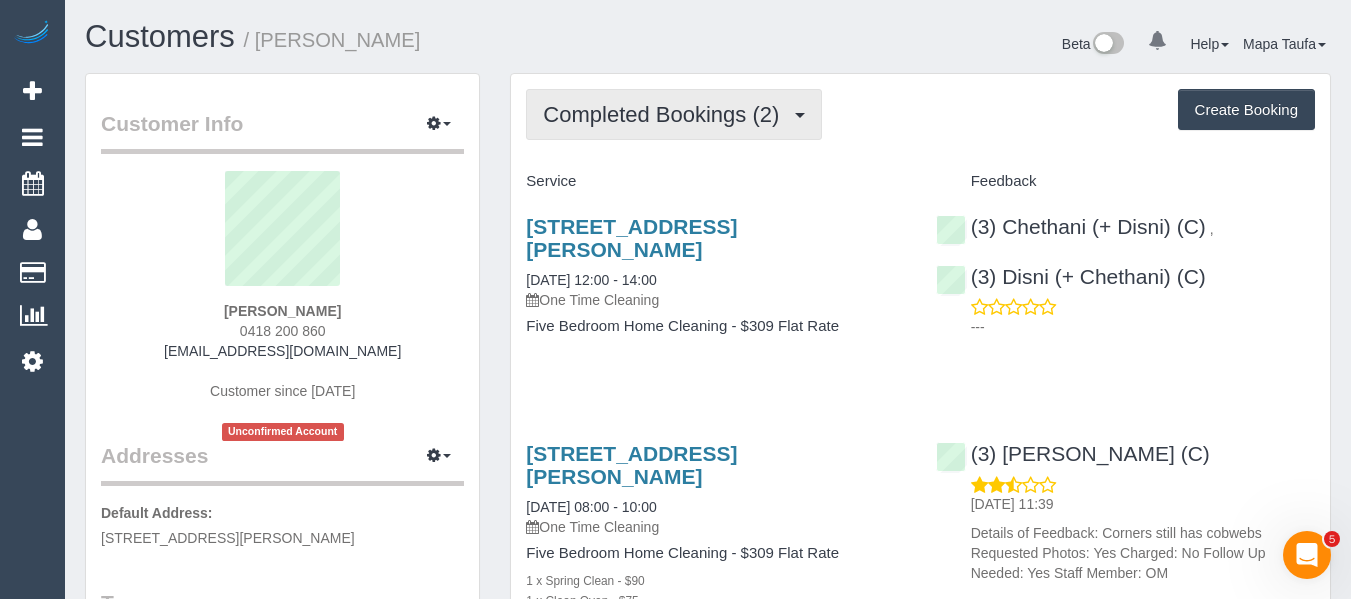 click on "Completed Bookings (2)" at bounding box center [666, 114] 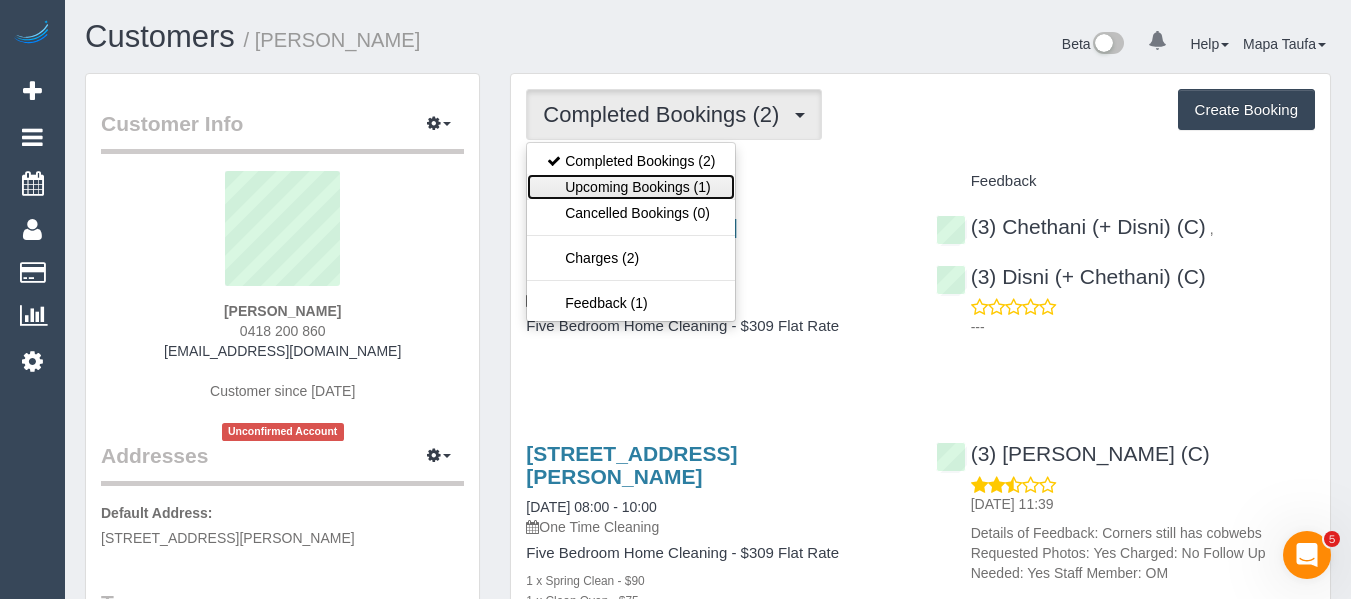 click on "Upcoming Bookings (1)" at bounding box center [631, 187] 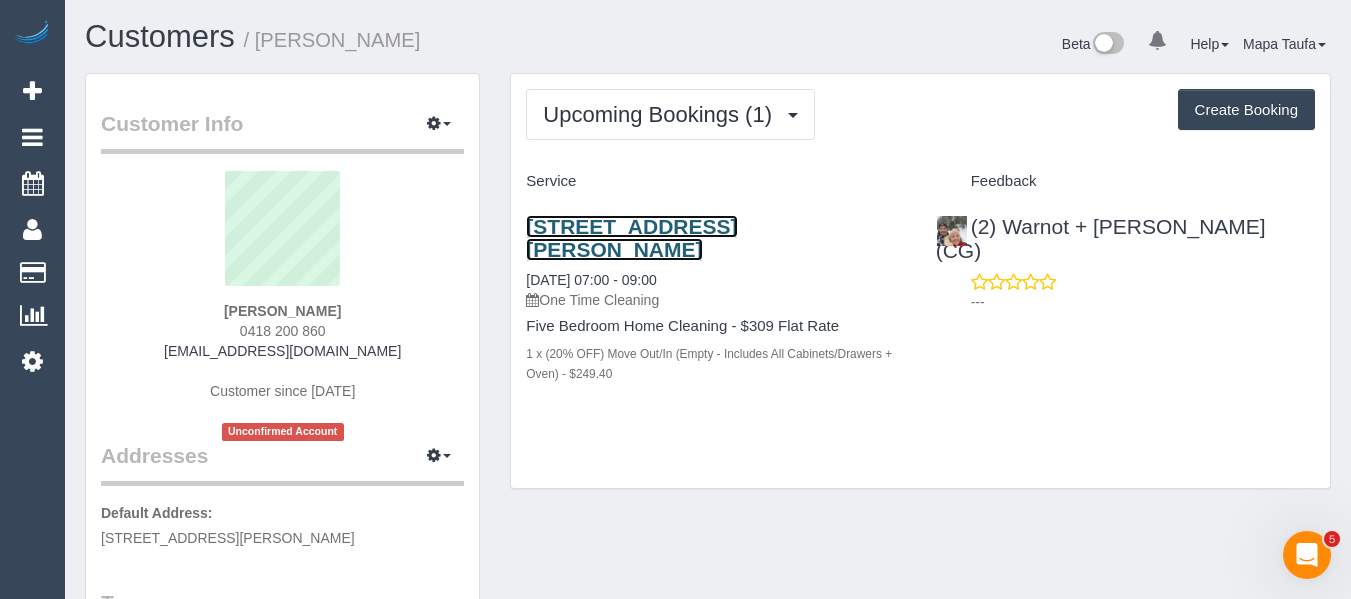 click on "[STREET_ADDRESS][PERSON_NAME]" at bounding box center [631, 238] 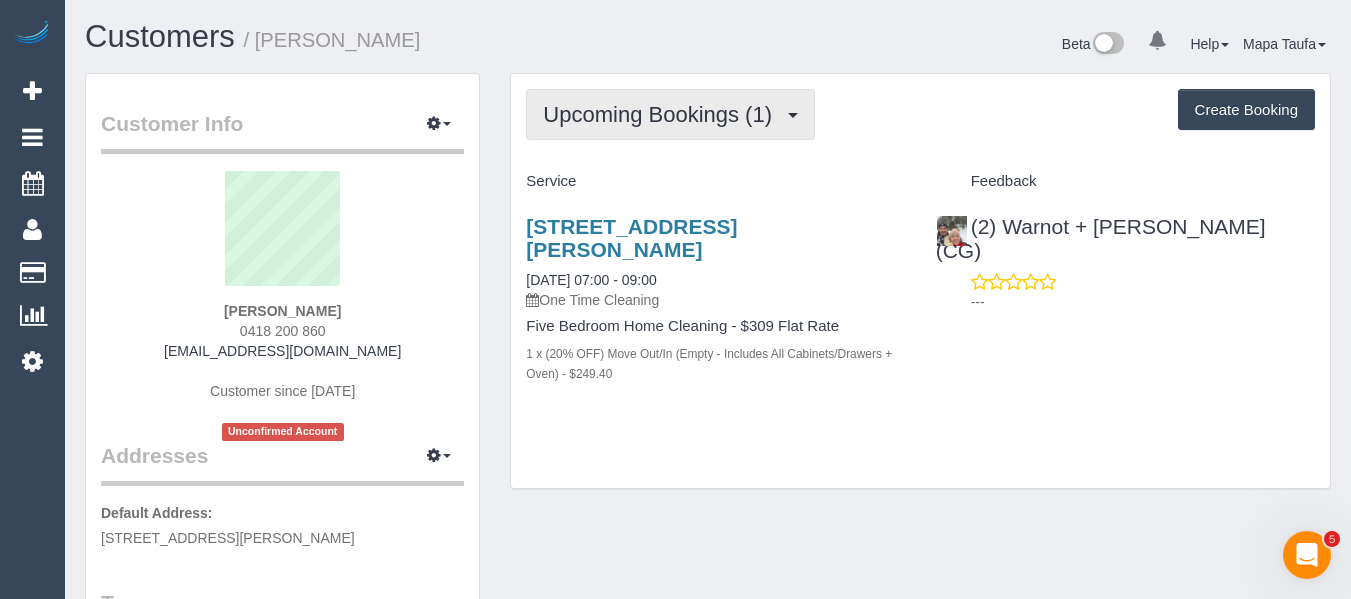 click on "Upcoming Bookings (1)" at bounding box center [662, 114] 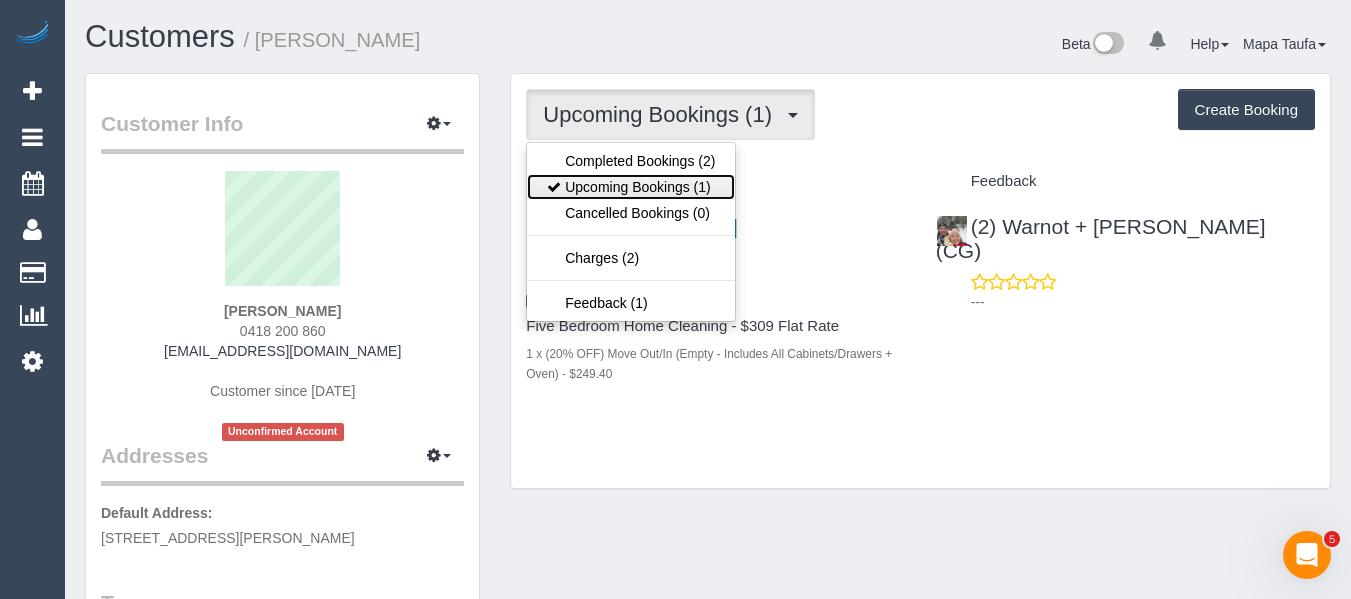 click on "Upcoming Bookings (1)" at bounding box center [631, 187] 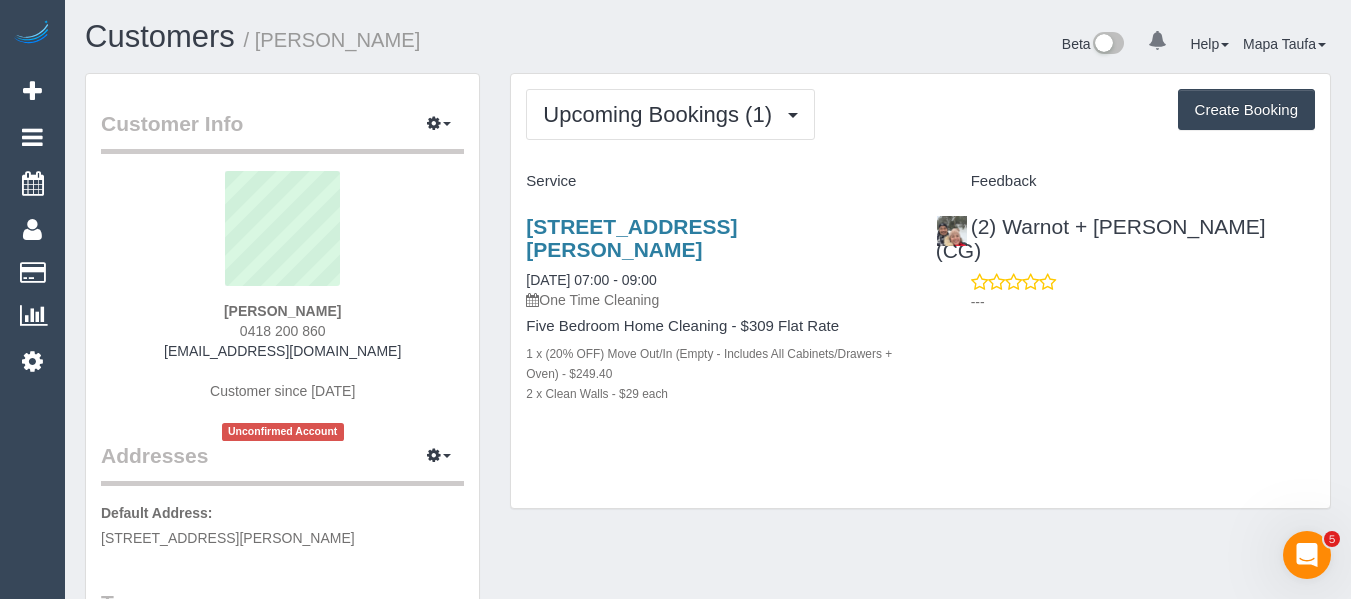 click on "145 Bellevue Ave, Rosanna, VIC 3084
10/07/2025 07:00 - 09:00
One Time Cleaning" at bounding box center (715, 262) 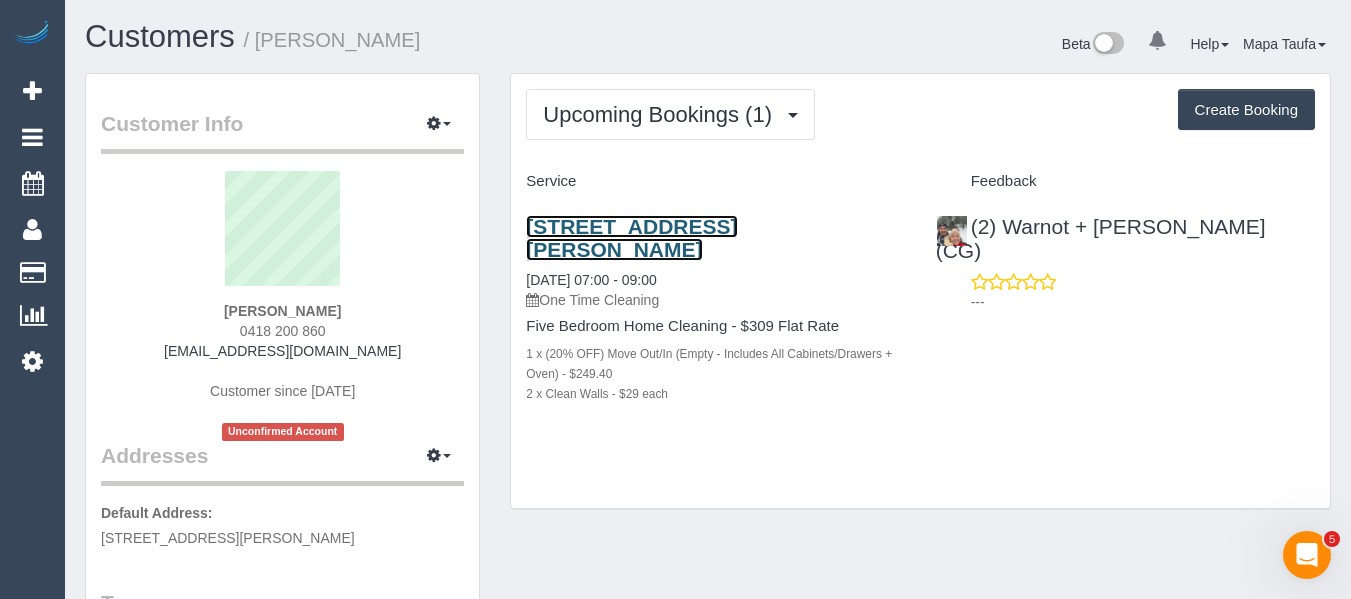 click on "145 Bellevue Ave, Rosanna, VIC 3084" at bounding box center [631, 238] 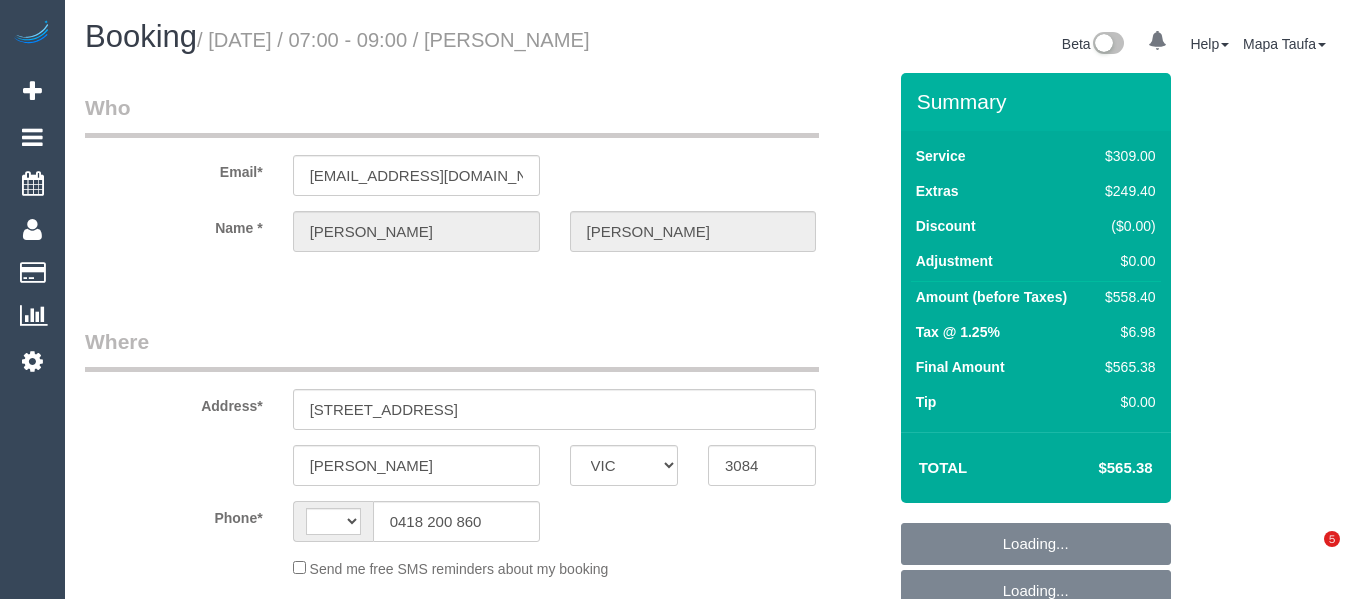 select on "VIC" 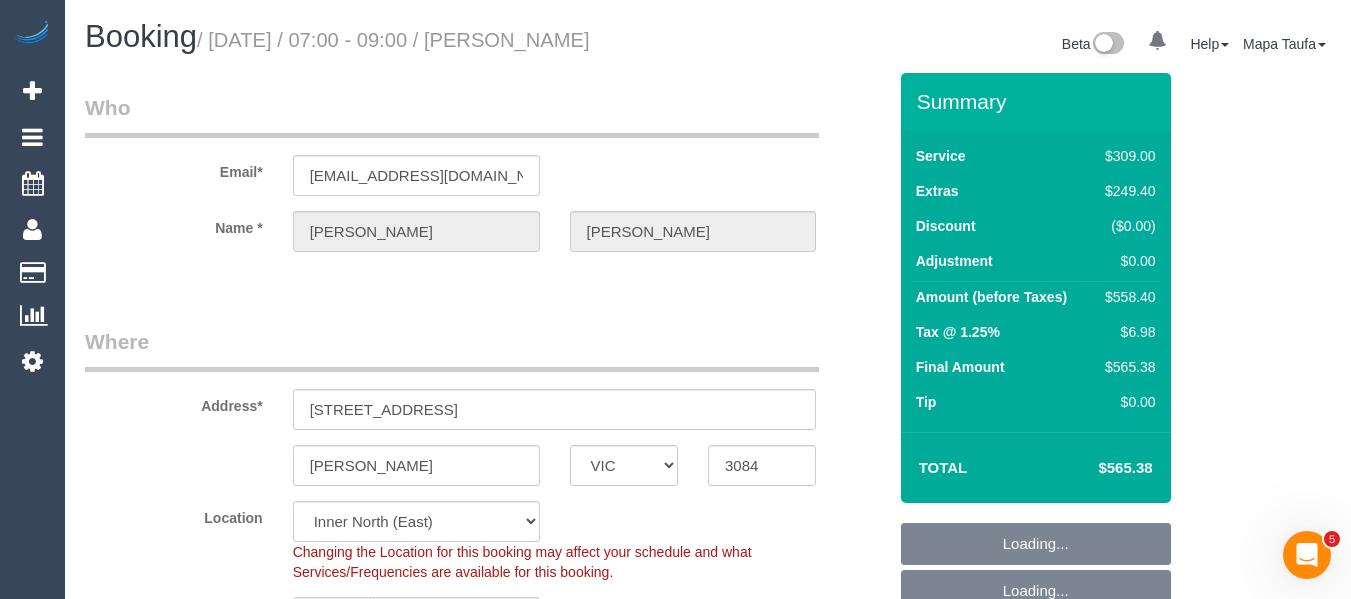 scroll, scrollTop: 0, scrollLeft: 0, axis: both 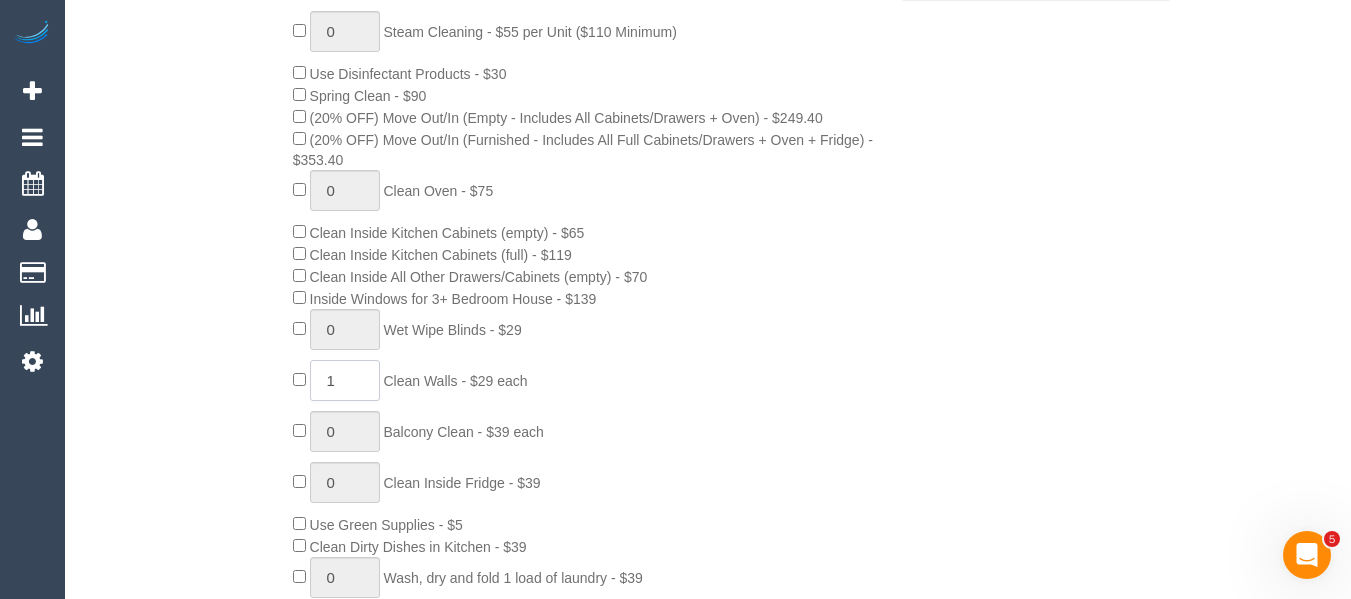 click on "1" 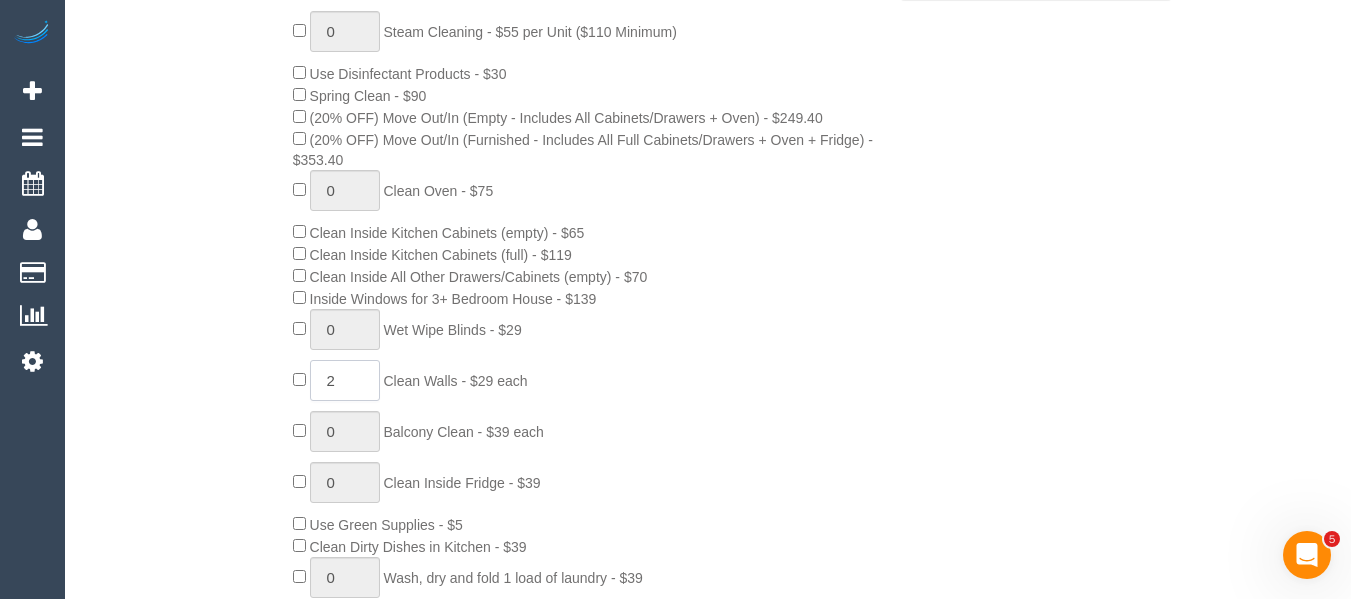 type on "2" 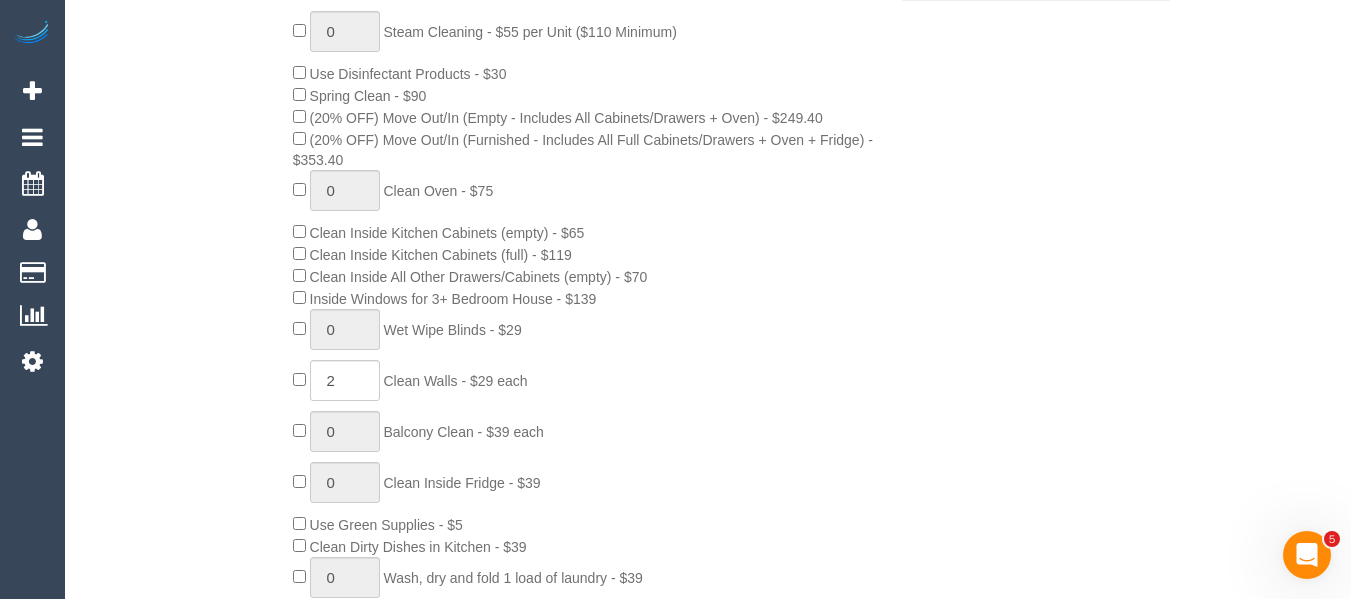 click on "0
Steam Cleaning - $55 per Unit ($110 Minimum)
Use Disinfectant Products - $30
Spring Clean - $90
(20% OFF) Move Out/In (Empty - Includes All Cabinets/Drawers + Oven) - $249.40
(20% OFF) Move Out/In (Furnished - Includes All Full Cabinets/Drawers + Oven + Fridge) - $353.40
0
Clean Oven  - $75
Clean Inside Kitchen Cabinets (empty)  - $65
0 2 0" 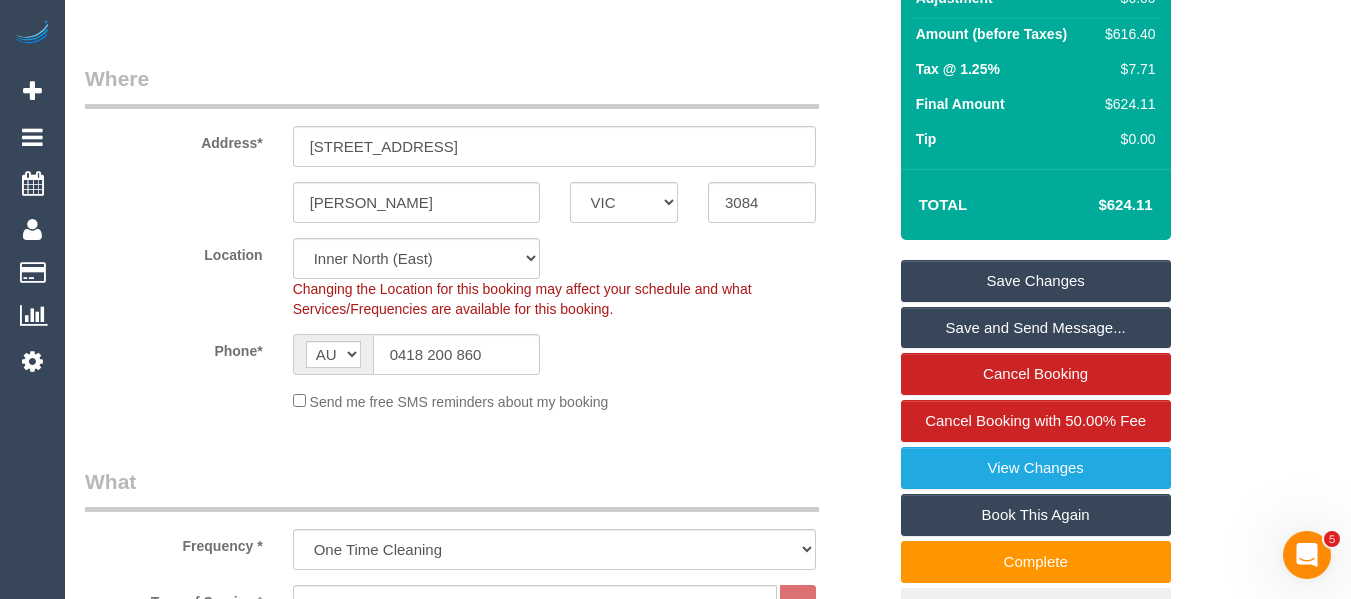 scroll, scrollTop: 136, scrollLeft: 0, axis: vertical 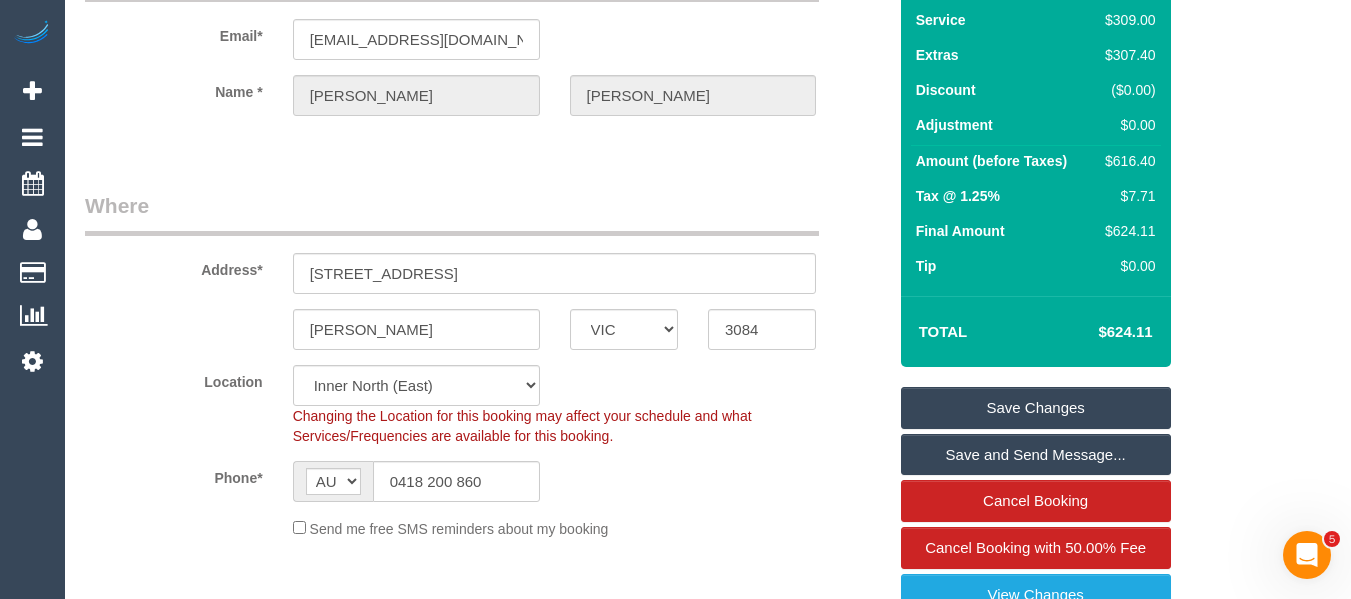 click on "Who
Email*
beckyparris@hotmail.com
Name *
Becky
Parris
Where
Address*
145 Bellevue Ave
Rosanna
ACT
NSW
NT
QLD
SA
TAS
VIC
WA
3084
Location
Office City East (North) East (South) Inner East Inner North (East) Inner North (West) Inner South East Inner West North (East) North (West) Outer East Outer North (East) Outer North (West) Outer South East Outer West South East (East) South East (West) West (North) West (South) ZG - Central ZG - East ZG - North ZG - South" at bounding box center [708, 2110] 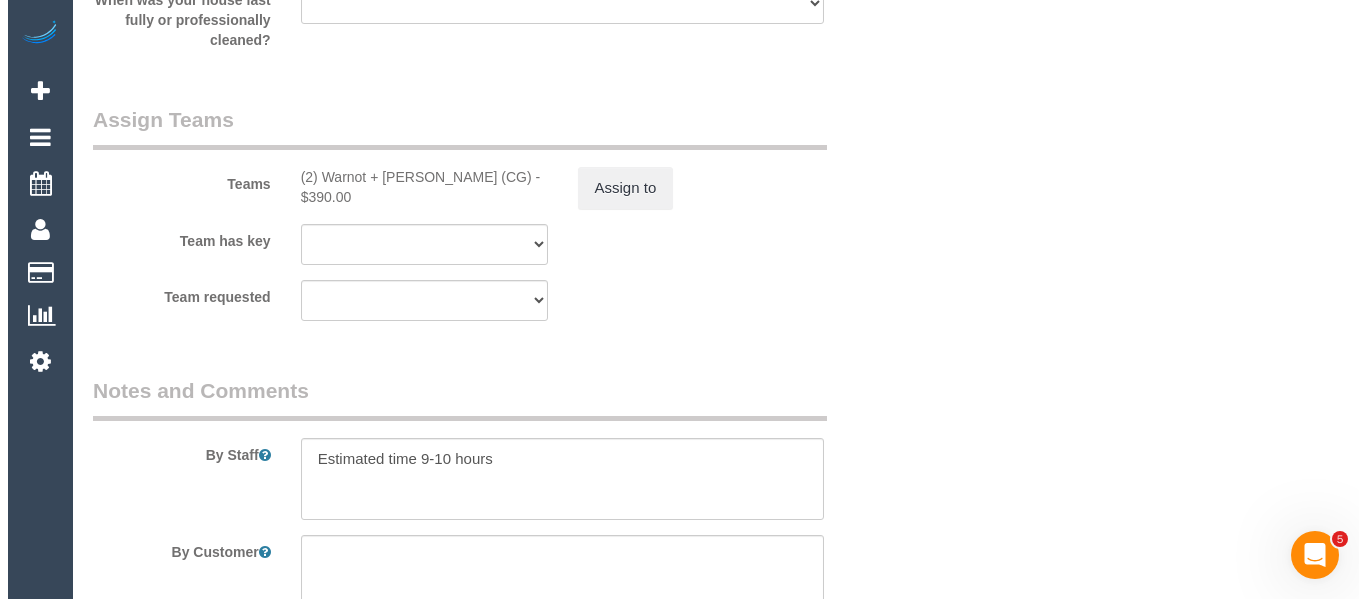 scroll, scrollTop: 3204, scrollLeft: 0, axis: vertical 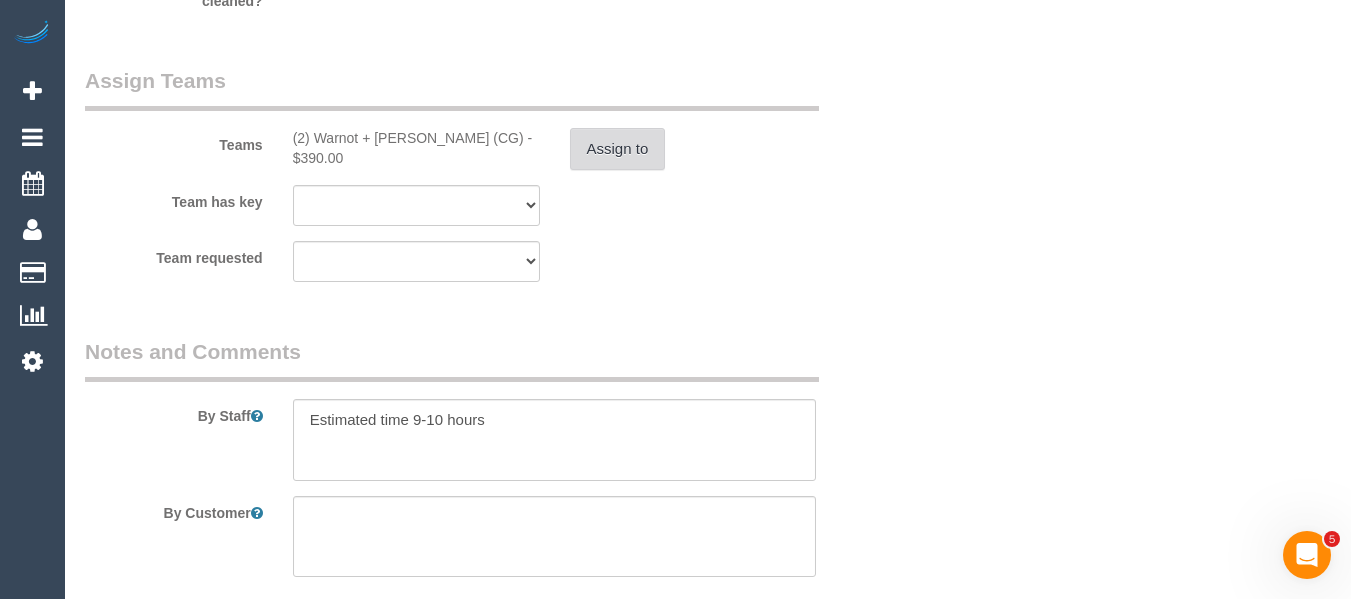 click on "Assign to" at bounding box center [618, 149] 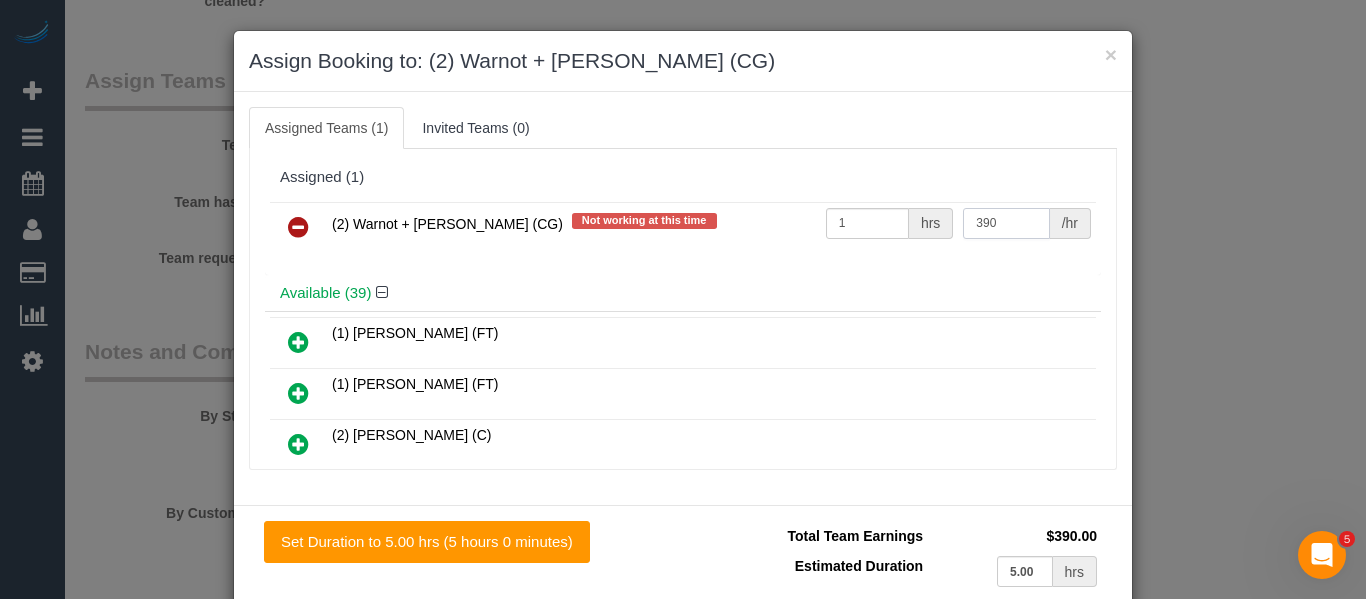 drag, startPoint x: 997, startPoint y: 225, endPoint x: 875, endPoint y: 232, distance: 122.20065 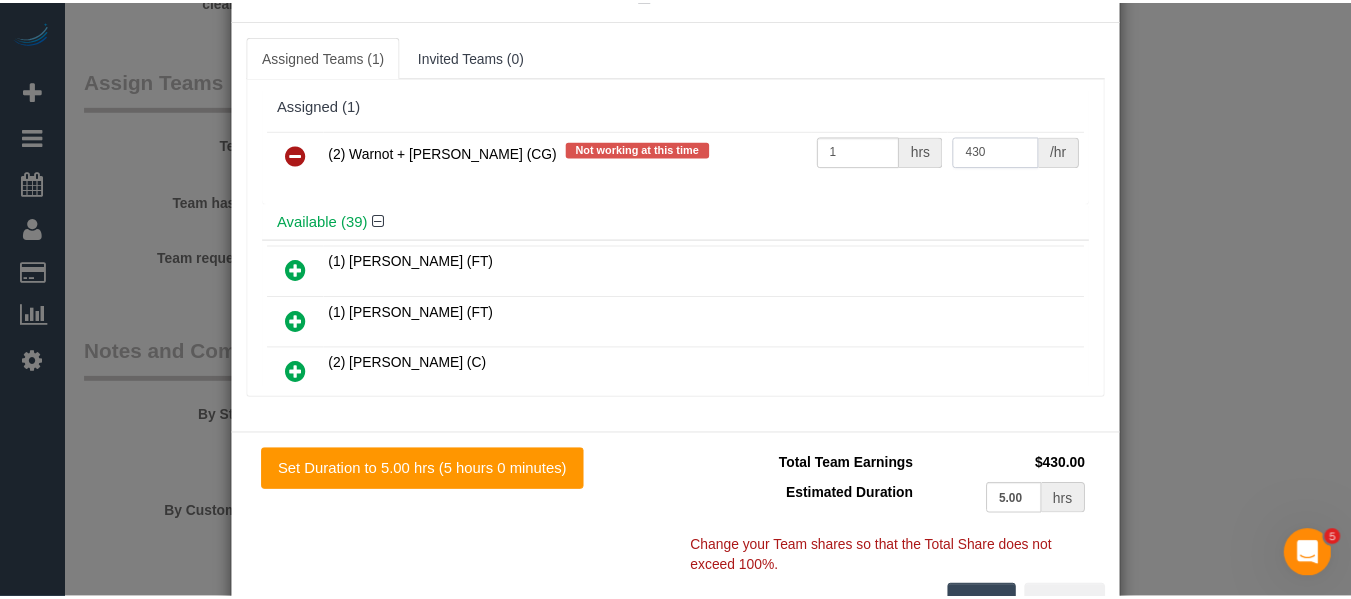 scroll, scrollTop: 146, scrollLeft: 0, axis: vertical 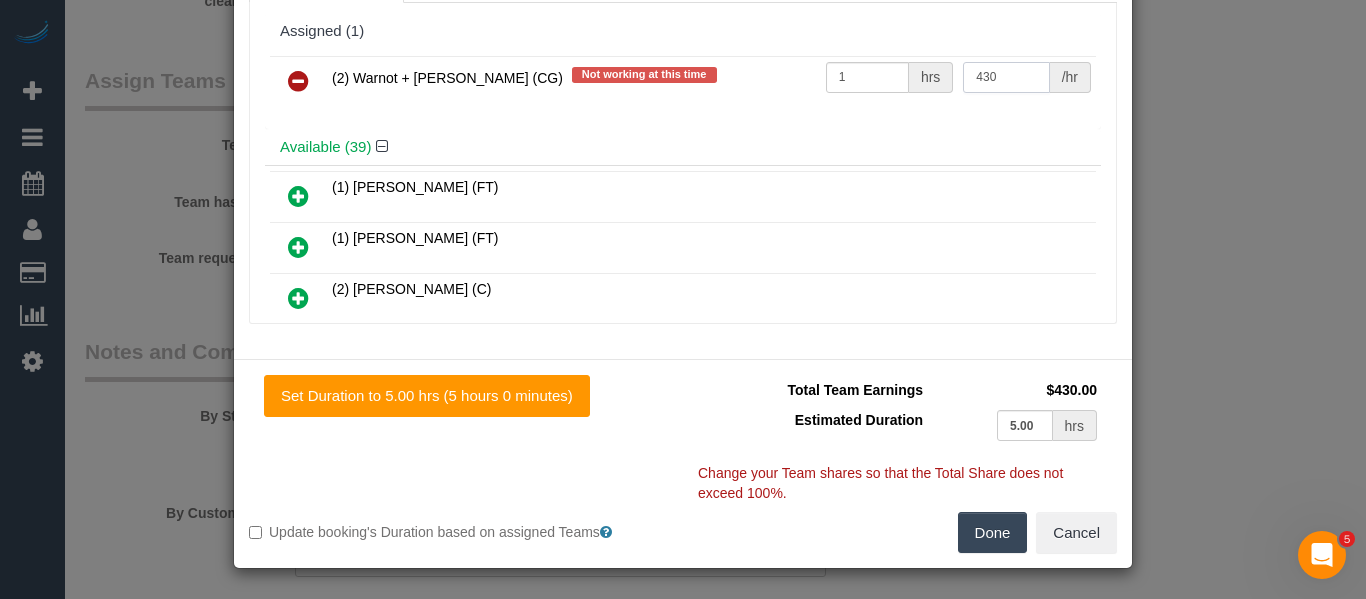 type on "430" 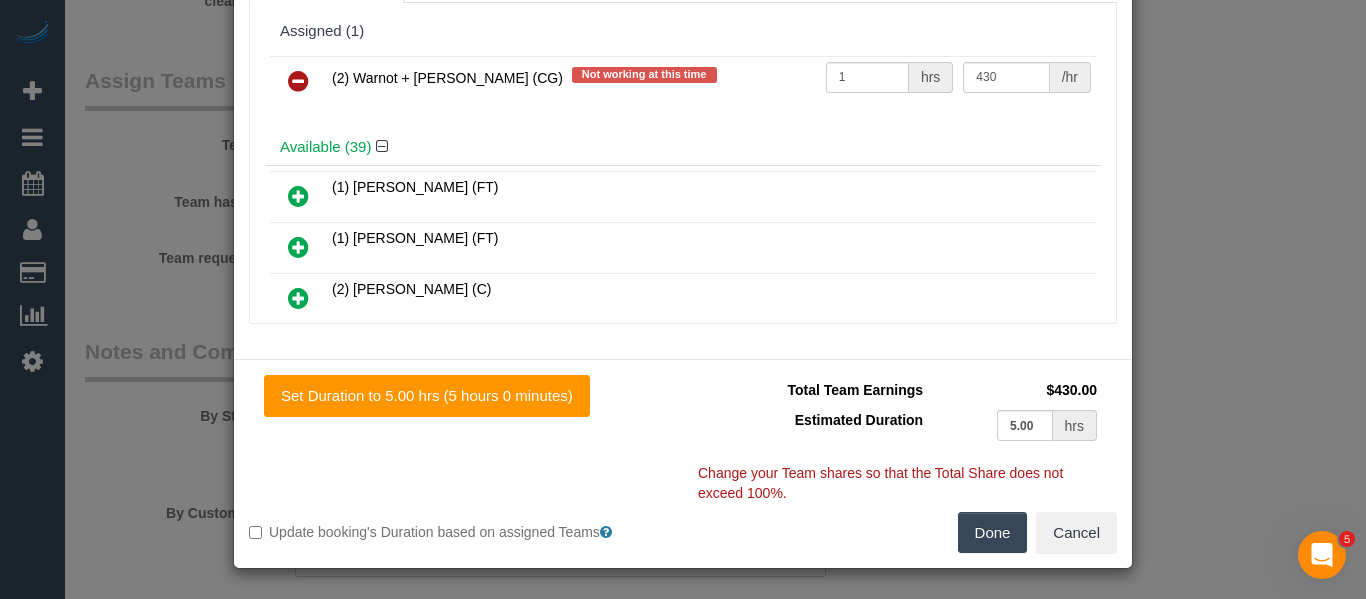 click on "Done" at bounding box center [993, 533] 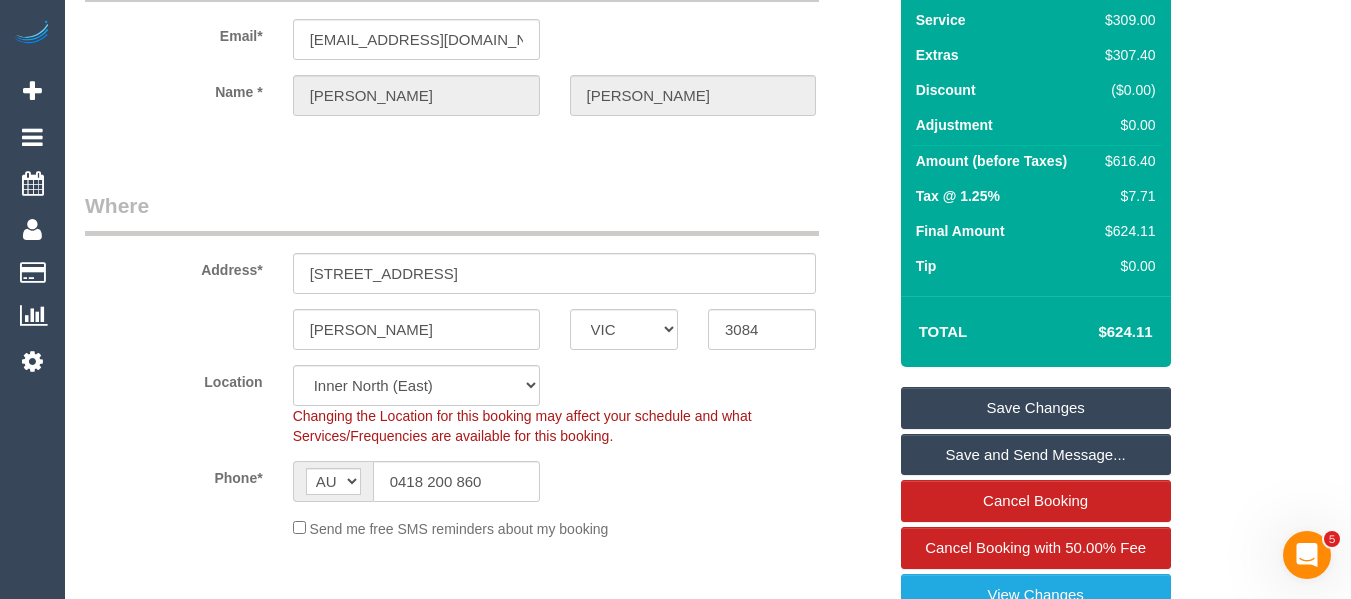 scroll, scrollTop: 24, scrollLeft: 0, axis: vertical 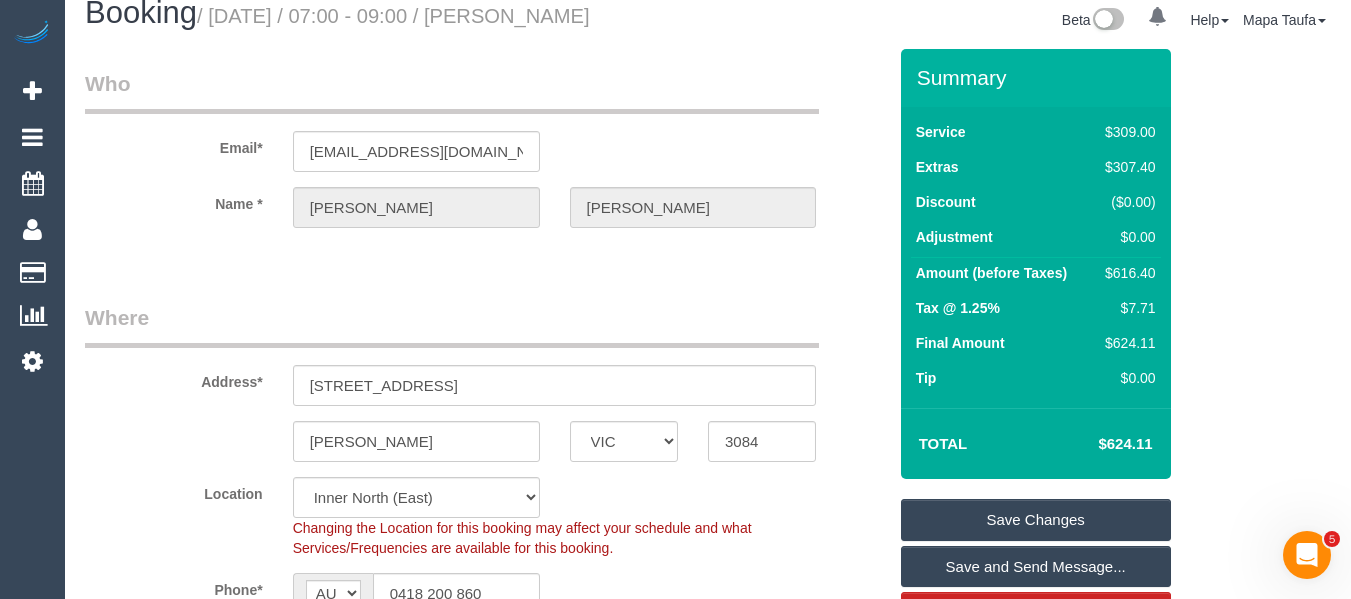 click on "Save Changes" at bounding box center (1036, 520) 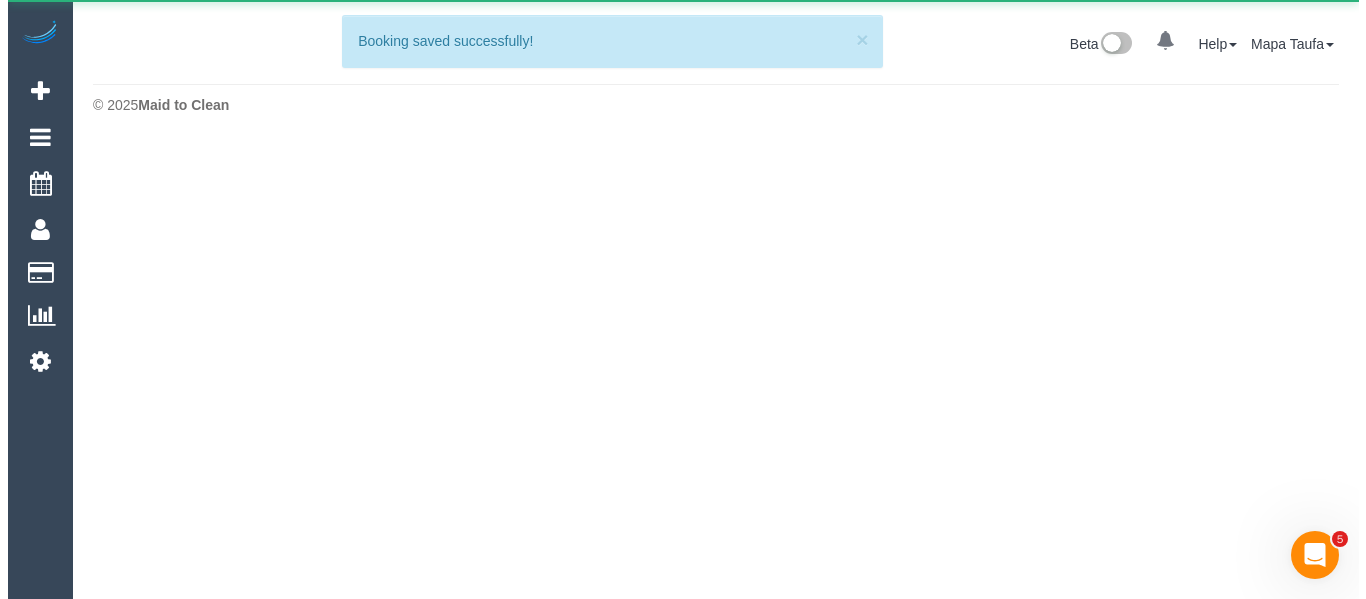 scroll, scrollTop: 0, scrollLeft: 0, axis: both 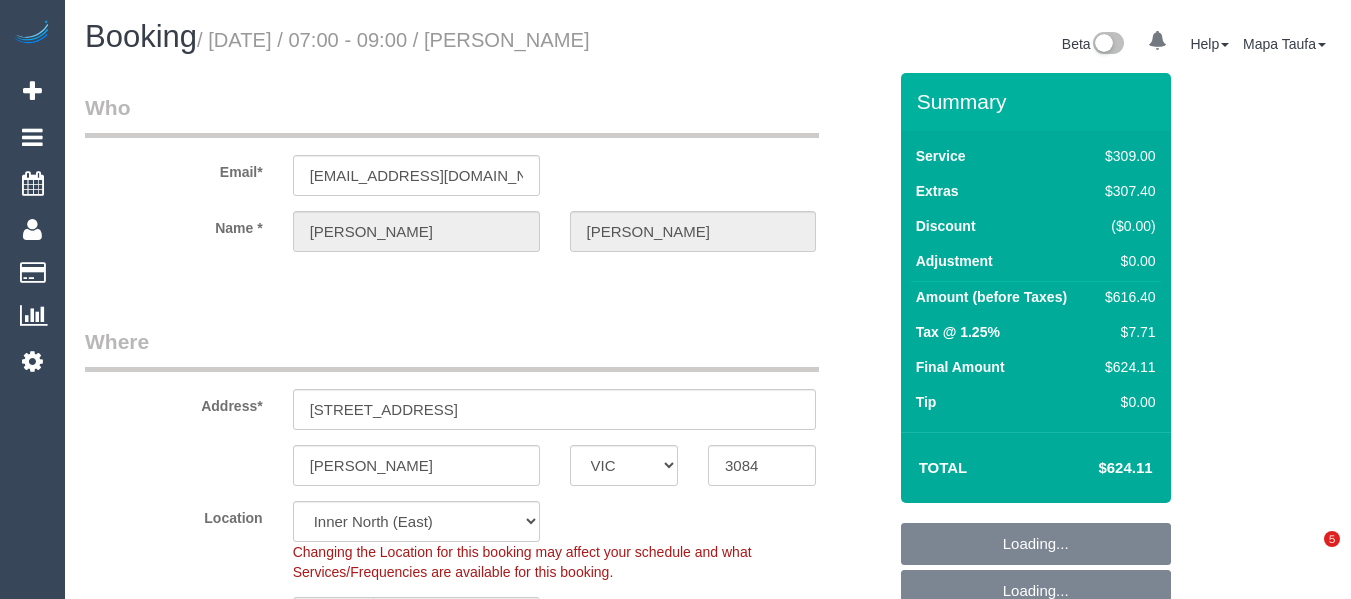 select on "VIC" 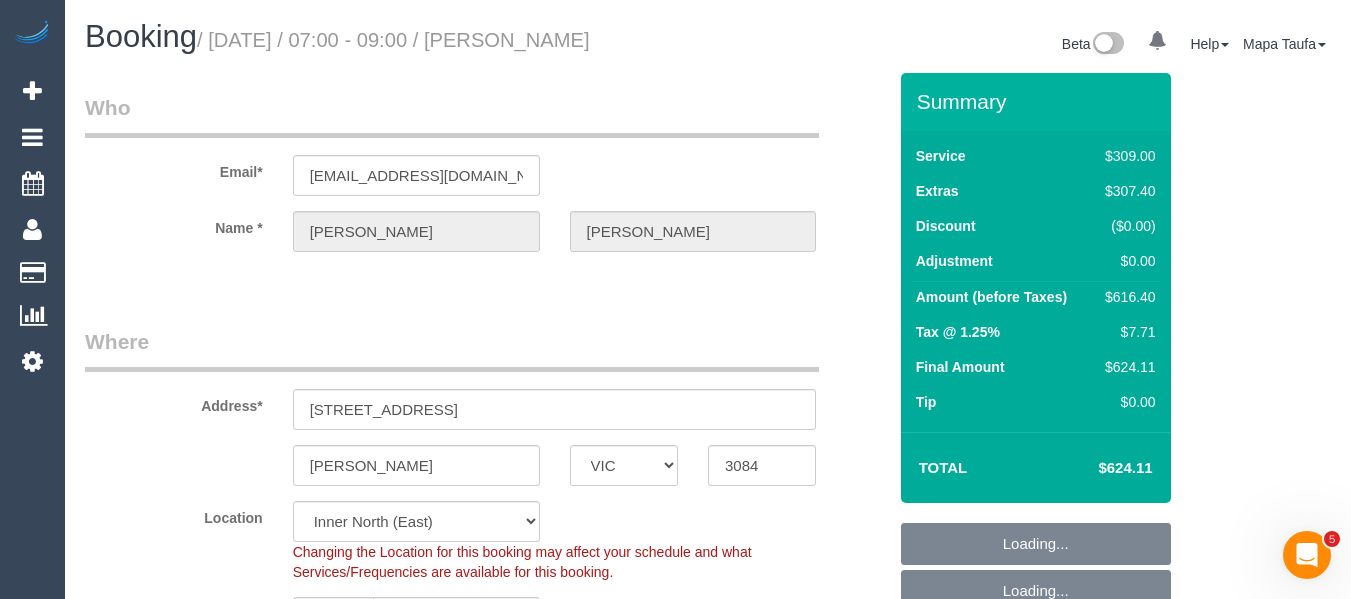 scroll, scrollTop: 0, scrollLeft: 0, axis: both 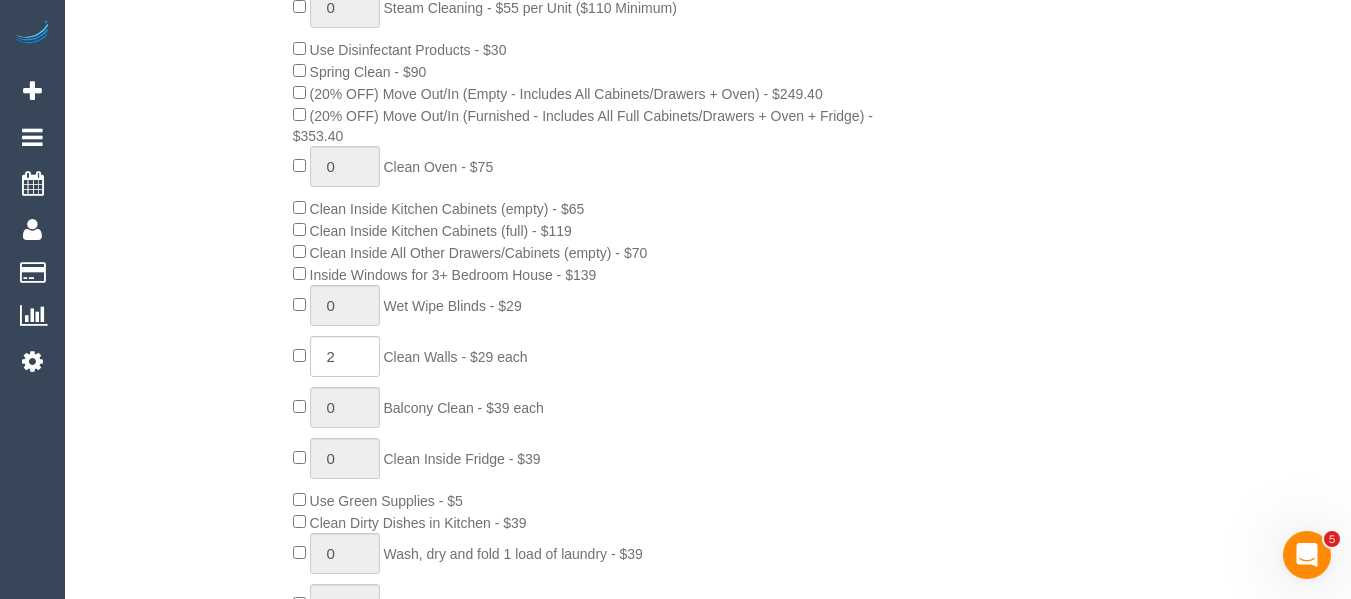 select on "object:672" 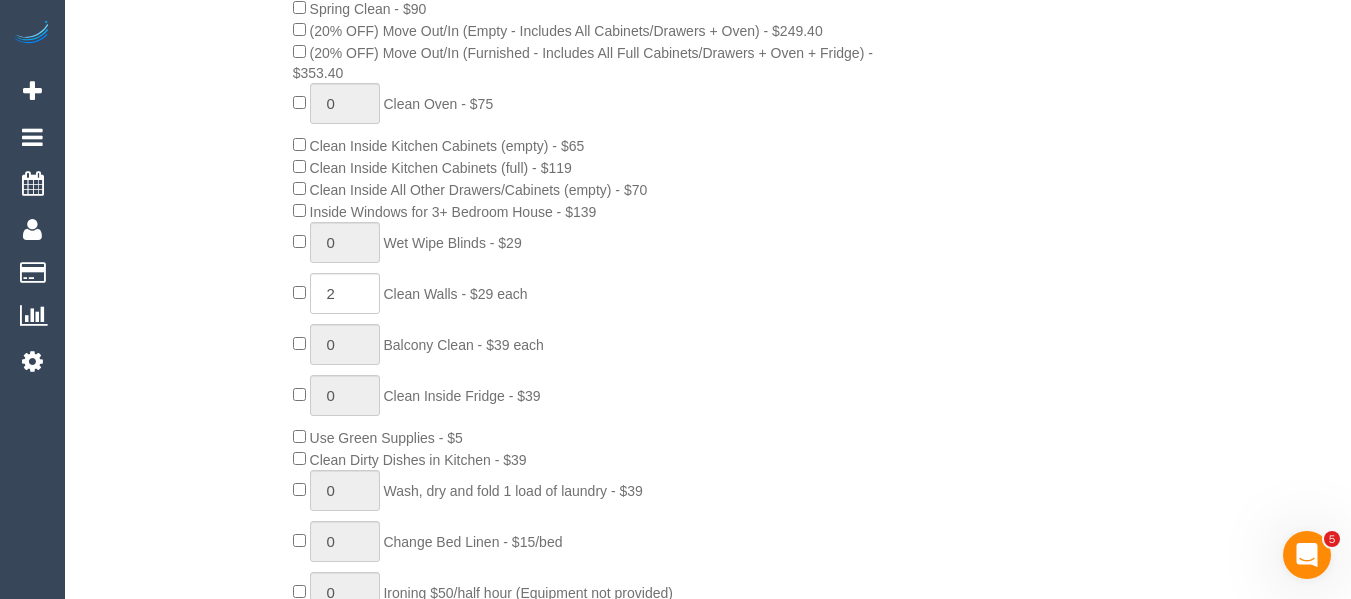 select on "number:30" 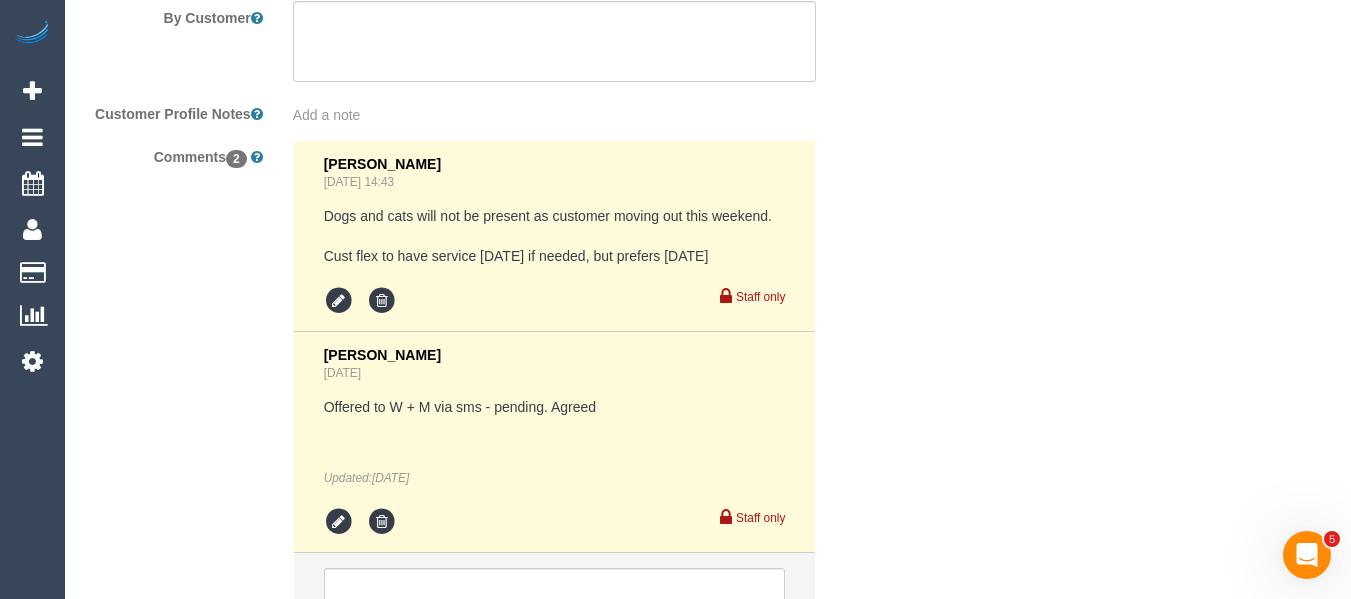 scroll, scrollTop: 3715, scrollLeft: 0, axis: vertical 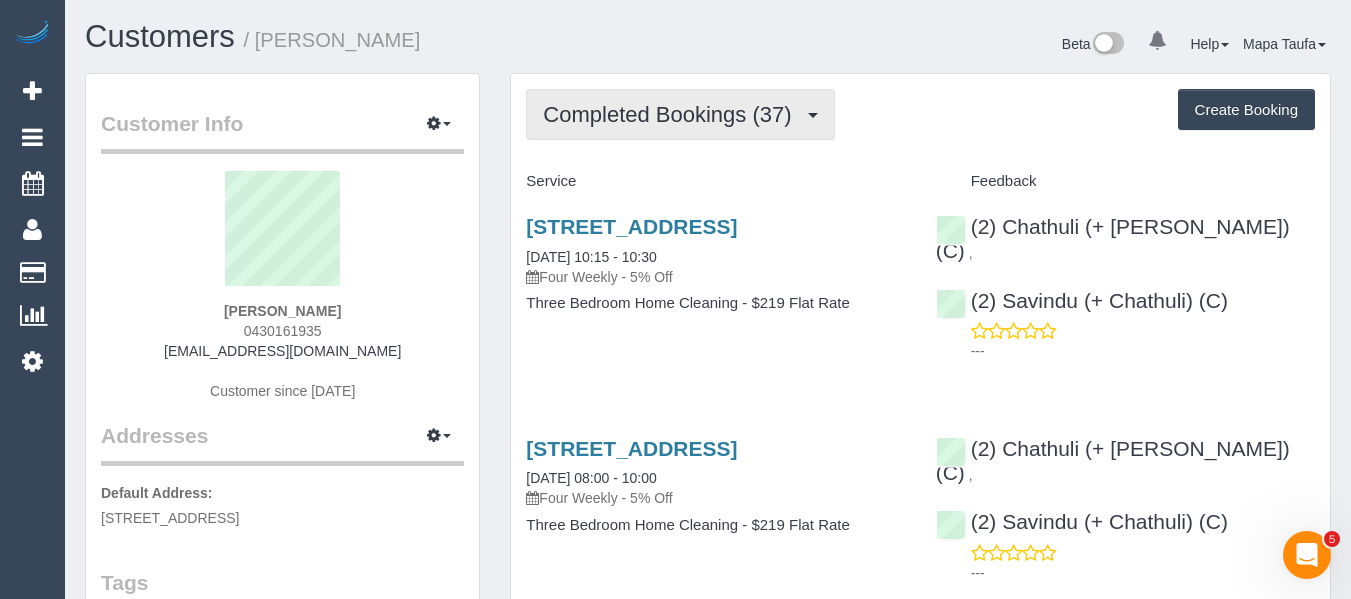 click on "Completed Bookings (37)" at bounding box center (680, 114) 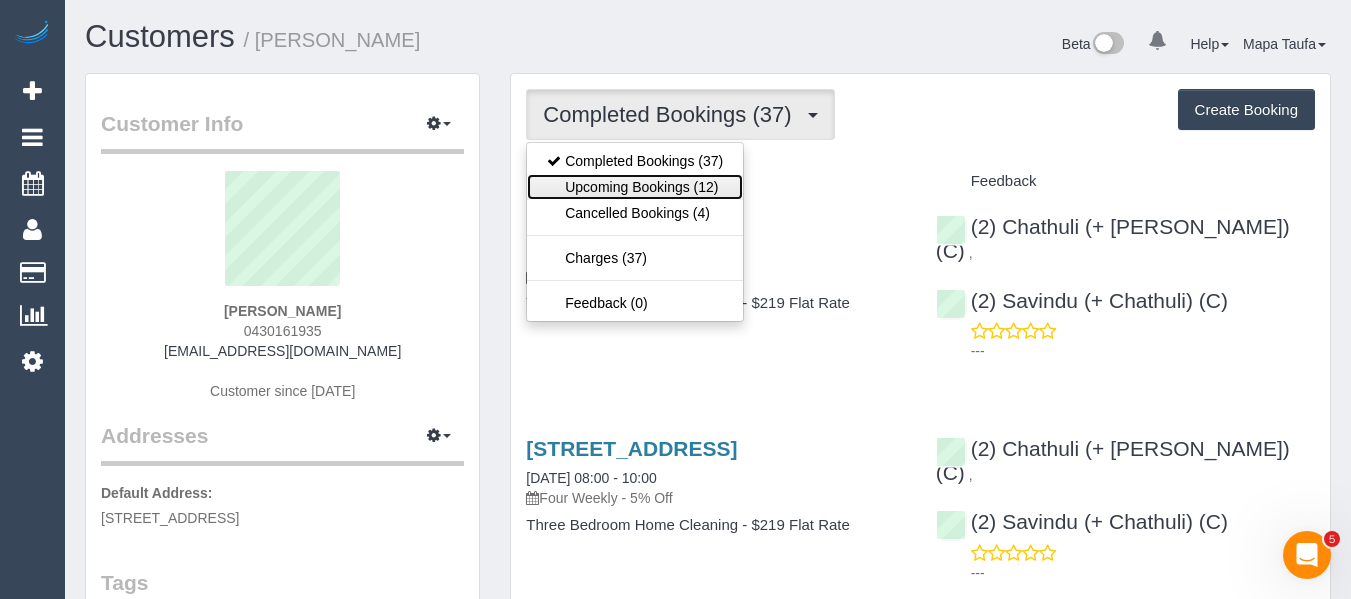 click on "Upcoming Bookings (12)" at bounding box center (635, 187) 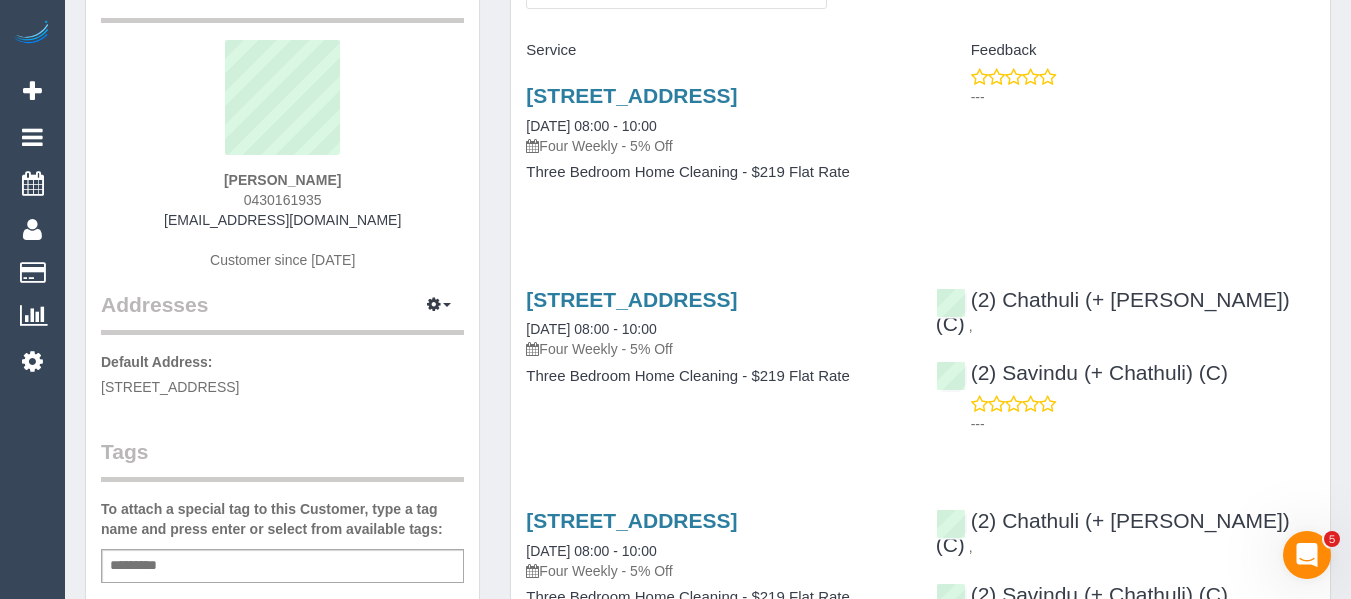 scroll, scrollTop: 0, scrollLeft: 0, axis: both 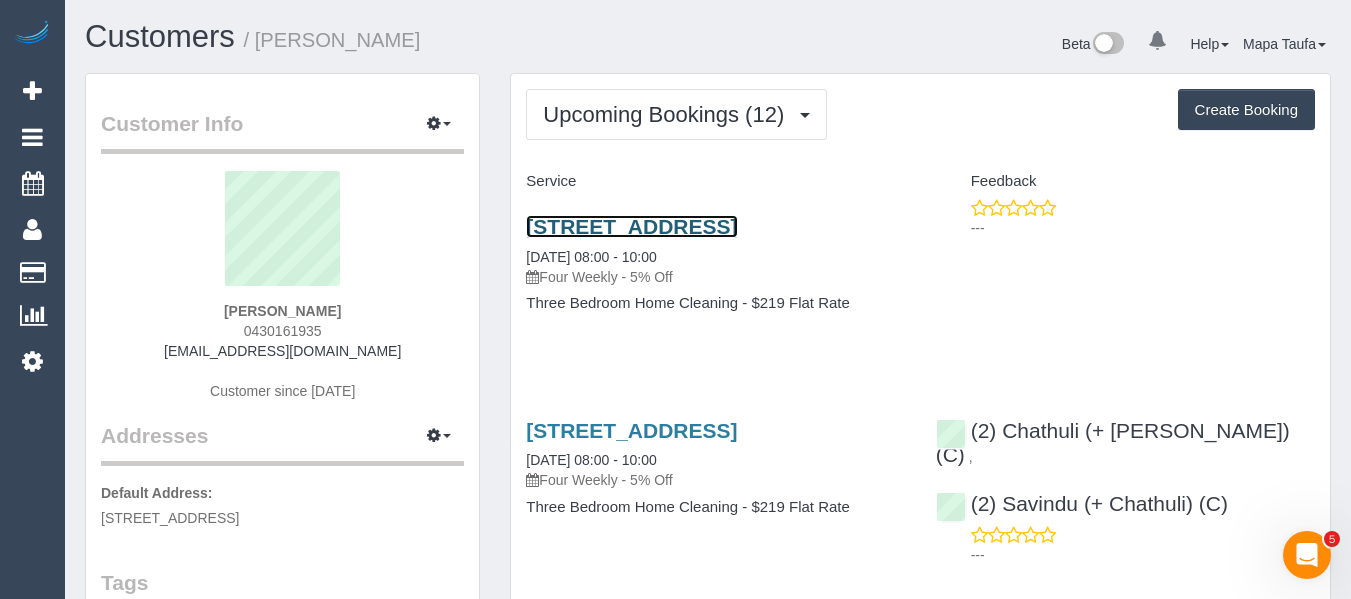 click on "14 York Street, Brighton, VIC 3186" at bounding box center [631, 226] 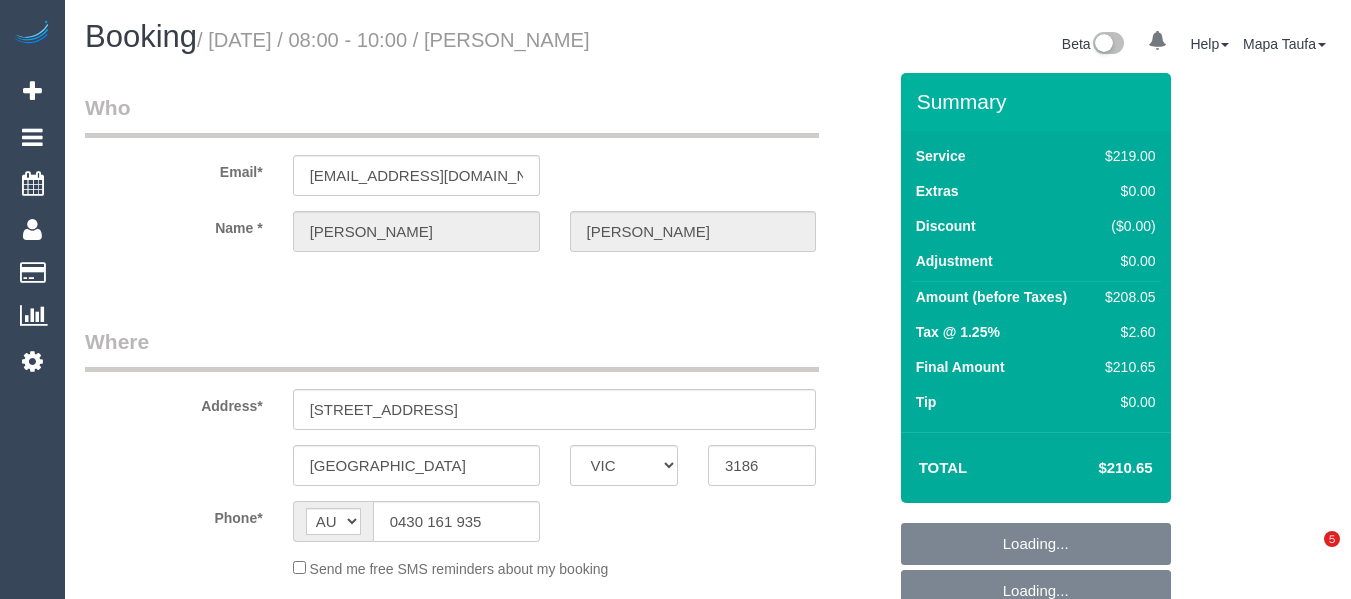 select on "VIC" 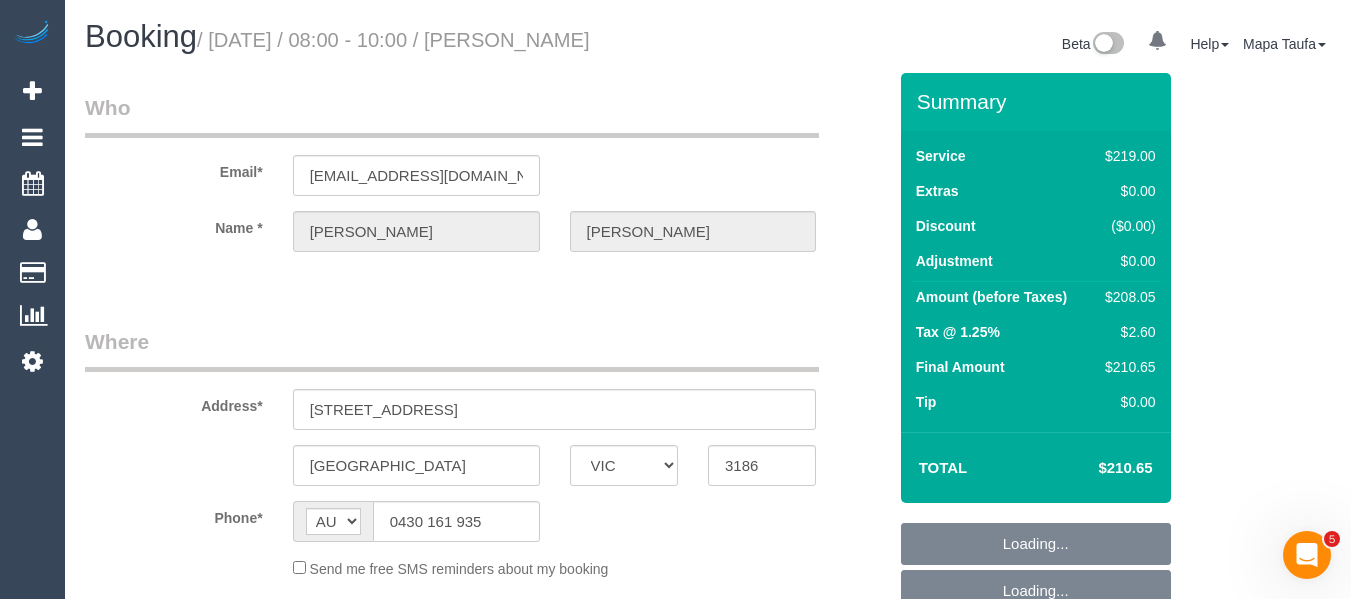 scroll, scrollTop: 0, scrollLeft: 0, axis: both 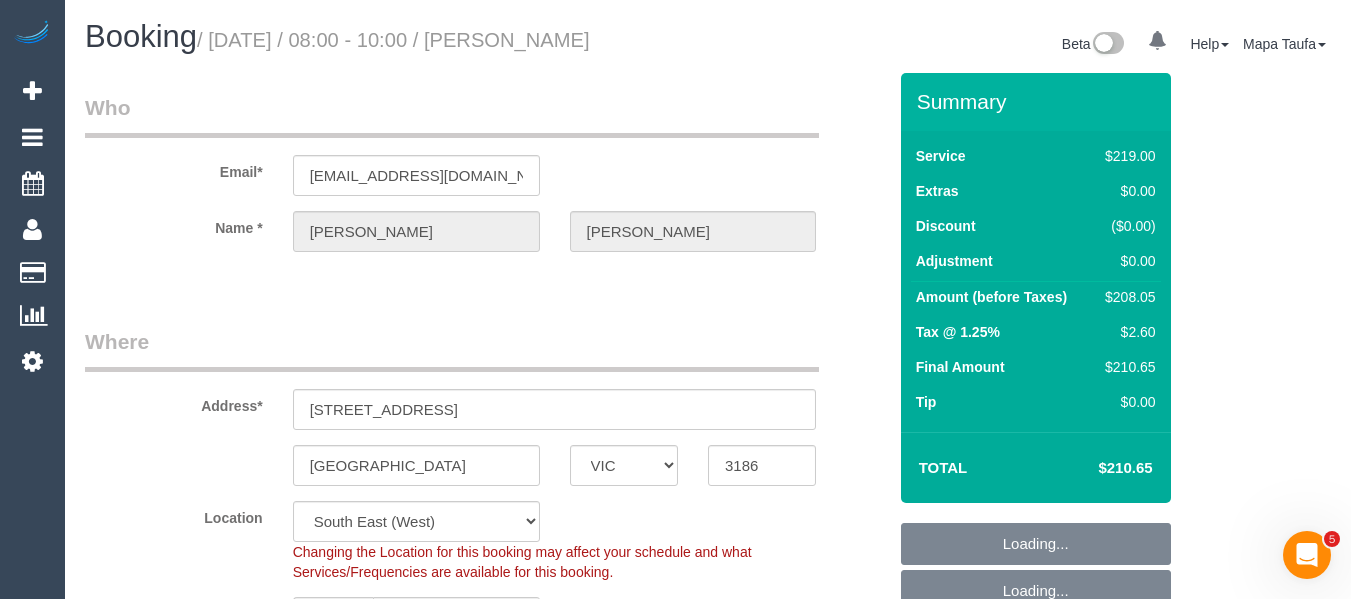 select on "object:1323" 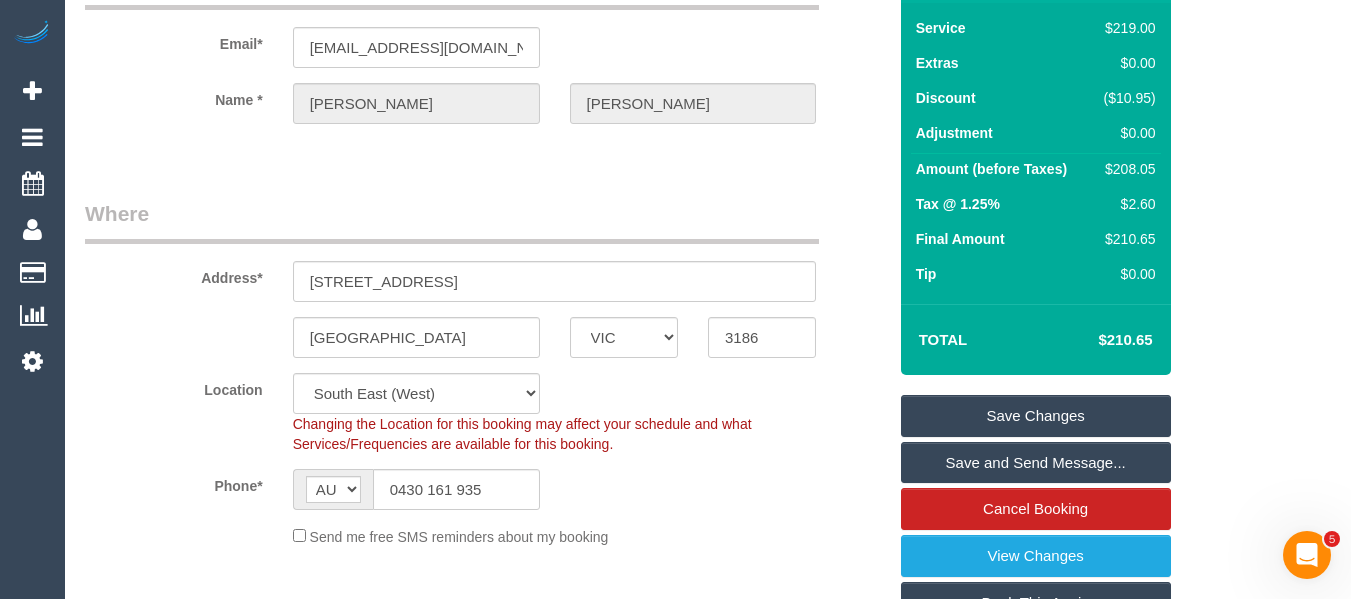 scroll, scrollTop: 400, scrollLeft: 0, axis: vertical 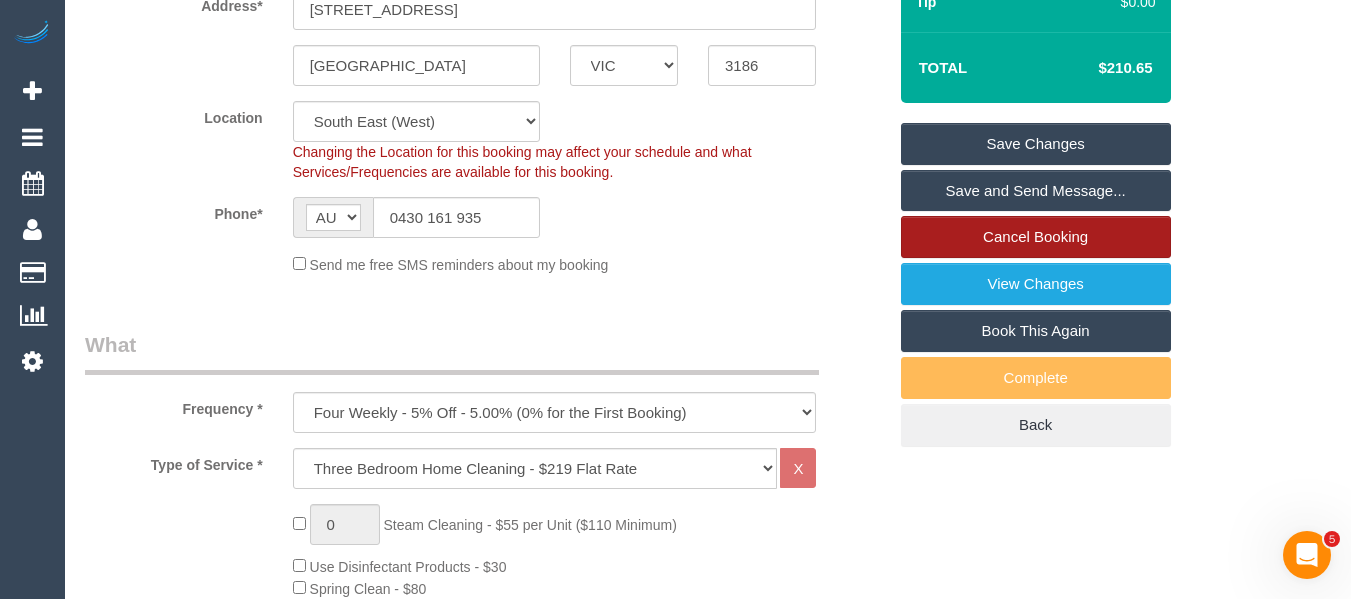 click on "Cancel Booking" at bounding box center [1036, 237] 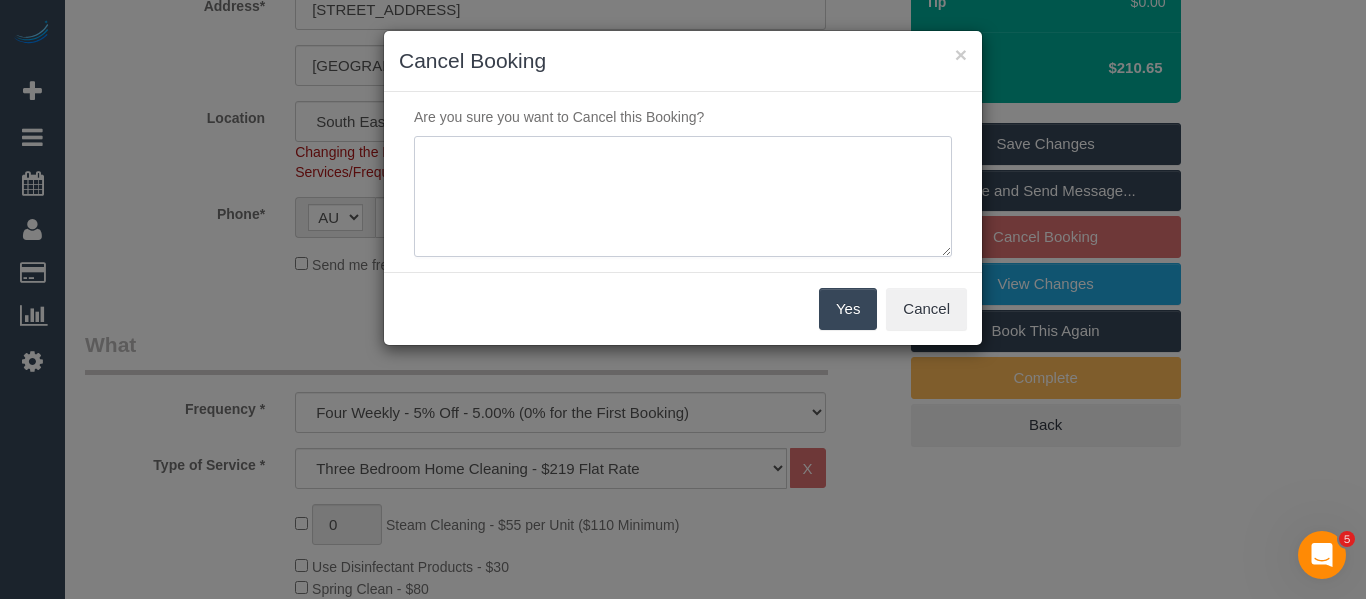 click at bounding box center [683, 197] 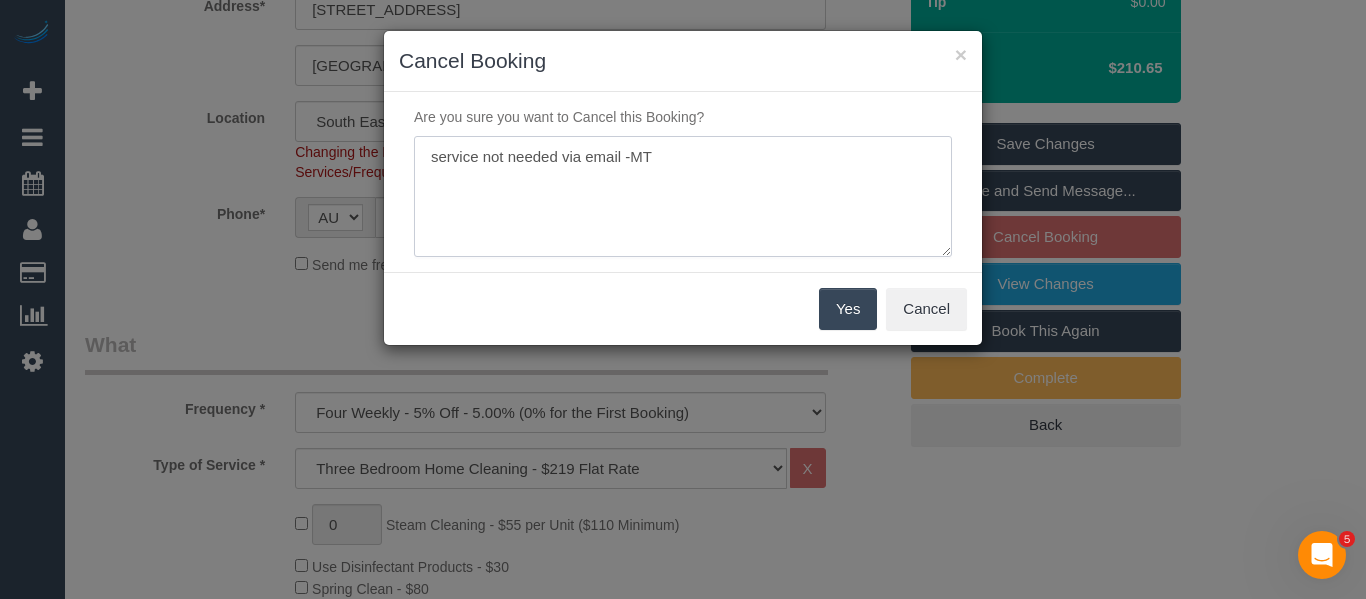 type on "service not needed via email -MT" 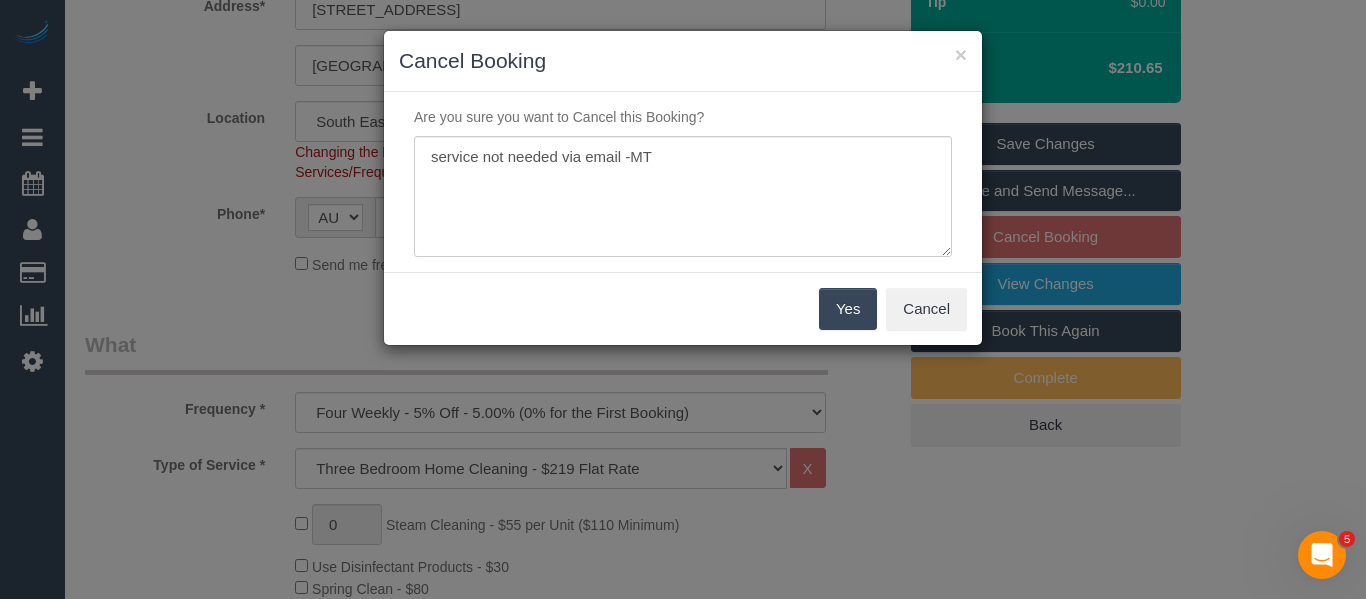 click on "Yes" at bounding box center [848, 309] 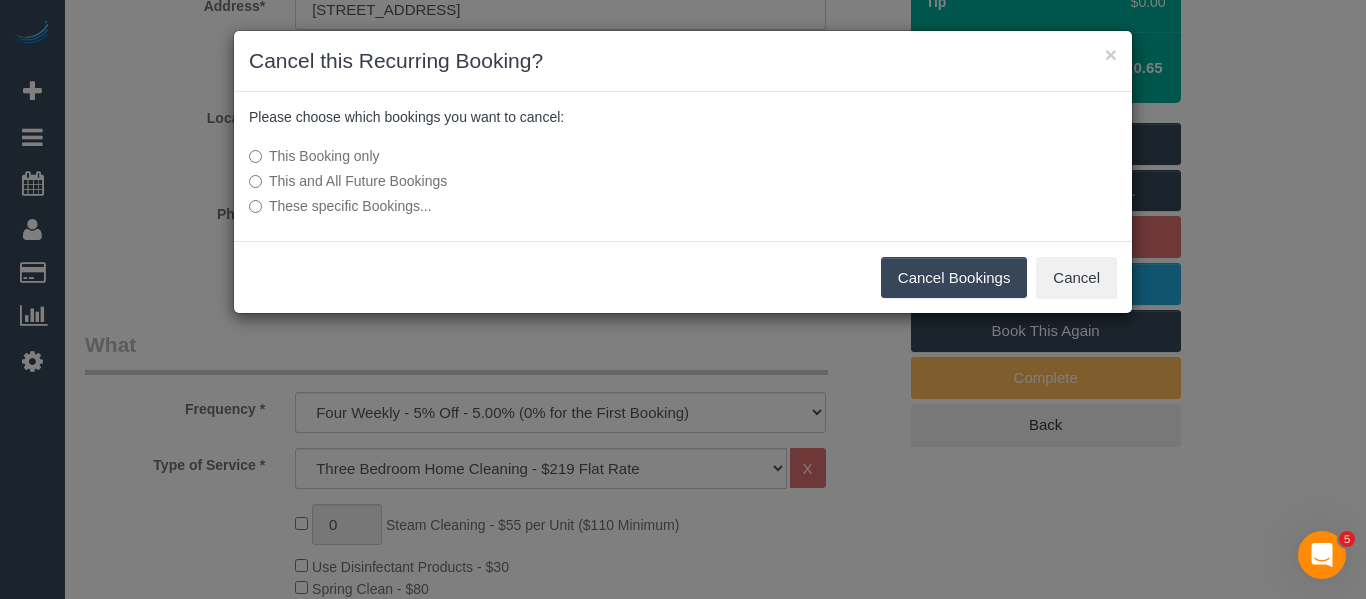 click on "Cancel Bookings" at bounding box center (954, 278) 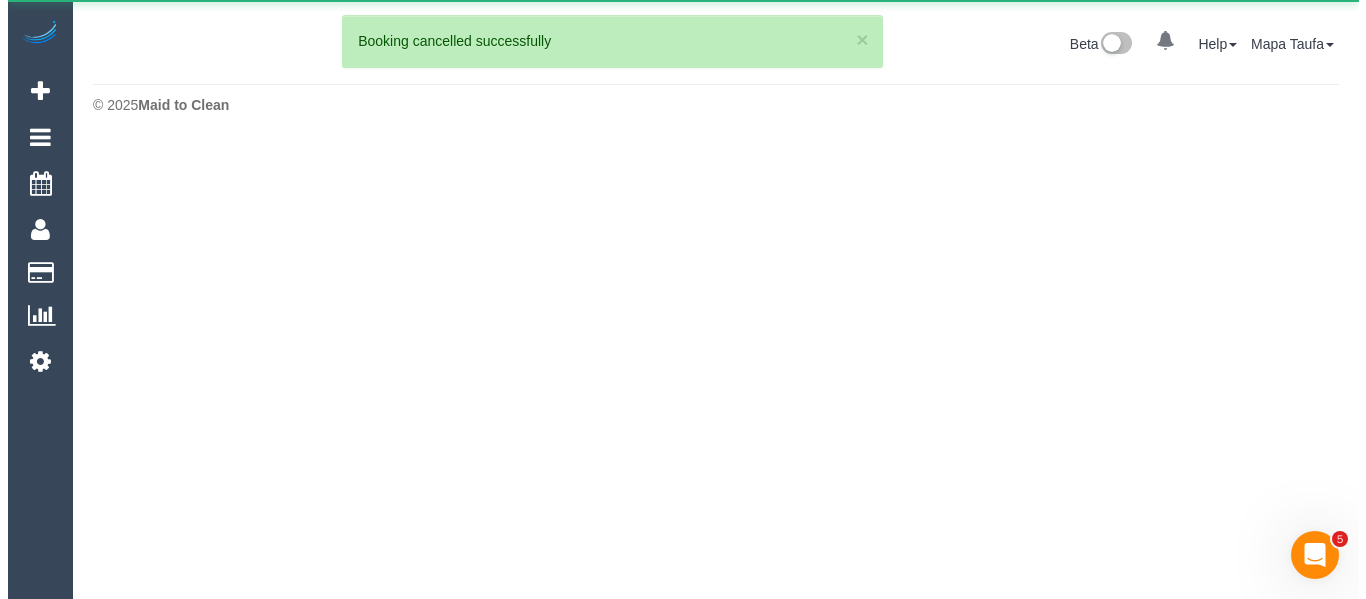 scroll, scrollTop: 0, scrollLeft: 0, axis: both 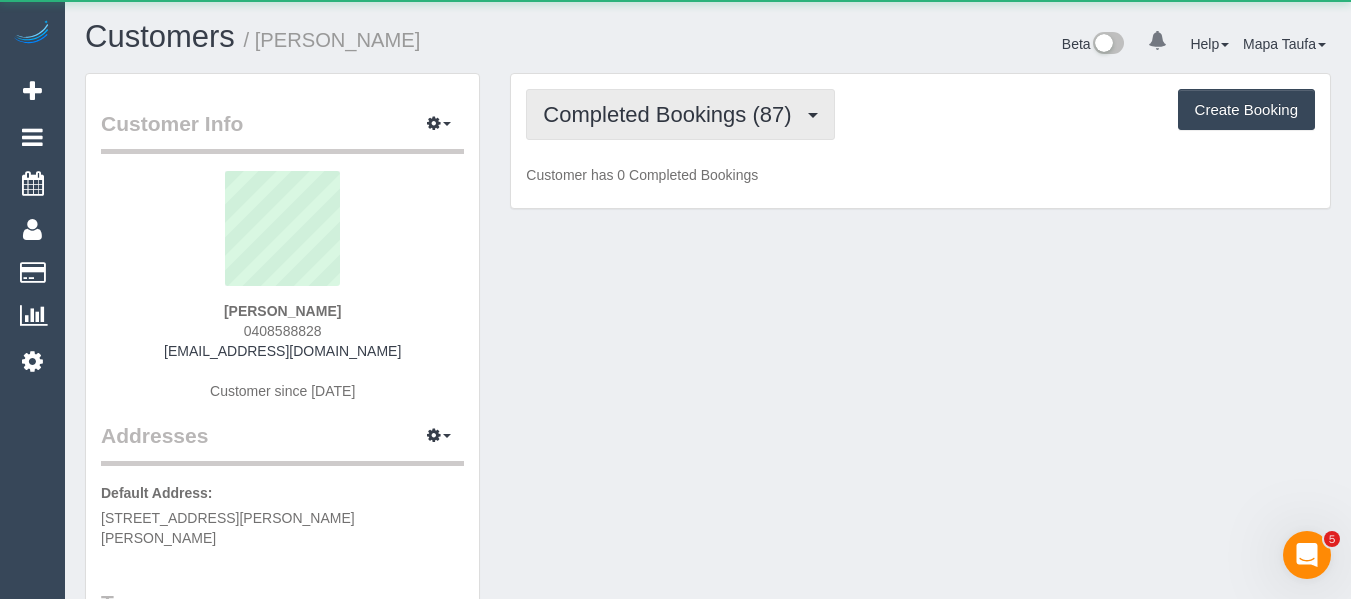drag, startPoint x: 626, startPoint y: 126, endPoint x: 633, endPoint y: 158, distance: 32.75668 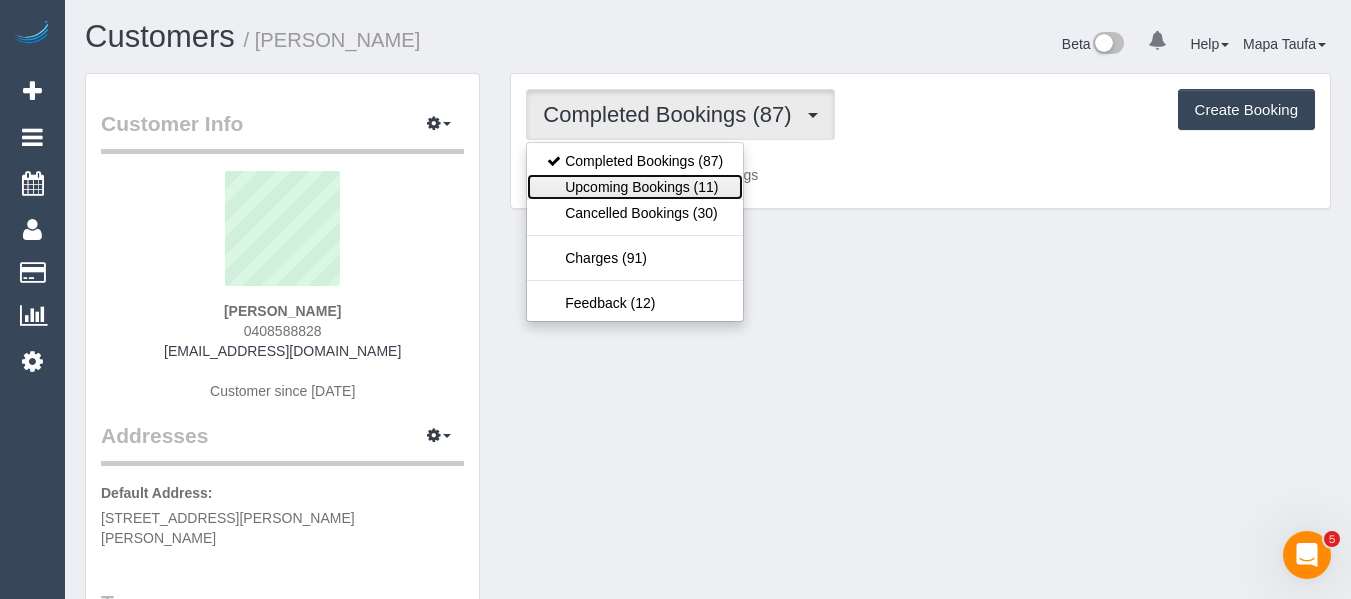 click on "Upcoming Bookings (11)" at bounding box center (635, 187) 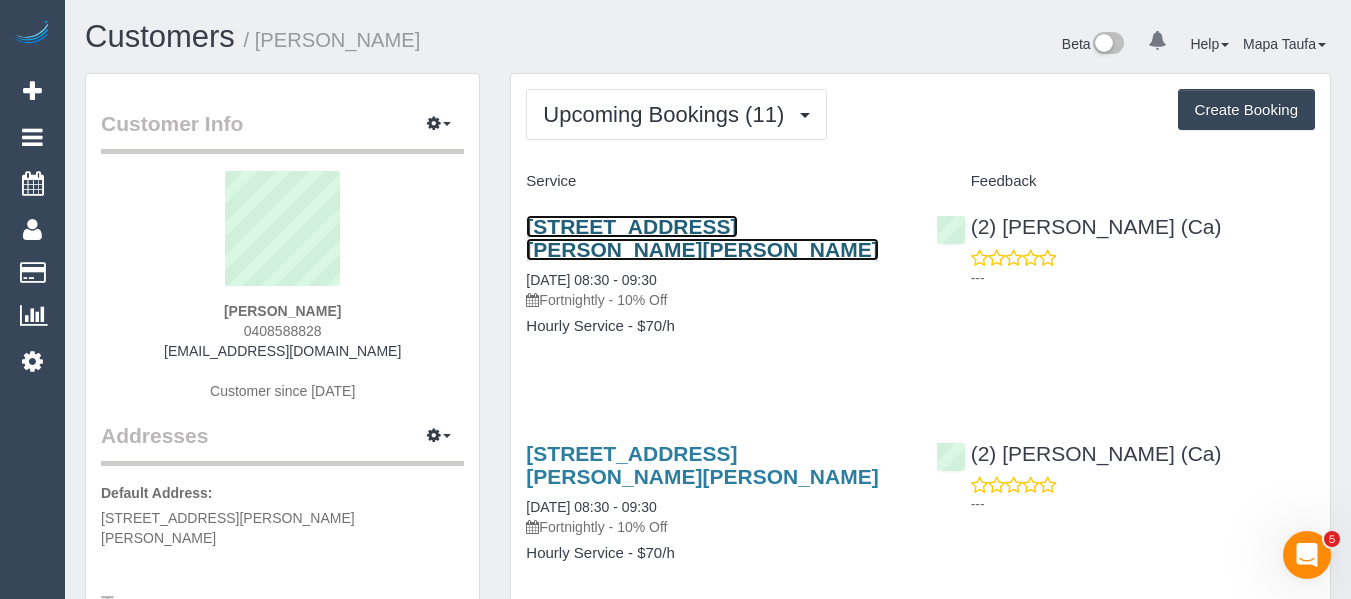 click on "[STREET_ADDRESS][PERSON_NAME][PERSON_NAME]" at bounding box center (702, 238) 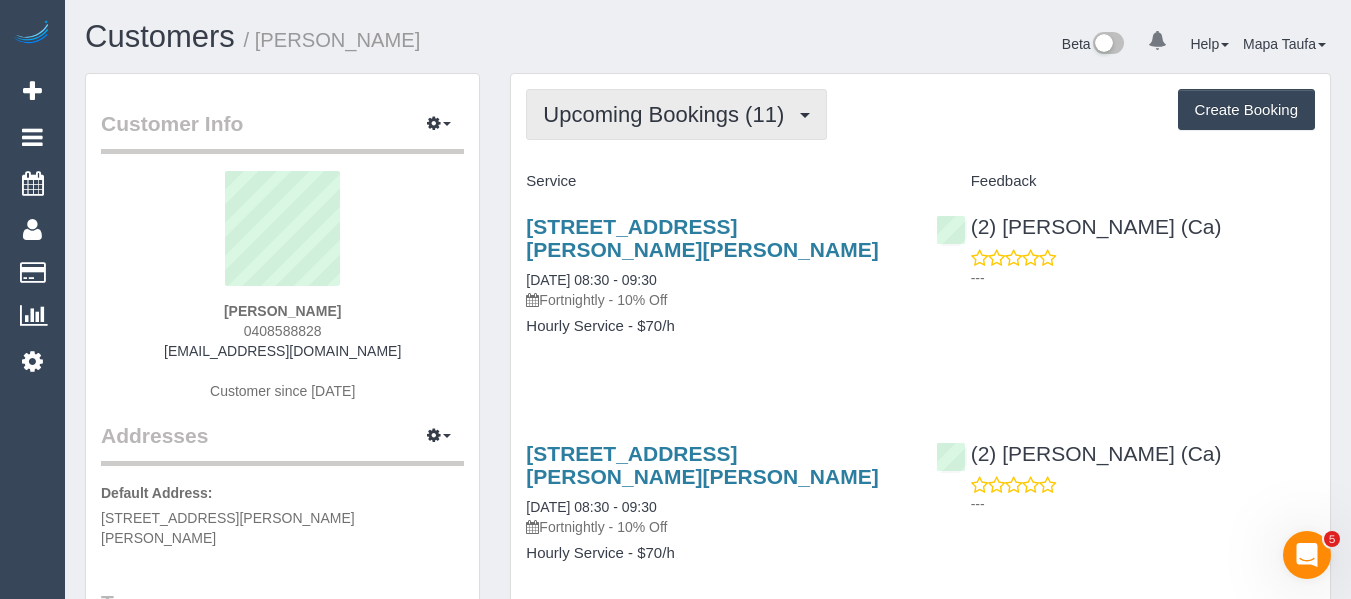 drag, startPoint x: 623, startPoint y: 124, endPoint x: 615, endPoint y: 163, distance: 39.812057 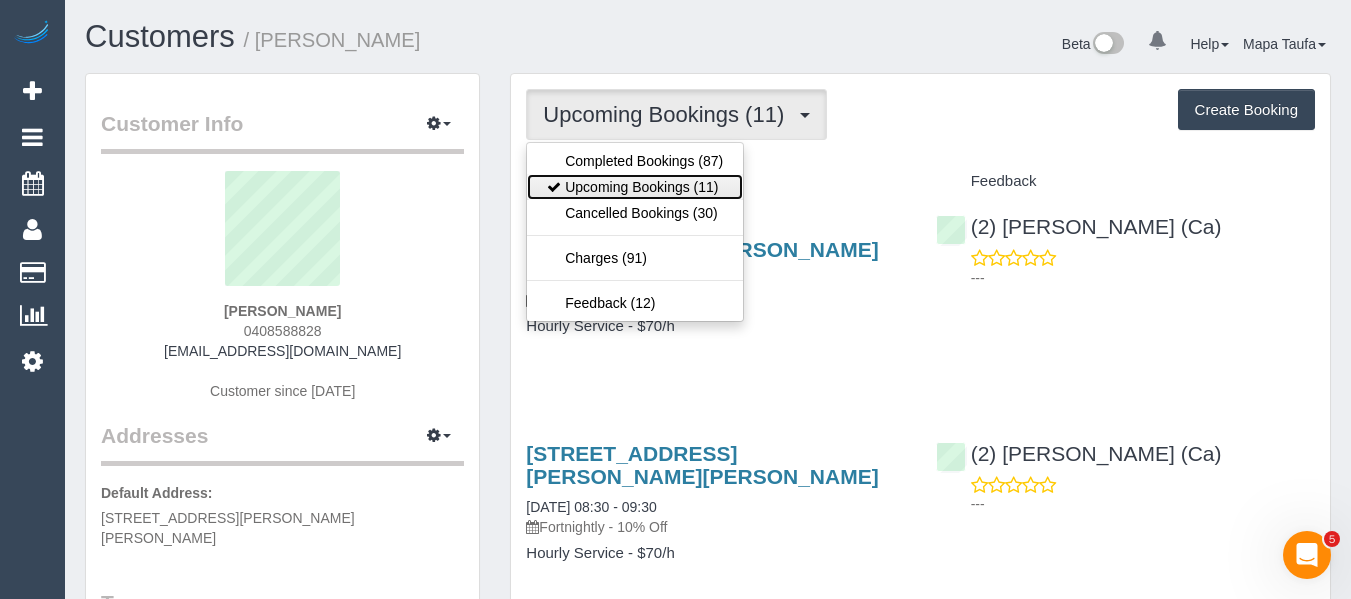 click on "Upcoming Bookings (11)" at bounding box center (635, 187) 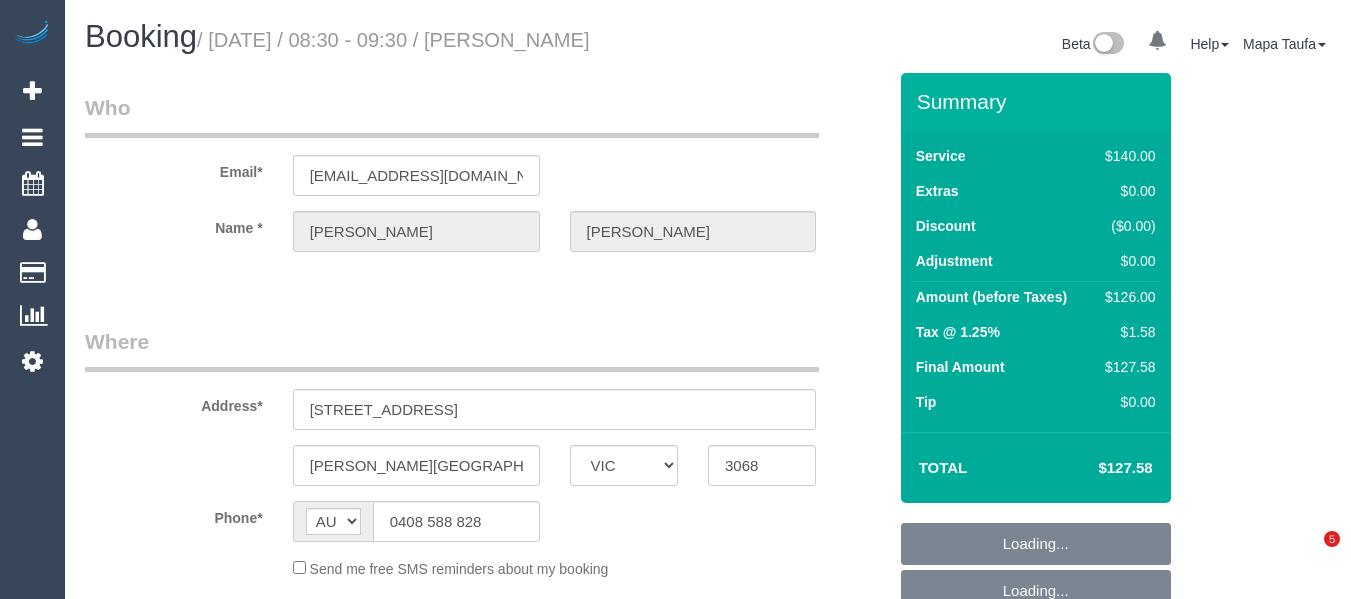 select on "VIC" 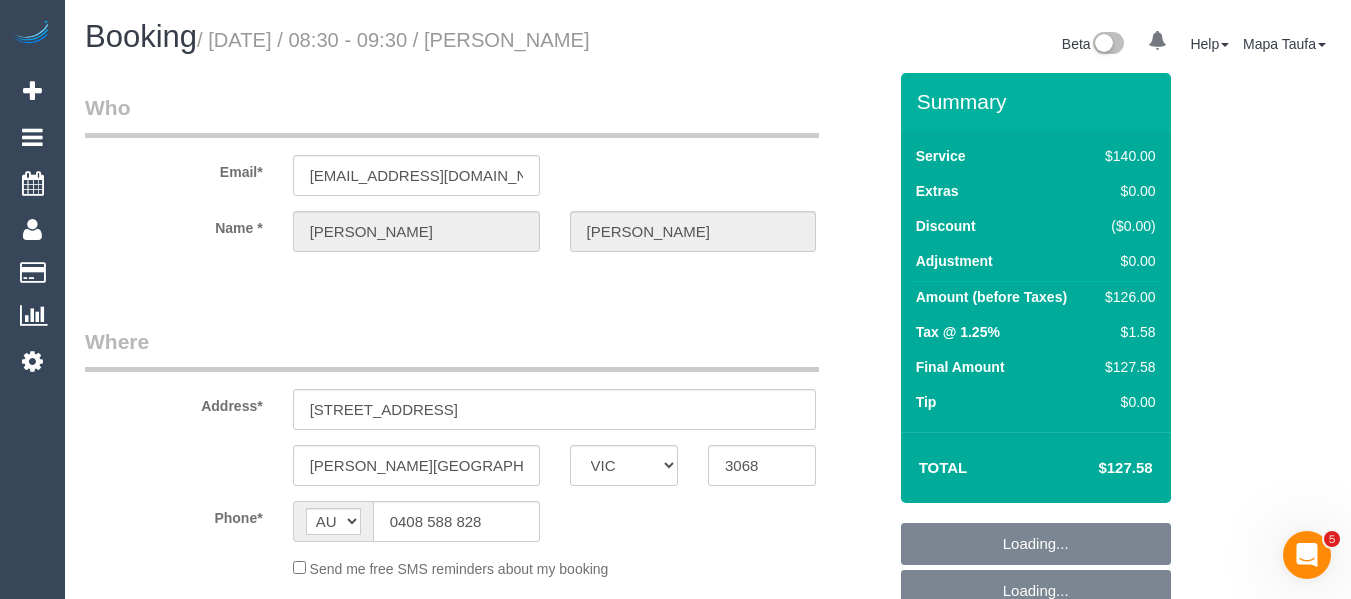 scroll, scrollTop: 0, scrollLeft: 0, axis: both 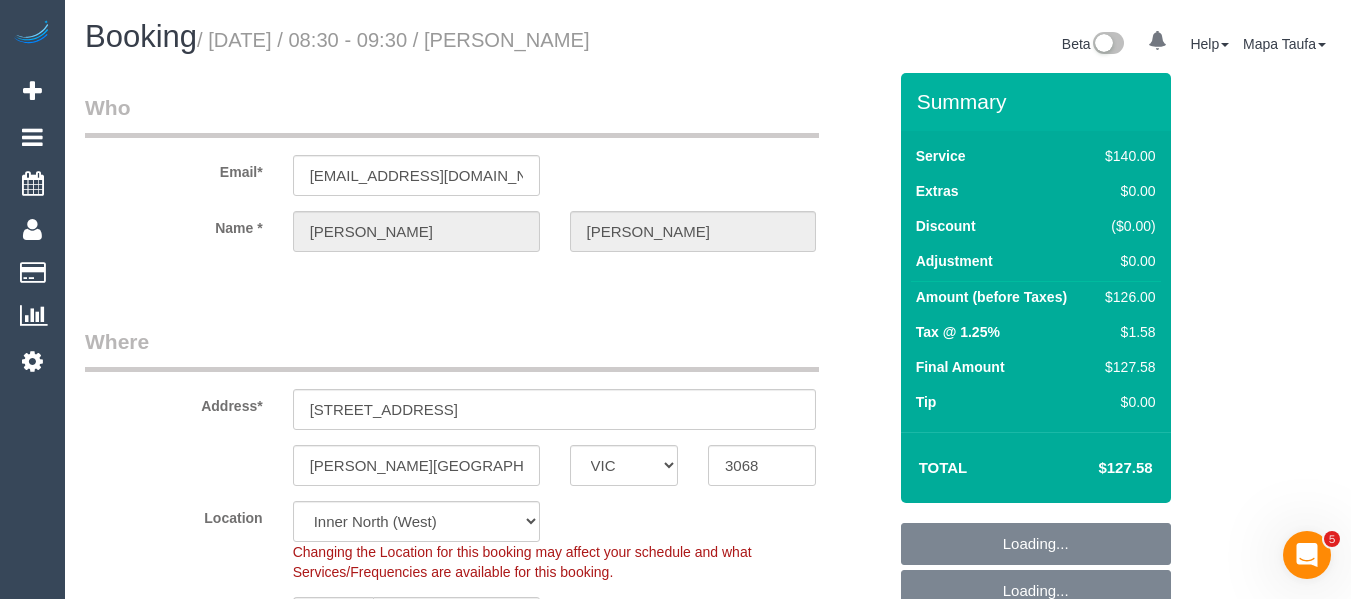 select on "object:845" 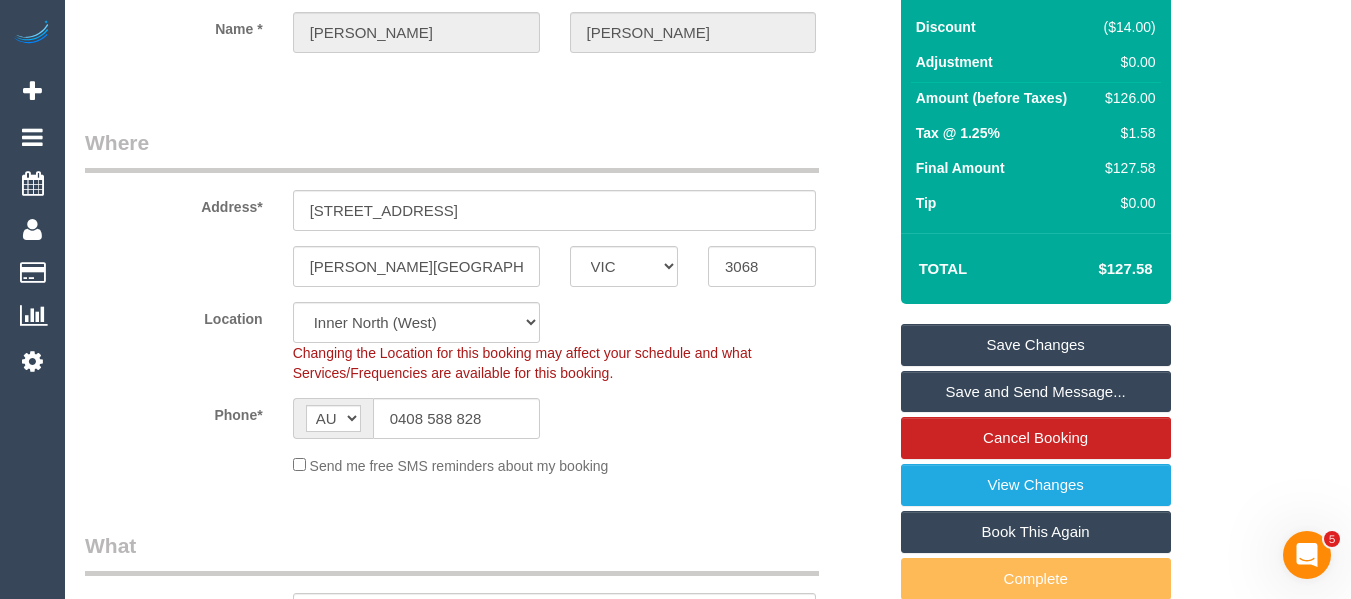 scroll, scrollTop: 200, scrollLeft: 0, axis: vertical 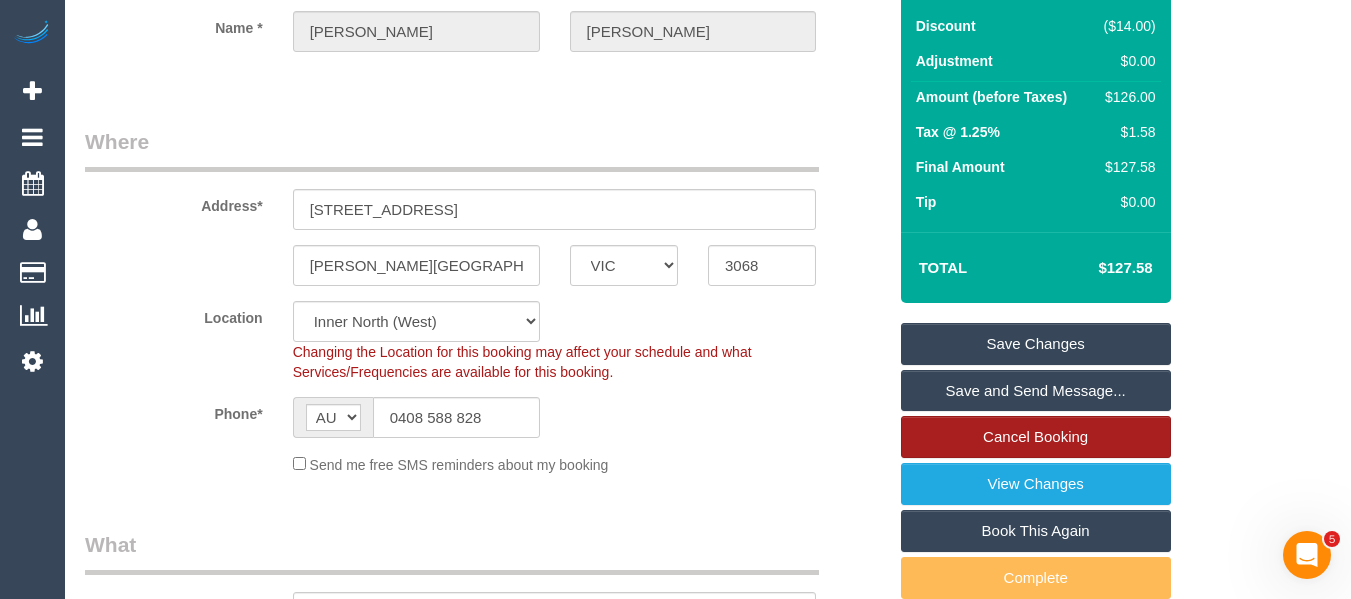 click on "Cancel Booking" at bounding box center (1036, 437) 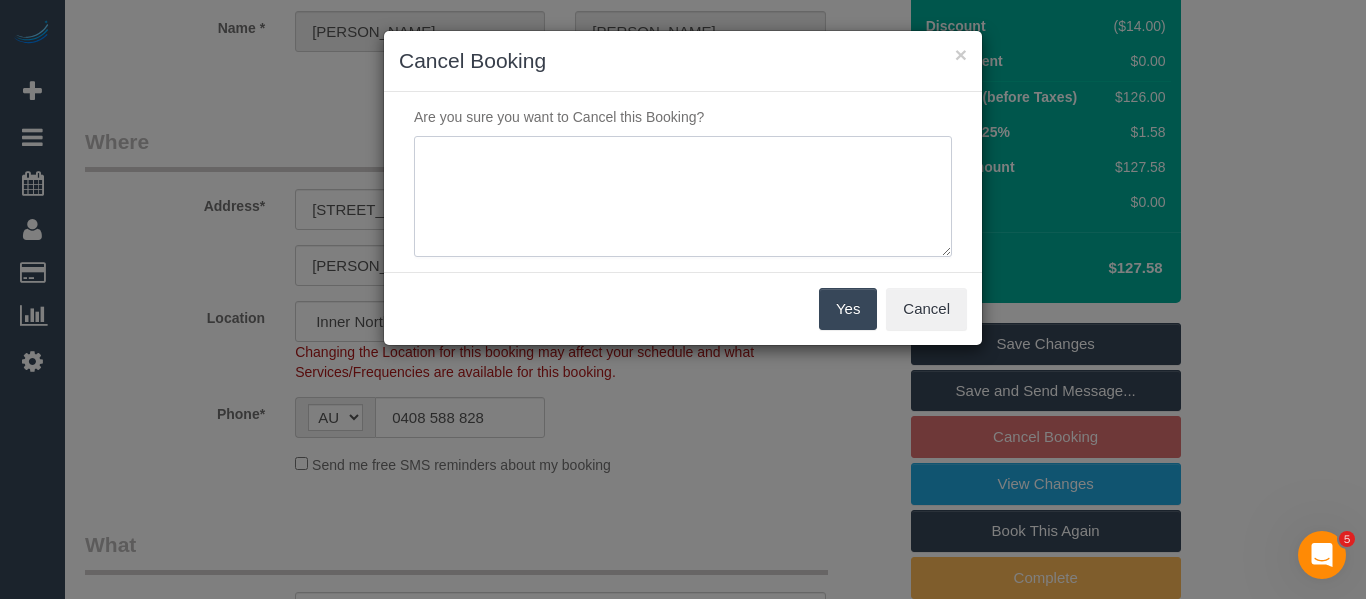 click at bounding box center [683, 197] 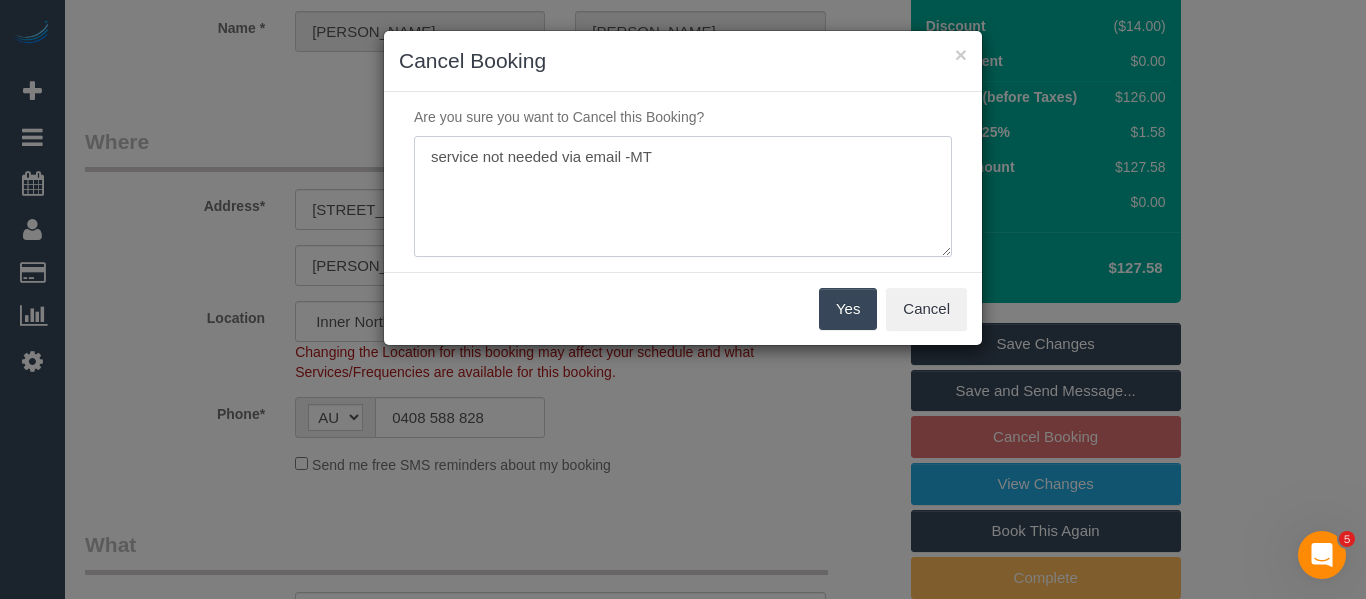 type on "service not needed via email -MT" 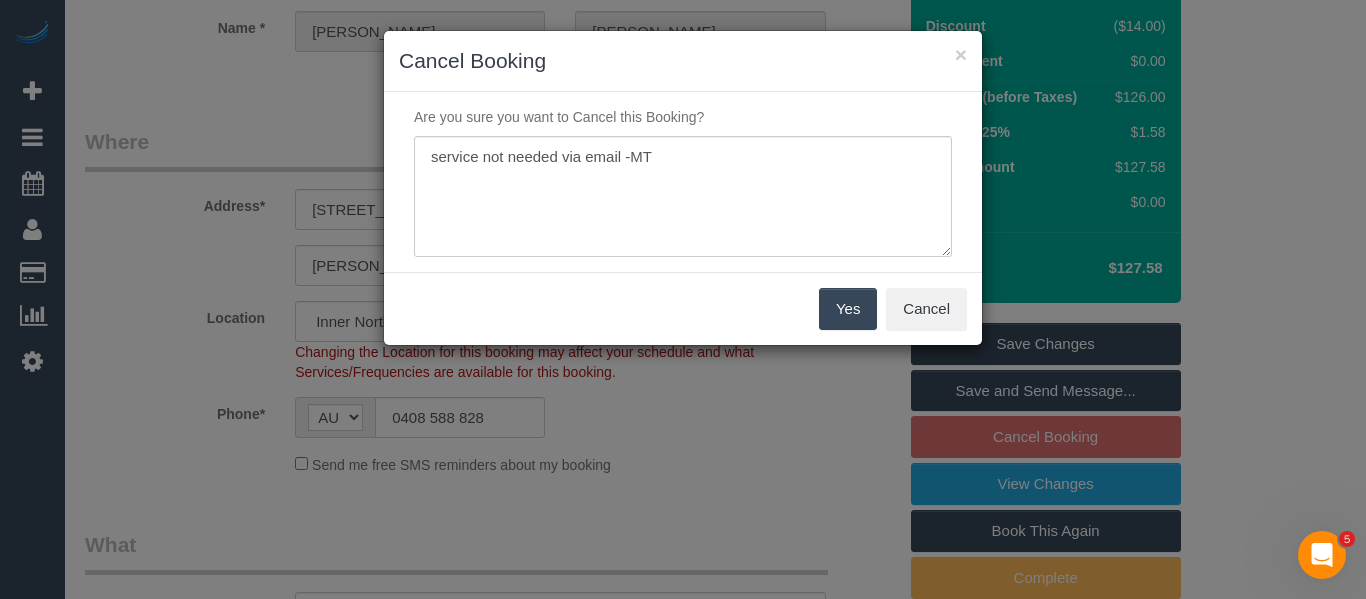 click on "Yes" at bounding box center (848, 309) 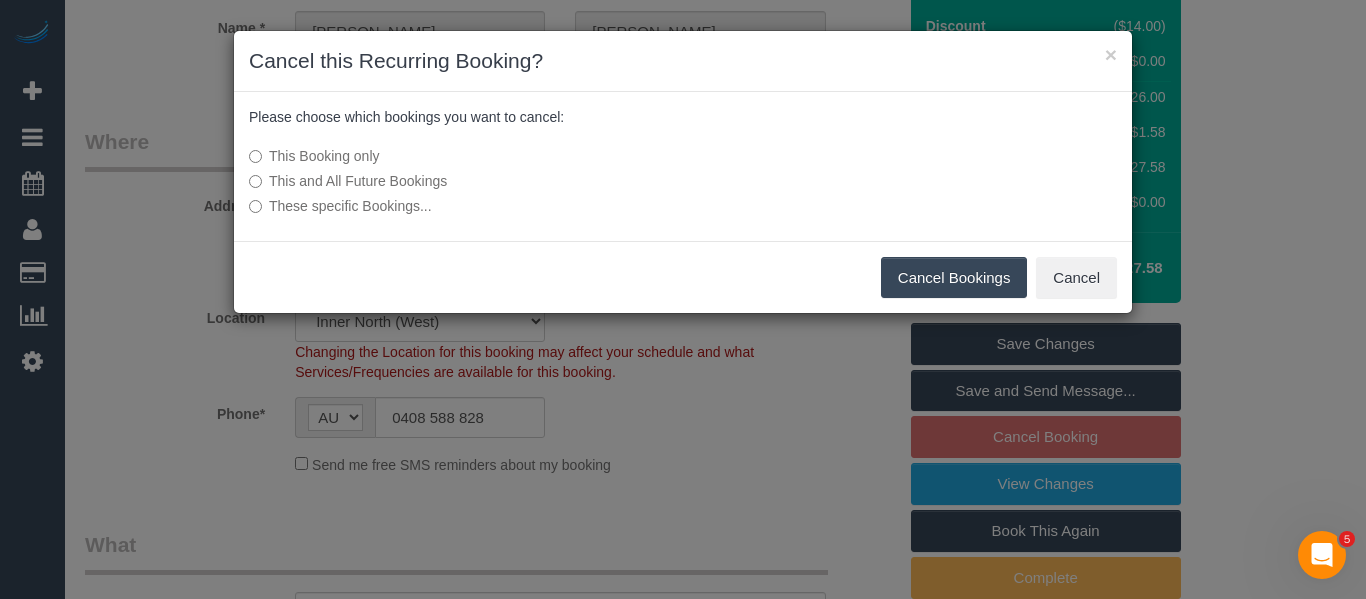 click on "Cancel Bookings" at bounding box center [954, 278] 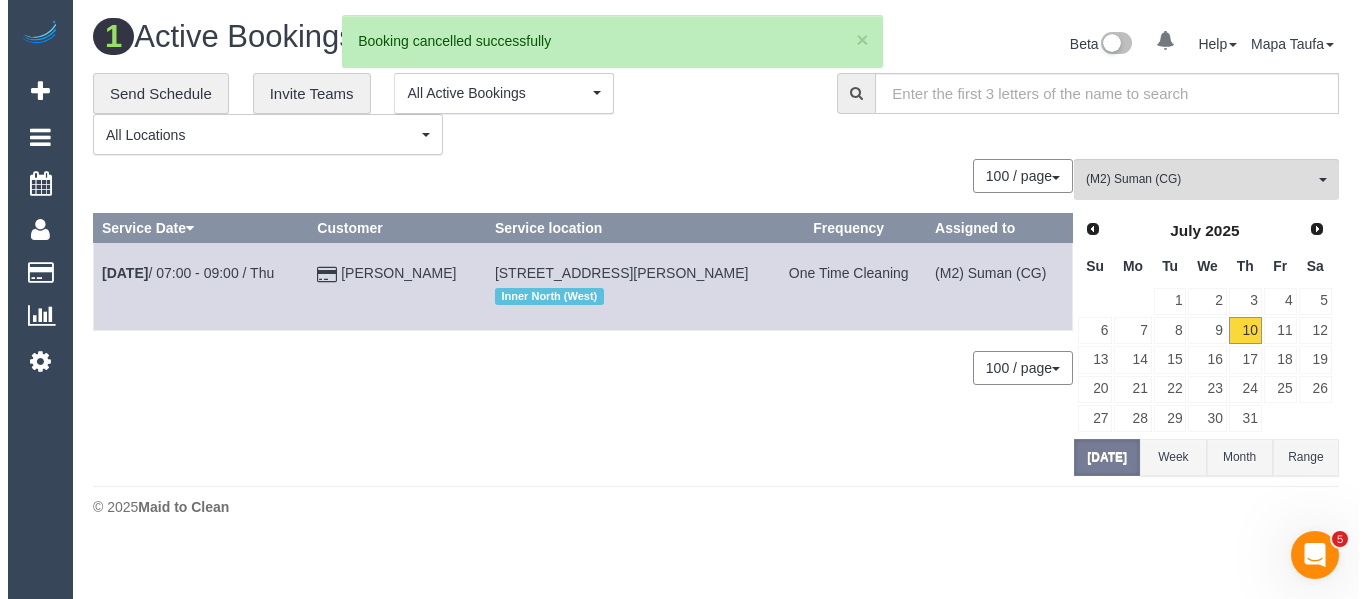 scroll, scrollTop: 0, scrollLeft: 0, axis: both 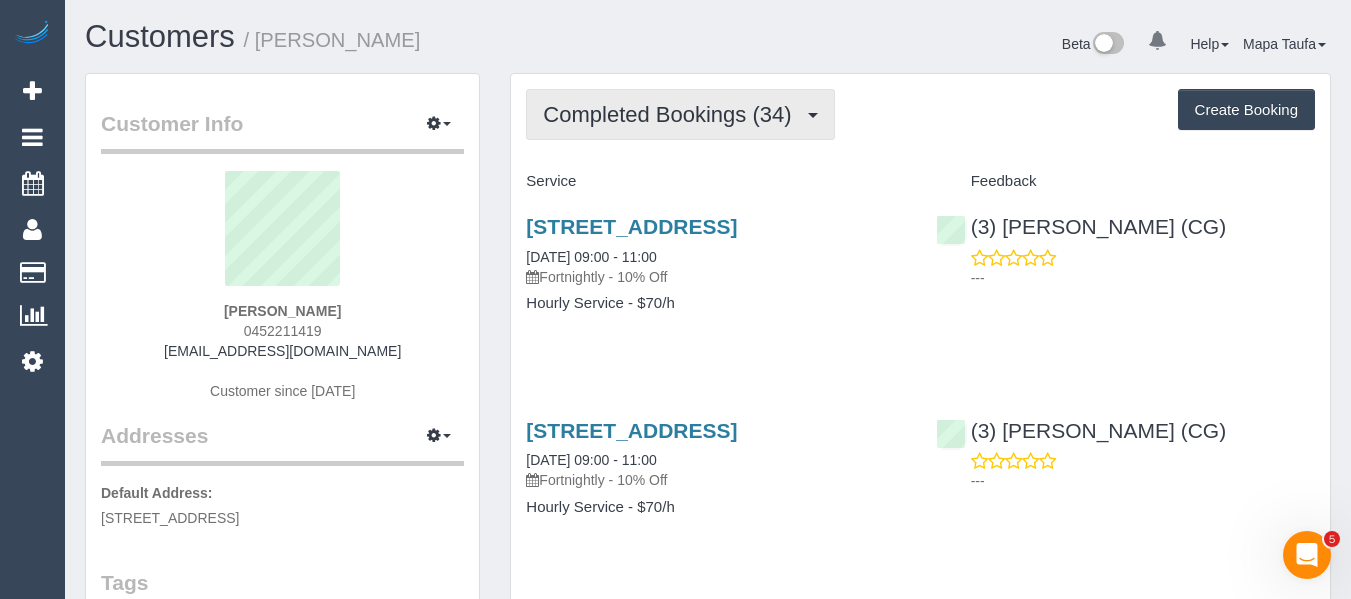 click on "Completed Bookings (34)" at bounding box center (672, 114) 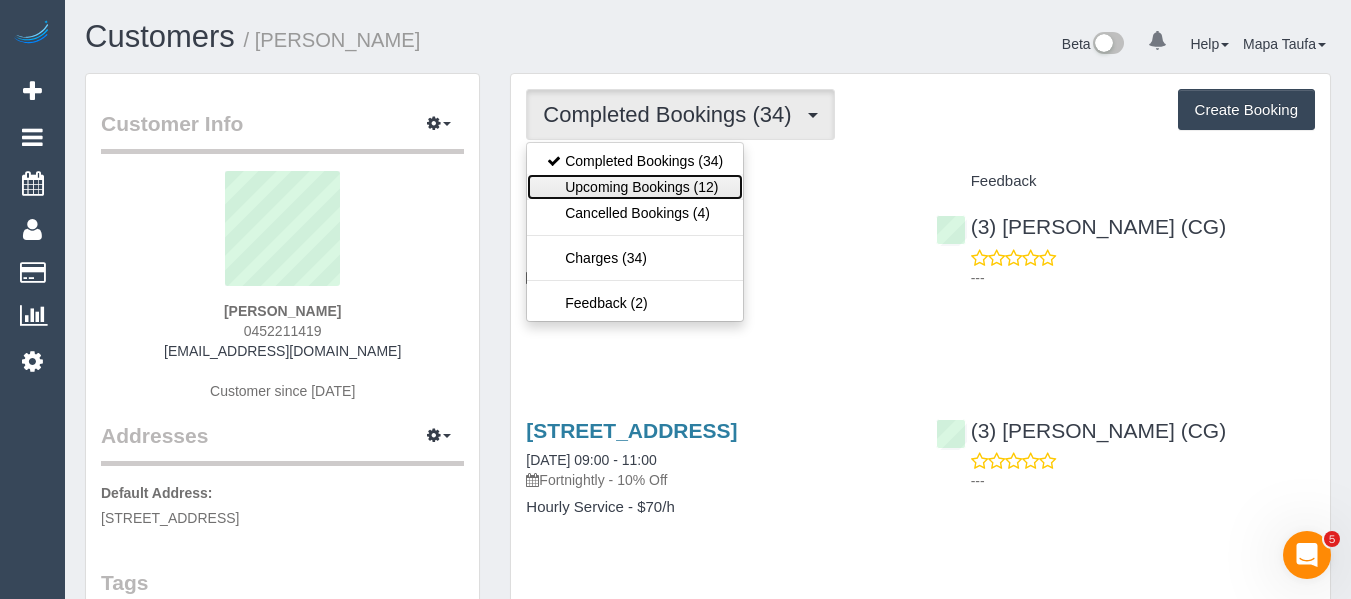 click on "Upcoming Bookings (12)" at bounding box center [635, 187] 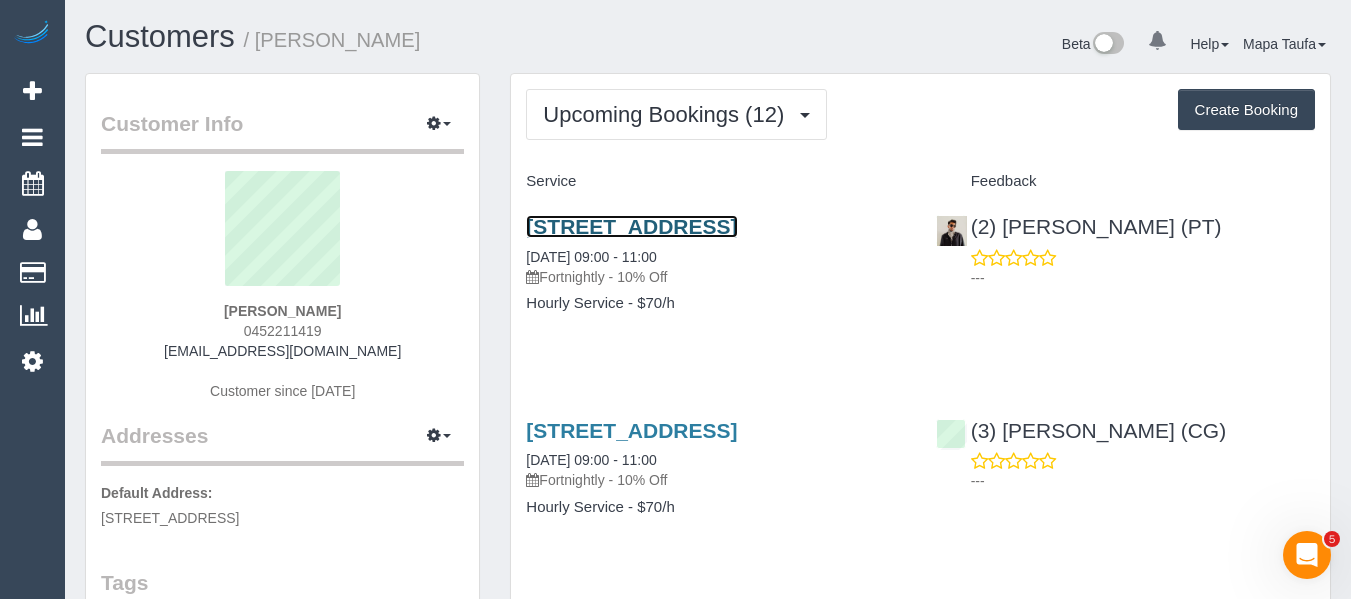 click on "[STREET_ADDRESS]" at bounding box center (631, 226) 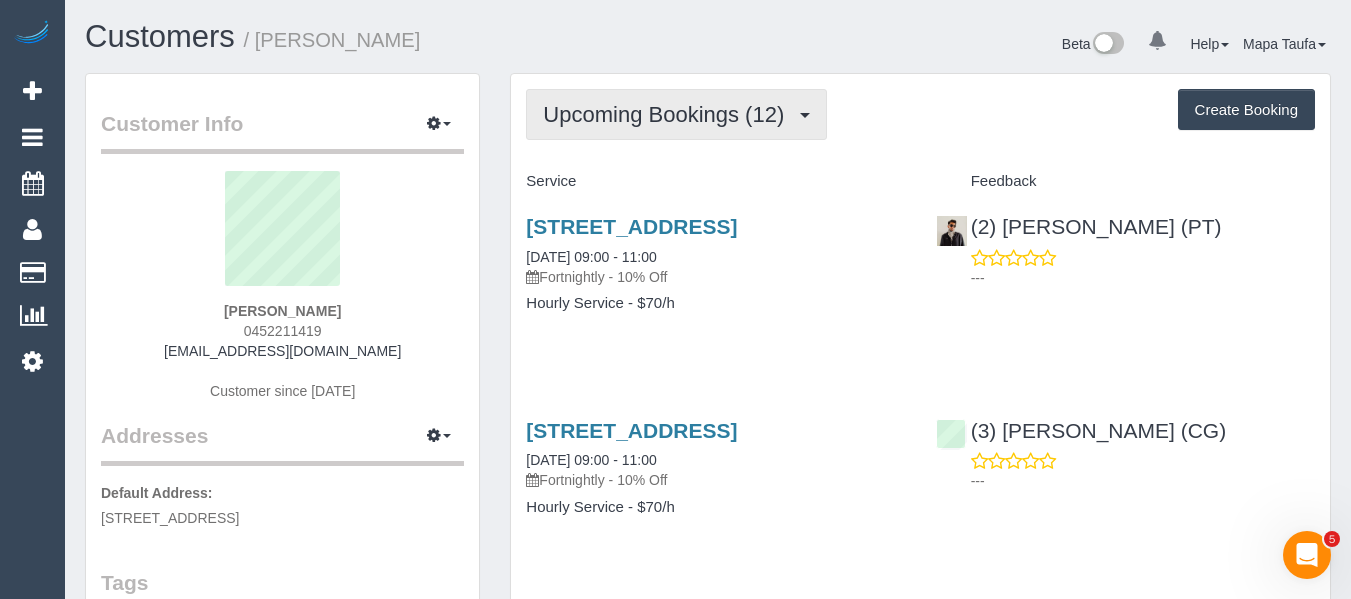 click on "Upcoming Bookings (12)" at bounding box center [668, 114] 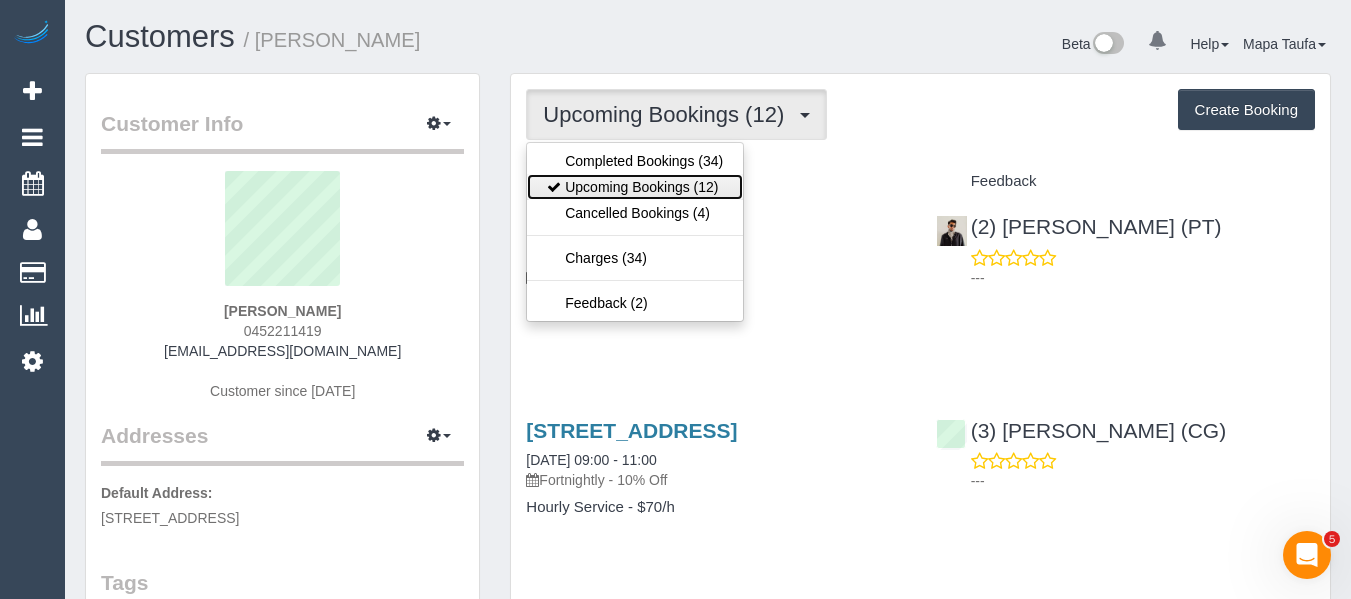 click on "Upcoming Bookings (12)" at bounding box center (635, 187) 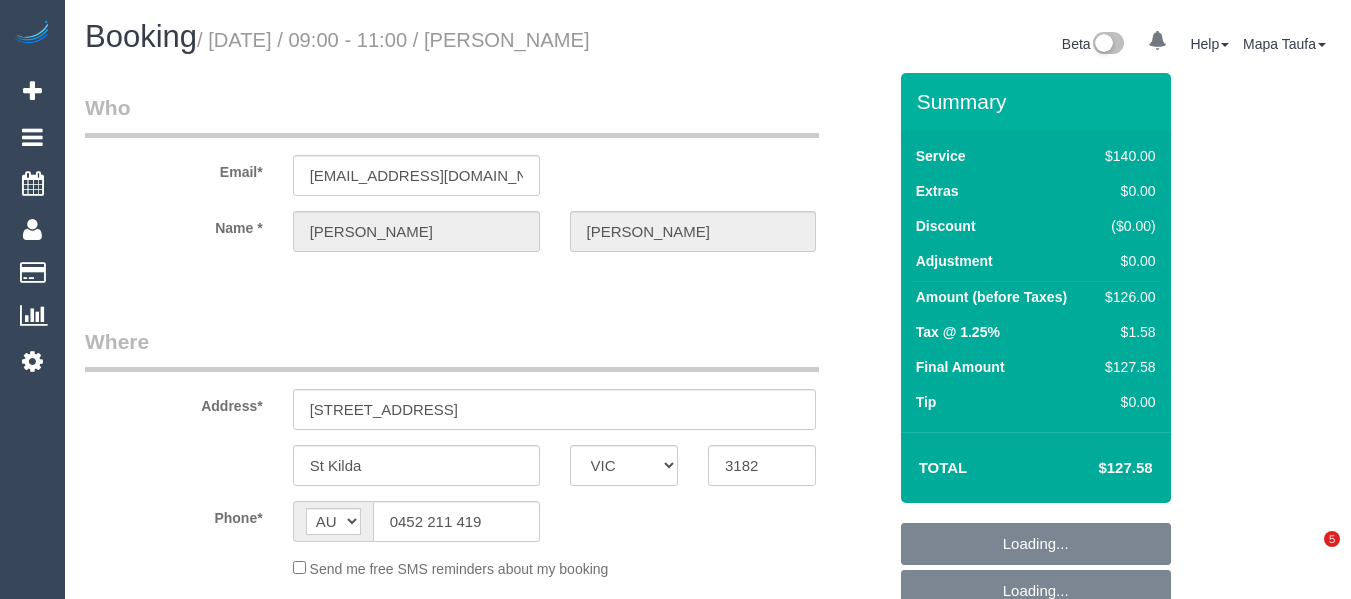 select on "VIC" 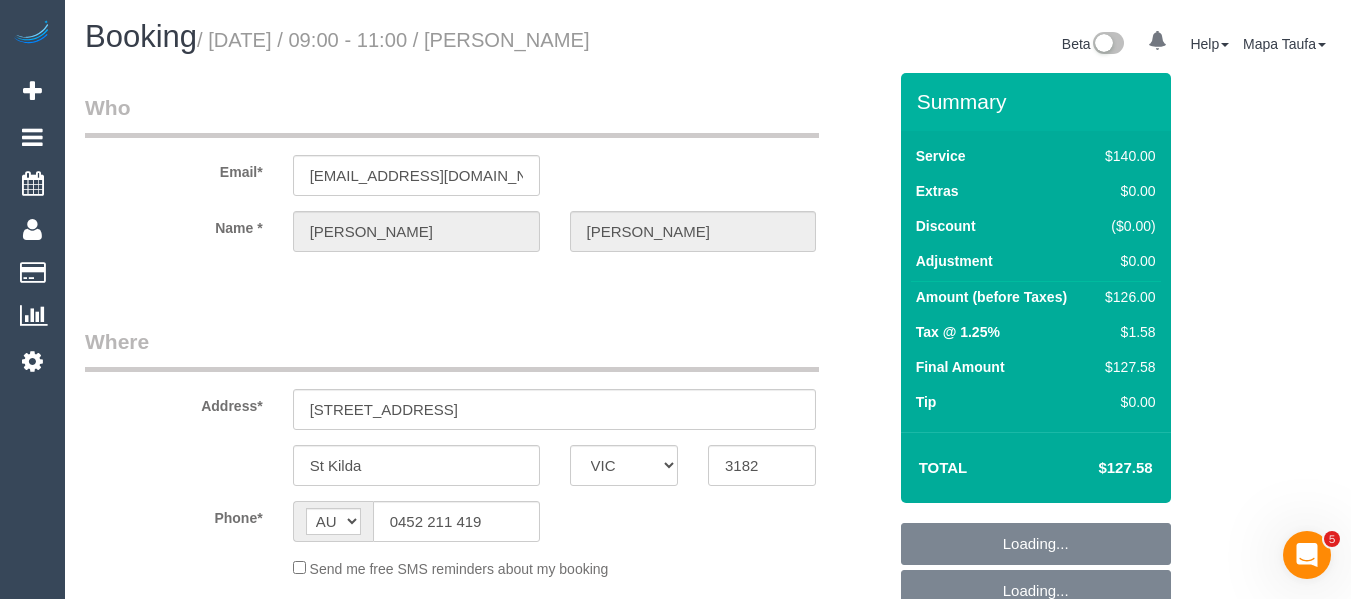 scroll, scrollTop: 0, scrollLeft: 0, axis: both 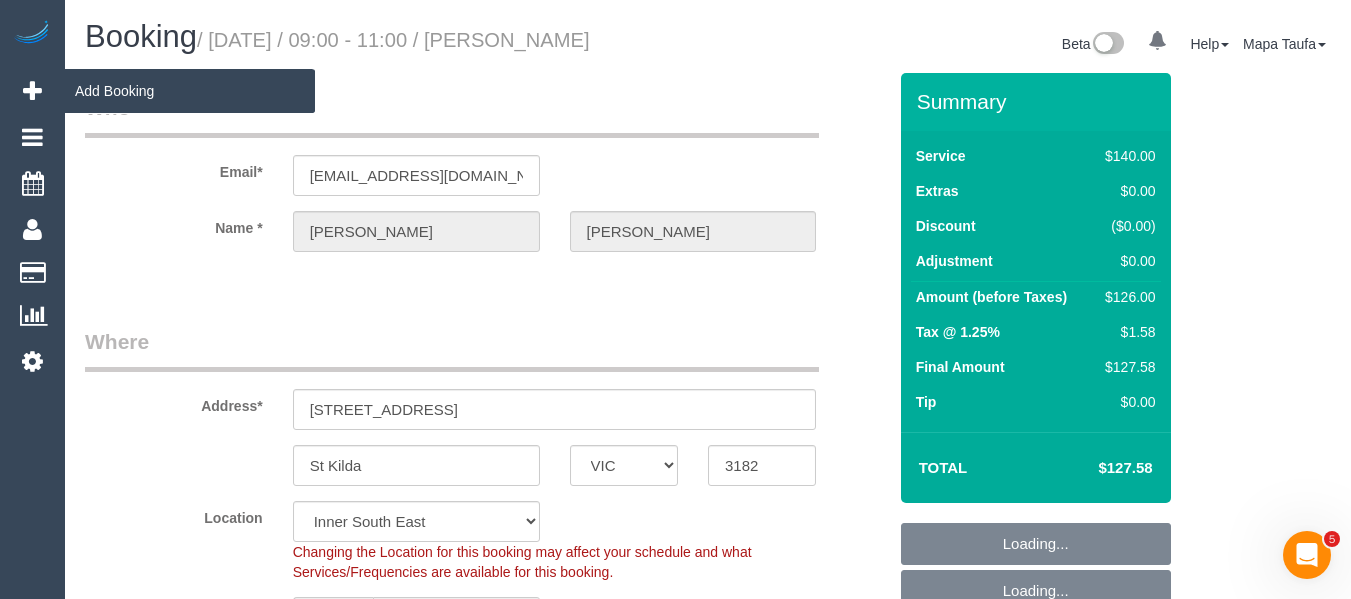 select on "object:870" 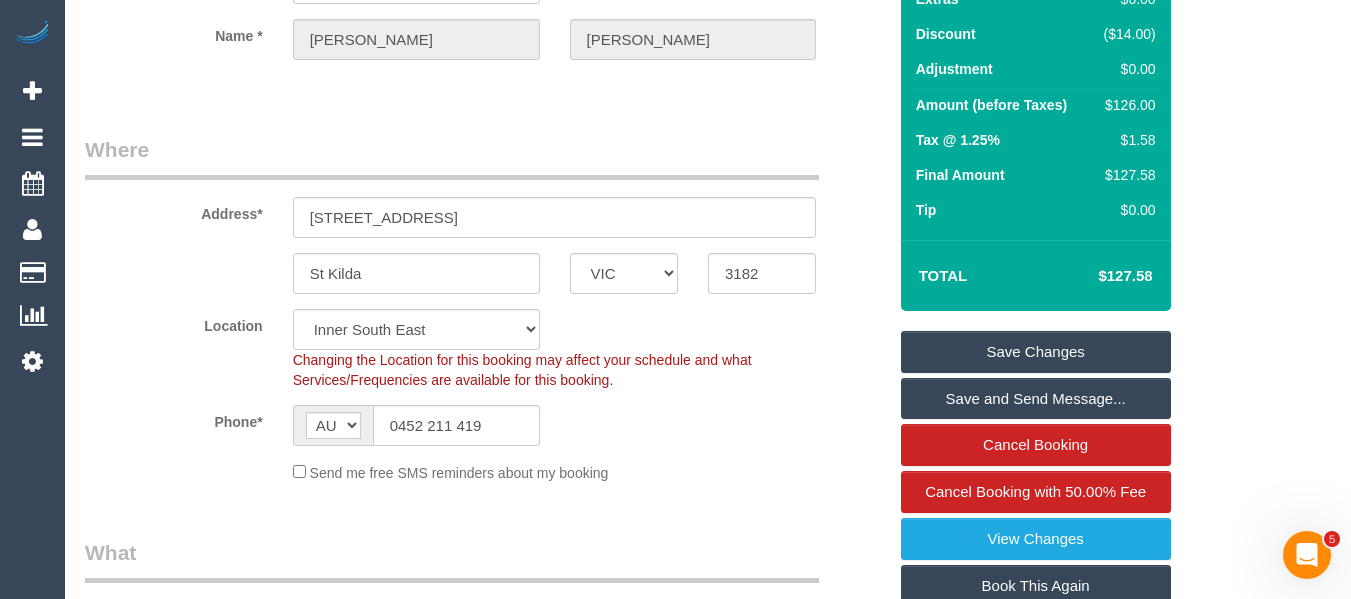 scroll, scrollTop: 400, scrollLeft: 0, axis: vertical 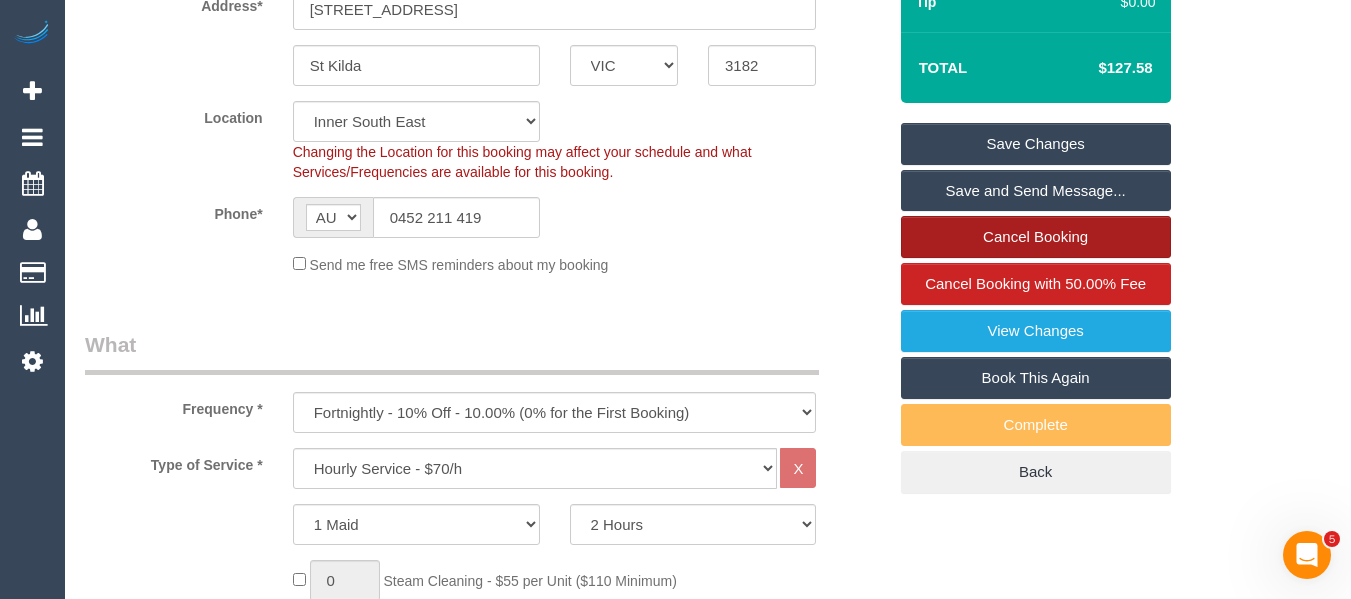 click on "Cancel Booking" at bounding box center [1036, 237] 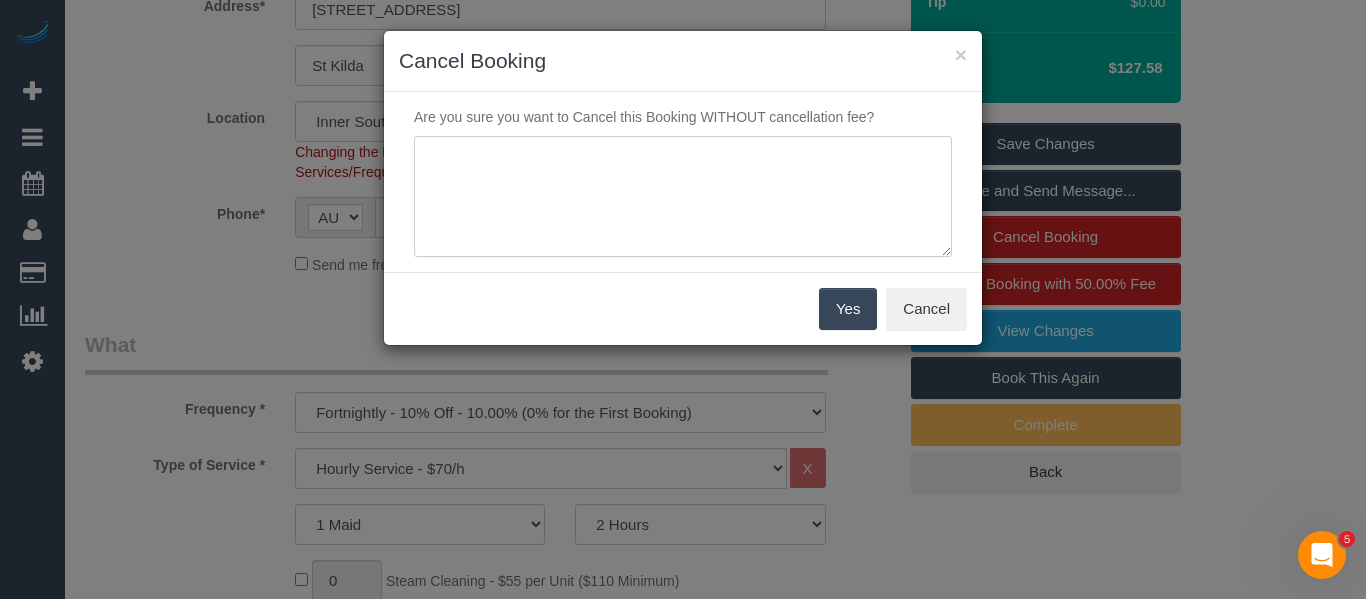 click at bounding box center [683, 197] 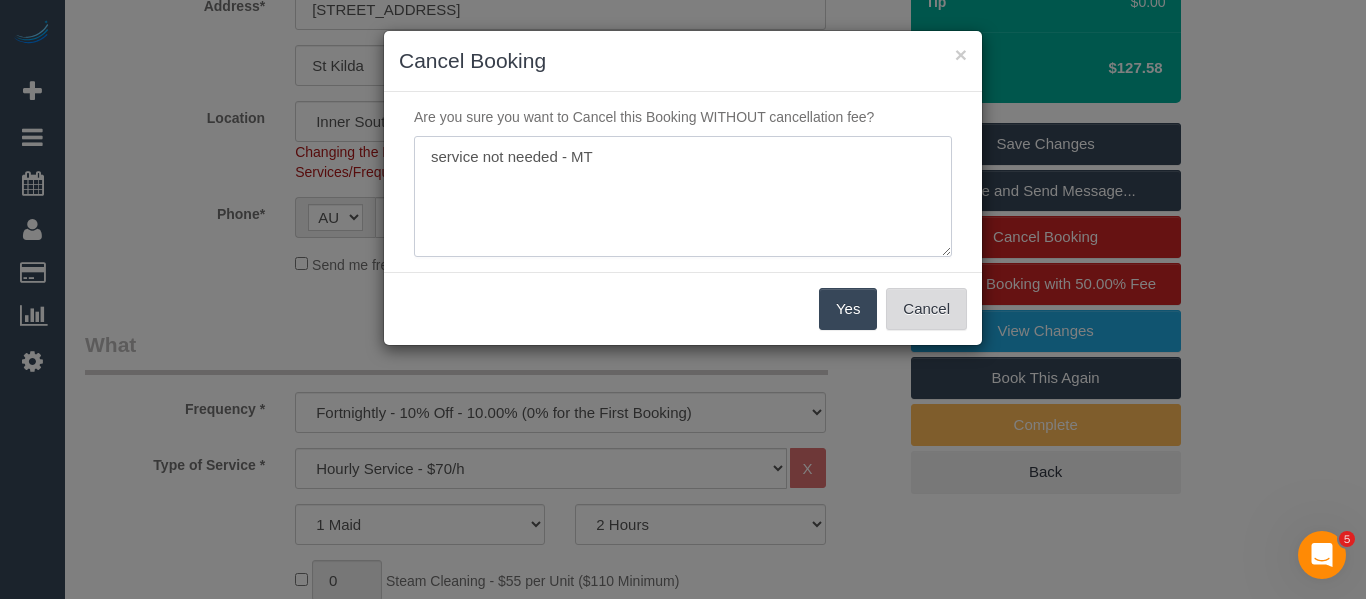 type on "service not needed - MT" 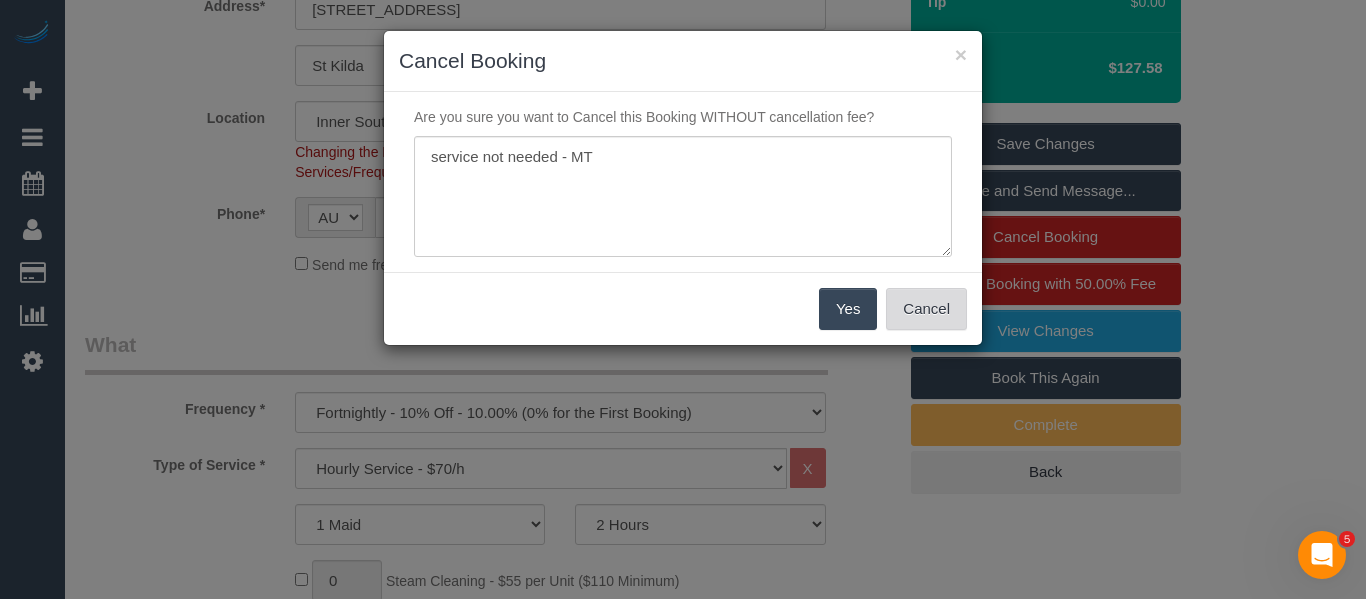 drag, startPoint x: 926, startPoint y: 316, endPoint x: 911, endPoint y: 321, distance: 15.811388 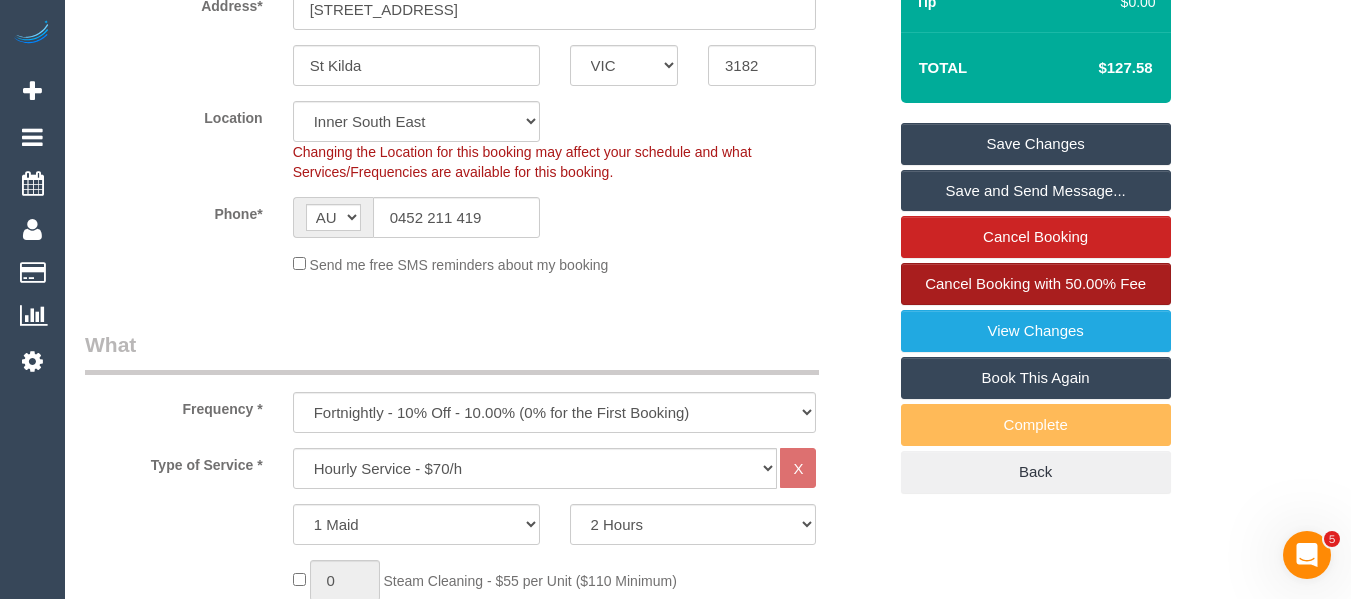 click on "Cancel Booking with 50.00% Fee" at bounding box center [1035, 283] 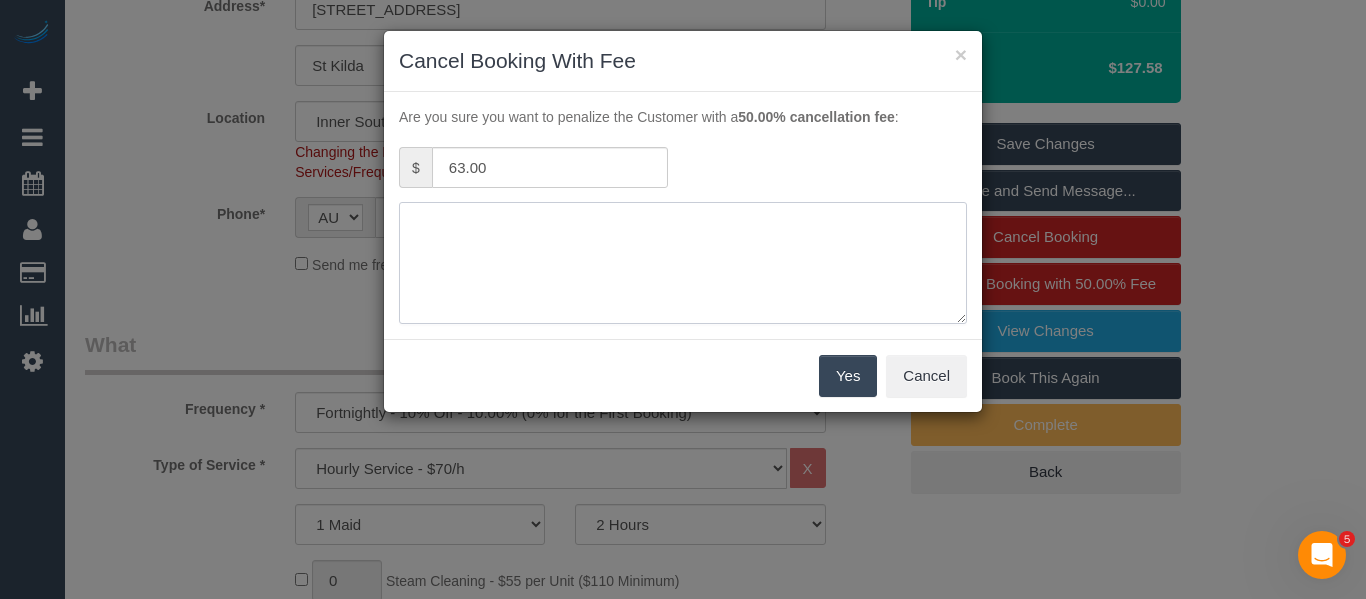 click at bounding box center (683, 263) 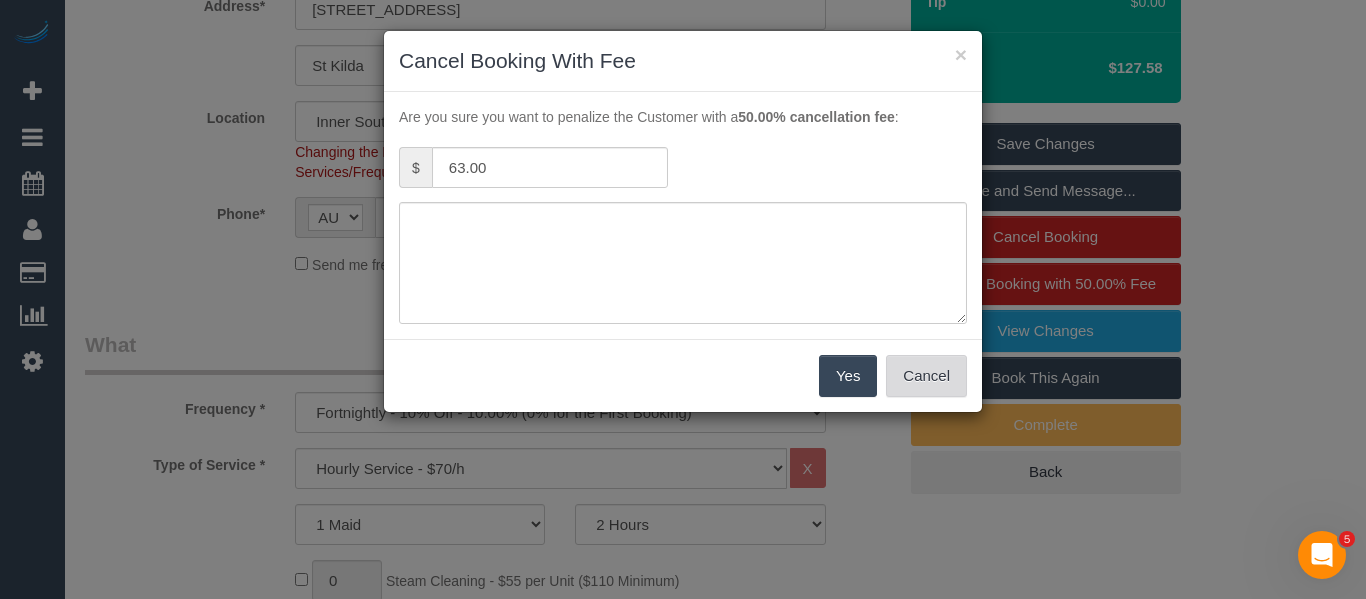 drag, startPoint x: 923, startPoint y: 382, endPoint x: 1040, endPoint y: 245, distance: 180.16104 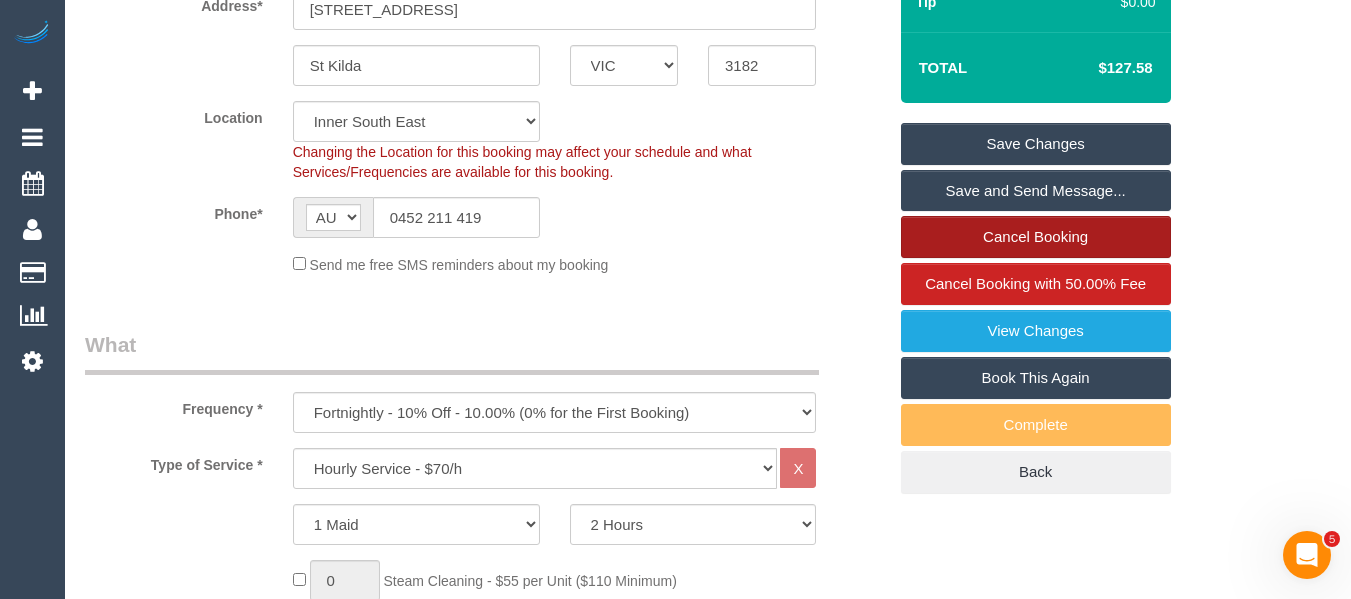 click on "Cancel Booking" at bounding box center (1036, 237) 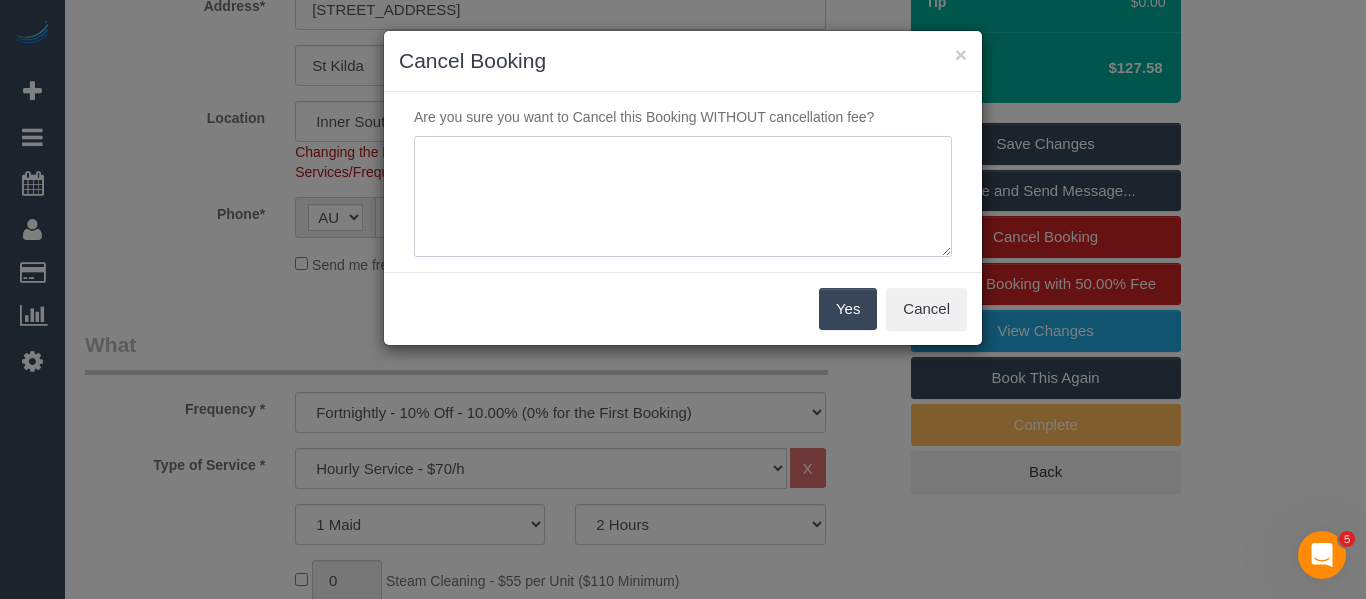 click at bounding box center [683, 197] 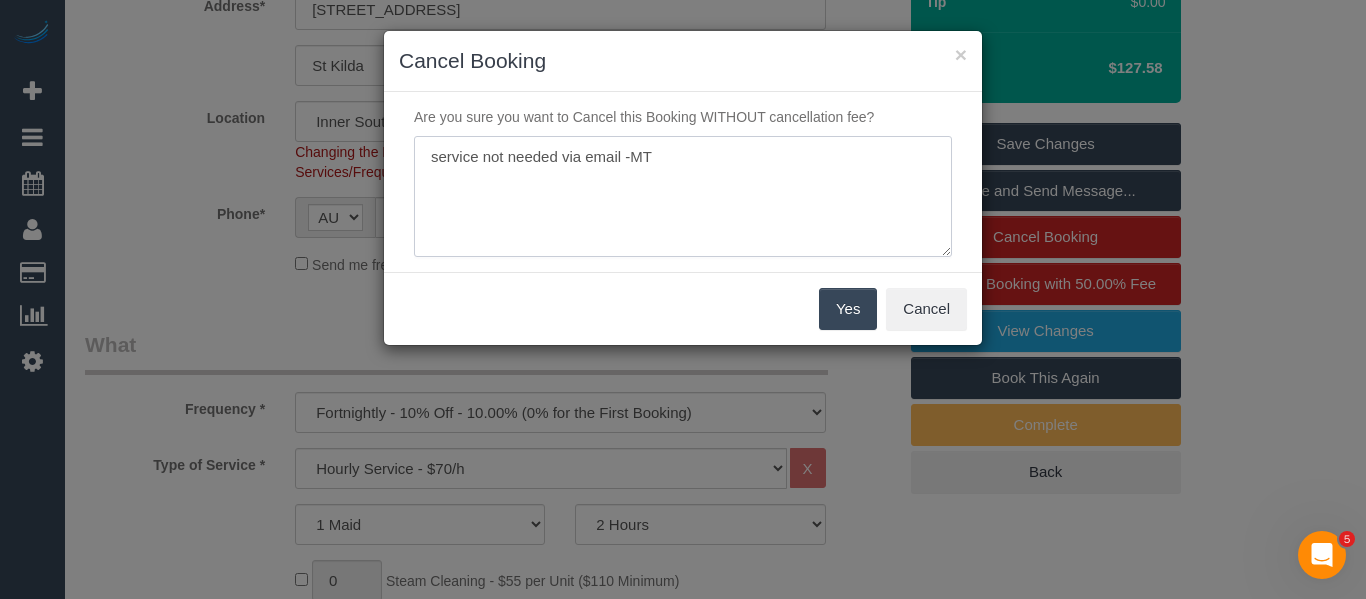 type on "service not needed via email -MT" 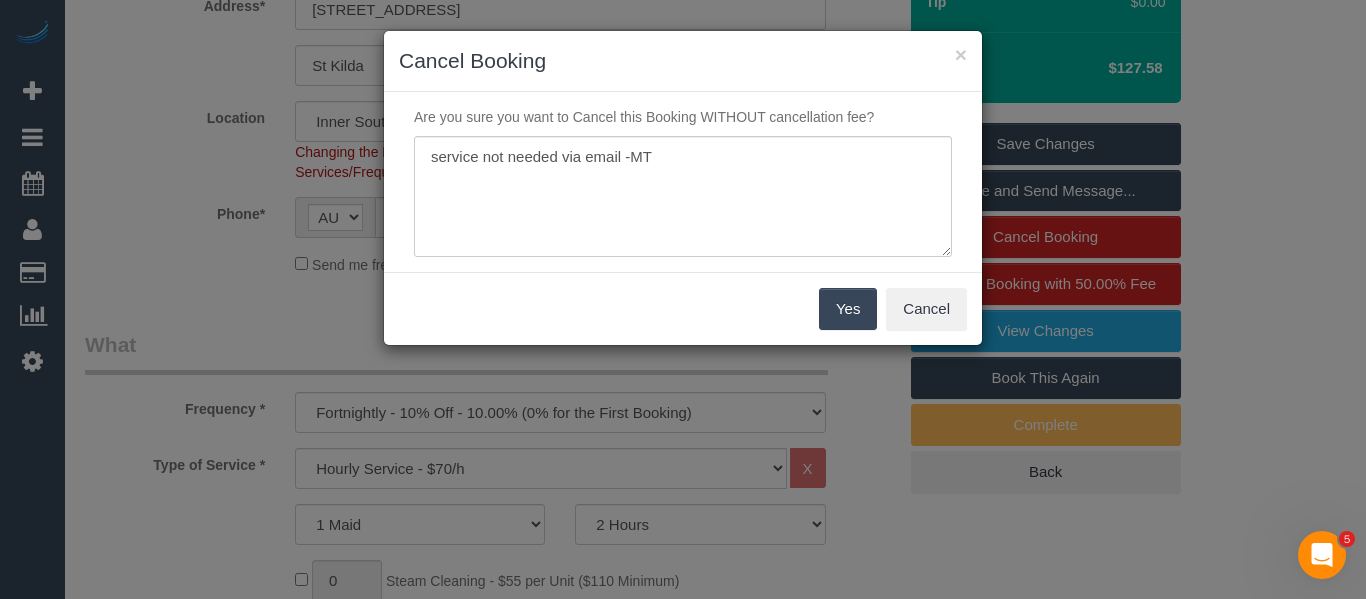 click on "Yes" at bounding box center (848, 309) 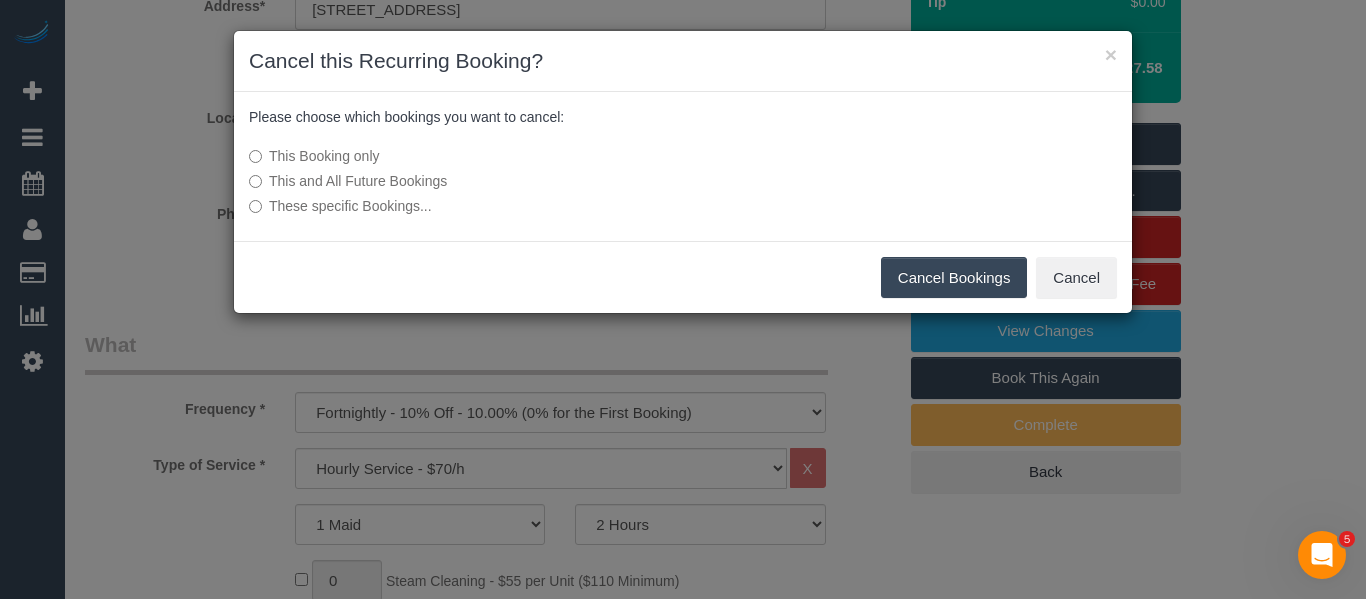 click on "Cancel Bookings" at bounding box center [954, 278] 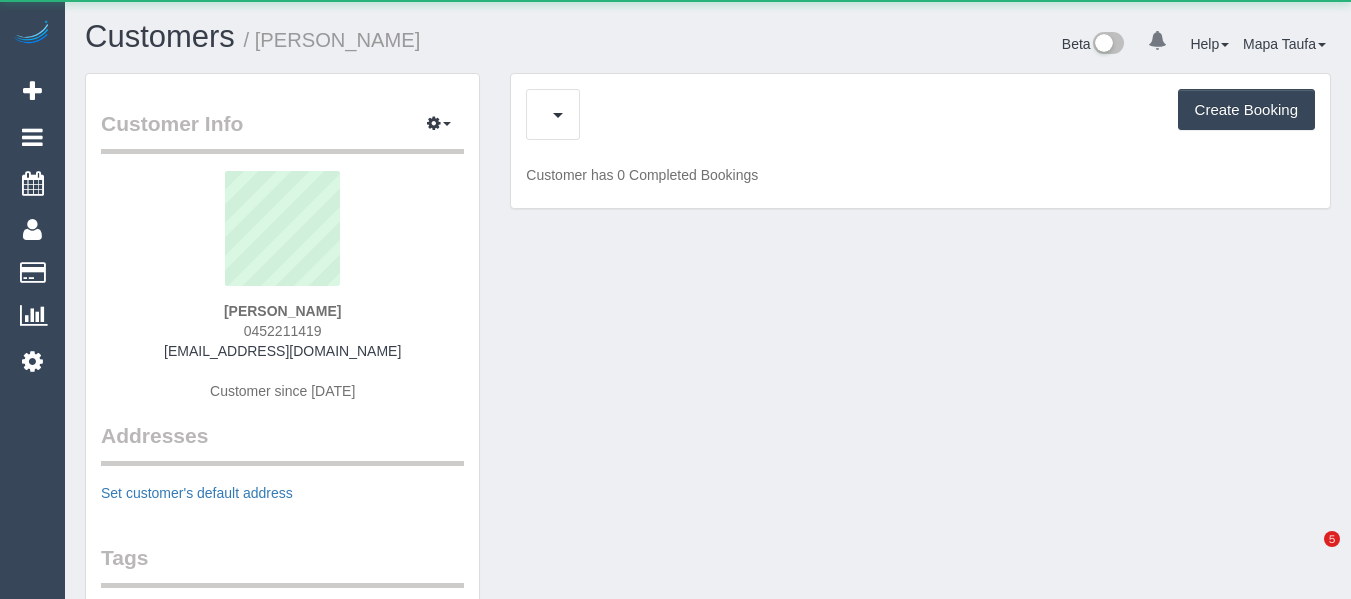 scroll, scrollTop: 0, scrollLeft: 0, axis: both 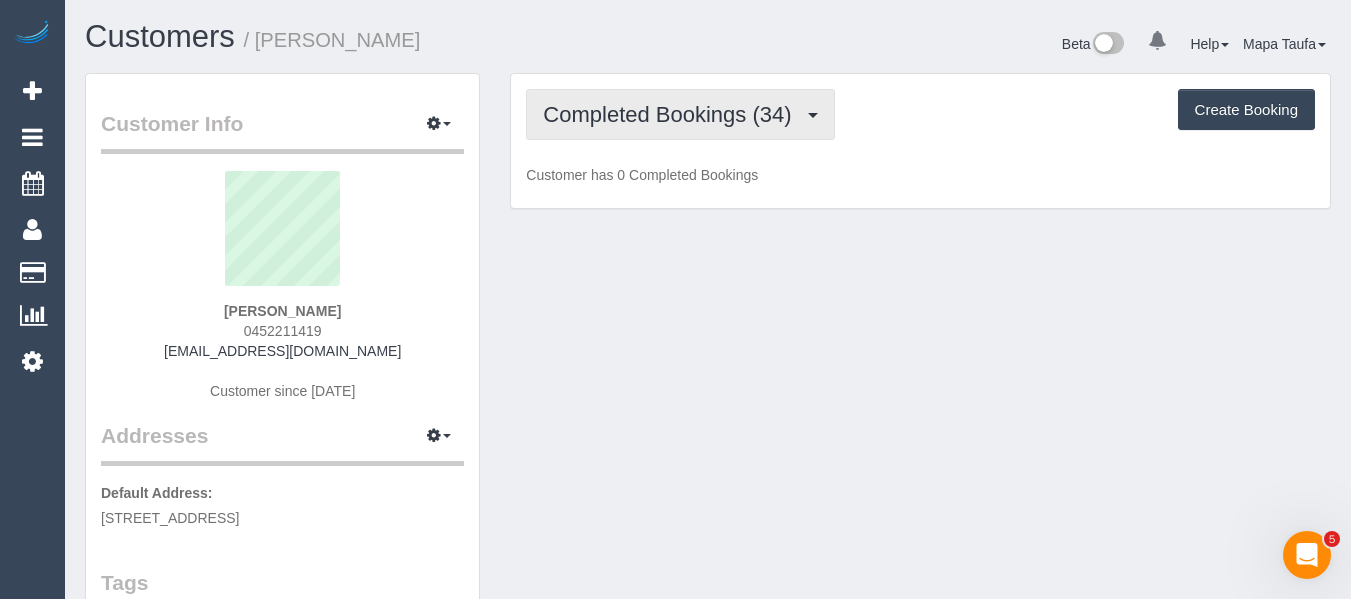 click on "Completed Bookings (34)" at bounding box center (672, 114) 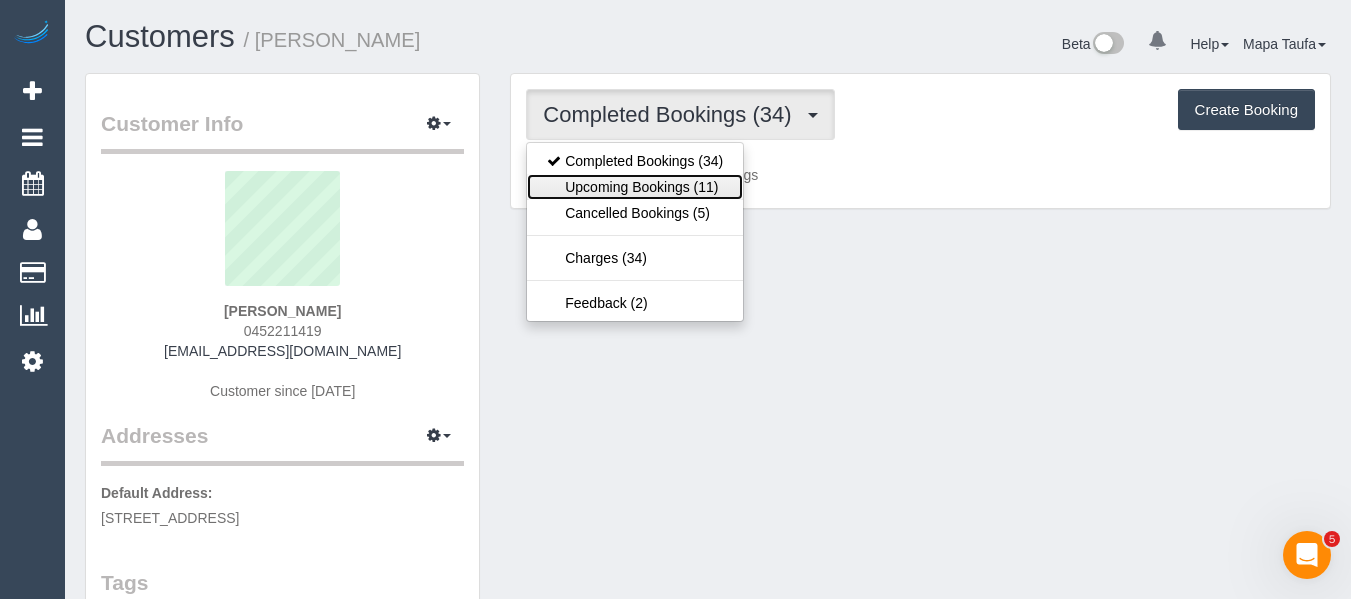 click on "Upcoming Bookings (11)" at bounding box center [635, 187] 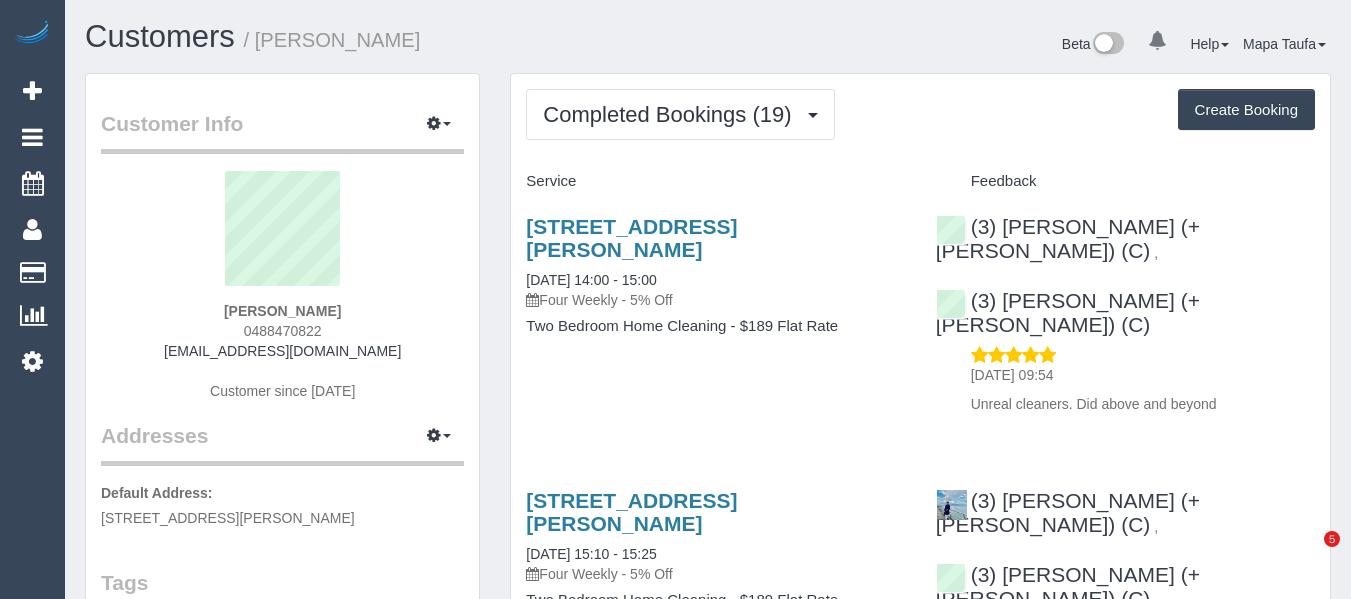 scroll, scrollTop: 0, scrollLeft: 0, axis: both 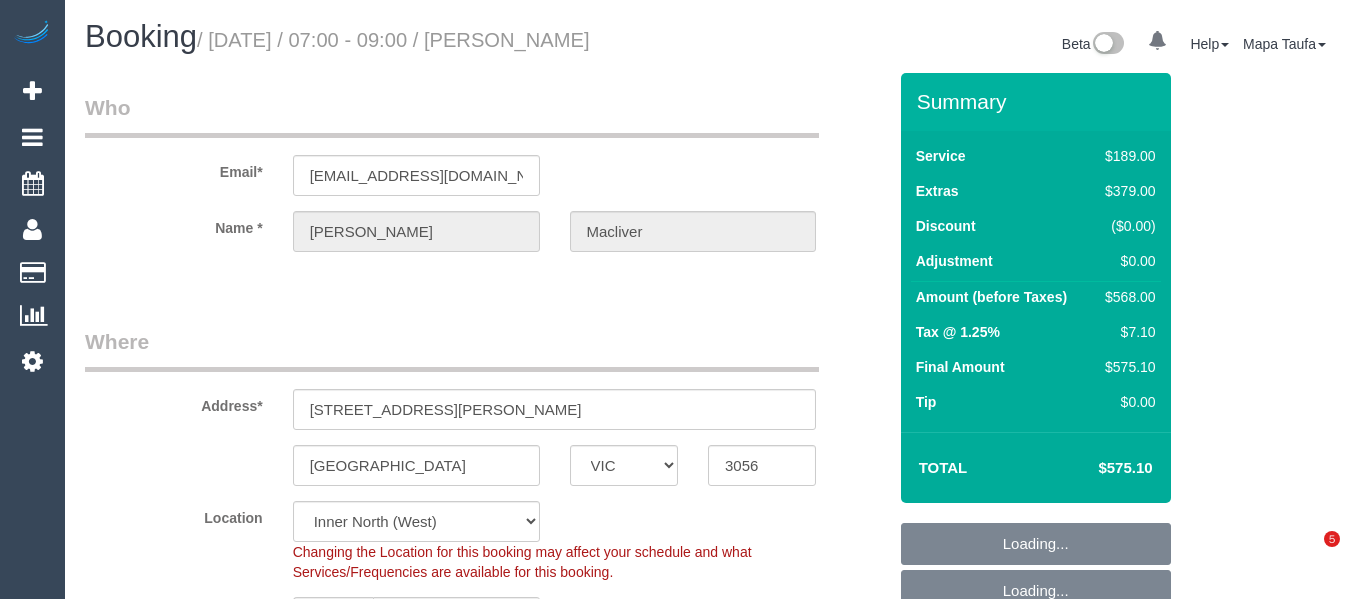 select on "VIC" 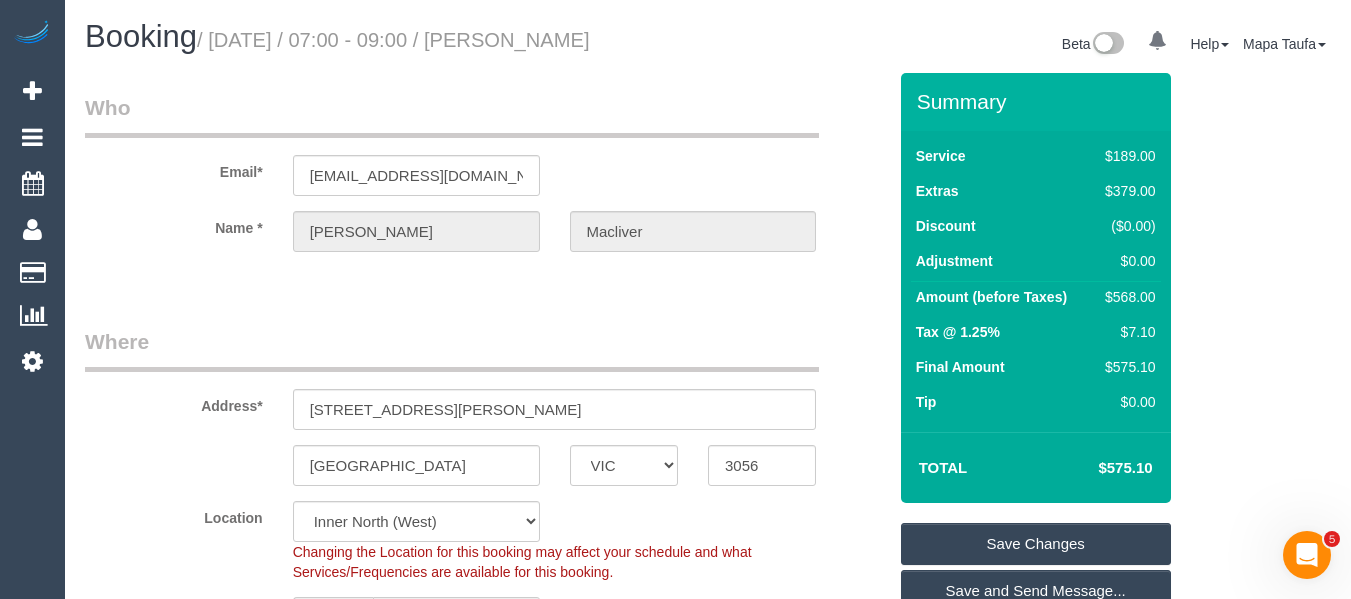 scroll, scrollTop: 0, scrollLeft: 0, axis: both 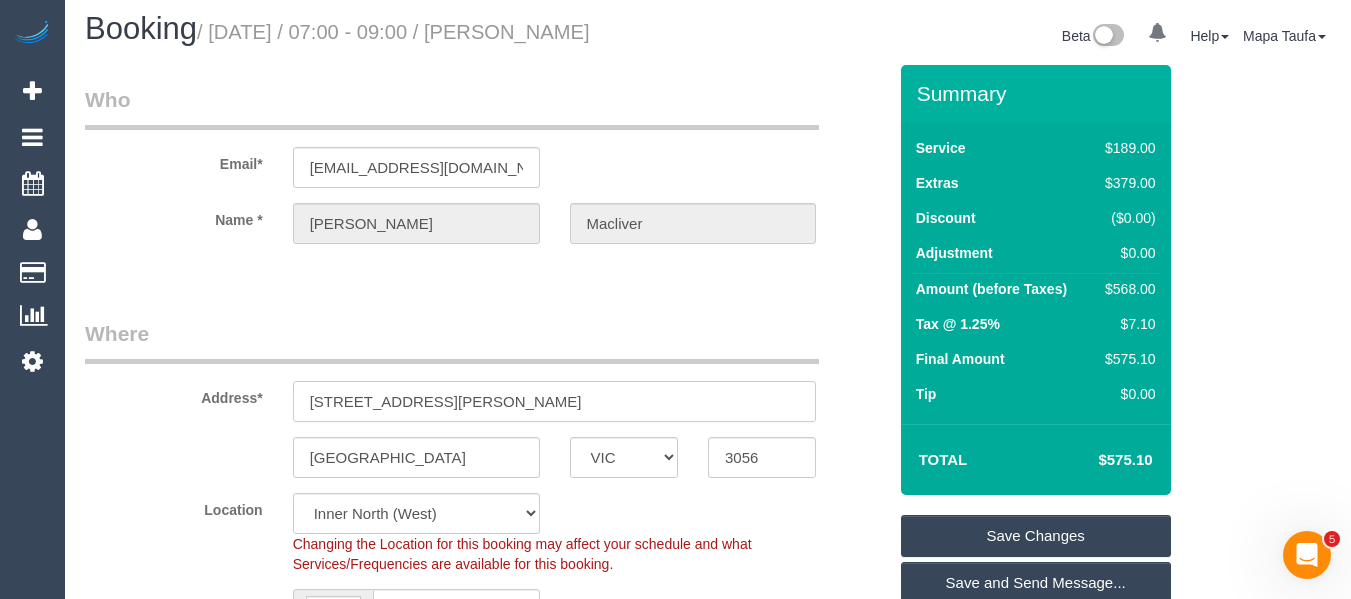 click on "Unit 4,14 Pitts St" at bounding box center (555, 401) 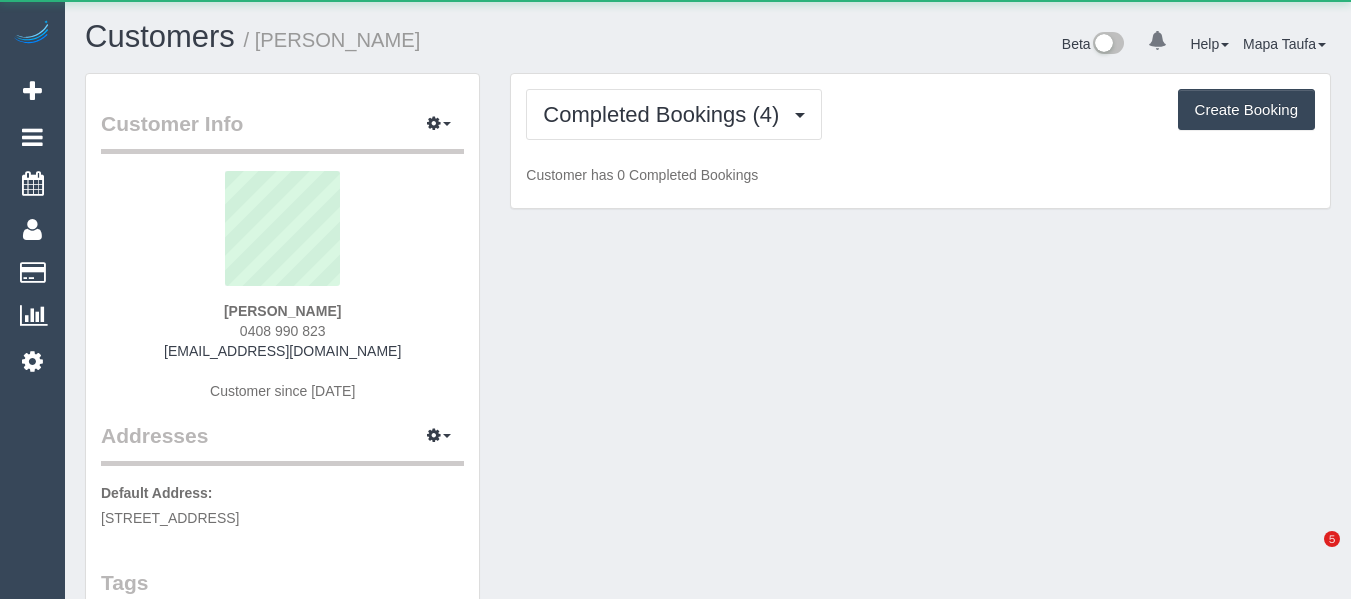 scroll, scrollTop: 0, scrollLeft: 0, axis: both 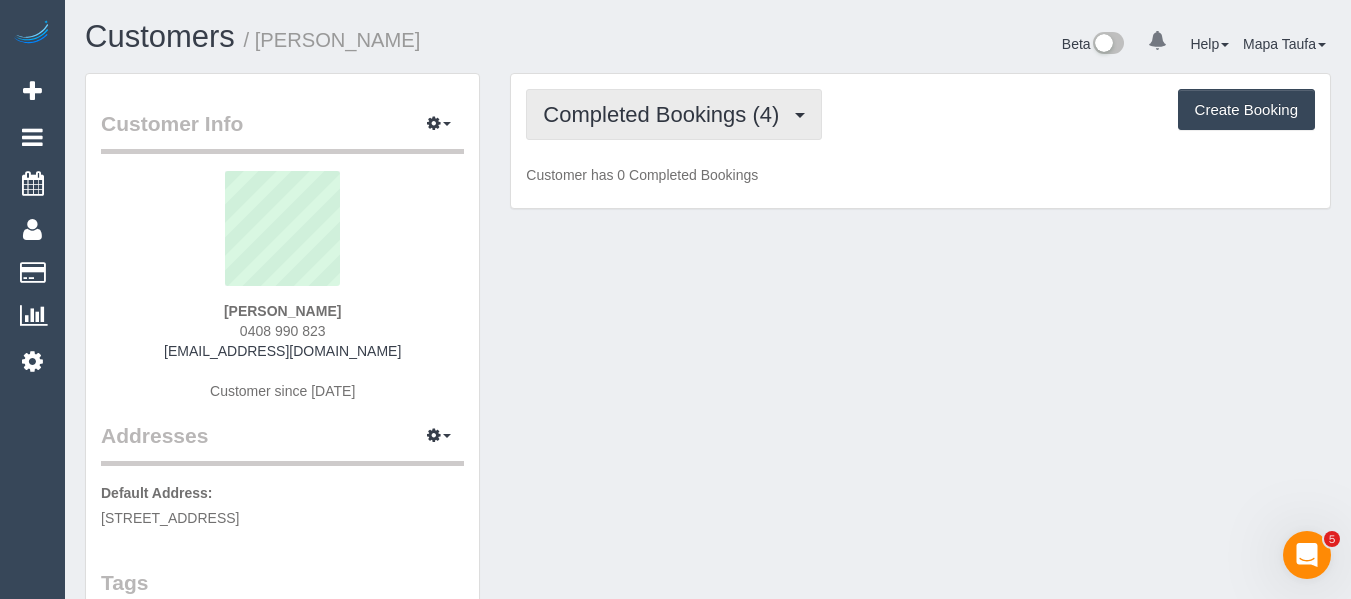 click on "Completed Bookings (4)" at bounding box center (666, 114) 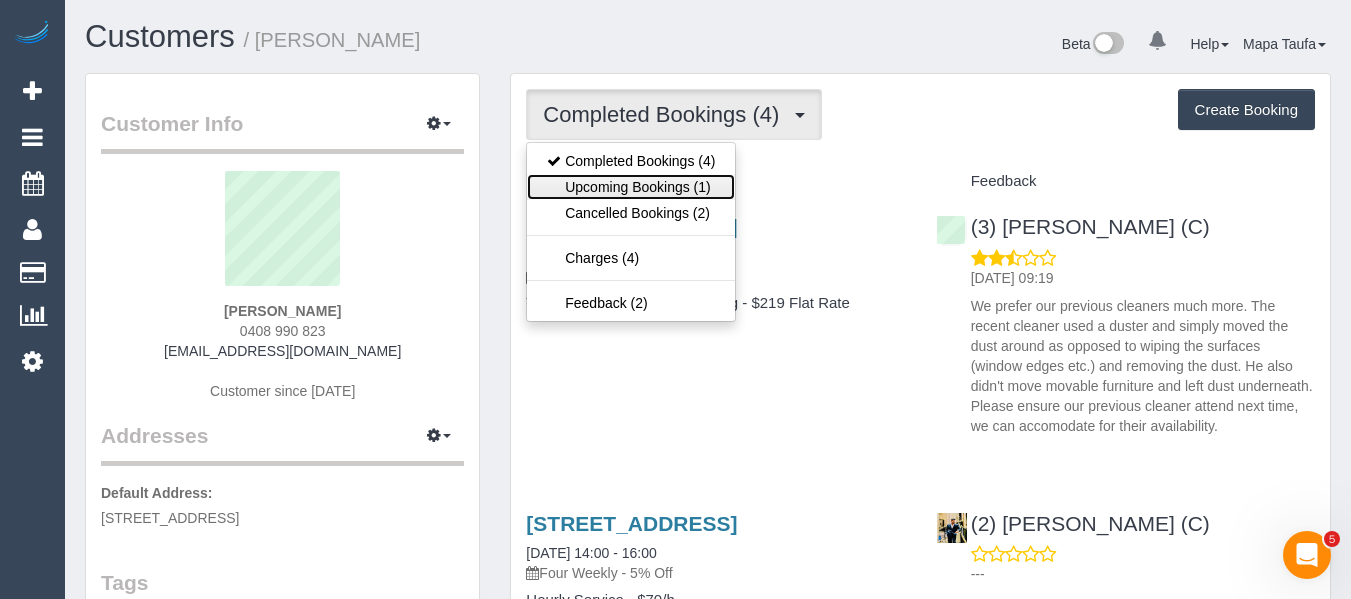 click on "Upcoming Bookings (1)" at bounding box center [631, 187] 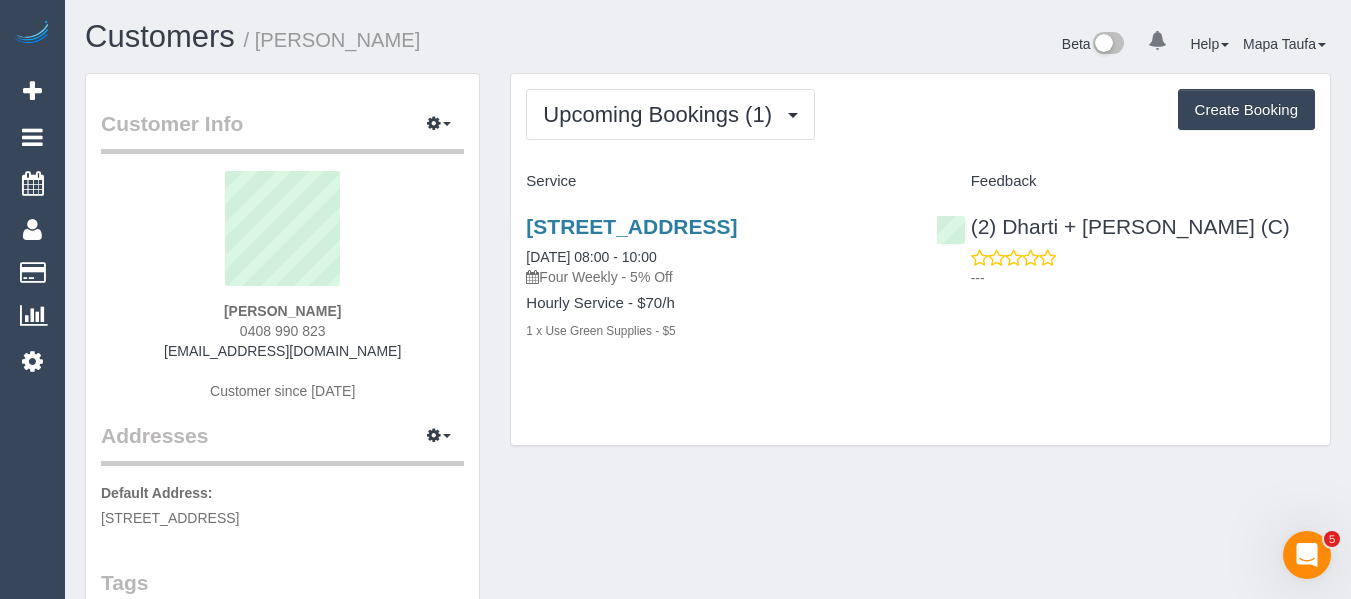 click on "[STREET_ADDRESS]" at bounding box center [715, 226] 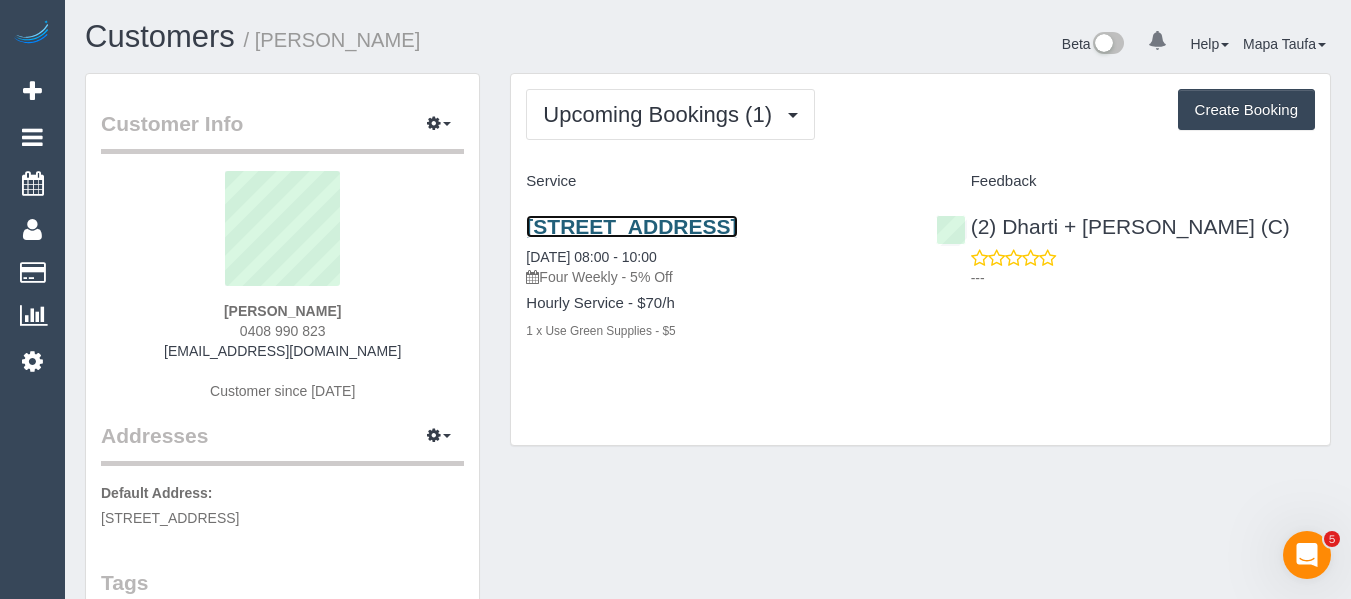 click on "[STREET_ADDRESS]" at bounding box center (631, 226) 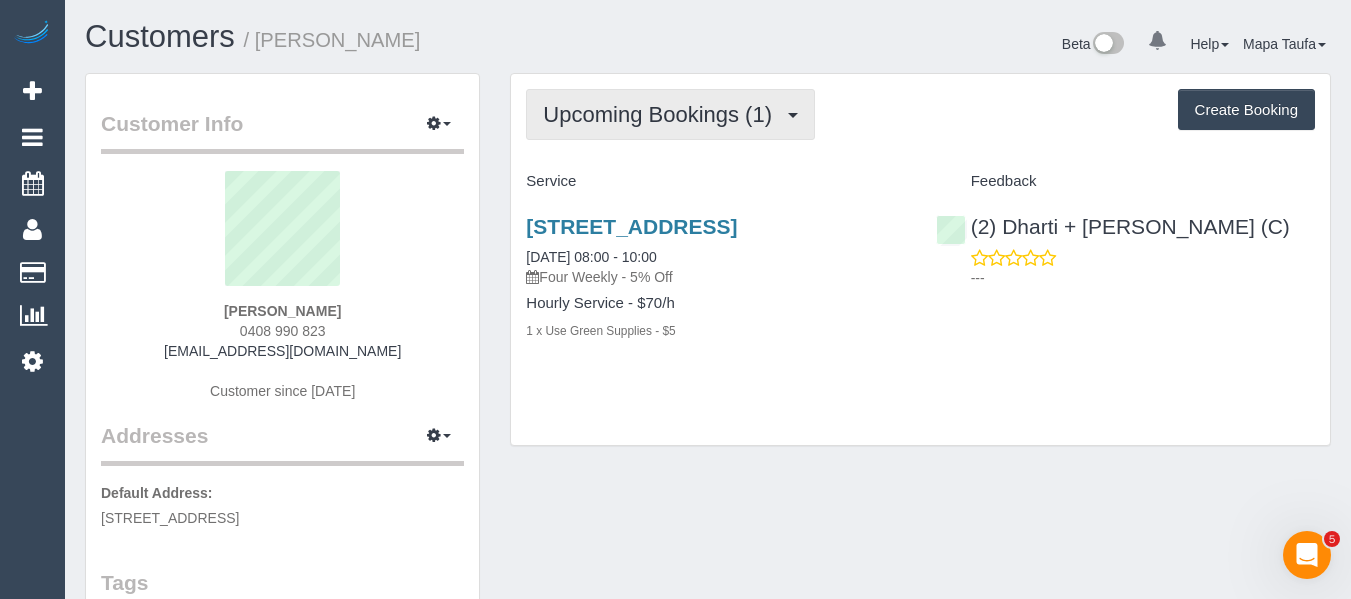 click on "Upcoming Bookings (1)" at bounding box center (662, 114) 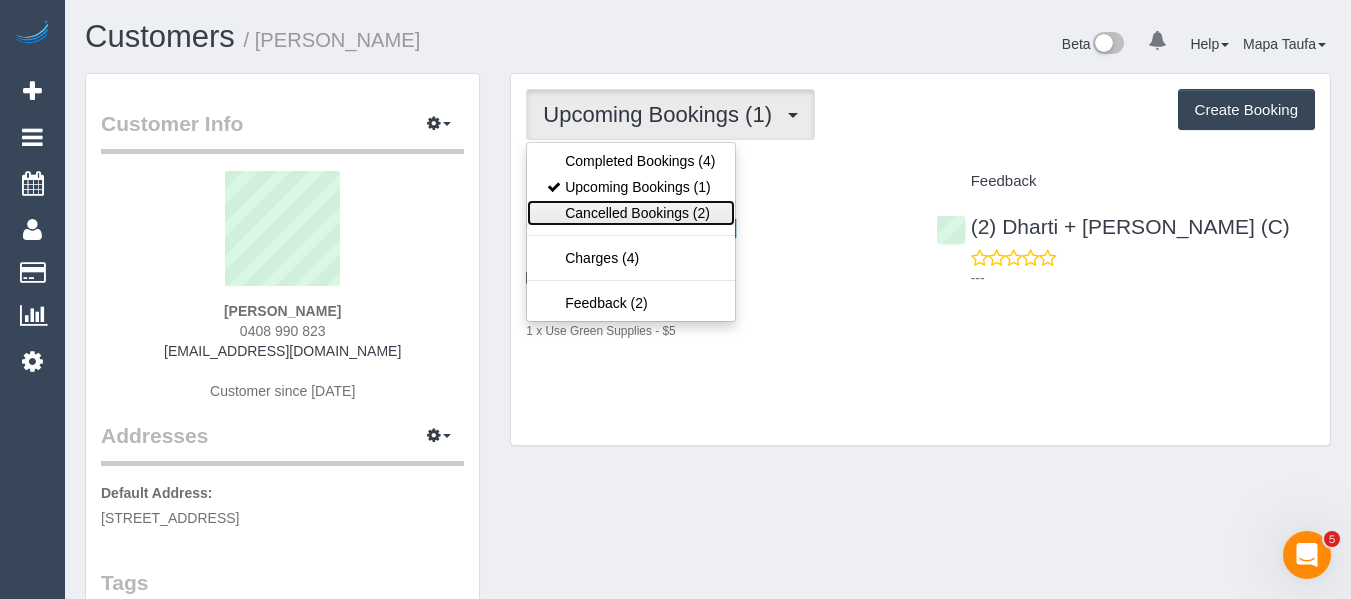 click on "Cancelled Bookings (2)" at bounding box center (631, 213) 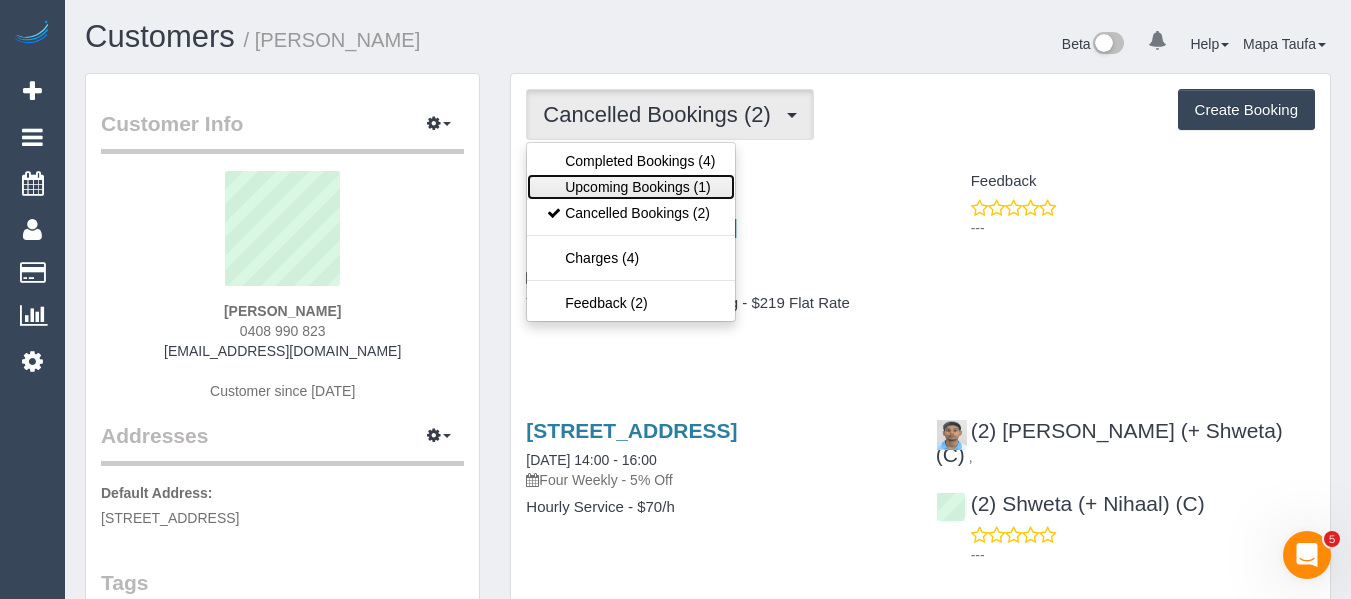 click on "Upcoming Bookings (1)" at bounding box center (631, 187) 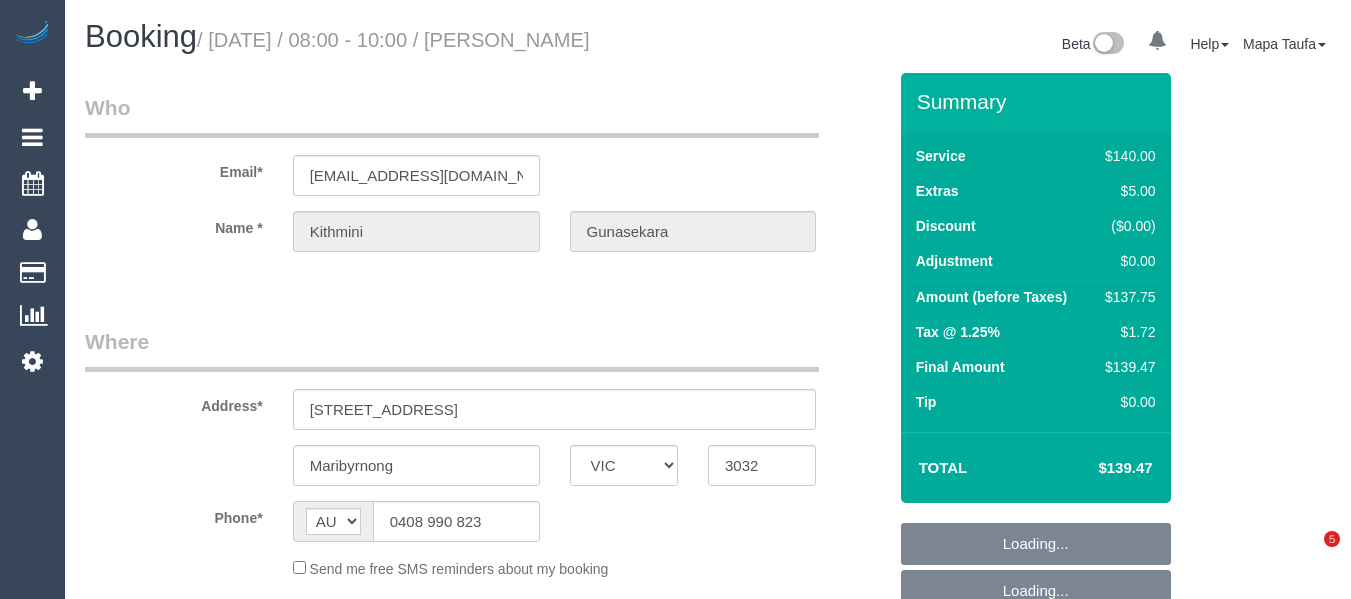 scroll, scrollTop: 0, scrollLeft: 0, axis: both 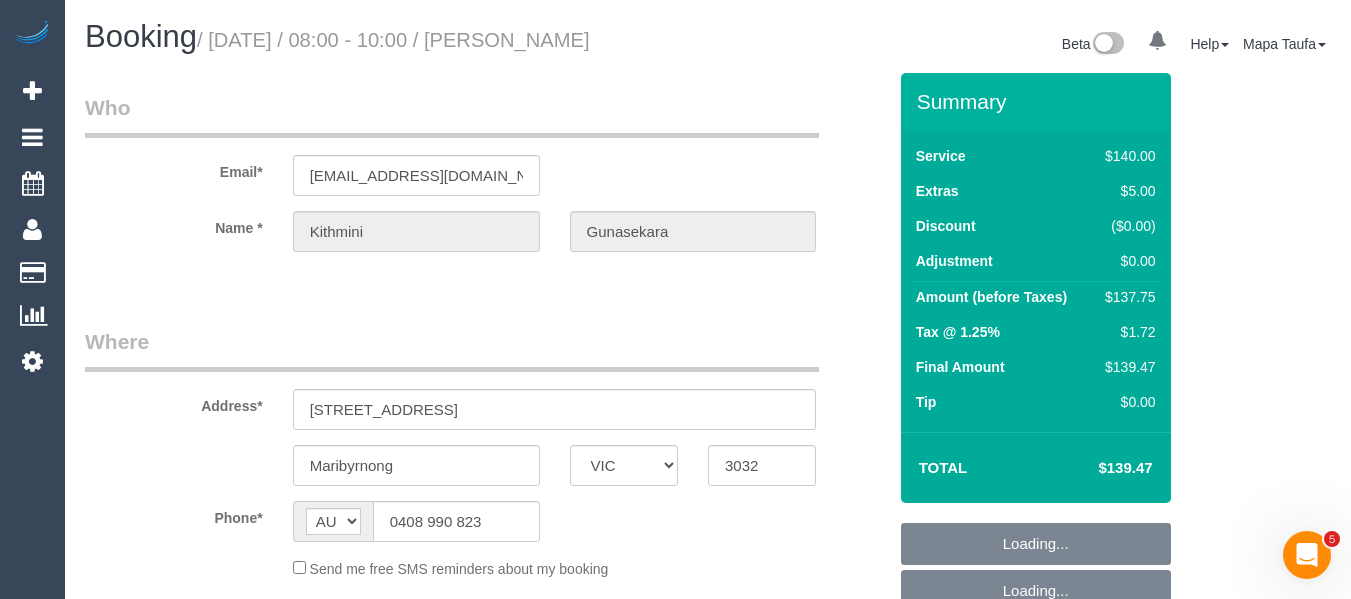 select on "string:stripe-pm_1R68iR2GScqysDRVgipliArA" 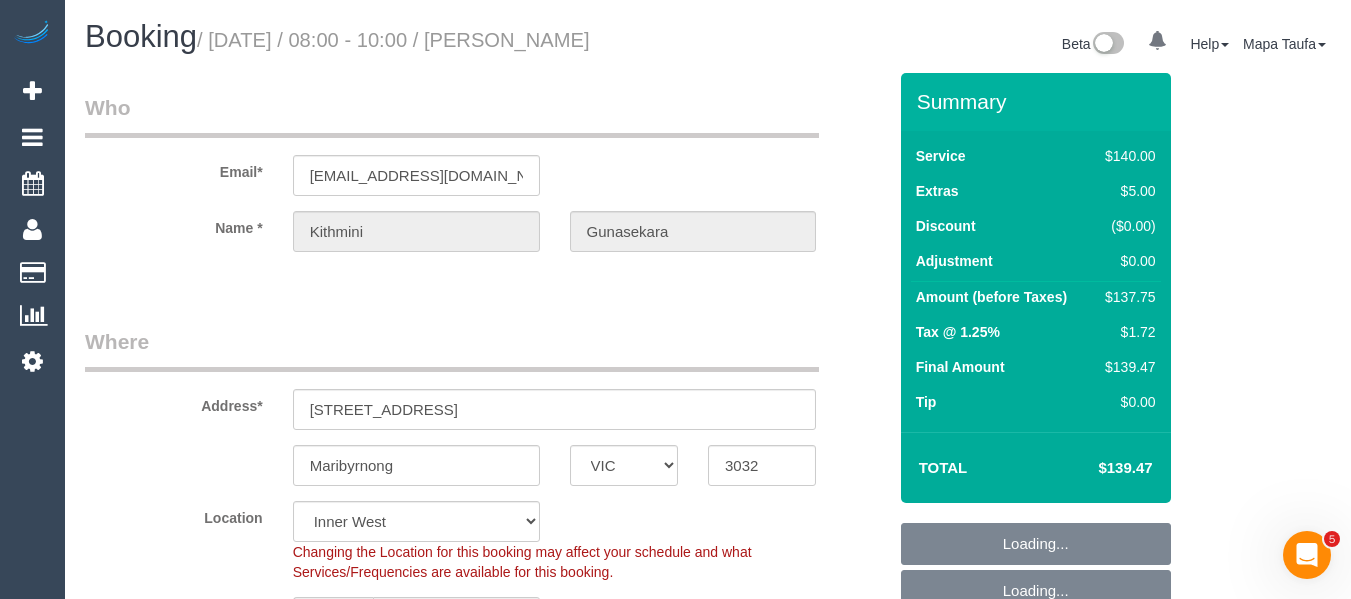 select on "object:676" 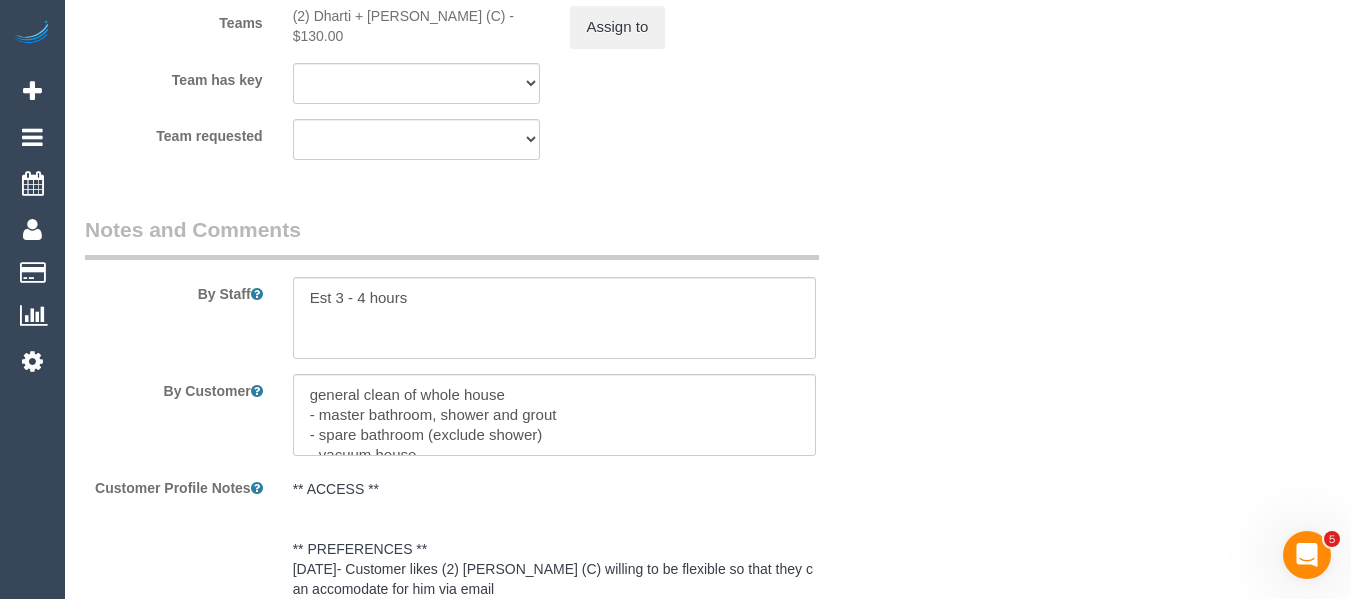 scroll, scrollTop: 3192, scrollLeft: 0, axis: vertical 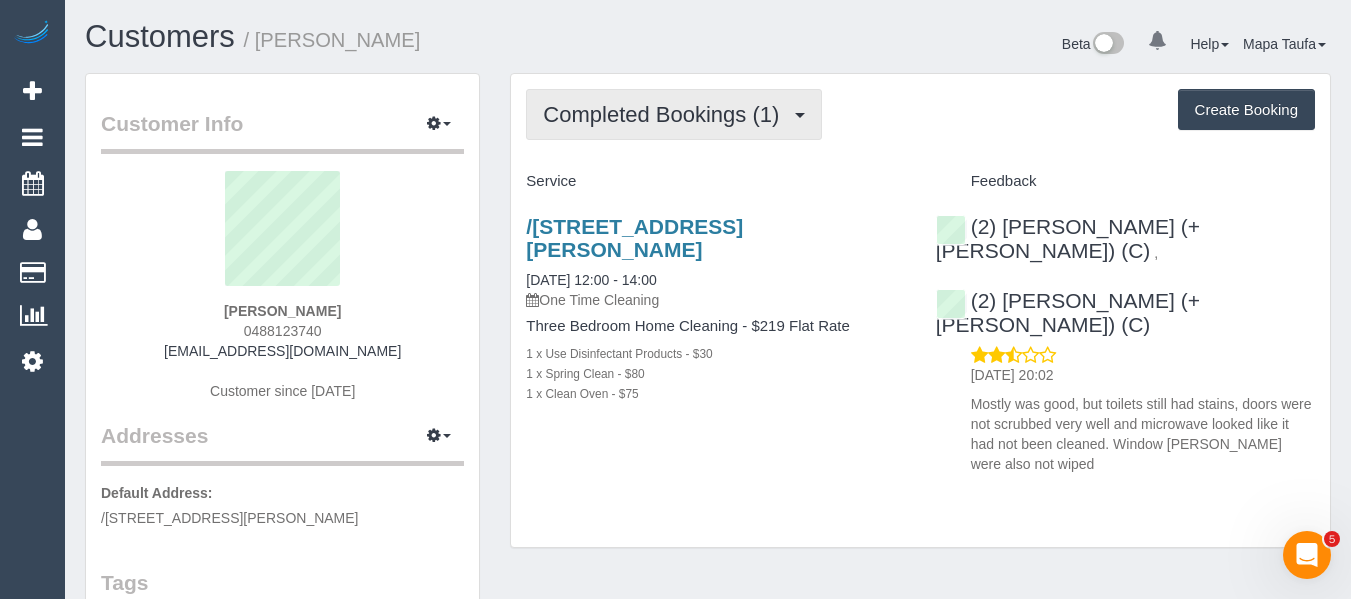 click on "Completed Bookings (1)" at bounding box center [666, 114] 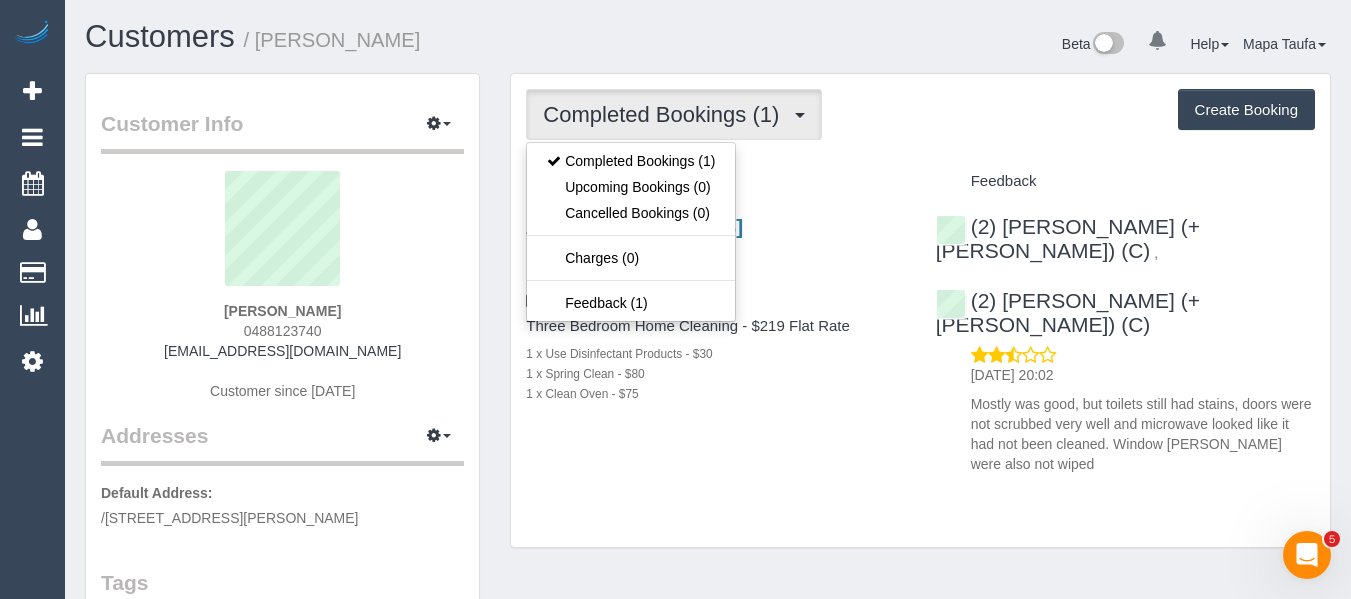 click on "Service" at bounding box center [715, 181] 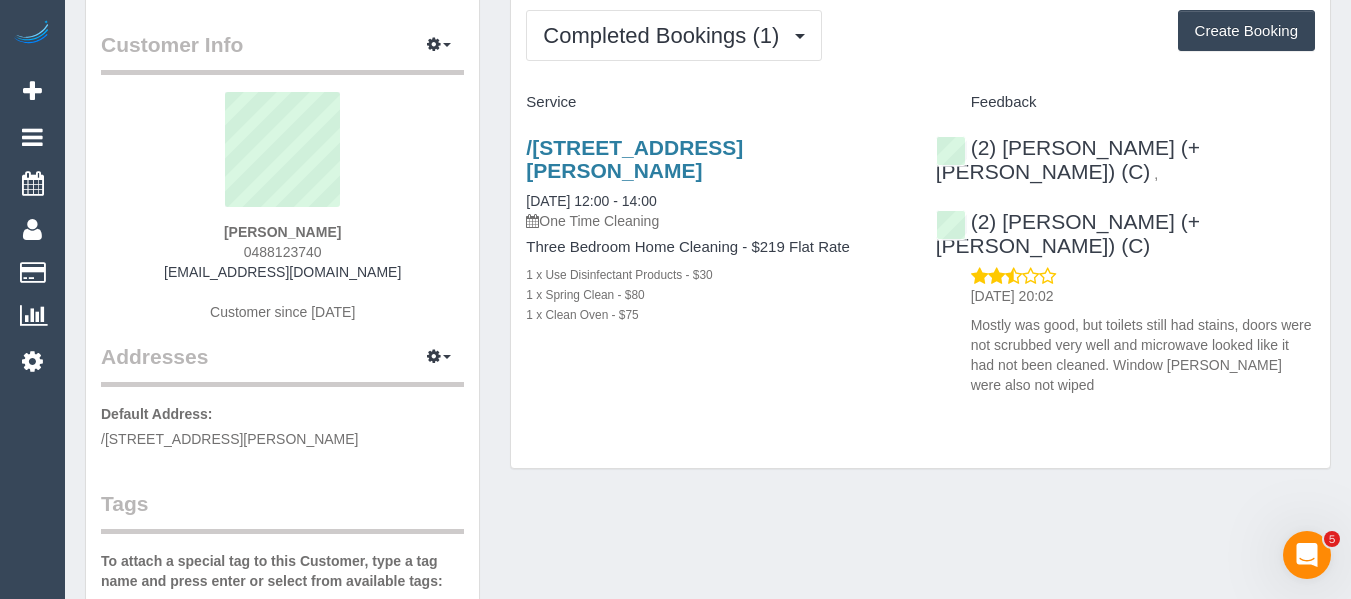 scroll, scrollTop: 200, scrollLeft: 0, axis: vertical 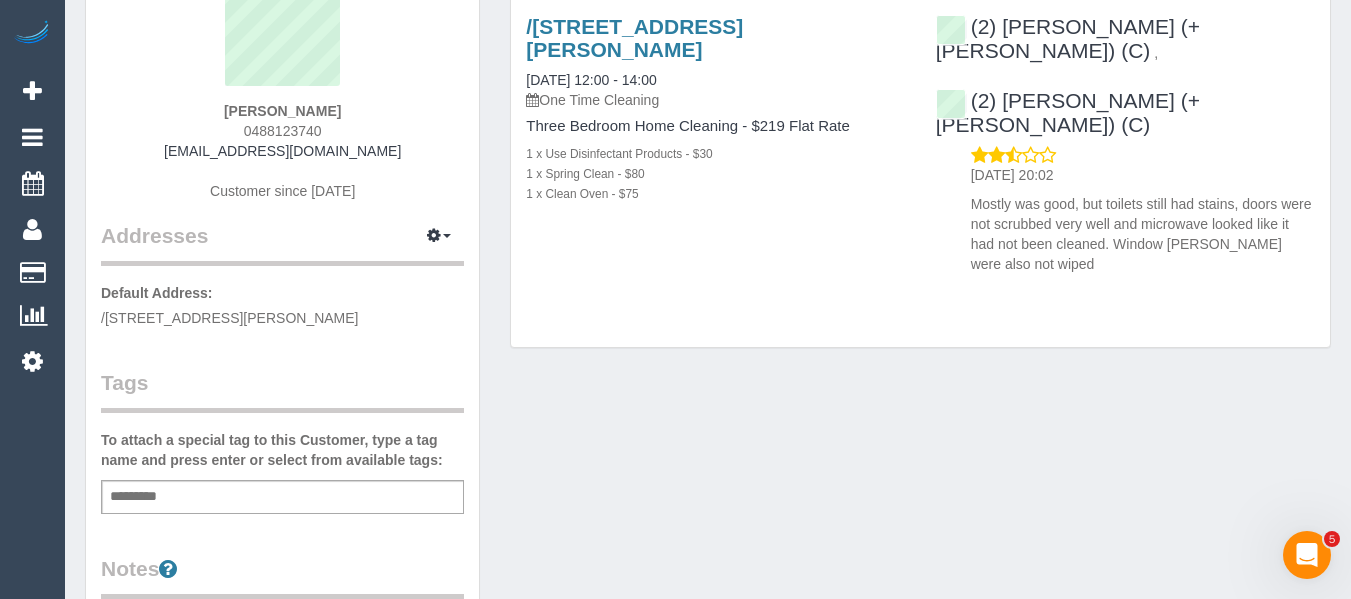 click at bounding box center [139, 497] 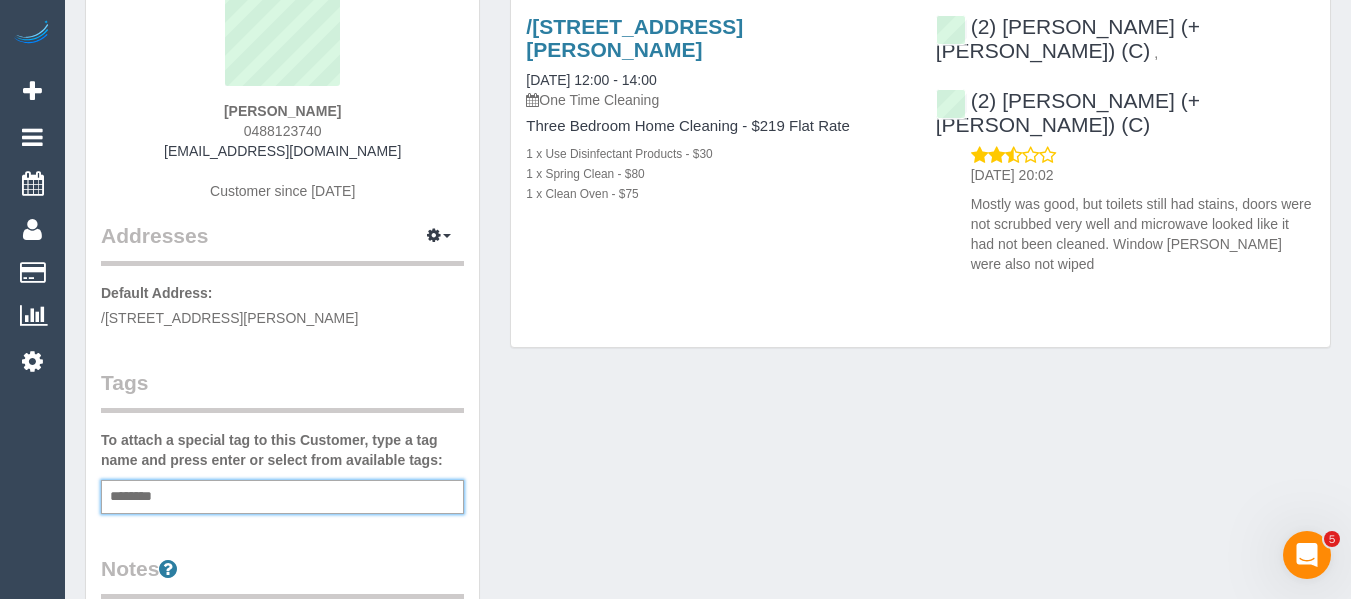 type on "*********" 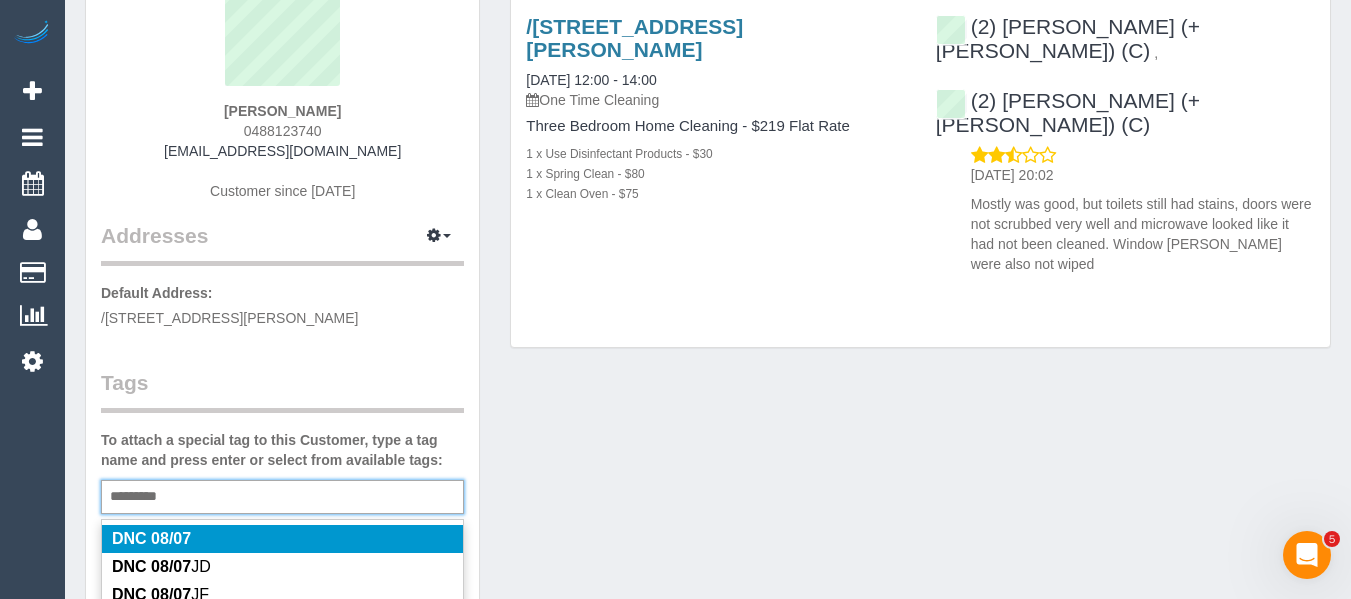 type 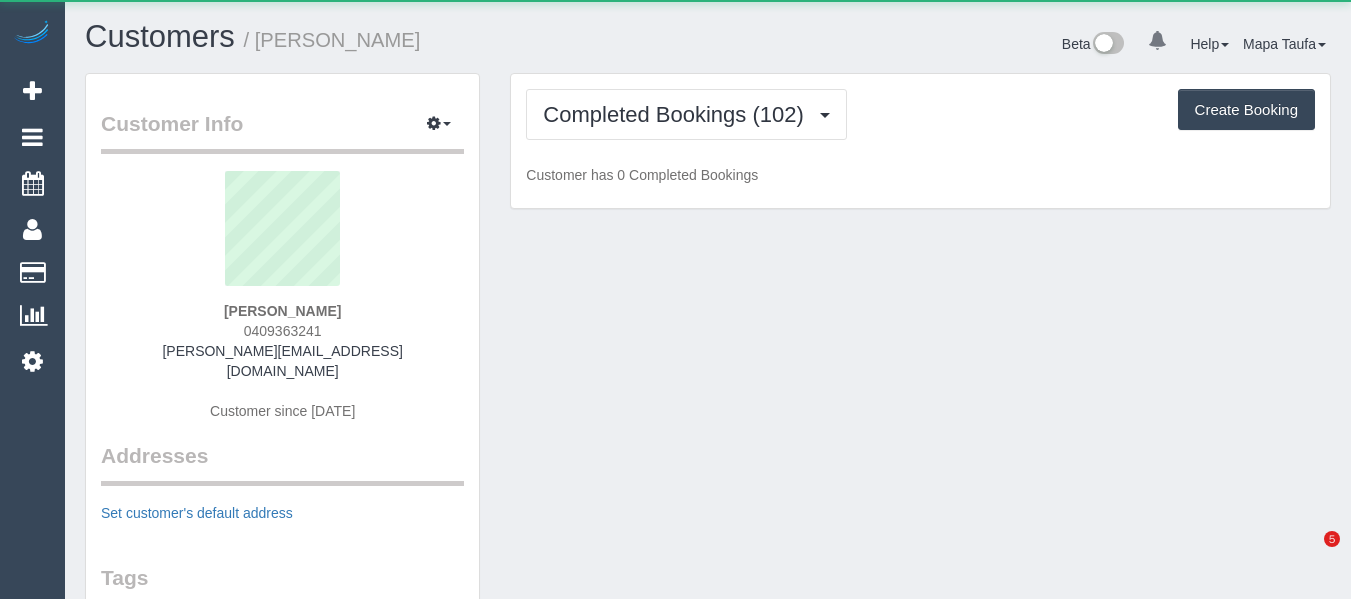 scroll, scrollTop: 0, scrollLeft: 0, axis: both 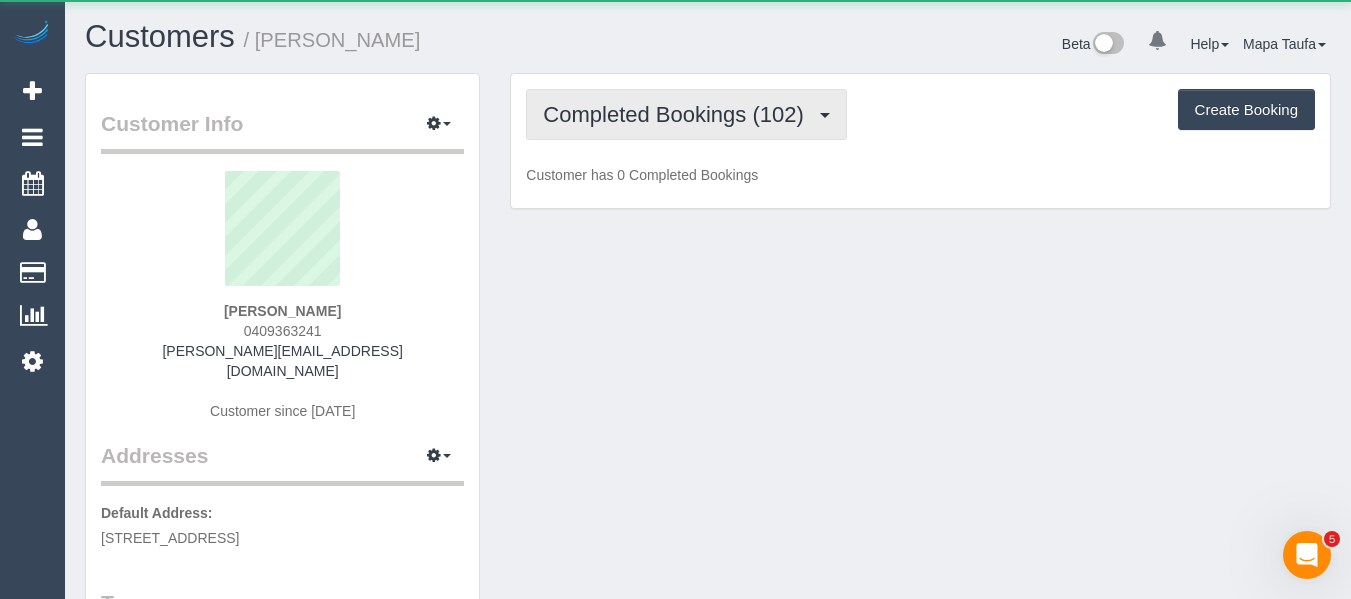 click on "Completed Bookings (102)" at bounding box center (678, 114) 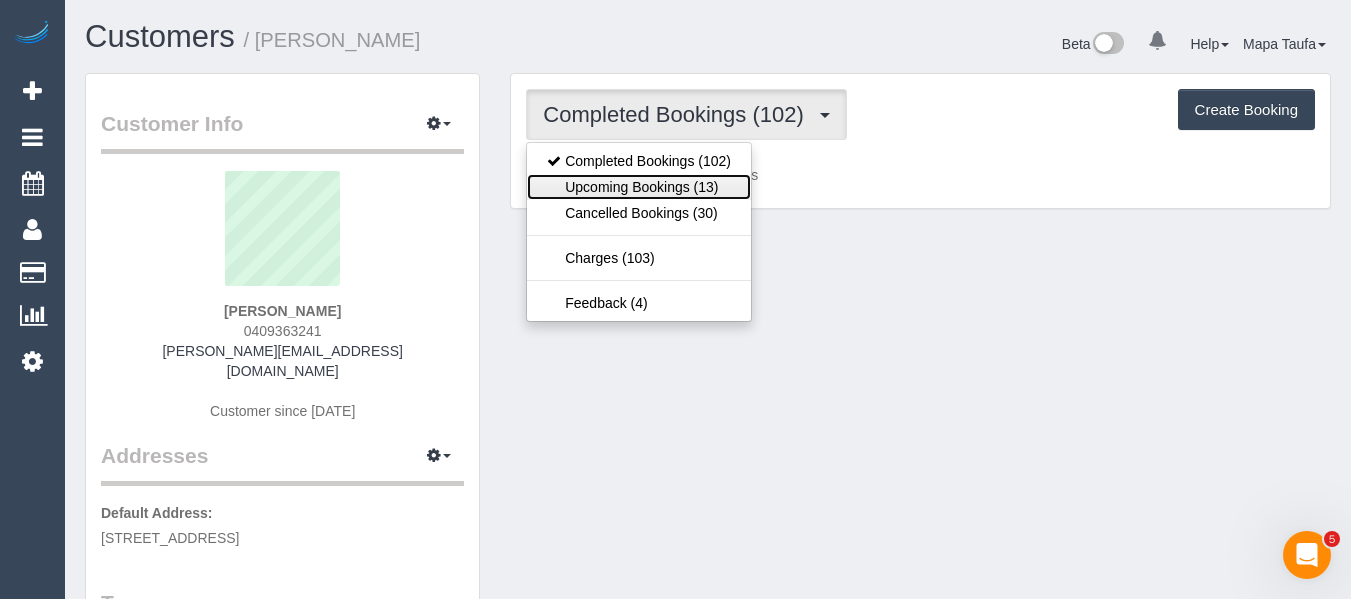 click on "Upcoming Bookings (13)" at bounding box center (639, 187) 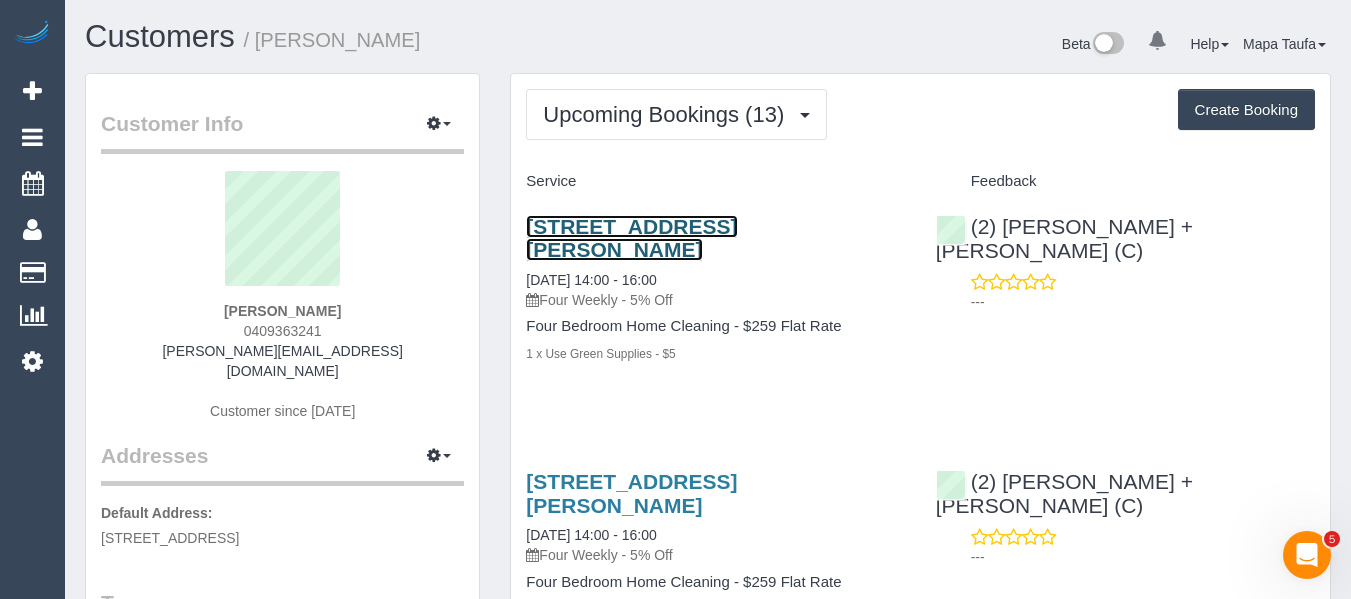 click on "12a Nolan Street, Niddrie, VIC 3042" at bounding box center [631, 238] 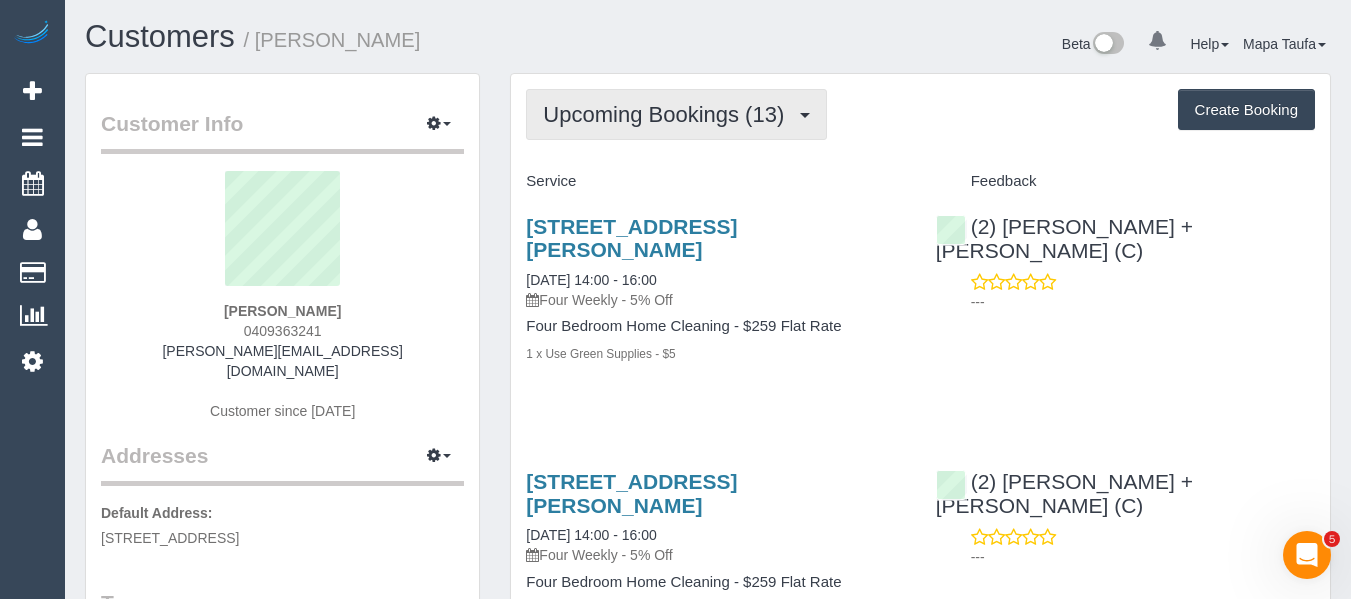 click on "Upcoming Bookings (13)" at bounding box center (676, 114) 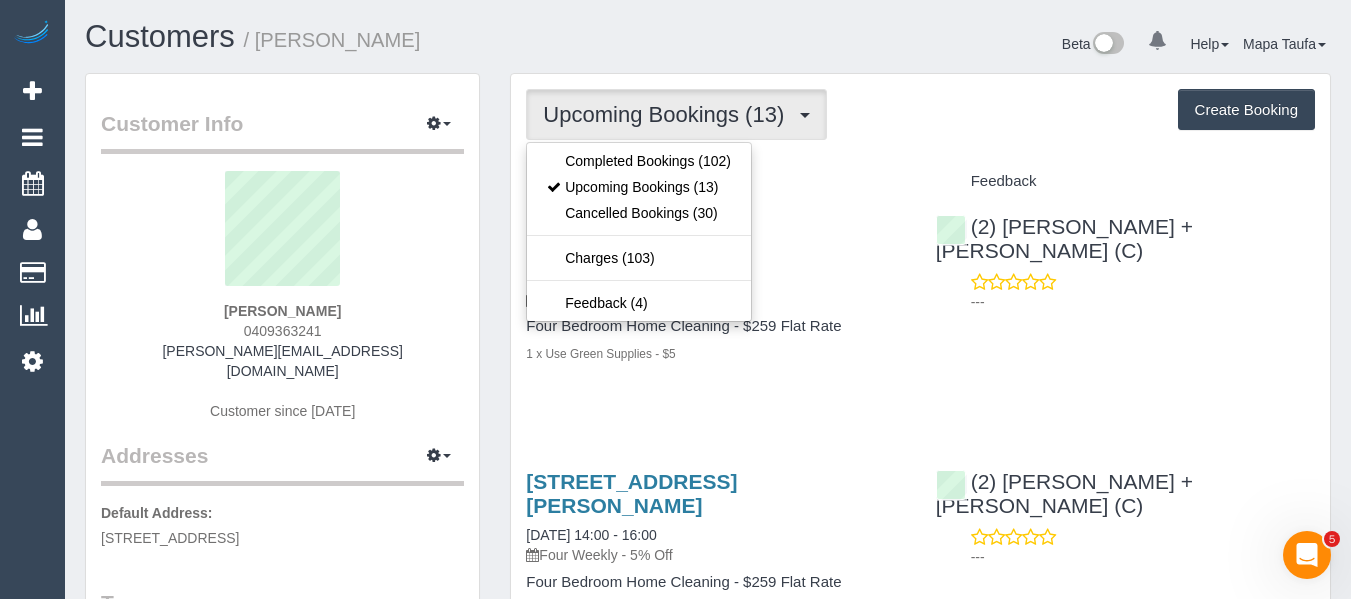 click on "Upcoming Bookings (13)
Completed Bookings (102)
Upcoming Bookings (13)
Cancelled Bookings (30)
Charges (103)
Feedback (4)
Create Booking
Service
Feedback" at bounding box center [920, 1902] 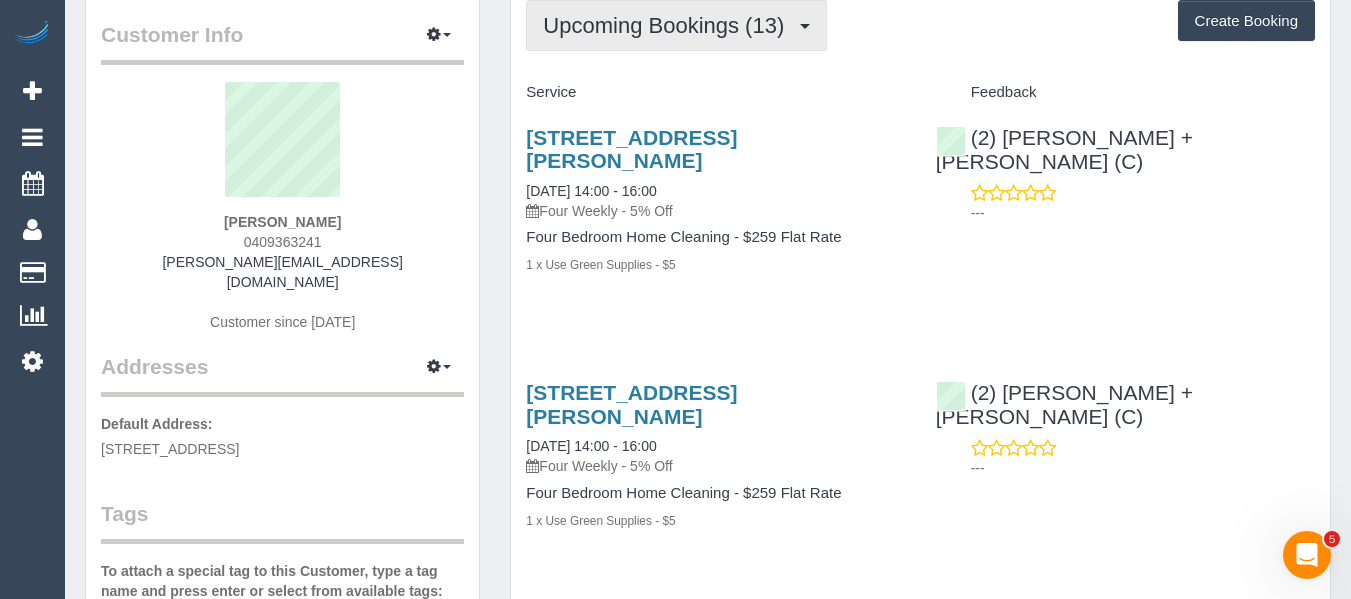 scroll, scrollTop: 0, scrollLeft: 0, axis: both 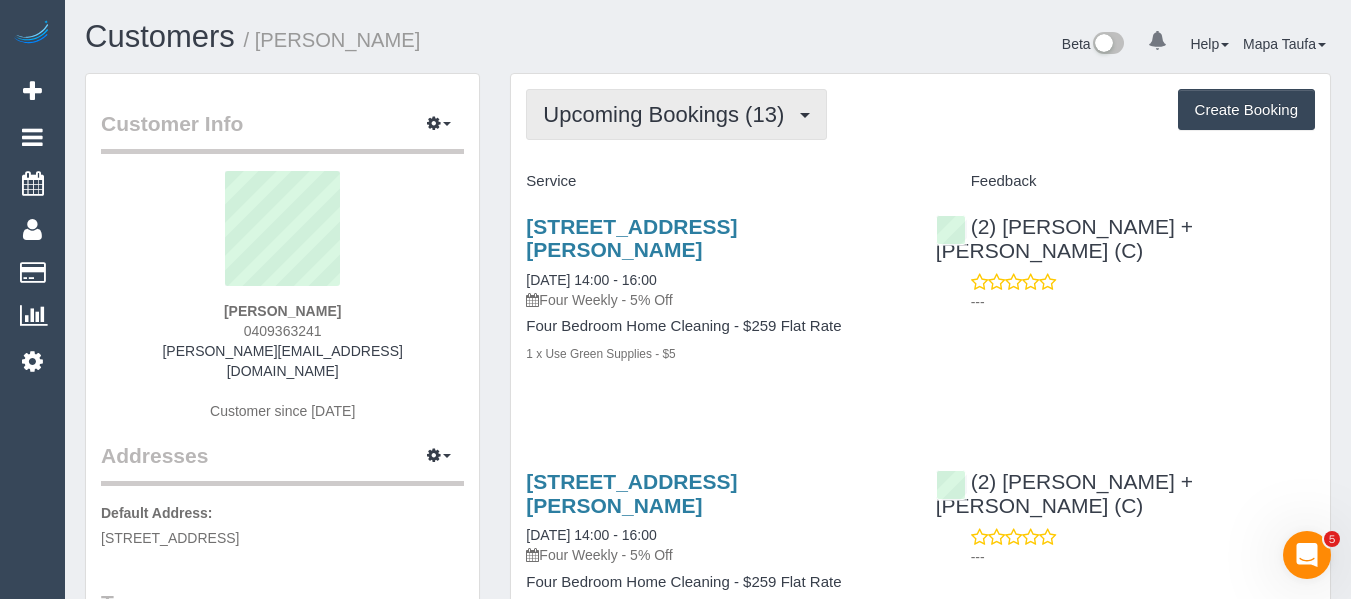 click on "Upcoming Bookings (13)" at bounding box center [668, 114] 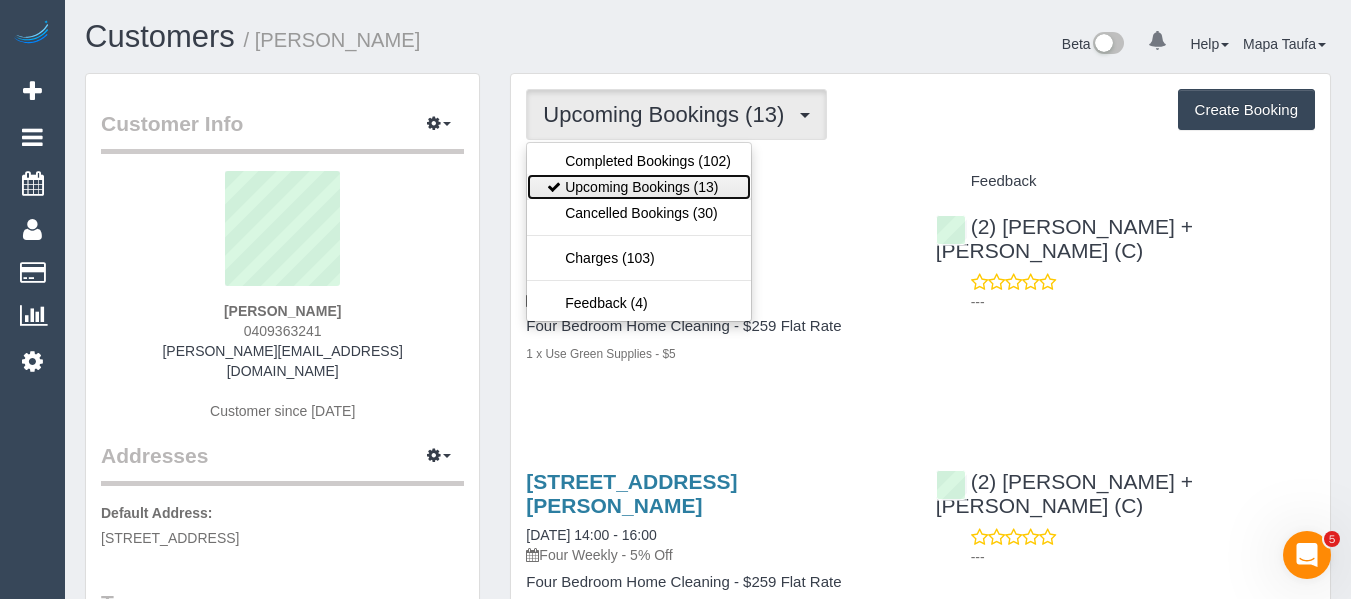 click on "Upcoming Bookings (13)" at bounding box center [639, 187] 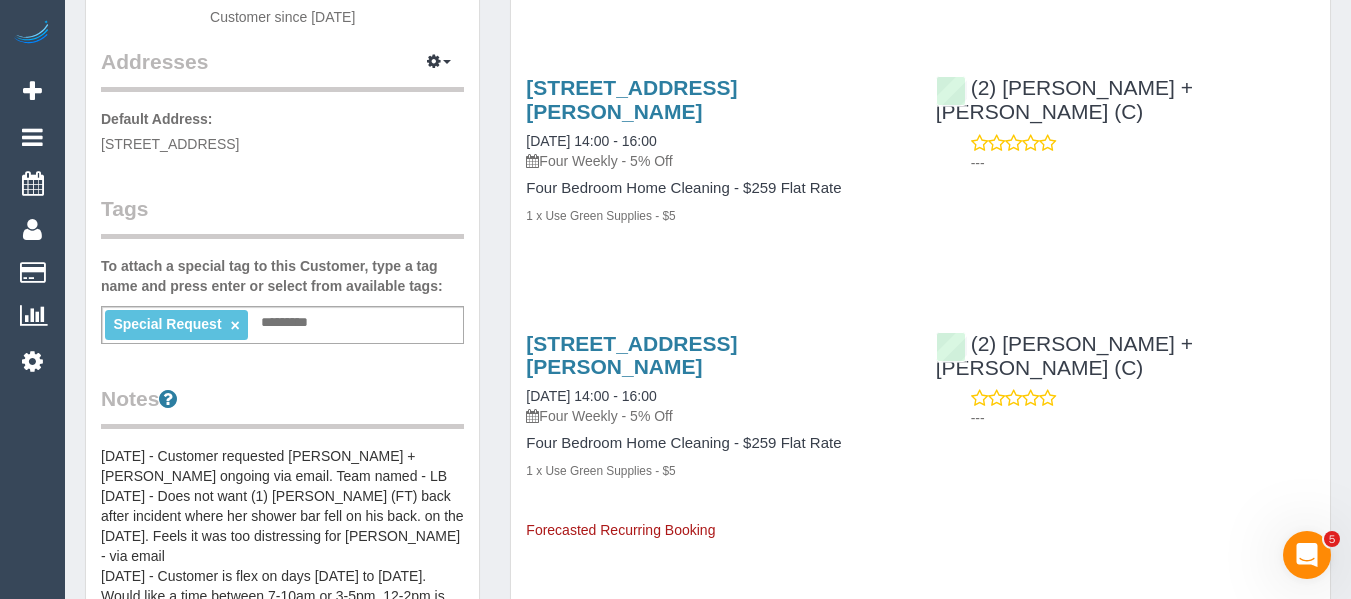 scroll, scrollTop: 100, scrollLeft: 0, axis: vertical 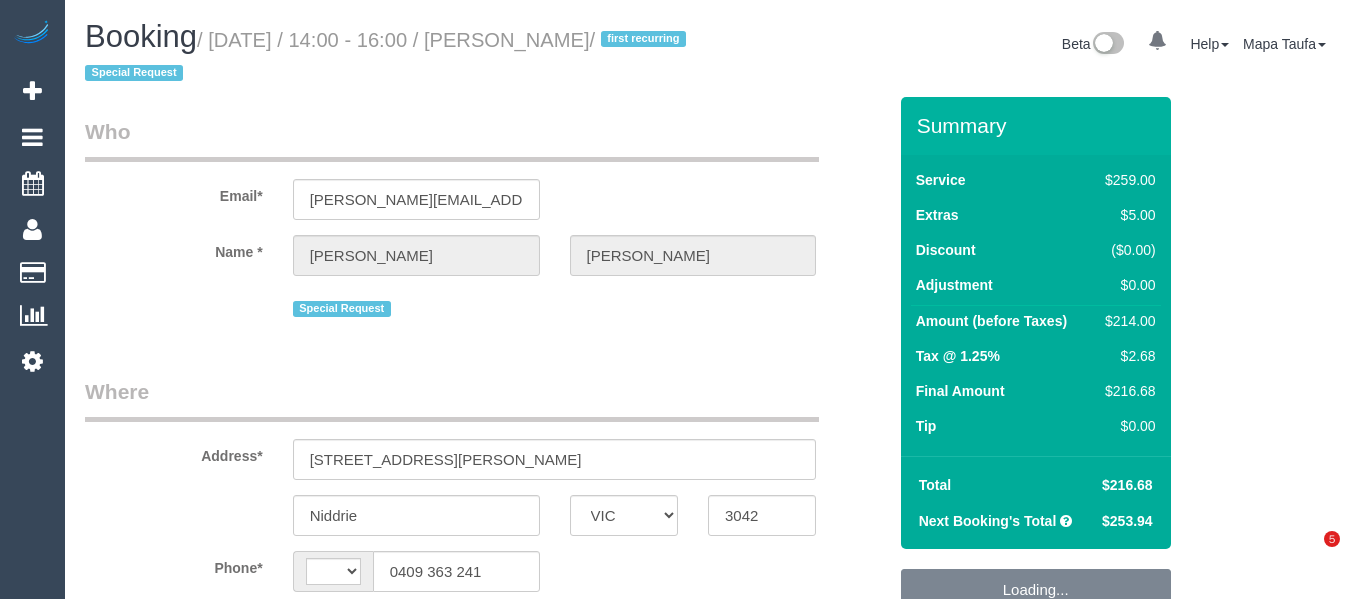 select on "VIC" 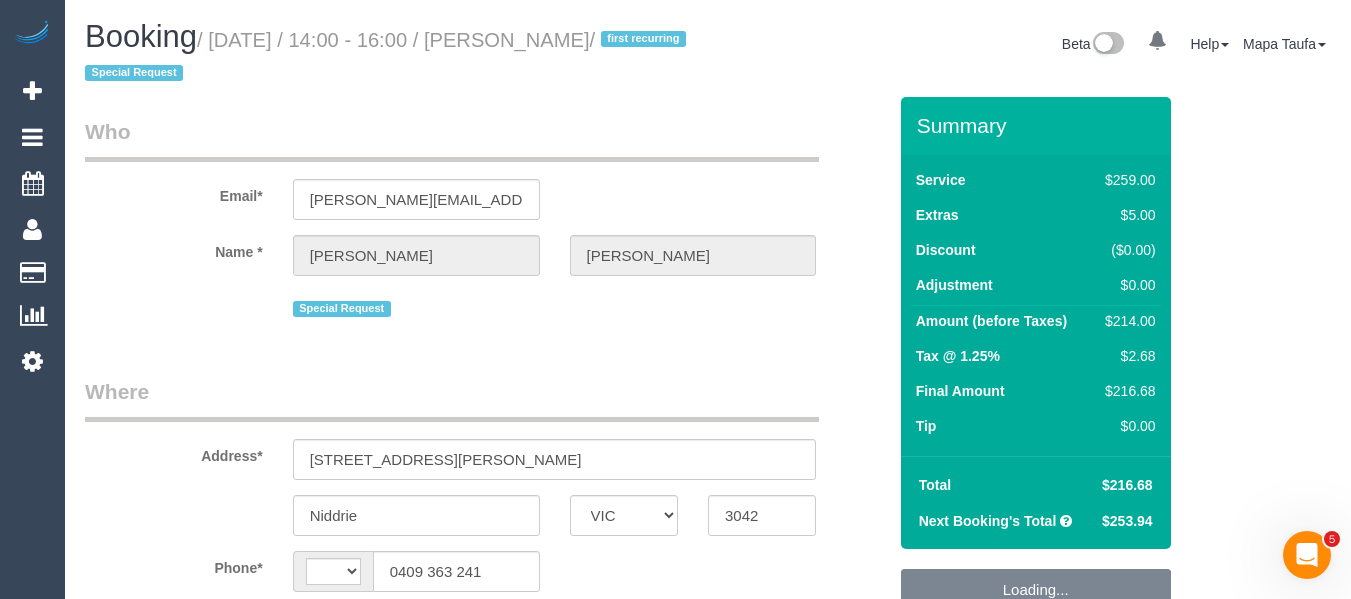scroll, scrollTop: 0, scrollLeft: 0, axis: both 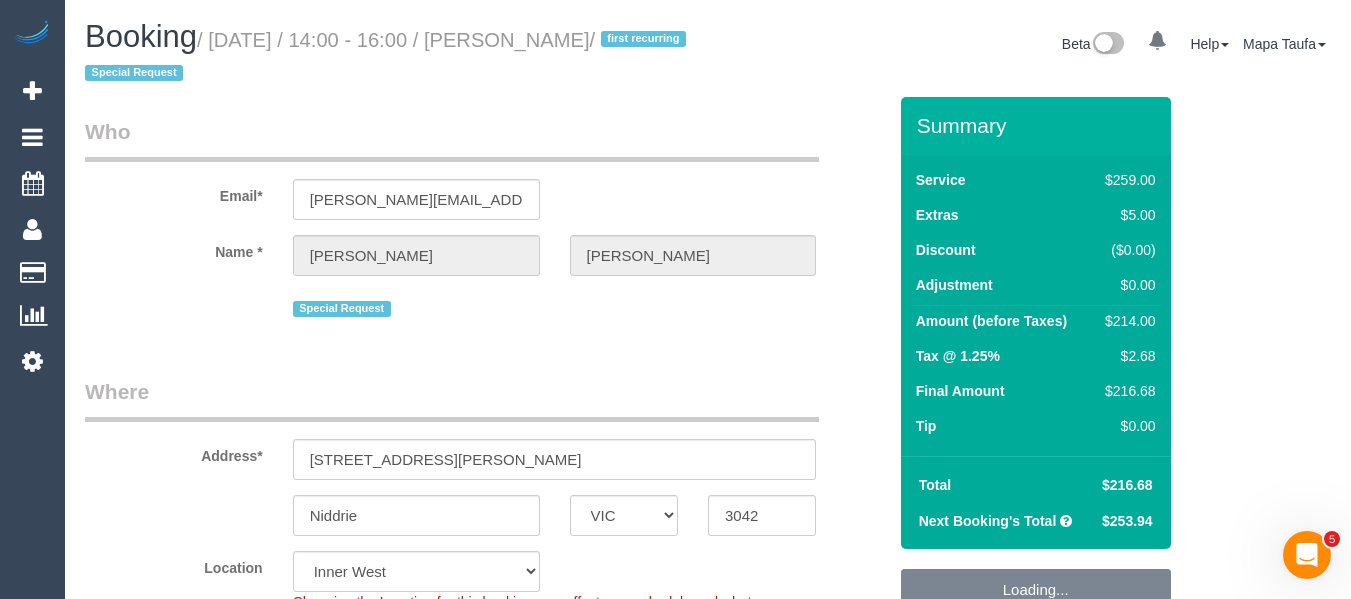 select on "string:AU" 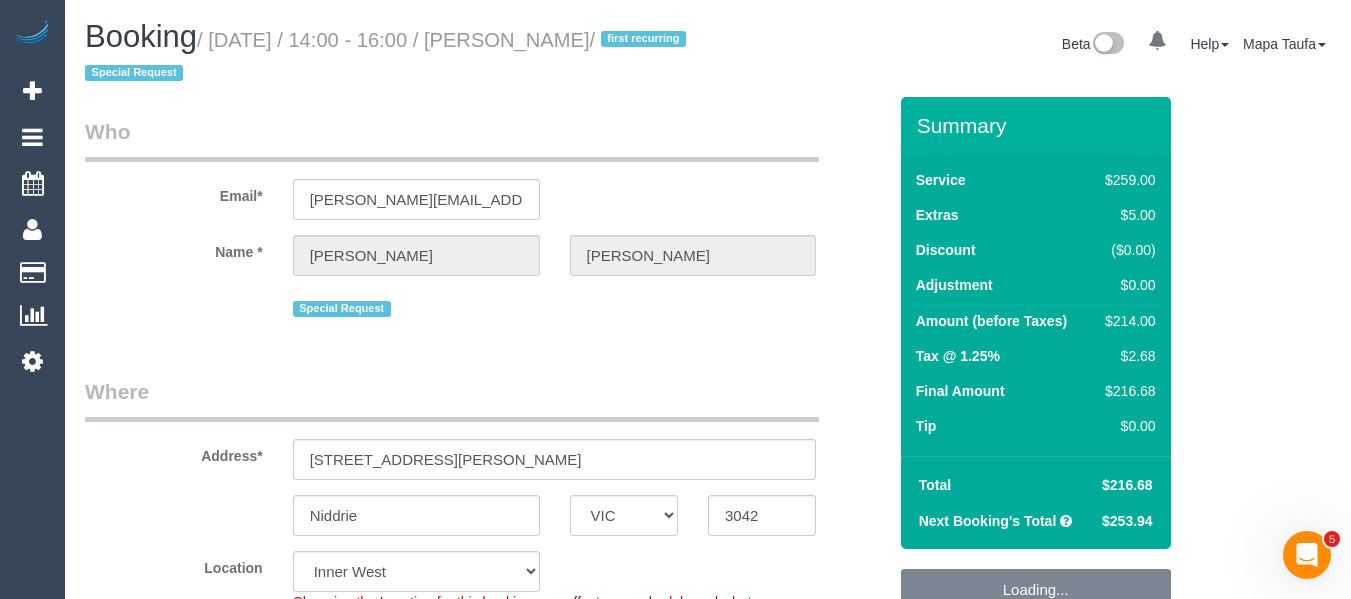 select on "object:549" 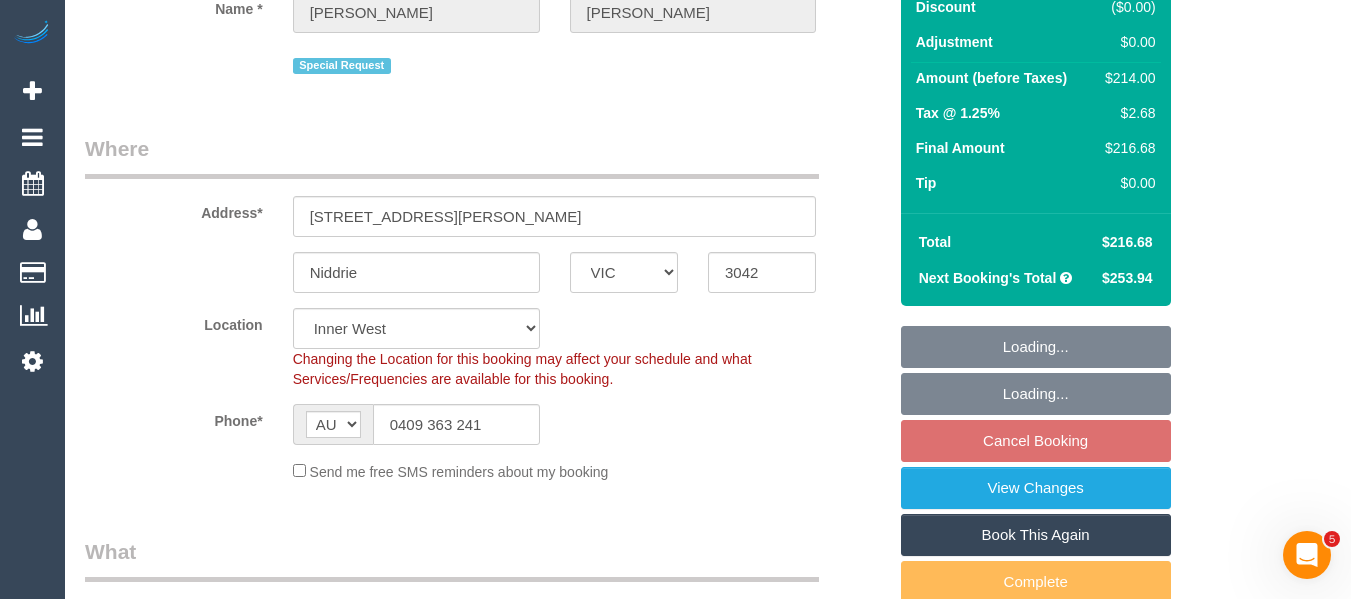 scroll, scrollTop: 500, scrollLeft: 0, axis: vertical 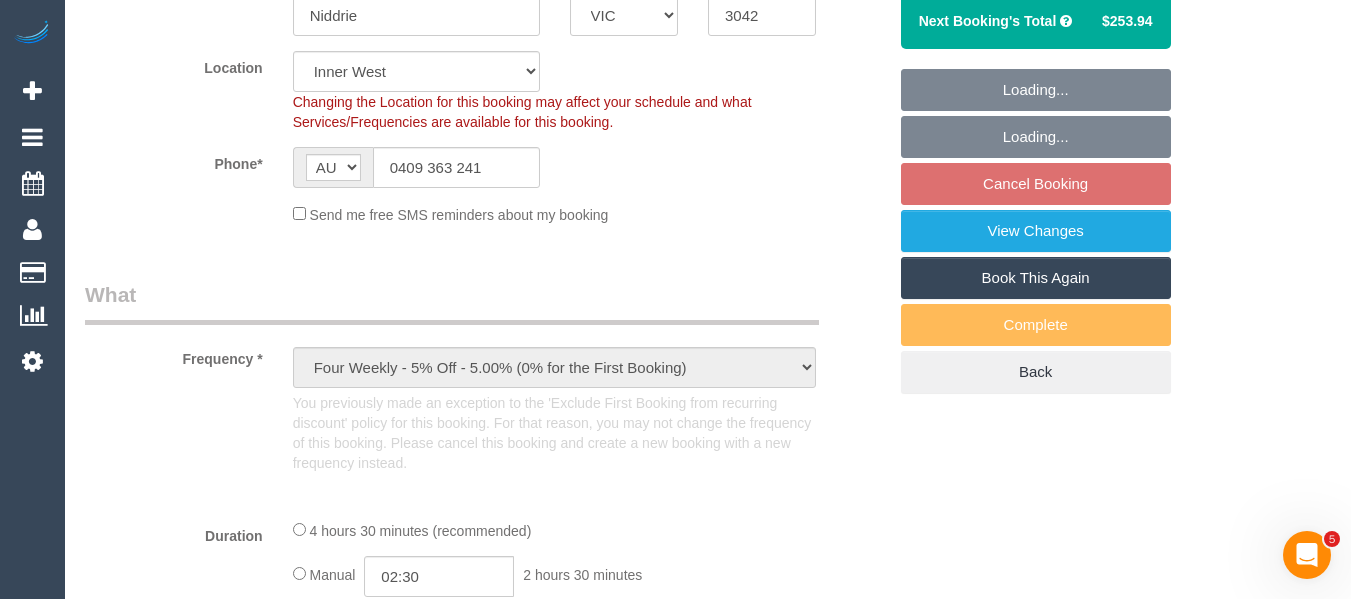 select on "string:stripe-pm_1RVOdo2GScqysDRVIPqA0kVJ" 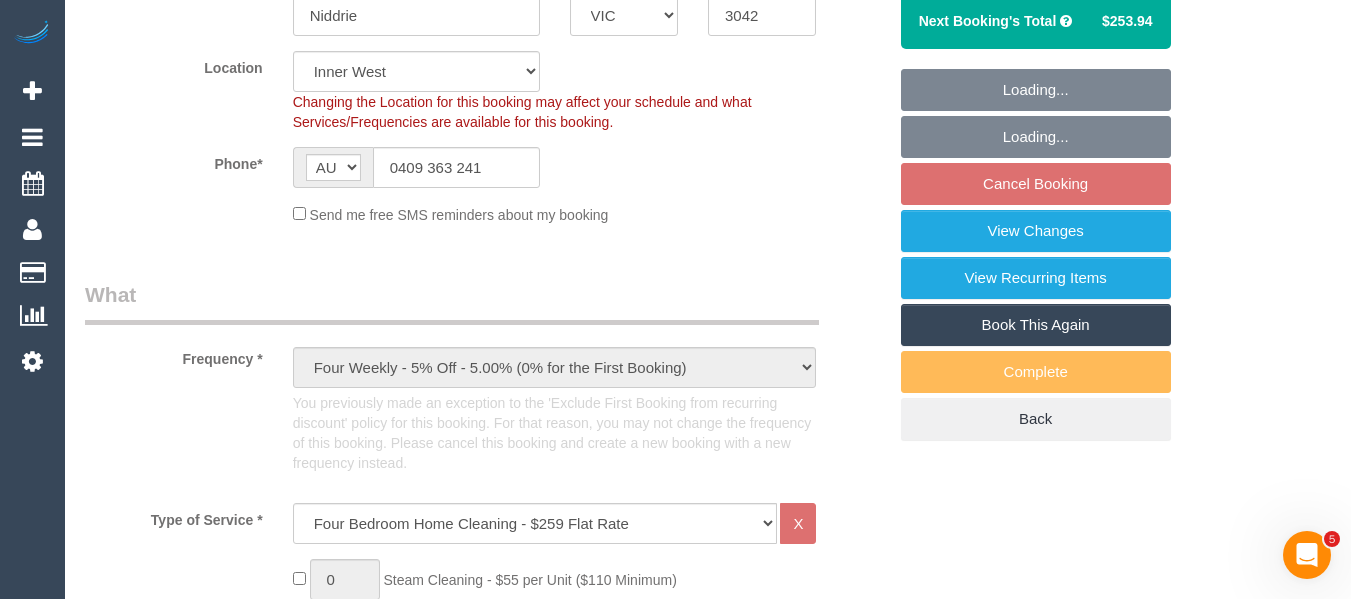 select on "spot5" 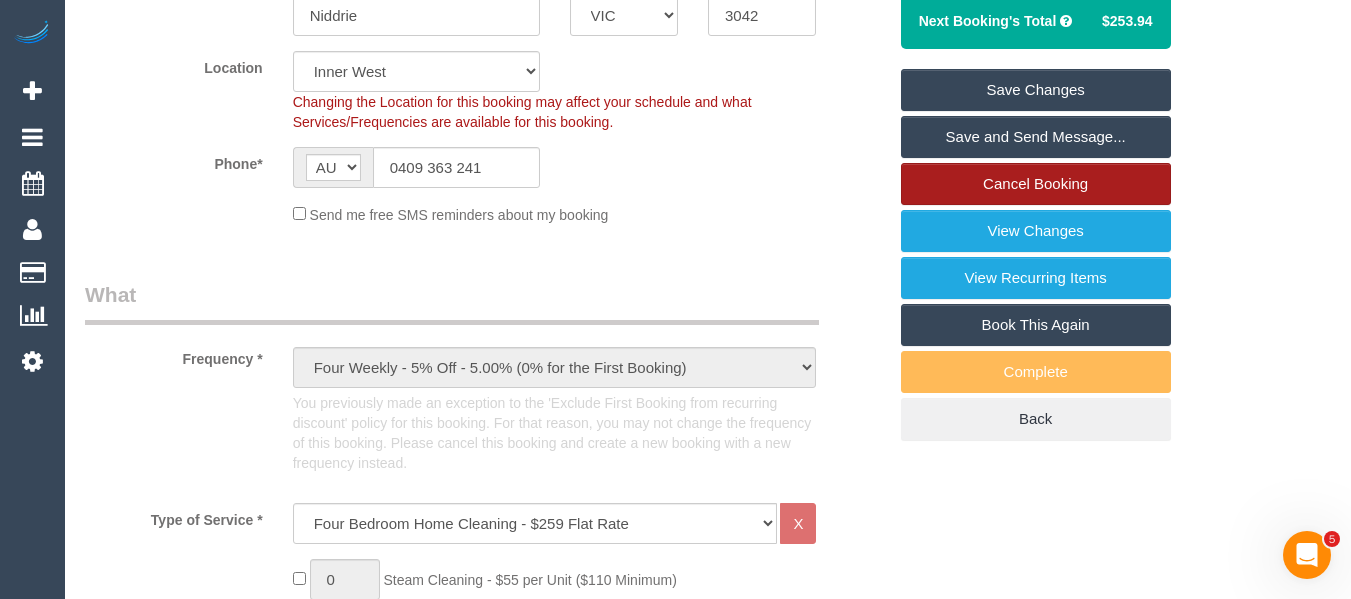click on "Cancel Booking" at bounding box center [1036, 184] 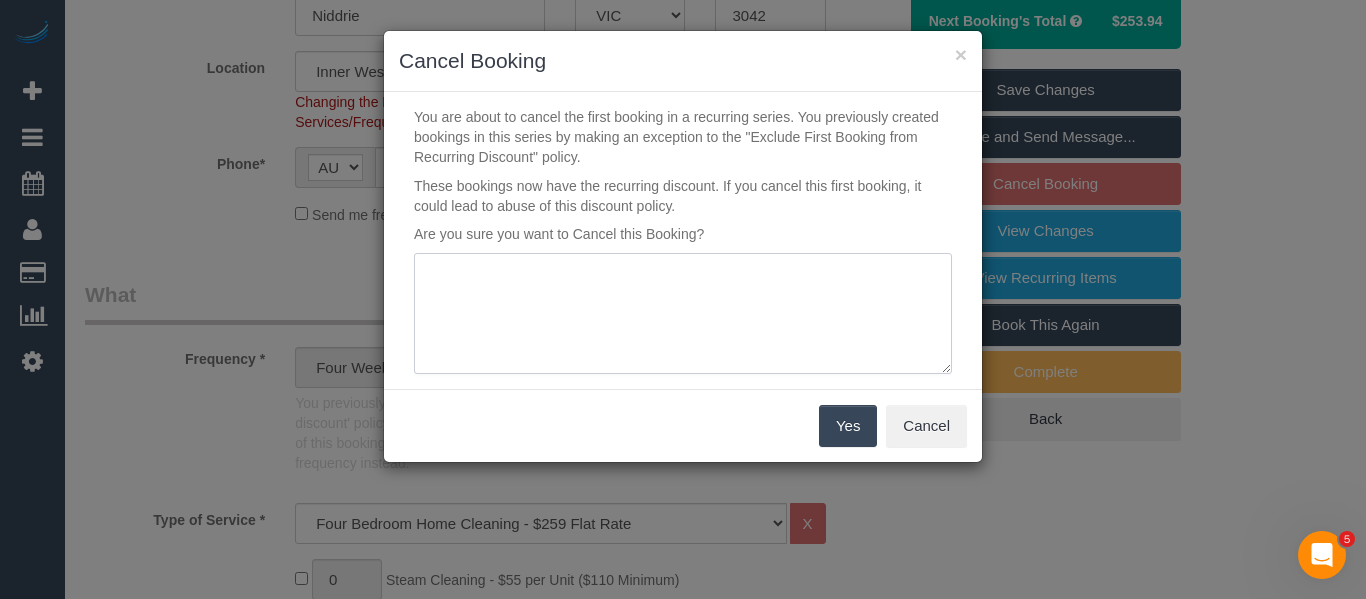 click at bounding box center [683, 314] 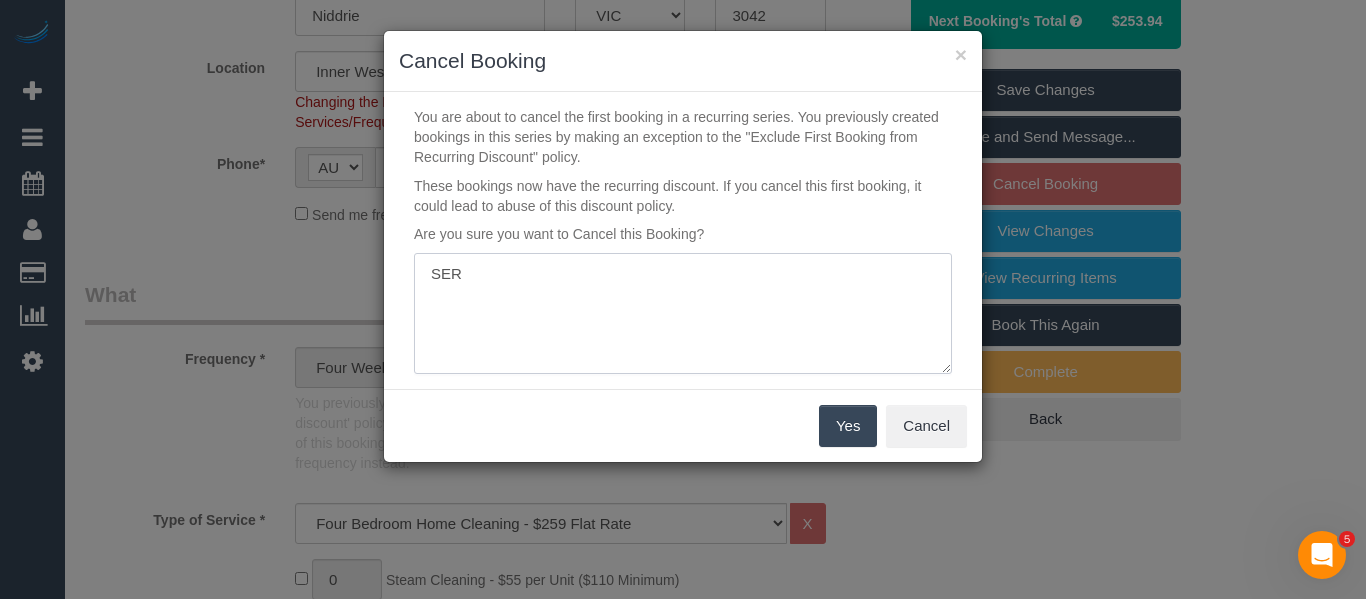 click at bounding box center (683, 314) 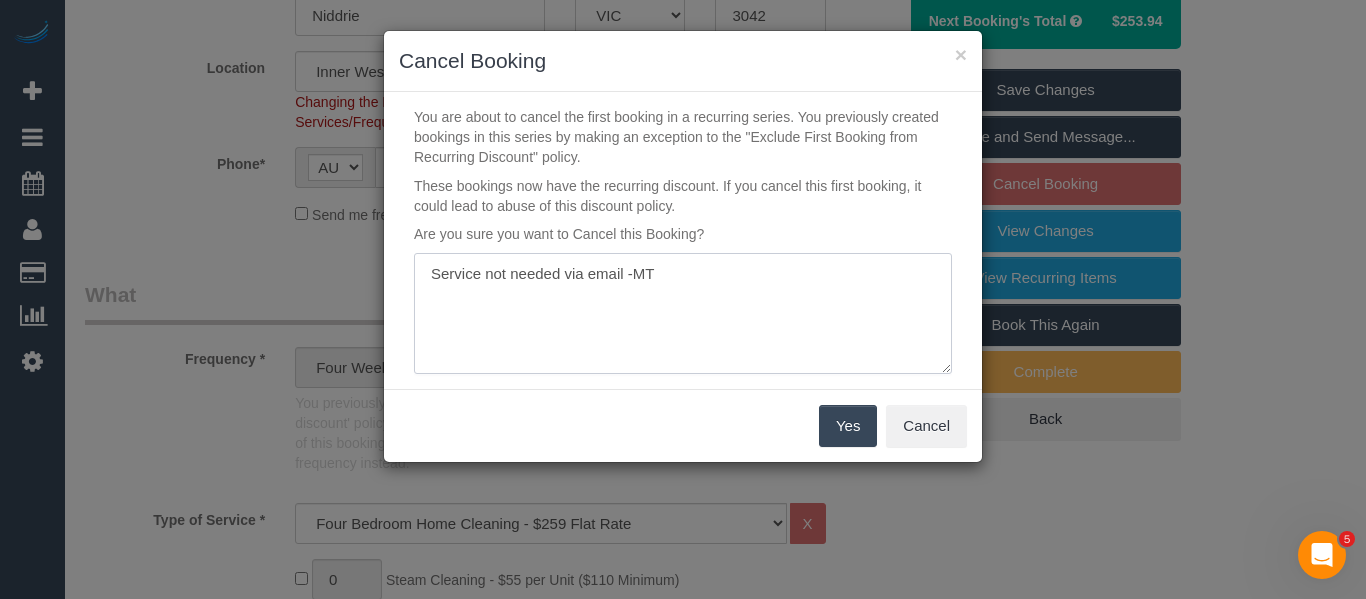 type on "Service not needed via email -MT" 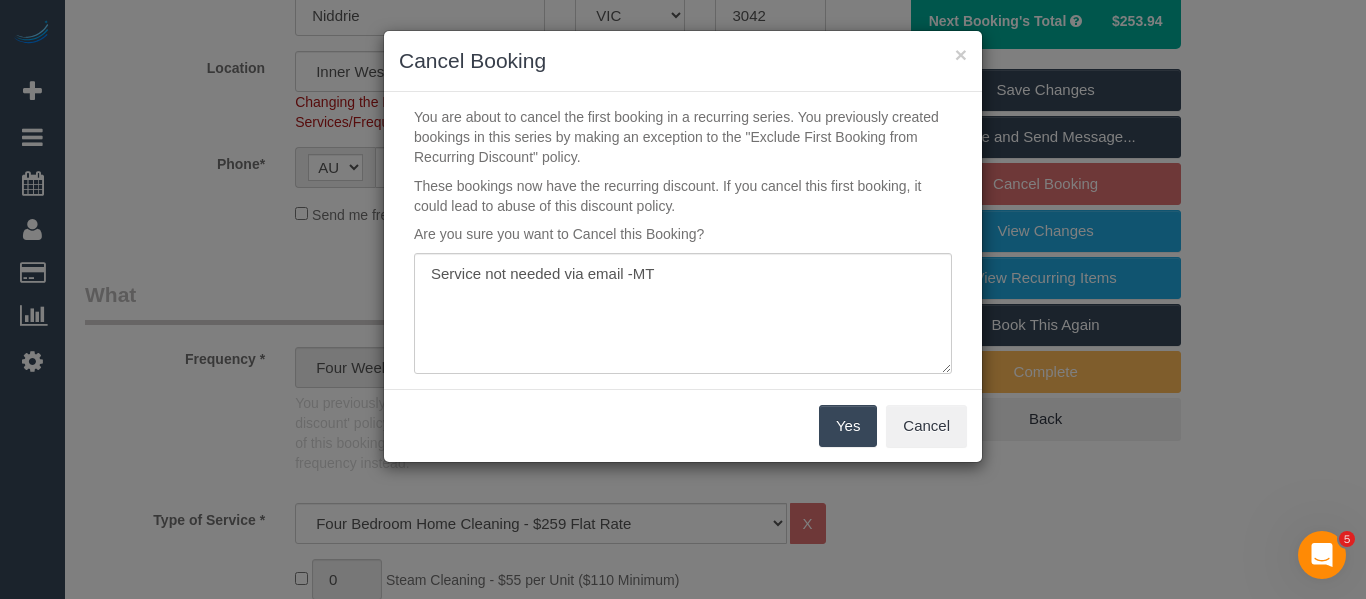 click on "Yes" at bounding box center (848, 426) 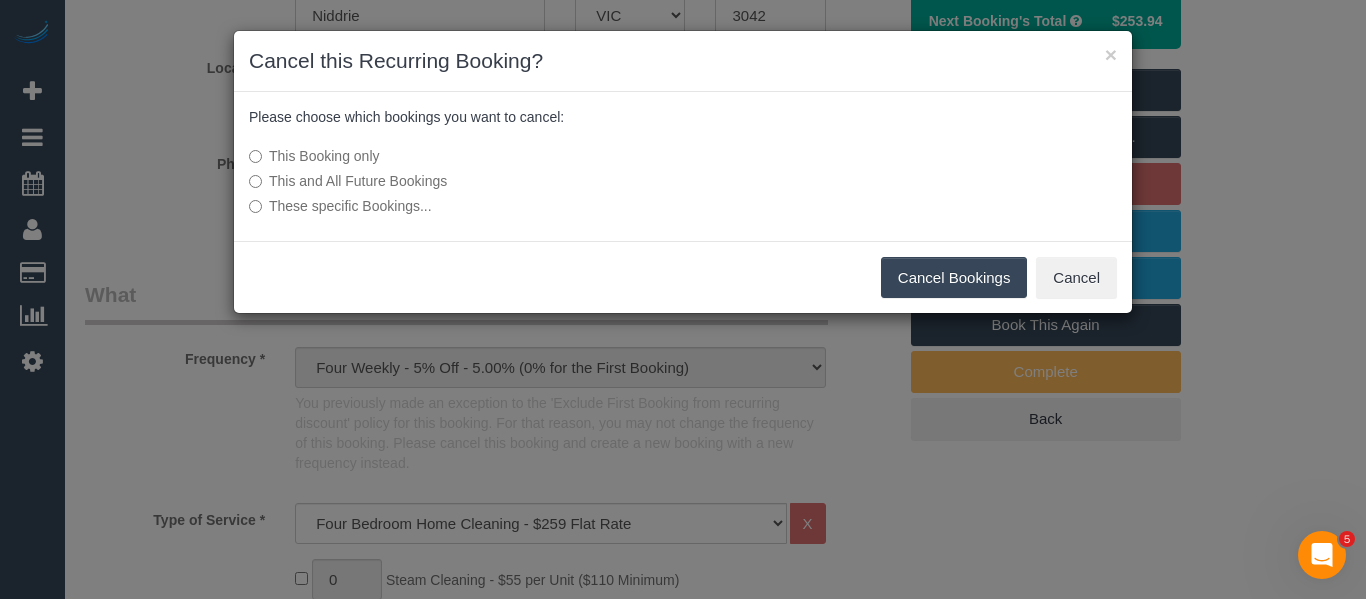 click on "Cancel Bookings" at bounding box center (954, 278) 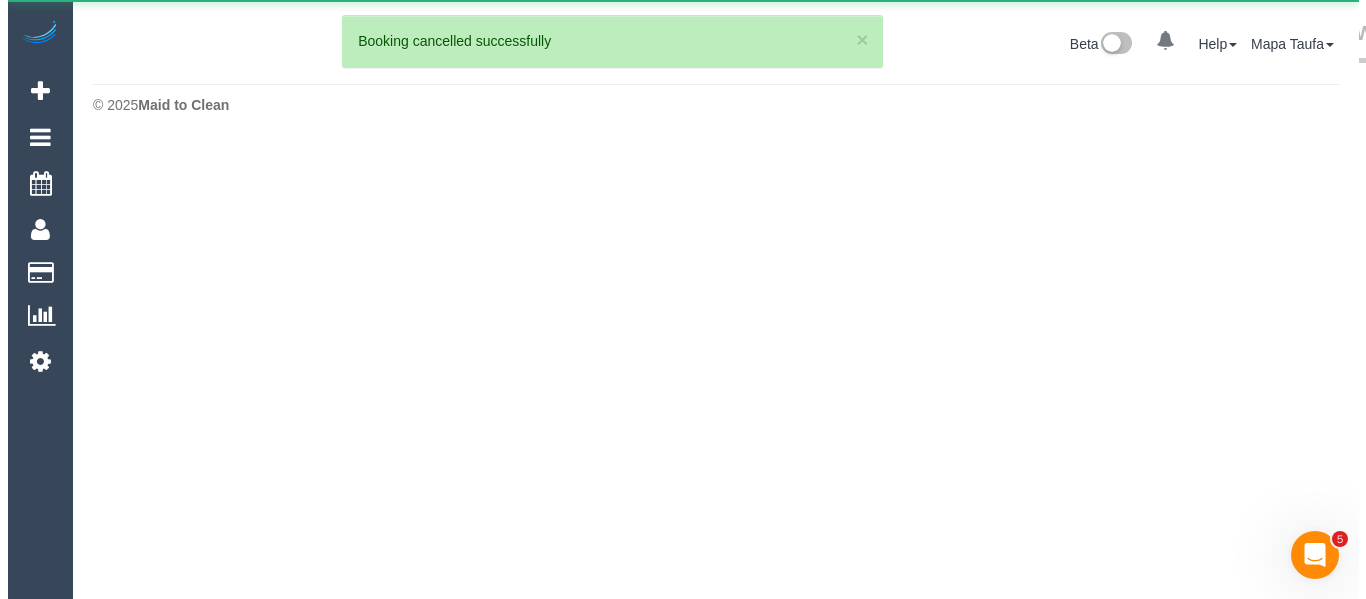 scroll, scrollTop: 0, scrollLeft: 0, axis: both 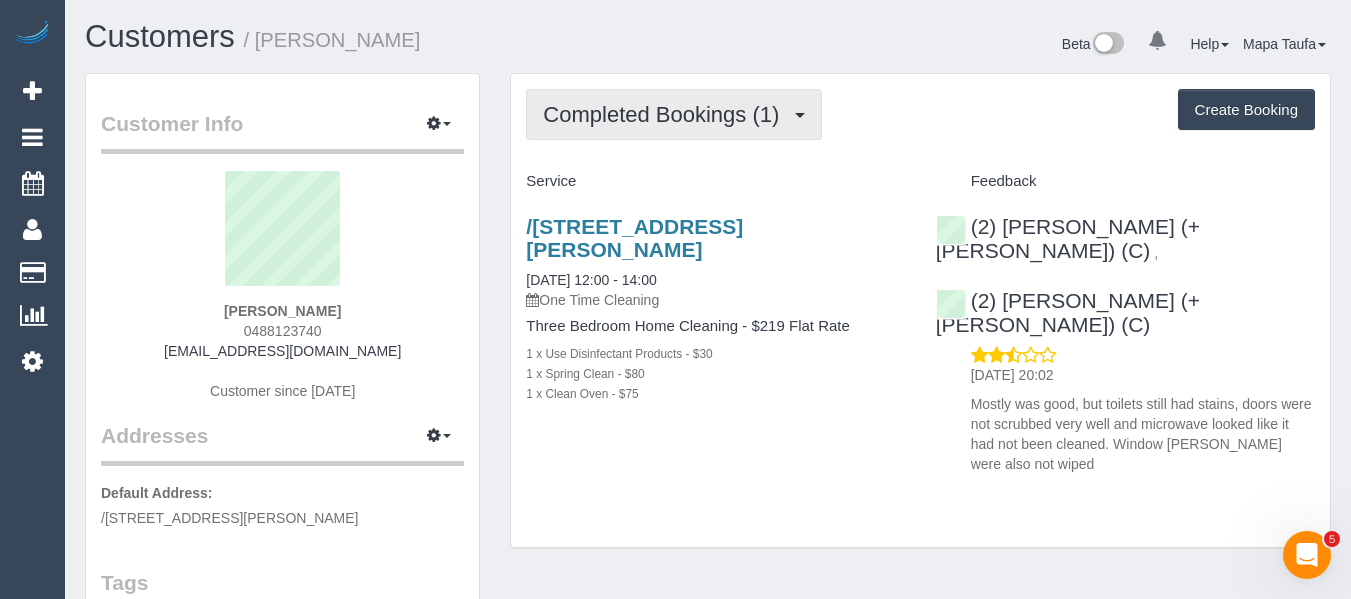 click on "Completed Bookings (1)" at bounding box center (674, 114) 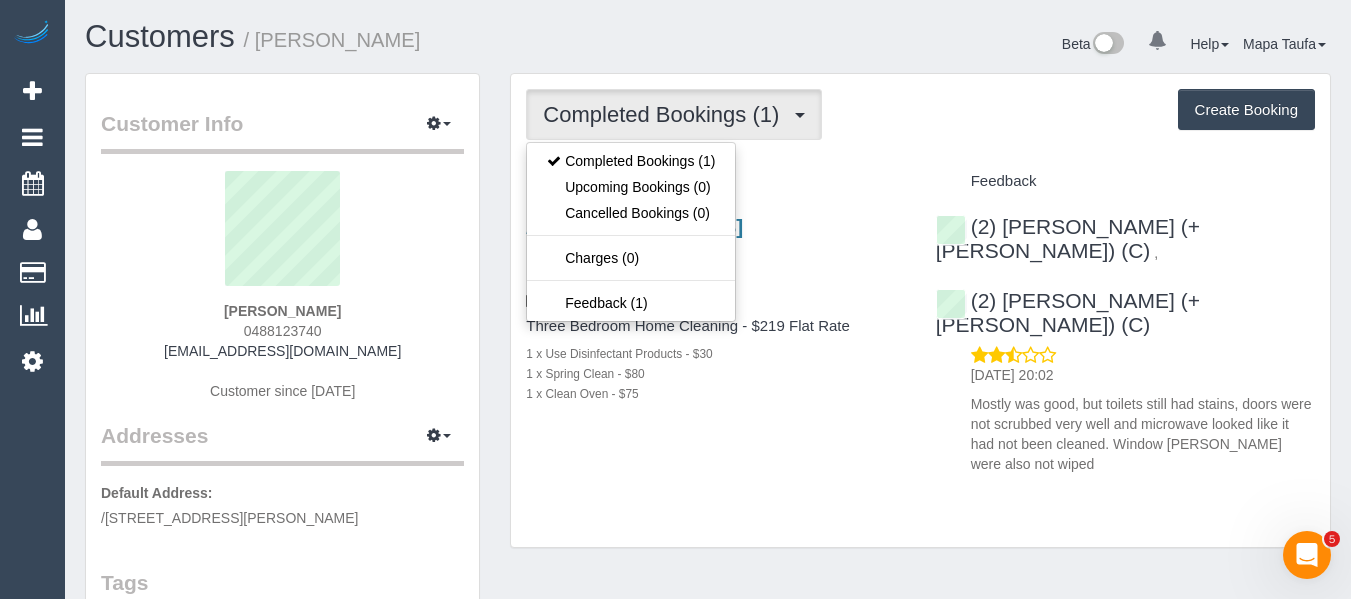 drag, startPoint x: 914, startPoint y: 132, endPoint x: 701, endPoint y: 175, distance: 217.29703 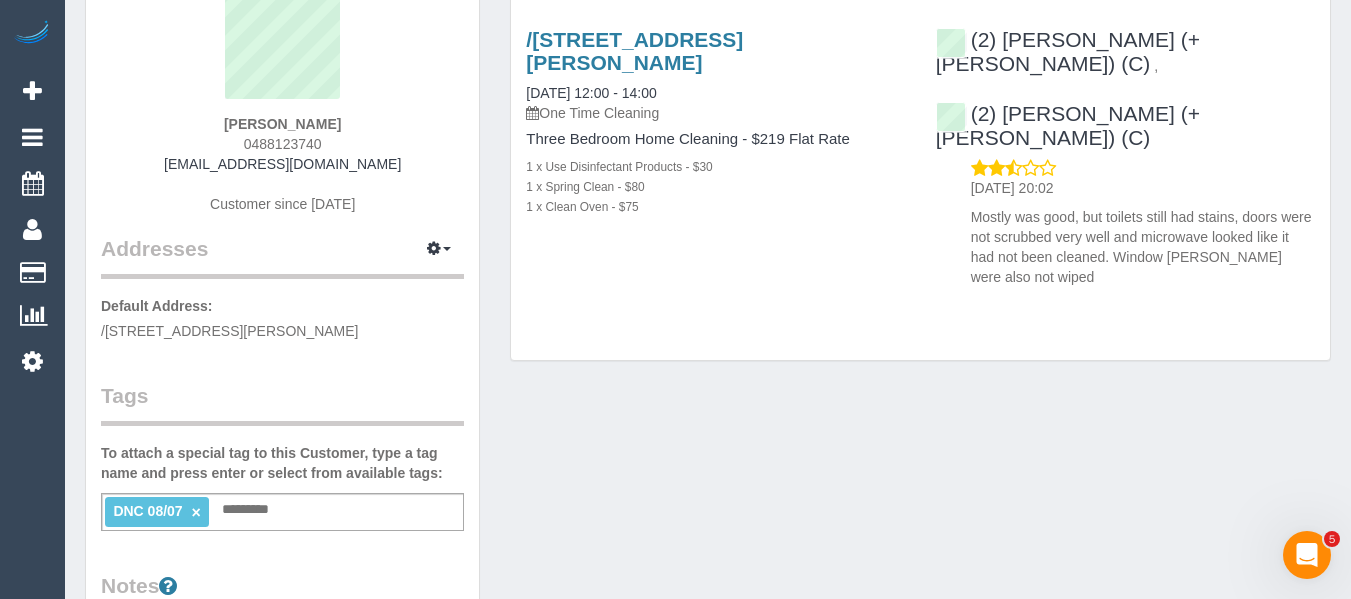 scroll, scrollTop: 200, scrollLeft: 0, axis: vertical 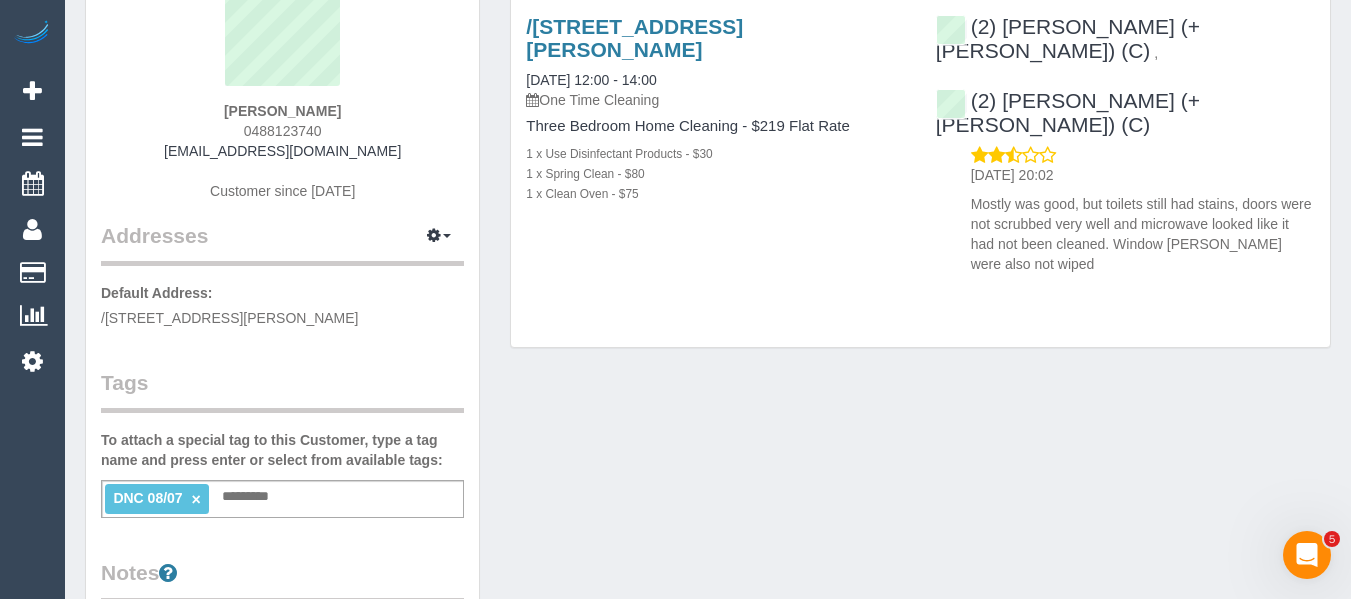 click on "×" at bounding box center [196, 499] 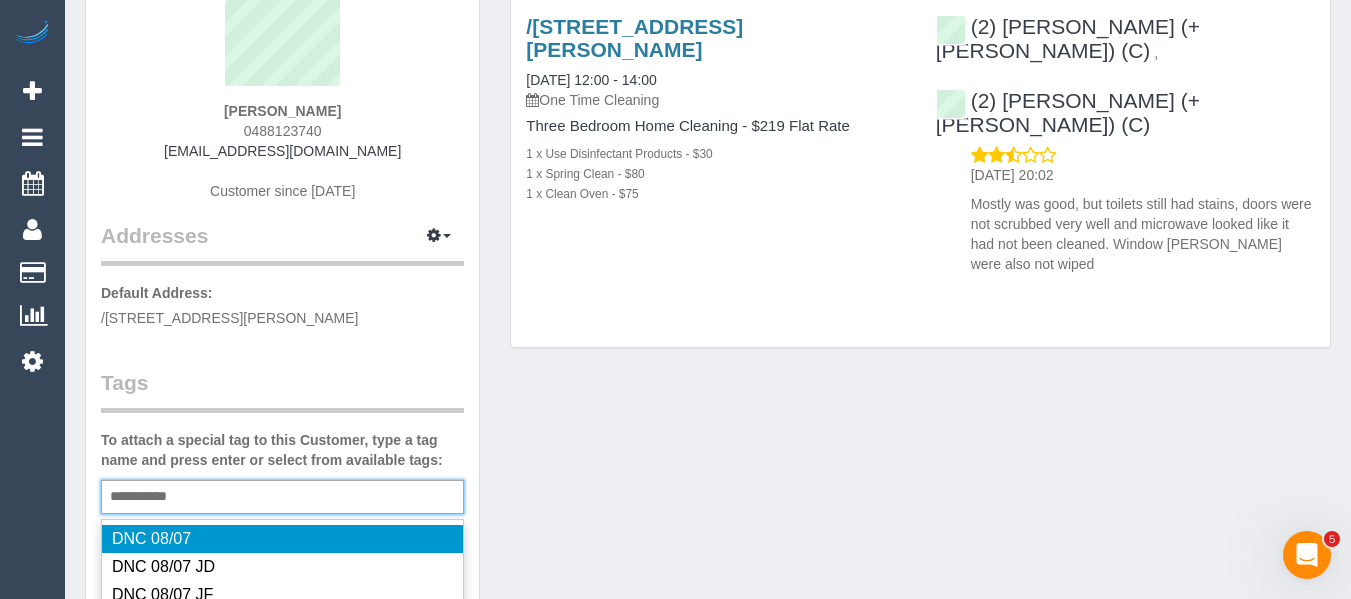 type on "**********" 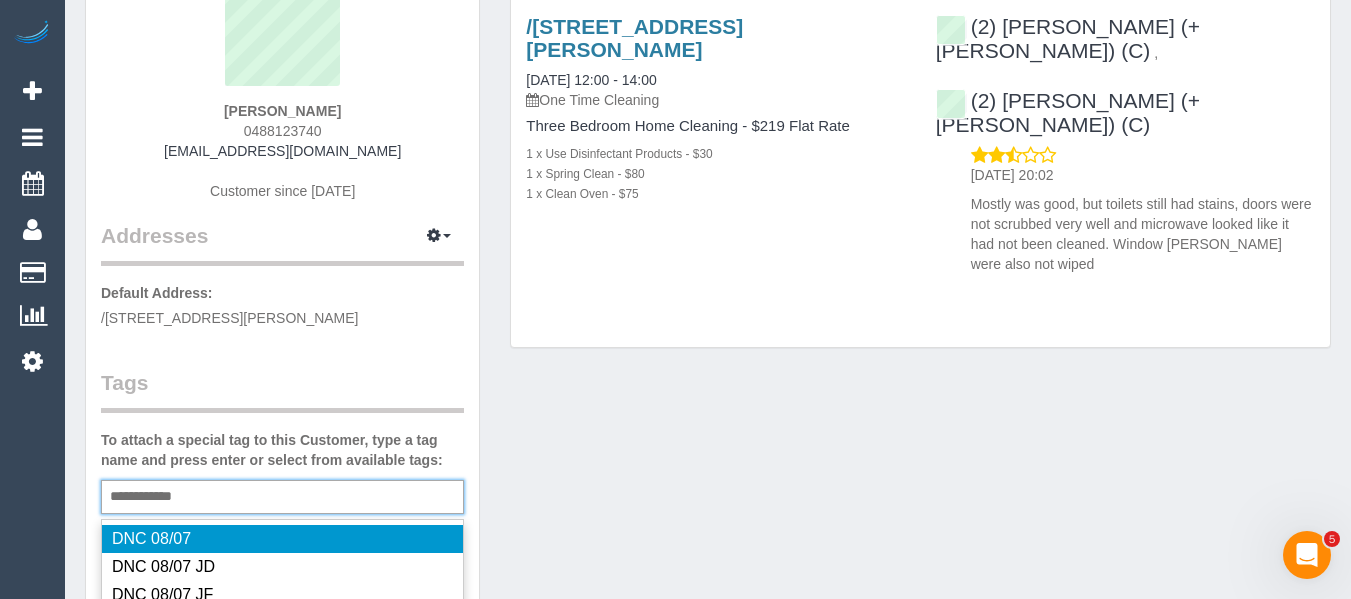 type 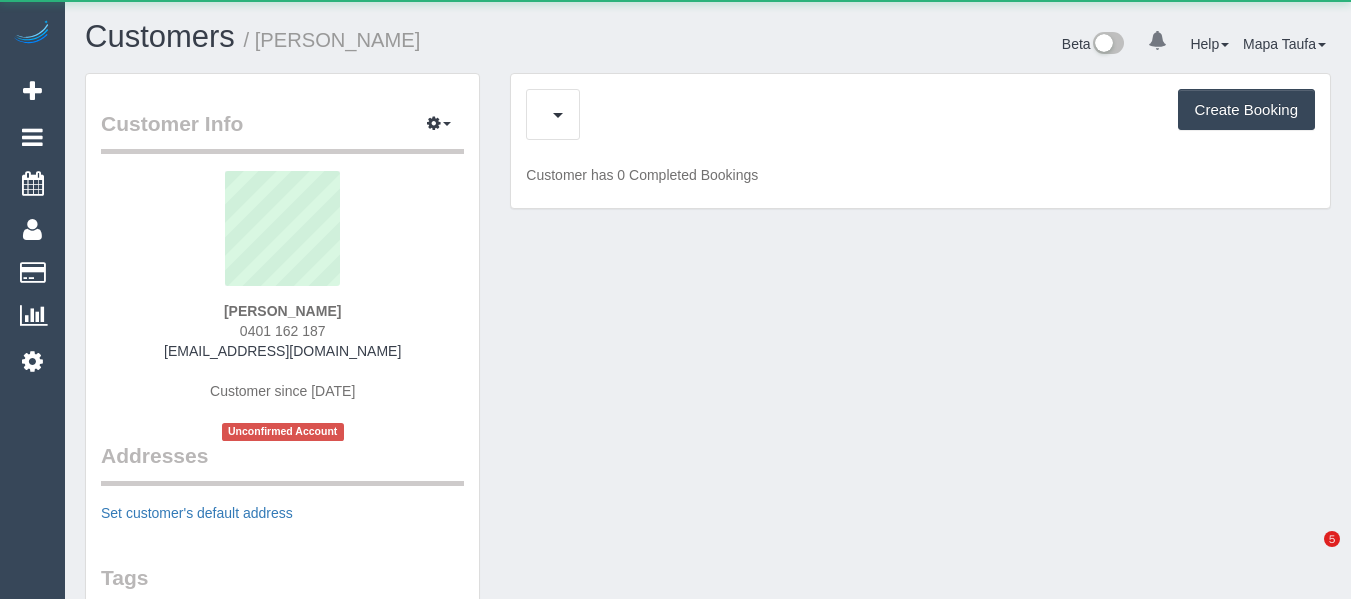 scroll, scrollTop: 0, scrollLeft: 0, axis: both 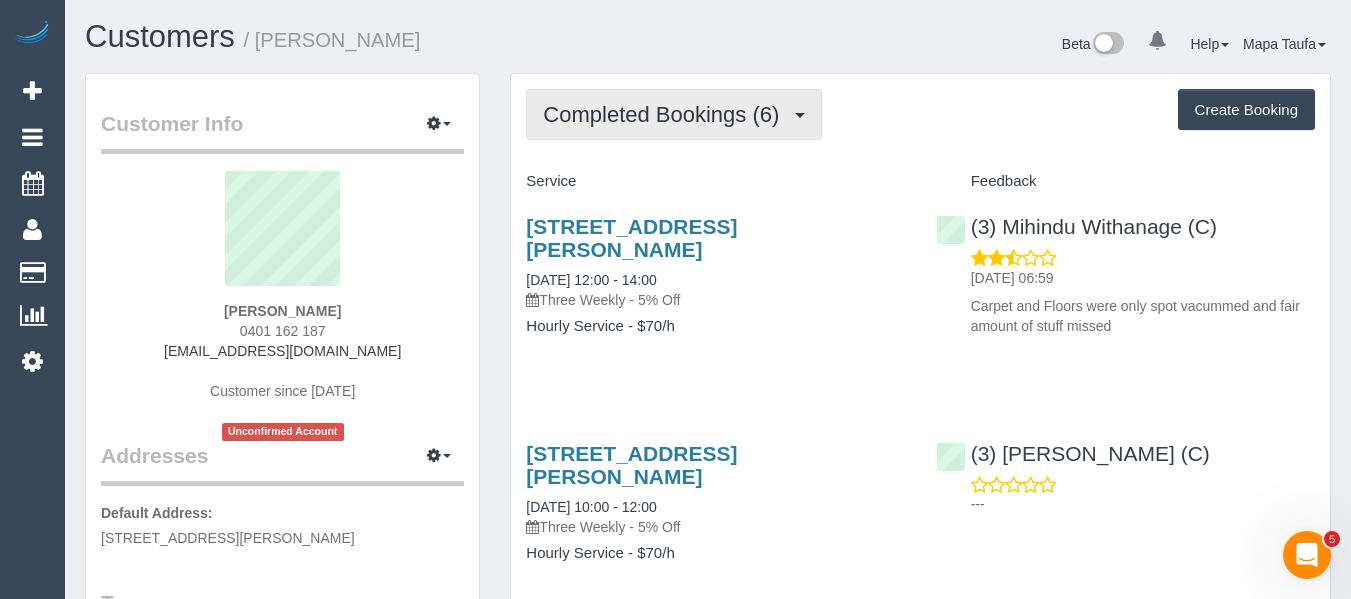 click on "Completed Bookings (6)" at bounding box center (666, 114) 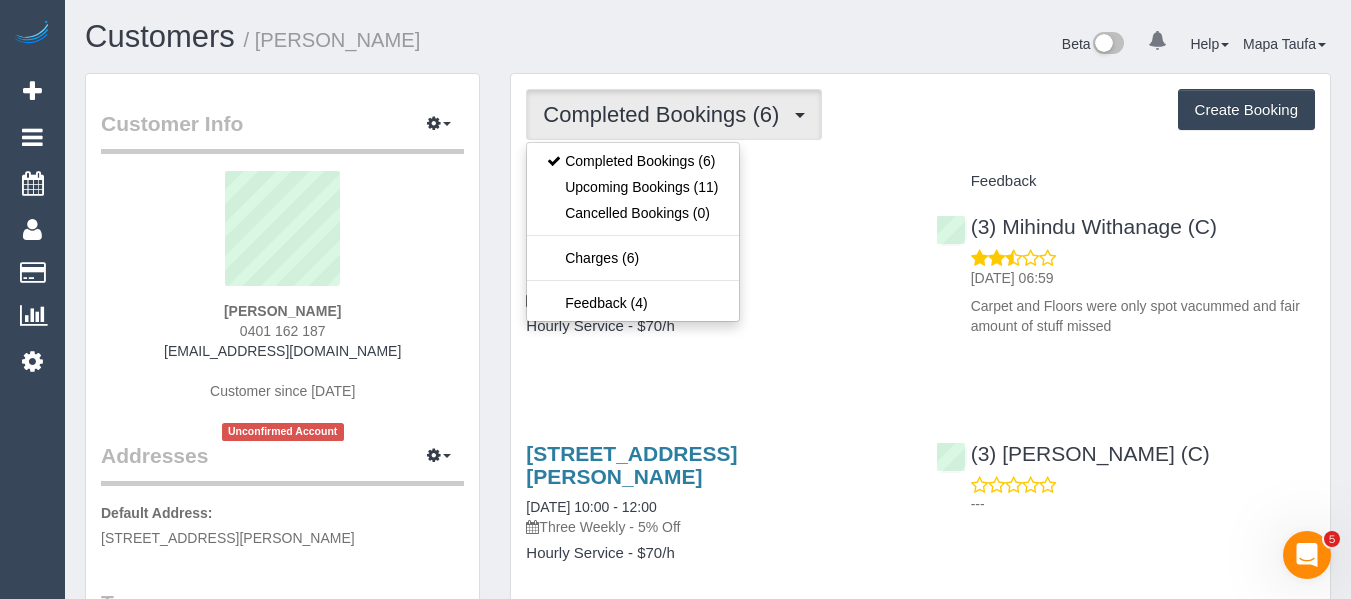 drag, startPoint x: 821, startPoint y: 200, endPoint x: 780, endPoint y: 200, distance: 41 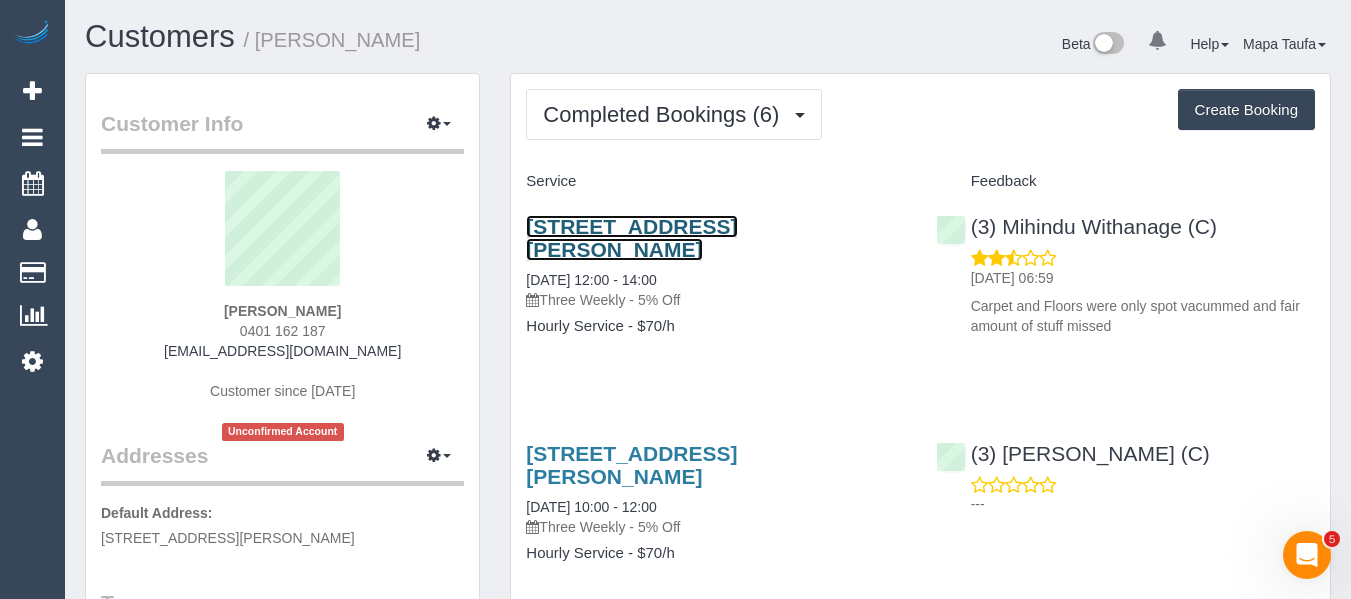 click on "71 Nell Street, 5, Greensborough, VIC 3088" at bounding box center [631, 238] 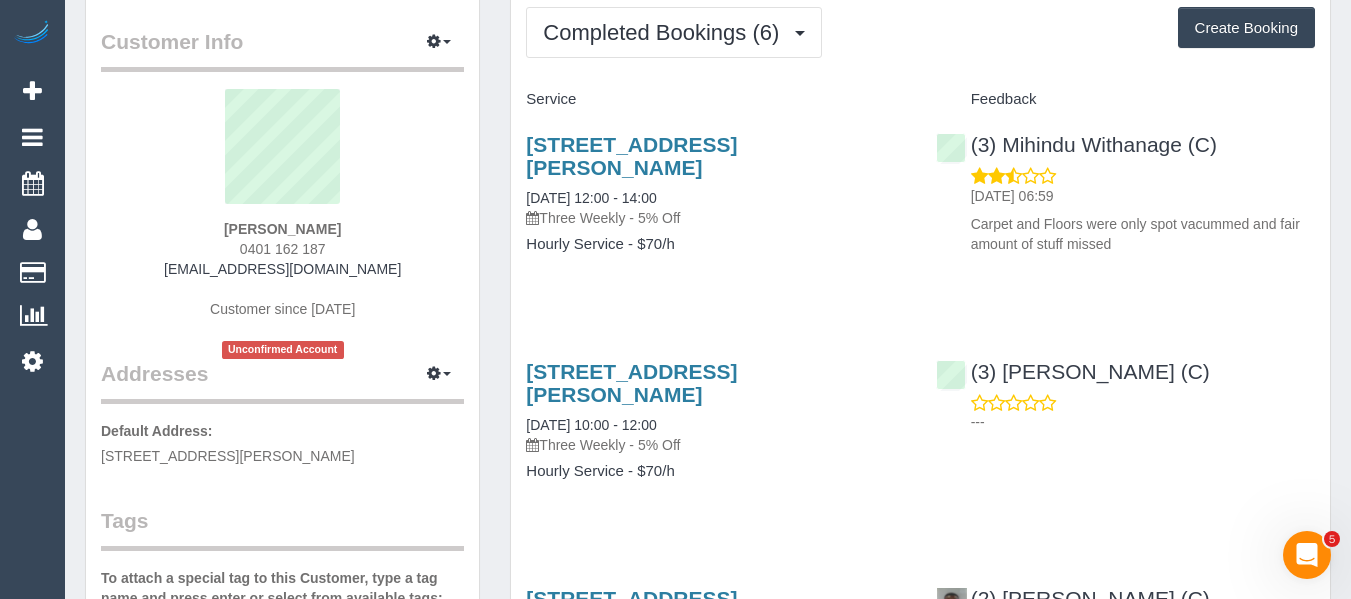 scroll, scrollTop: 0, scrollLeft: 0, axis: both 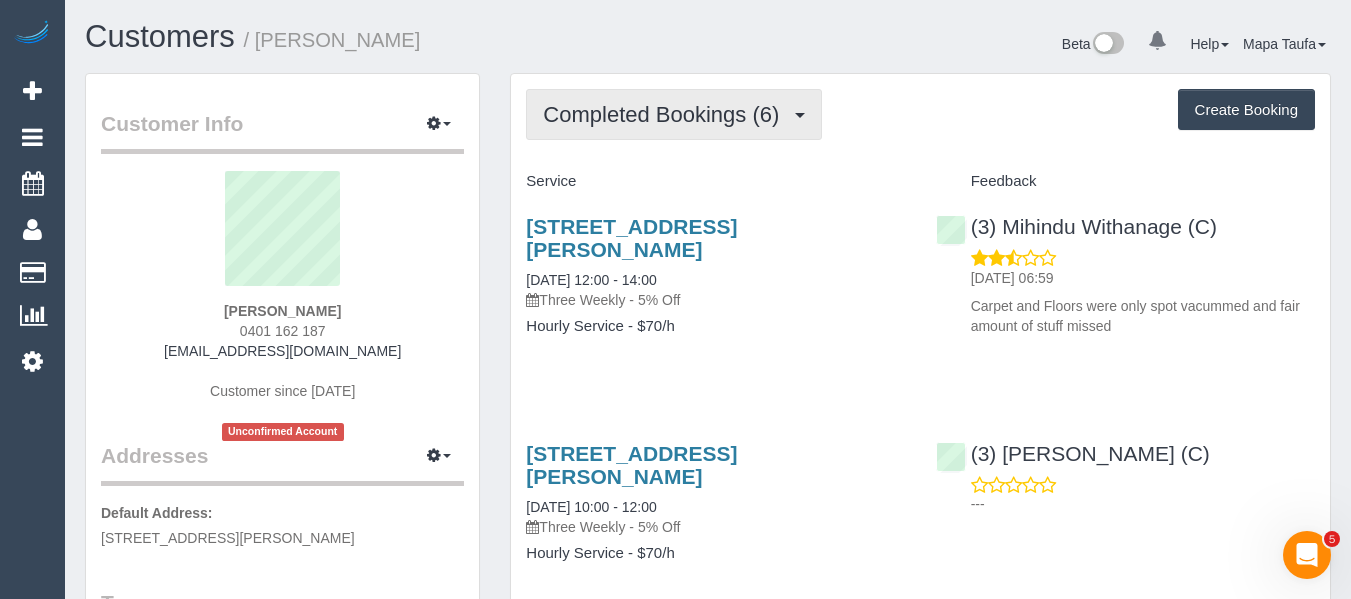 drag, startPoint x: 656, startPoint y: 110, endPoint x: 648, endPoint y: 155, distance: 45.705578 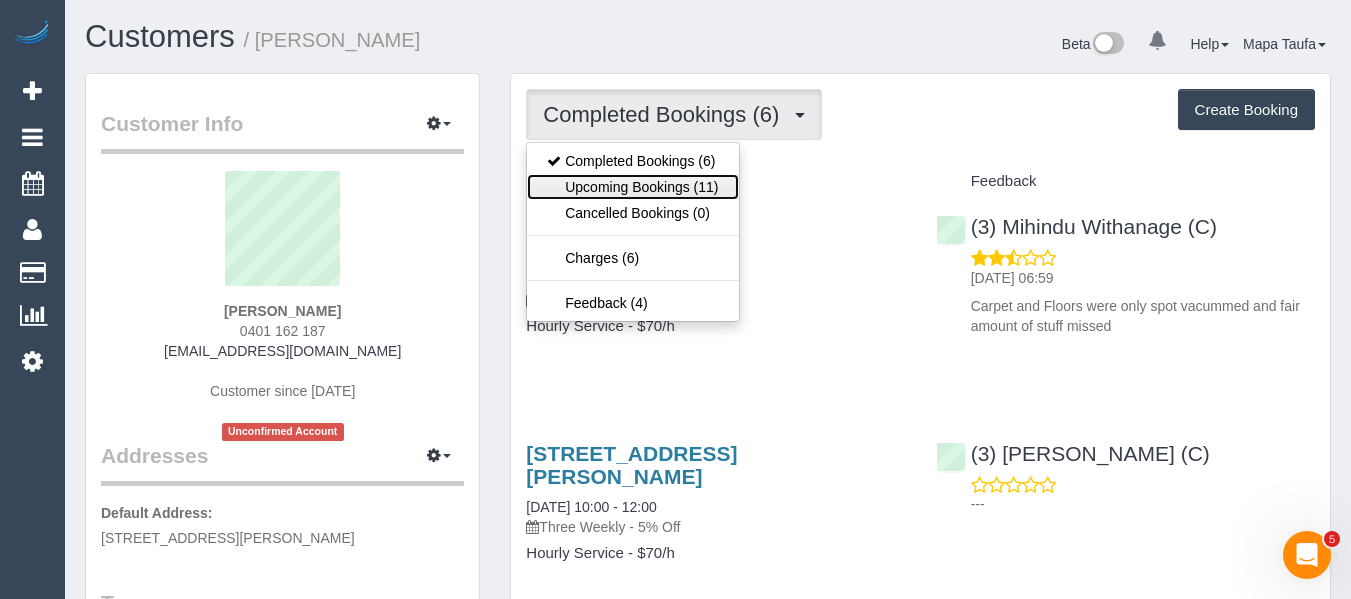 click on "Upcoming Bookings (11)" at bounding box center (632, 187) 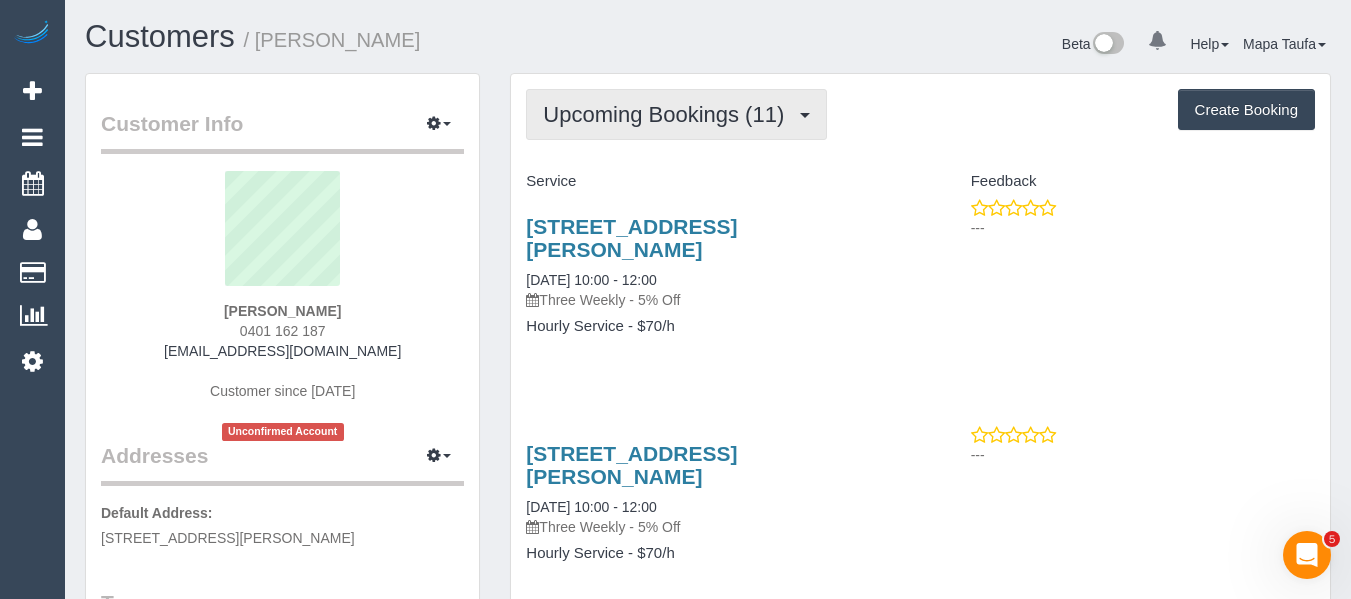 click on "Upcoming Bookings (11)" at bounding box center [668, 114] 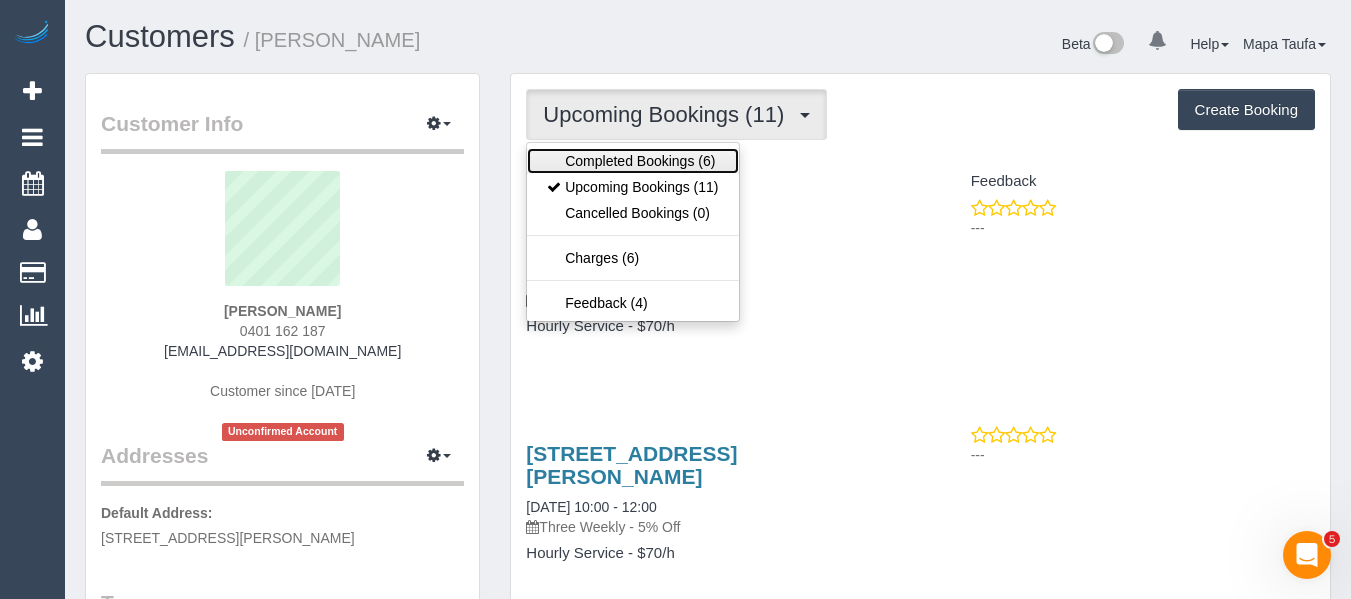 click on "Completed Bookings (6)" at bounding box center (632, 161) 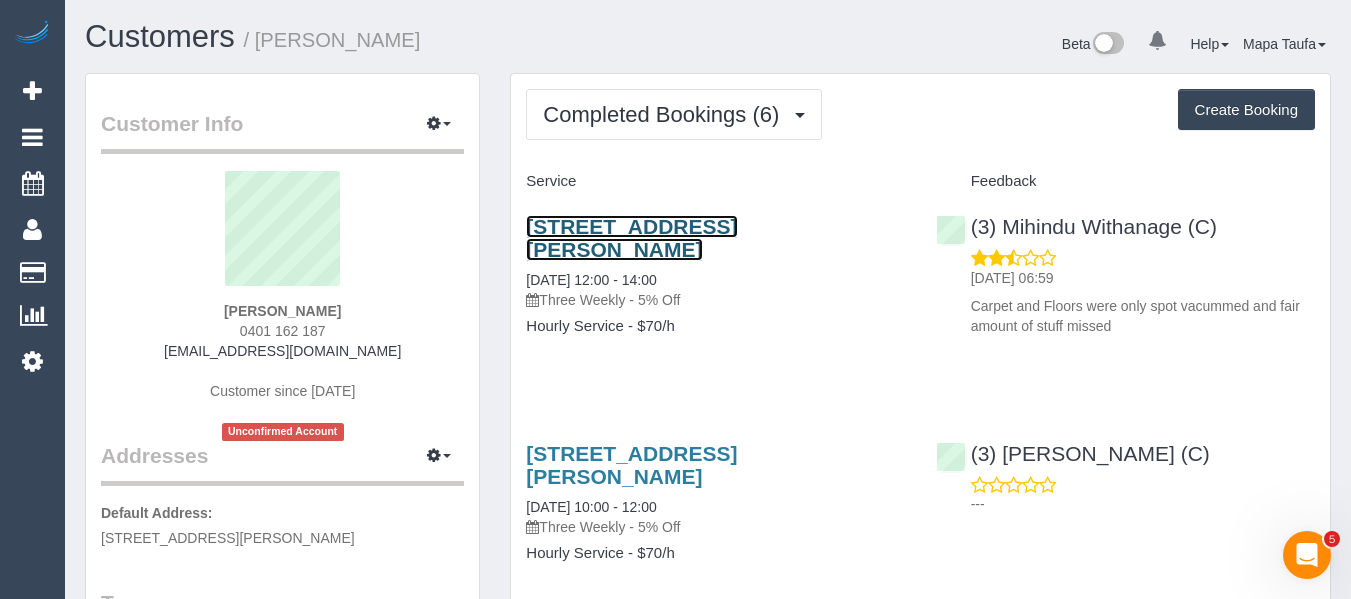 click on "71 Nell Street, 5, Greensborough, VIC 3088" at bounding box center [631, 238] 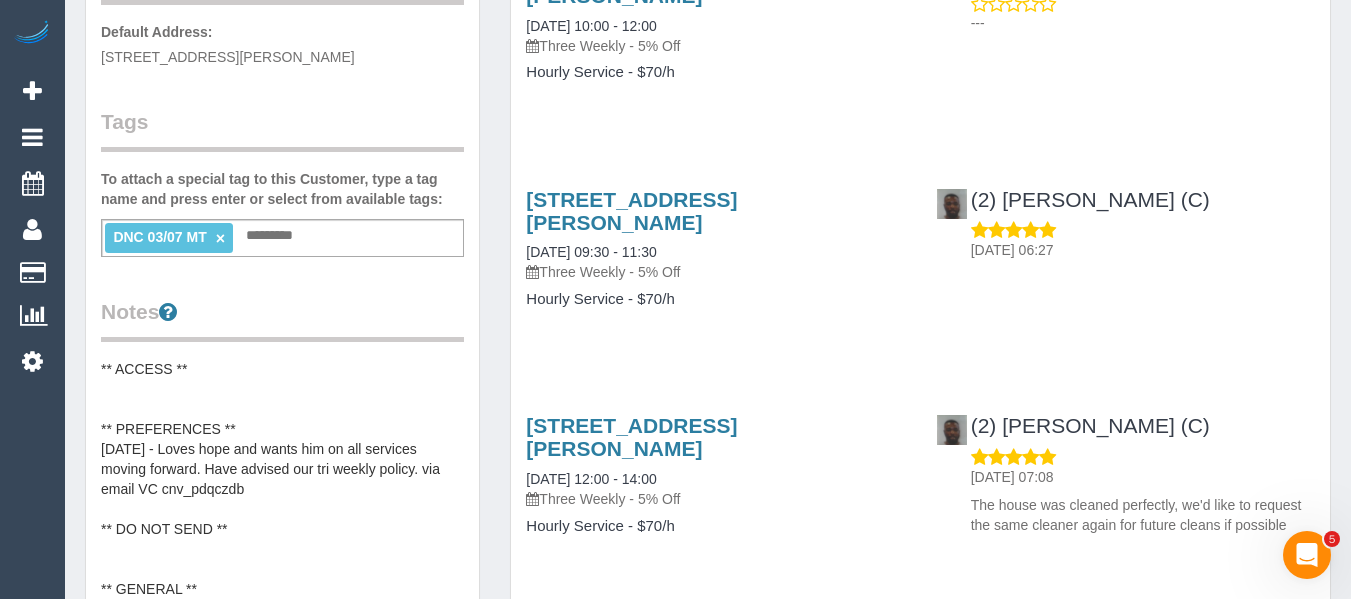 scroll, scrollTop: 500, scrollLeft: 0, axis: vertical 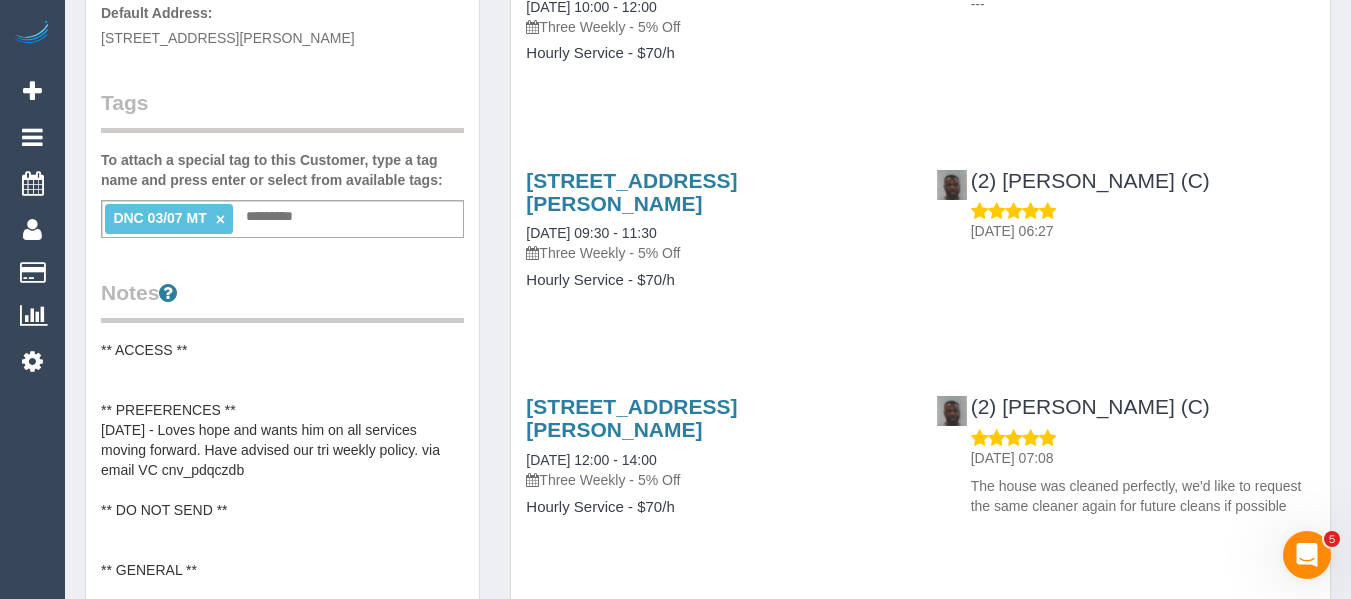 click on "×" at bounding box center (220, 219) 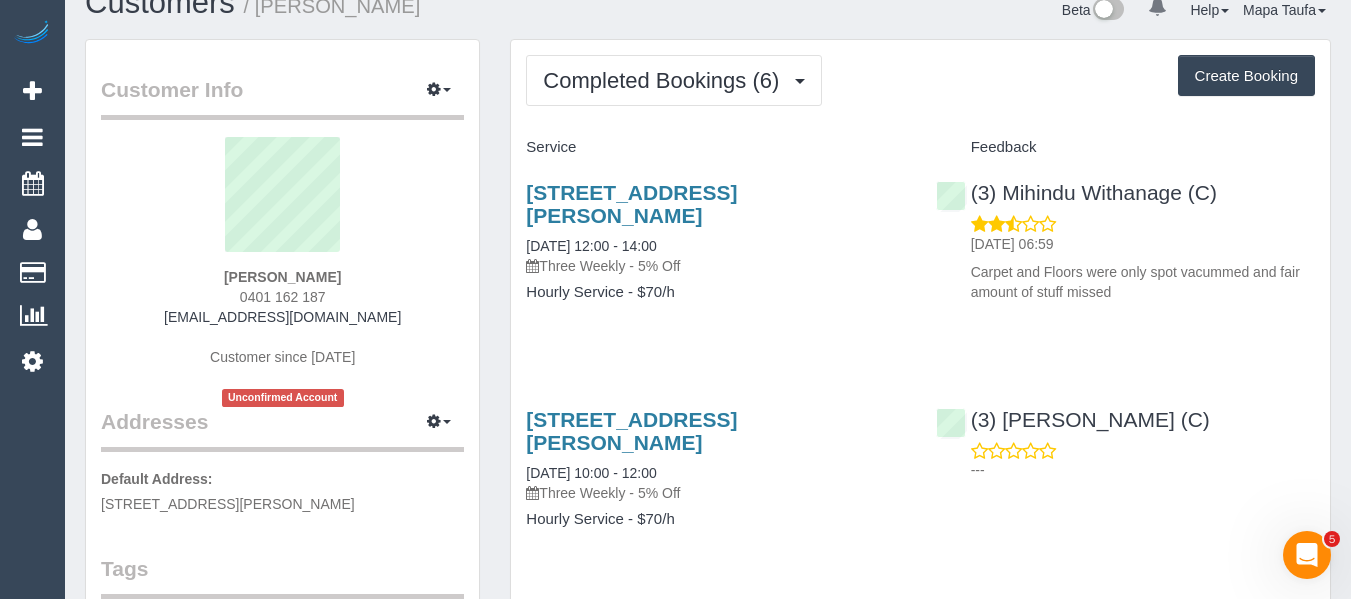 scroll, scrollTop: 0, scrollLeft: 0, axis: both 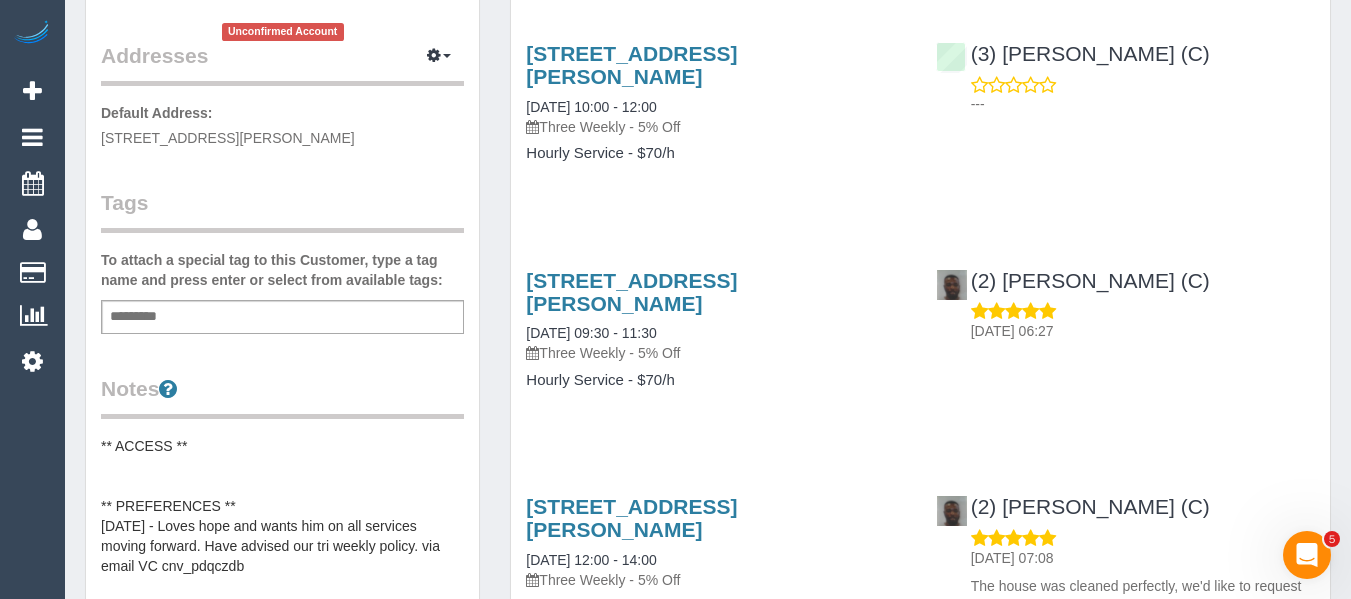 click on "Customer Info
Edit Contact Info
Send Message
Email Preferences
Special Sales Tax
View Changes
Send Confirm Account email
Block this Customer
Archive Account
Delete Account
lachlan sturgess
0401 162 187" at bounding box center (282, 508) 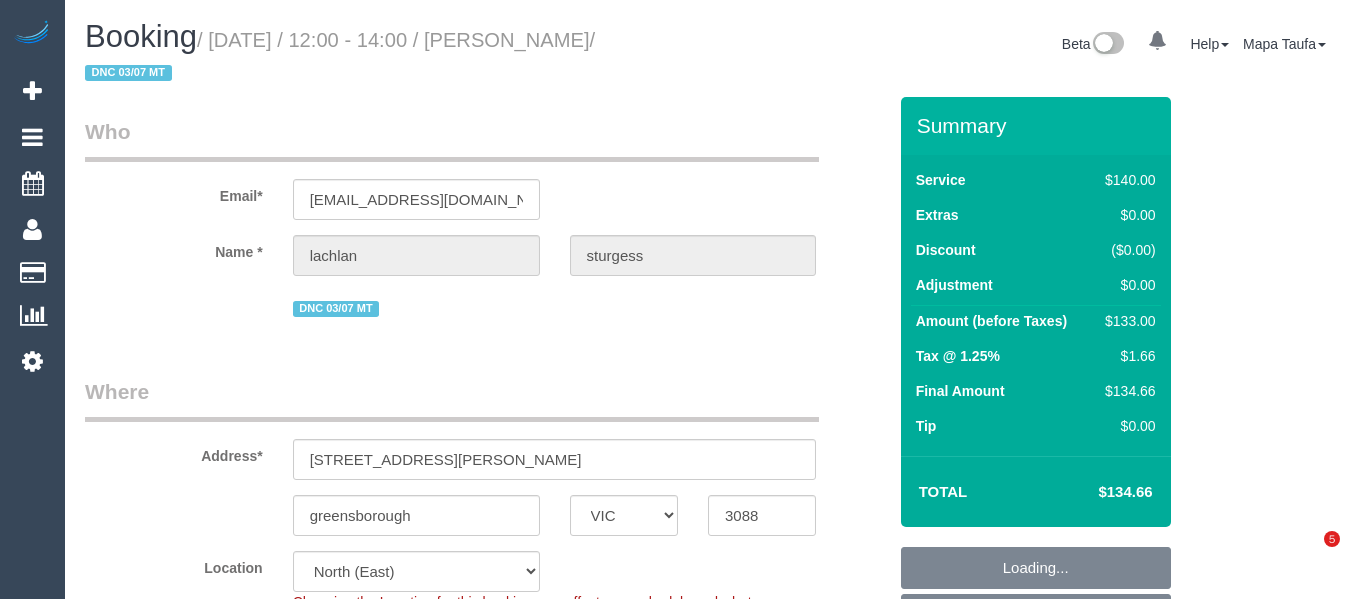 select on "VIC" 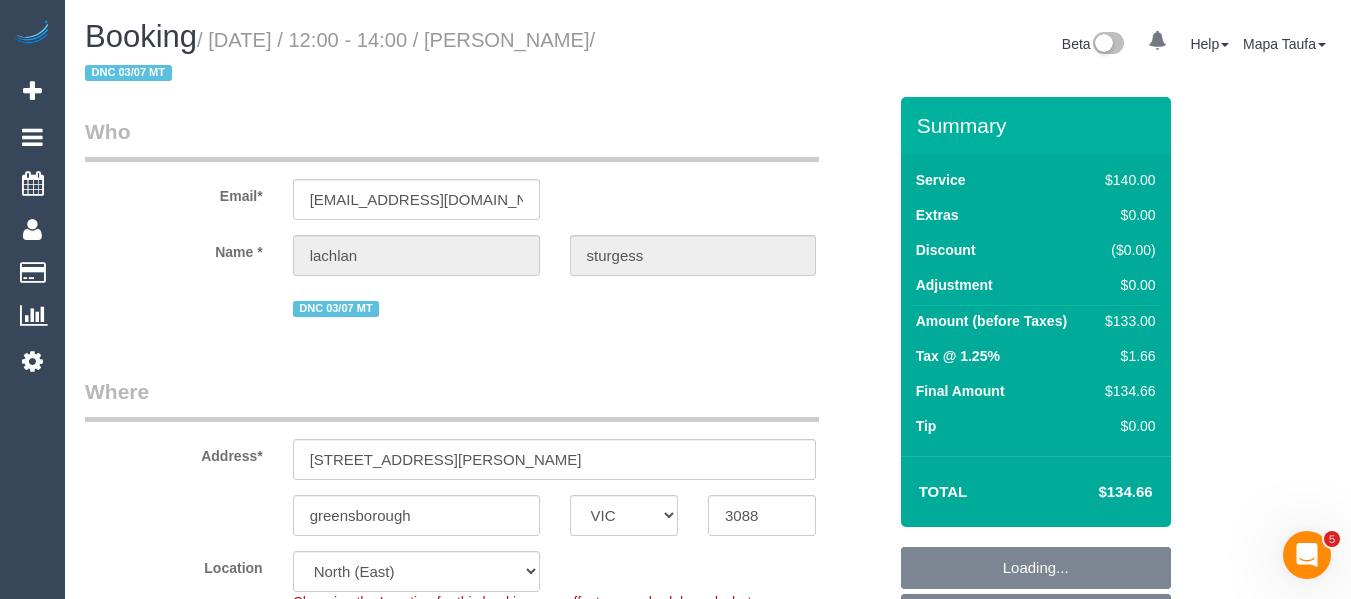 scroll, scrollTop: 0, scrollLeft: 0, axis: both 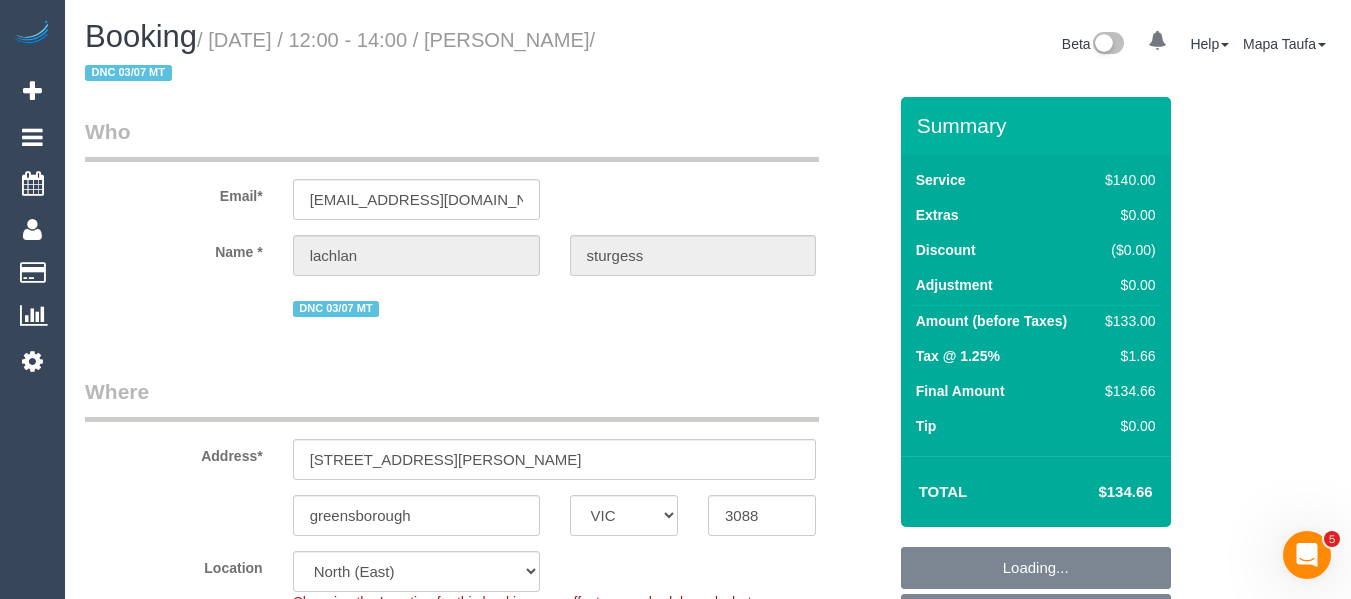 select on "object:1539" 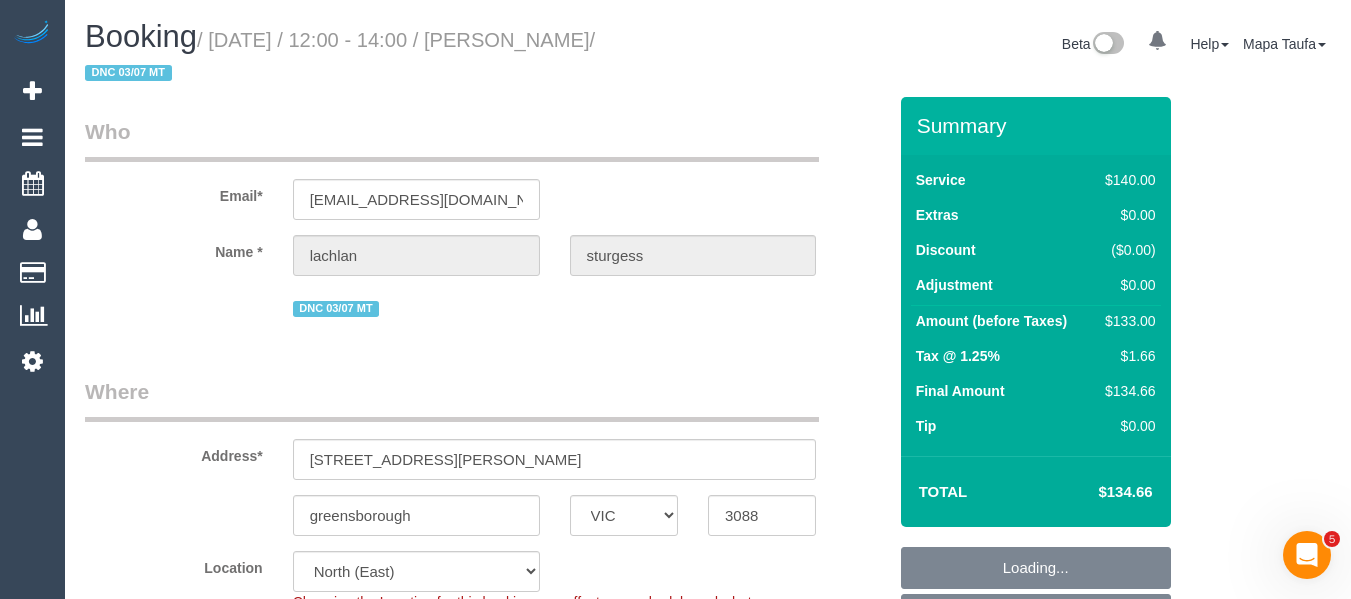 select on "spot1" 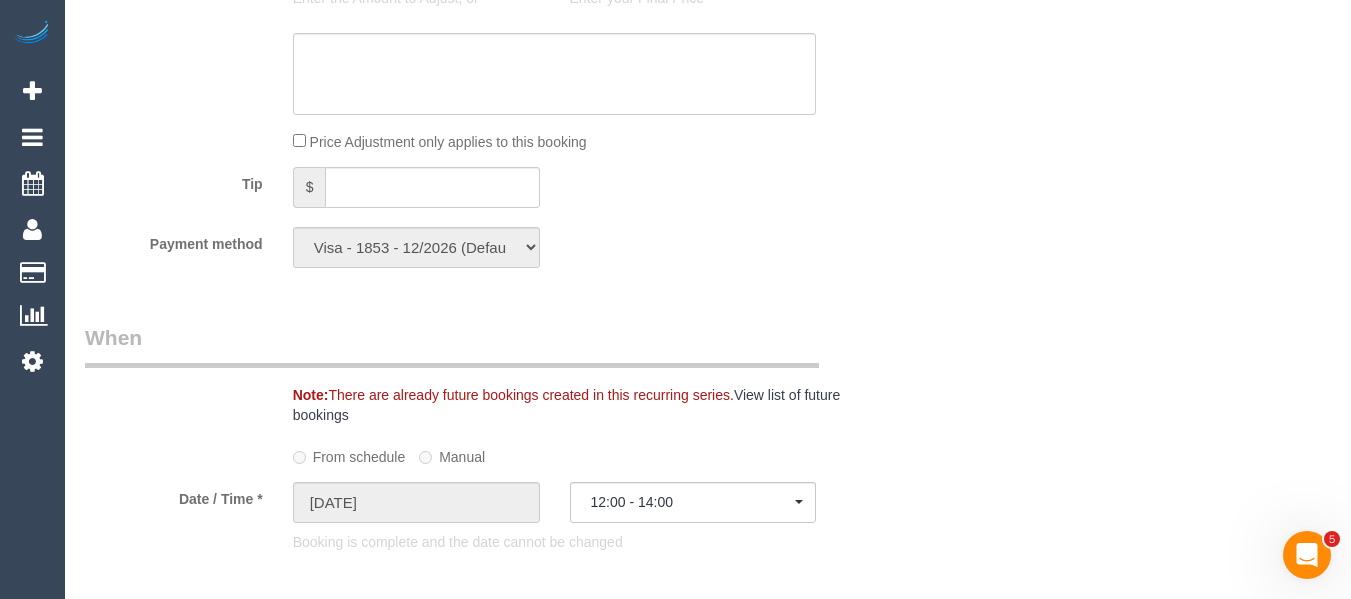 scroll, scrollTop: 1613, scrollLeft: 0, axis: vertical 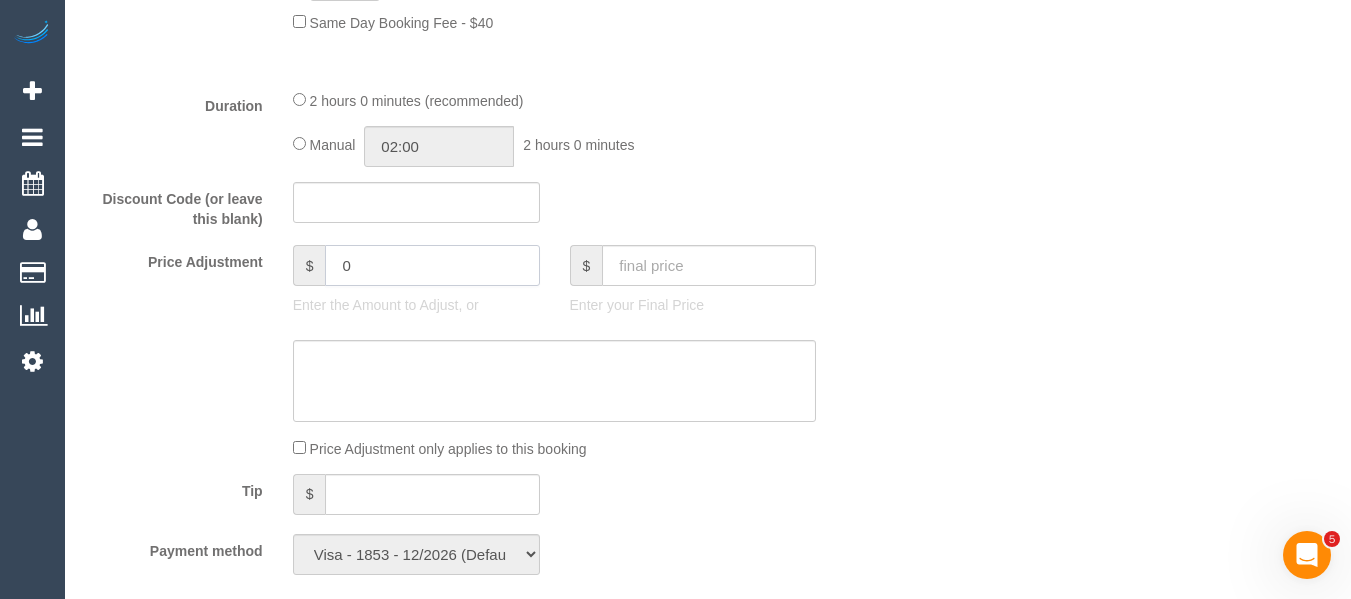 drag, startPoint x: 431, startPoint y: 257, endPoint x: 157, endPoint y: 257, distance: 274 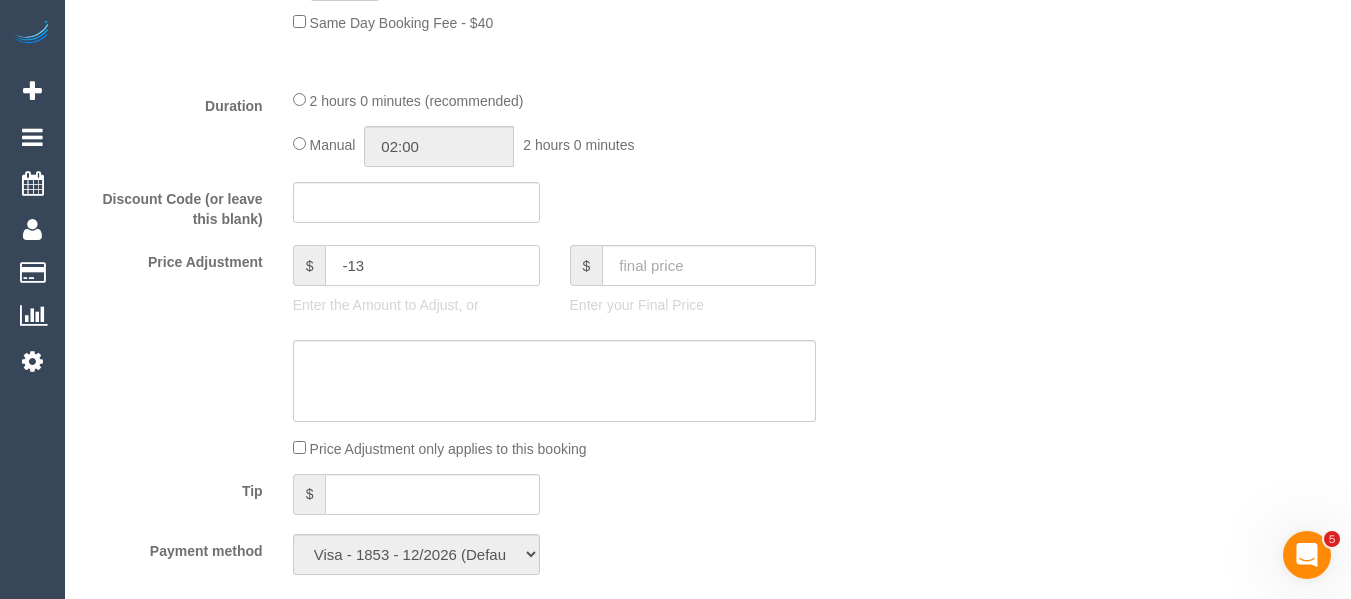 type on "-13" 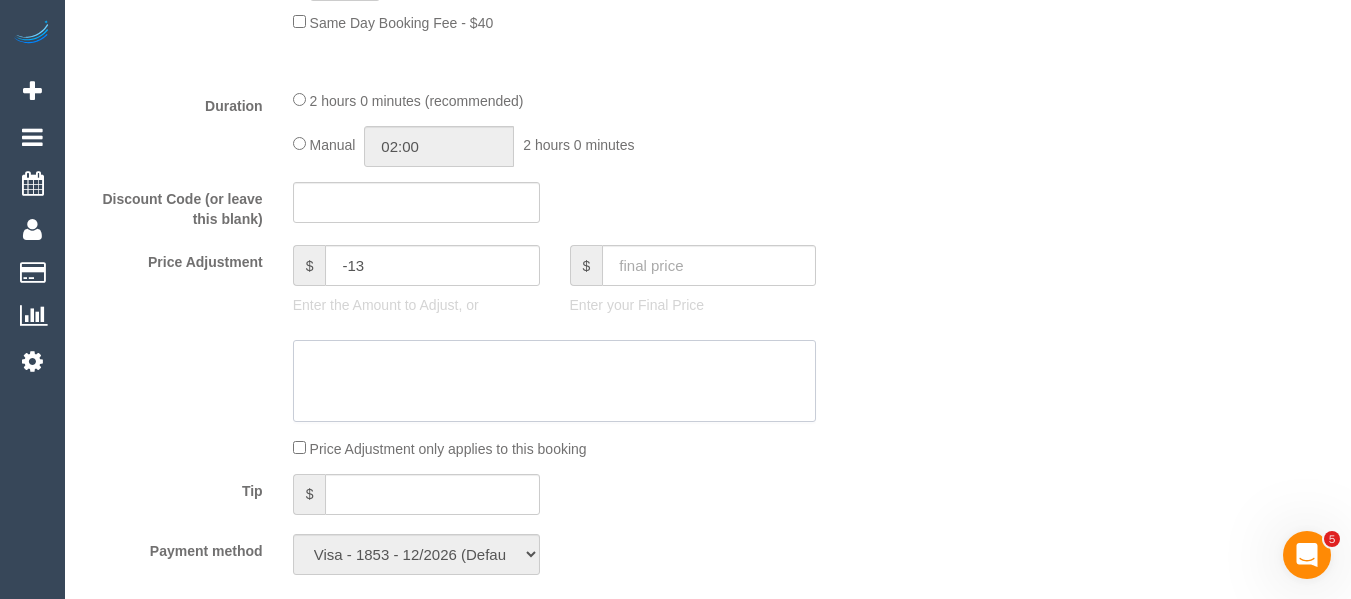 click 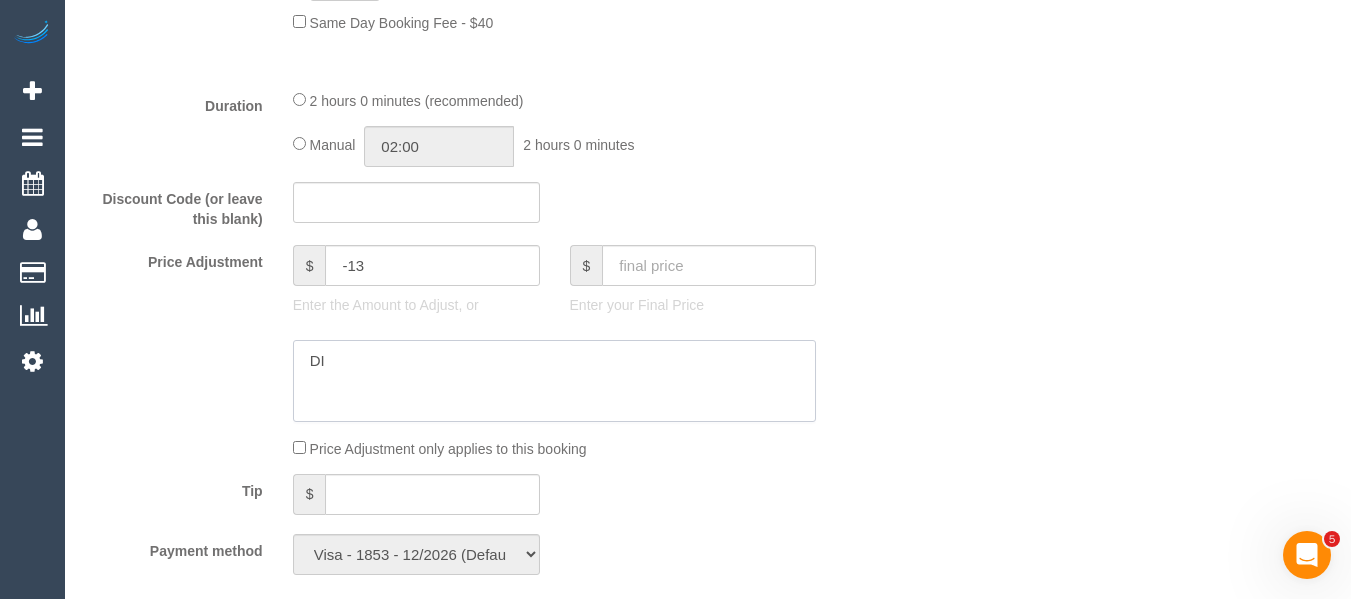 type on "D" 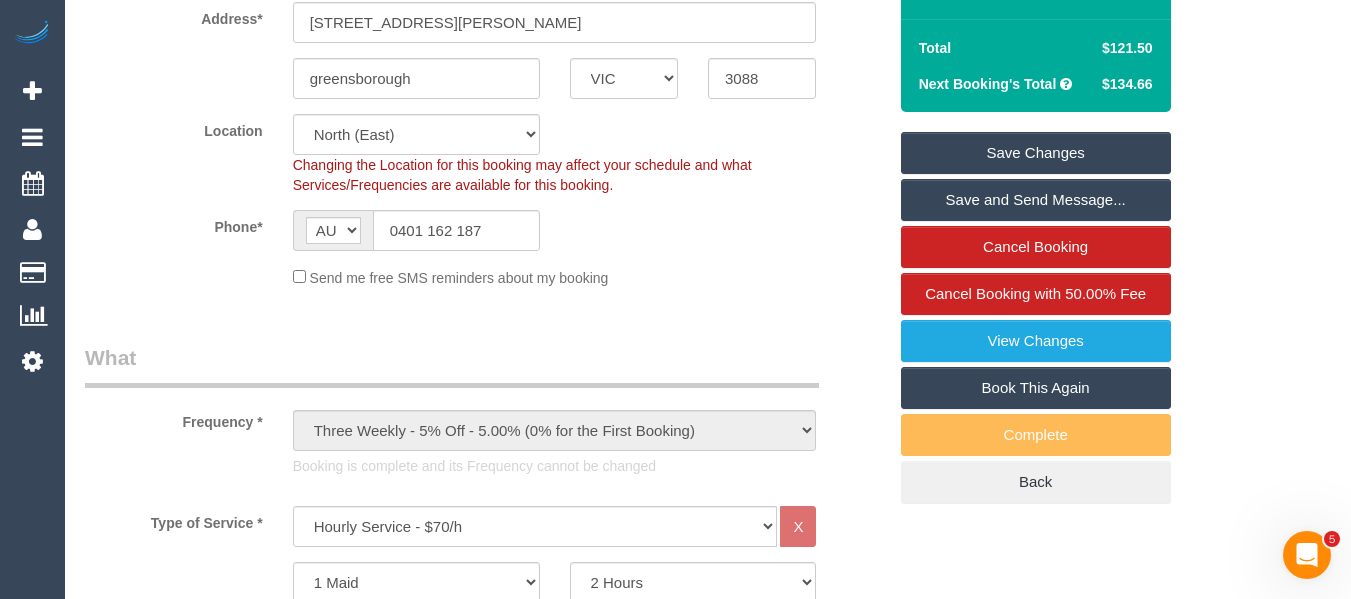 scroll, scrollTop: 213, scrollLeft: 0, axis: vertical 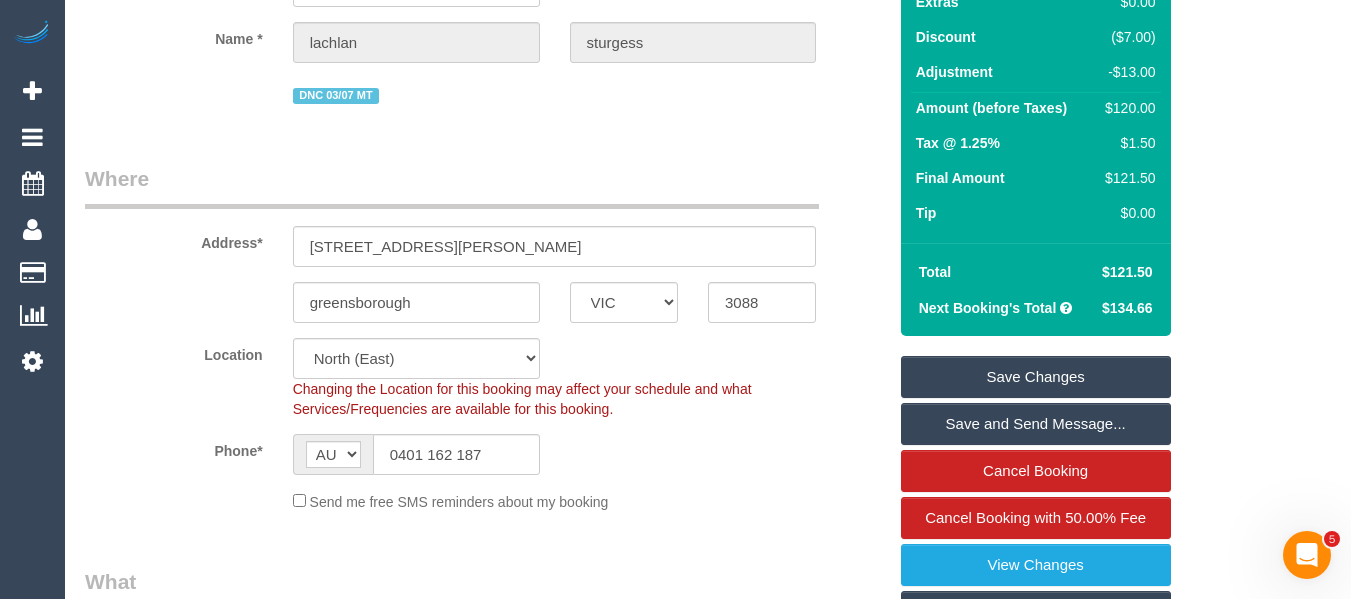 type on "discount for complaint -MT" 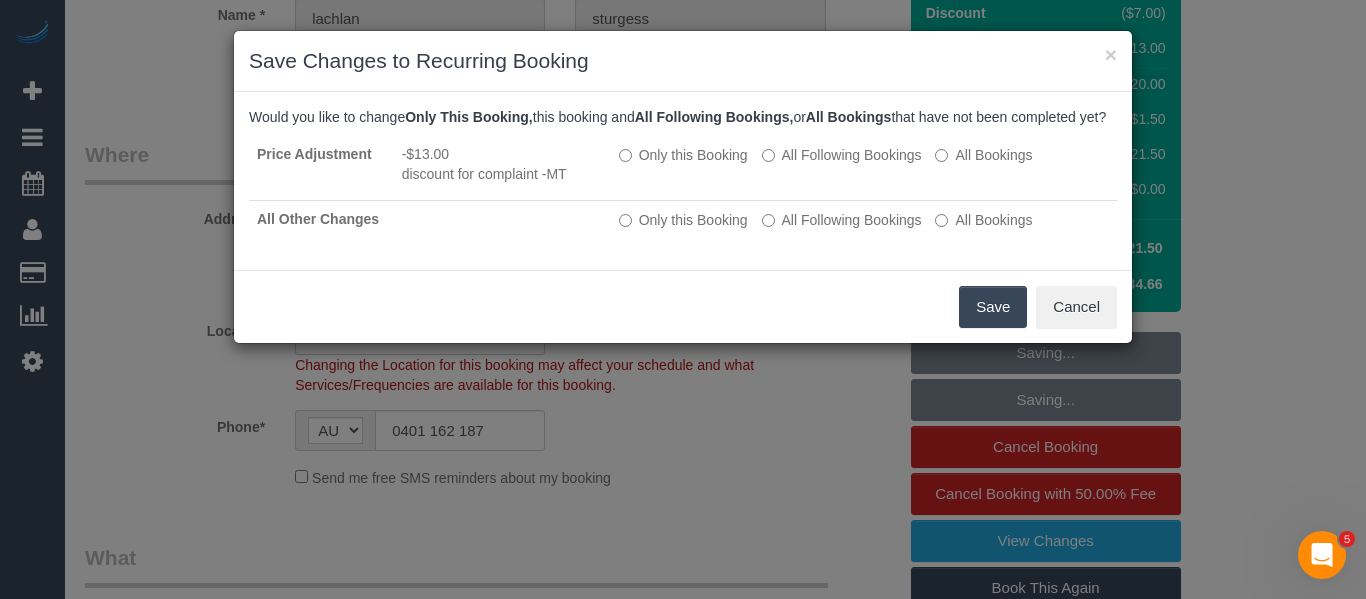 click on "Save" at bounding box center (993, 307) 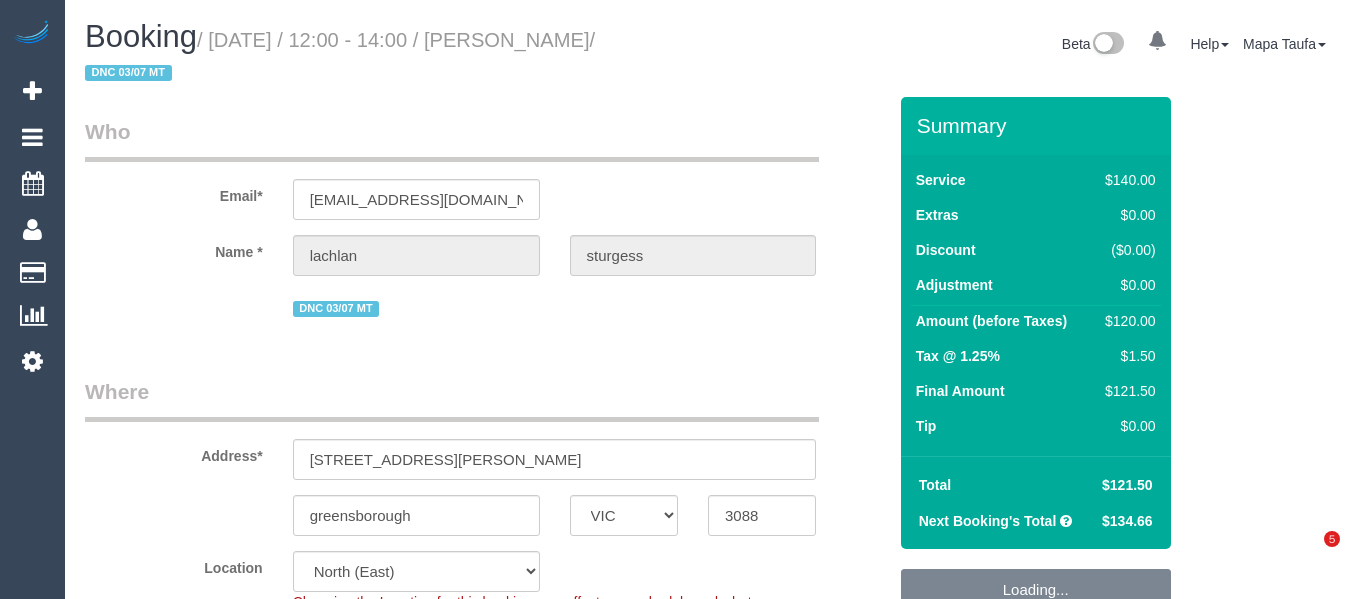 select on "VIC" 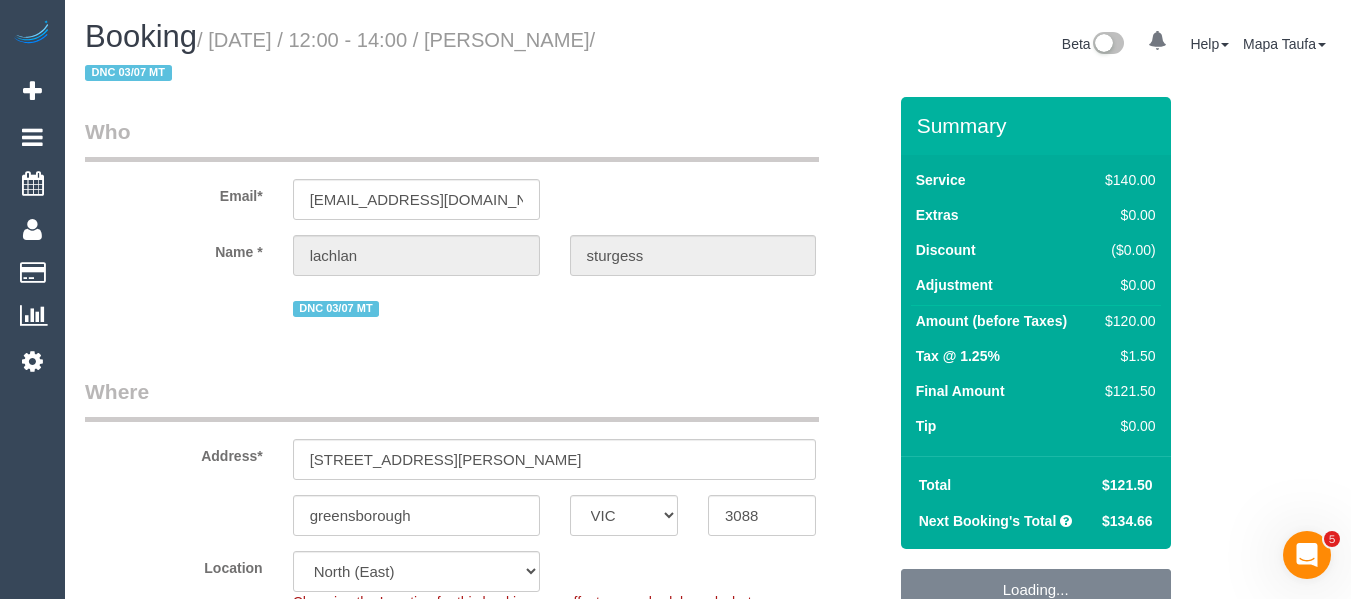 scroll, scrollTop: 0, scrollLeft: 0, axis: both 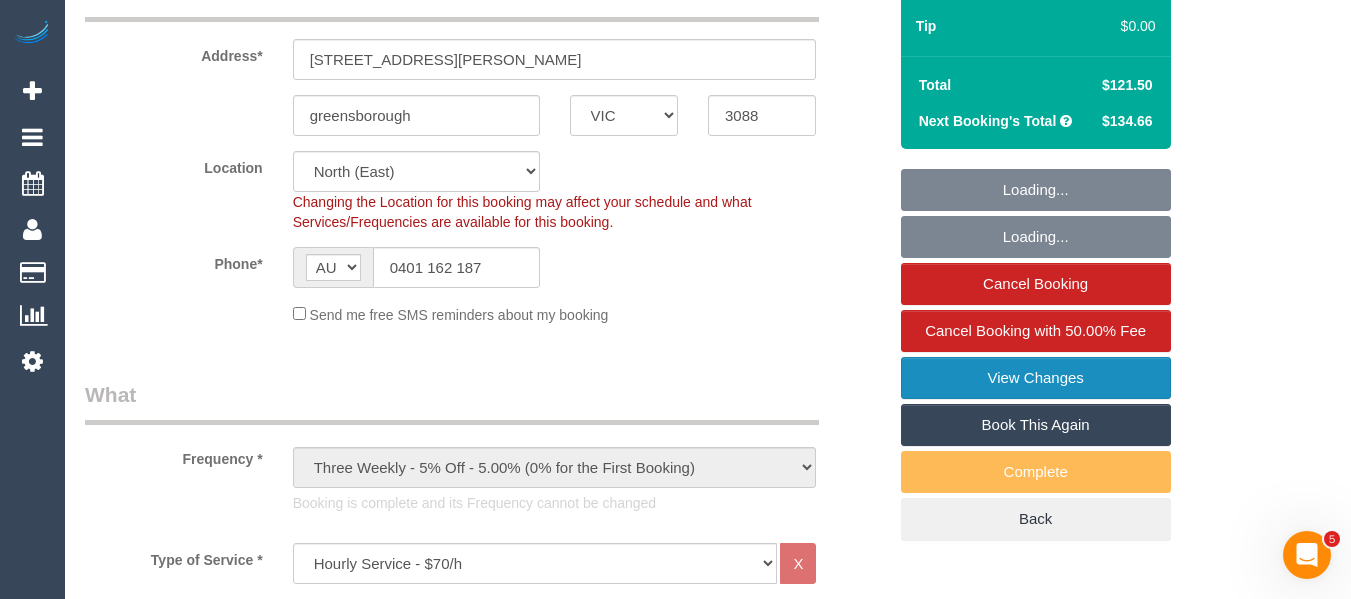 click on "View Changes" at bounding box center [1036, 378] 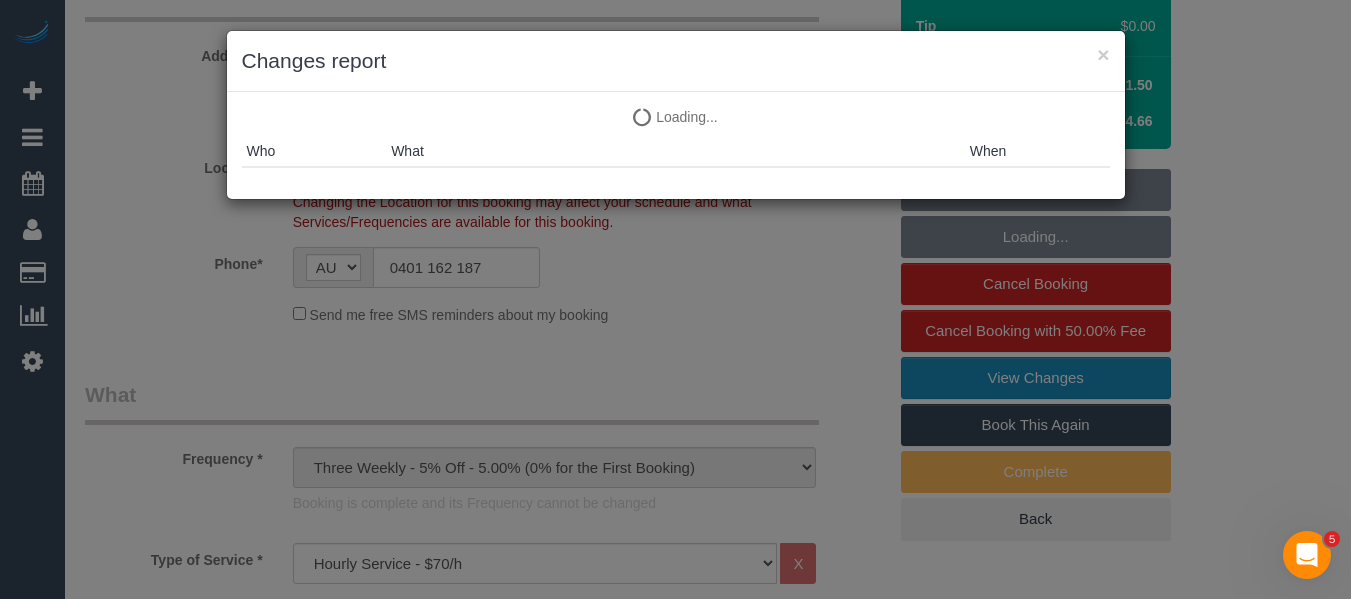 select on "spot1" 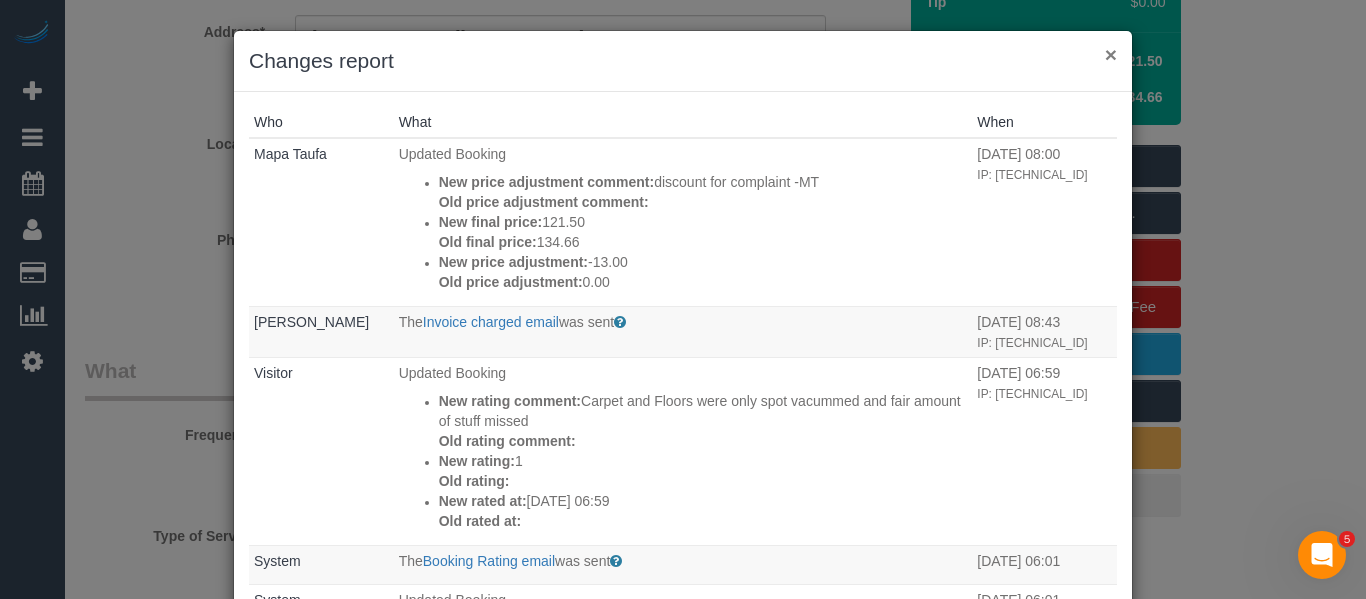 click on "×" at bounding box center (1111, 54) 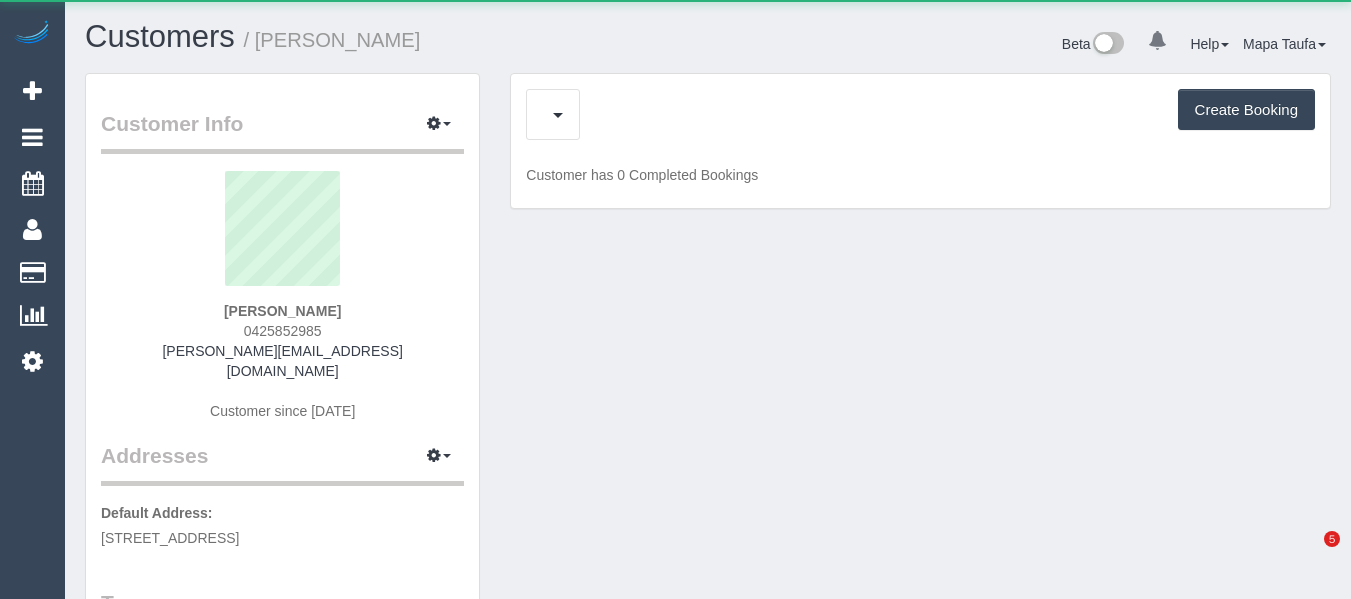 scroll, scrollTop: 0, scrollLeft: 0, axis: both 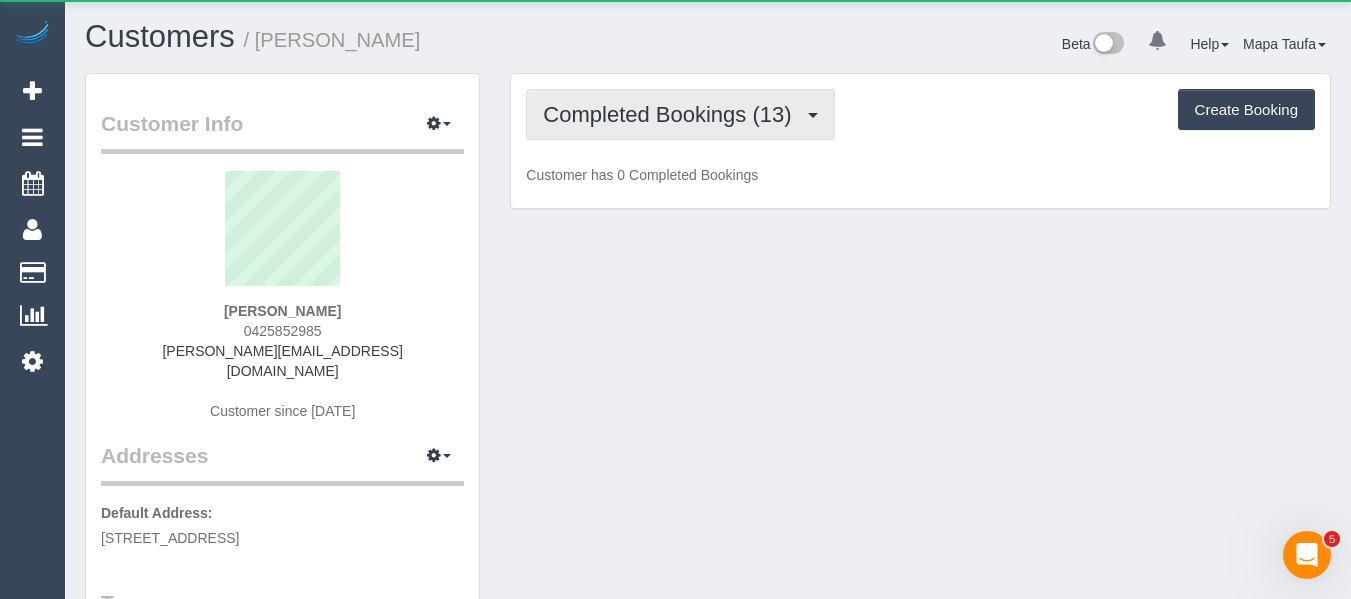 click on "Completed Bookings (13)" at bounding box center (672, 114) 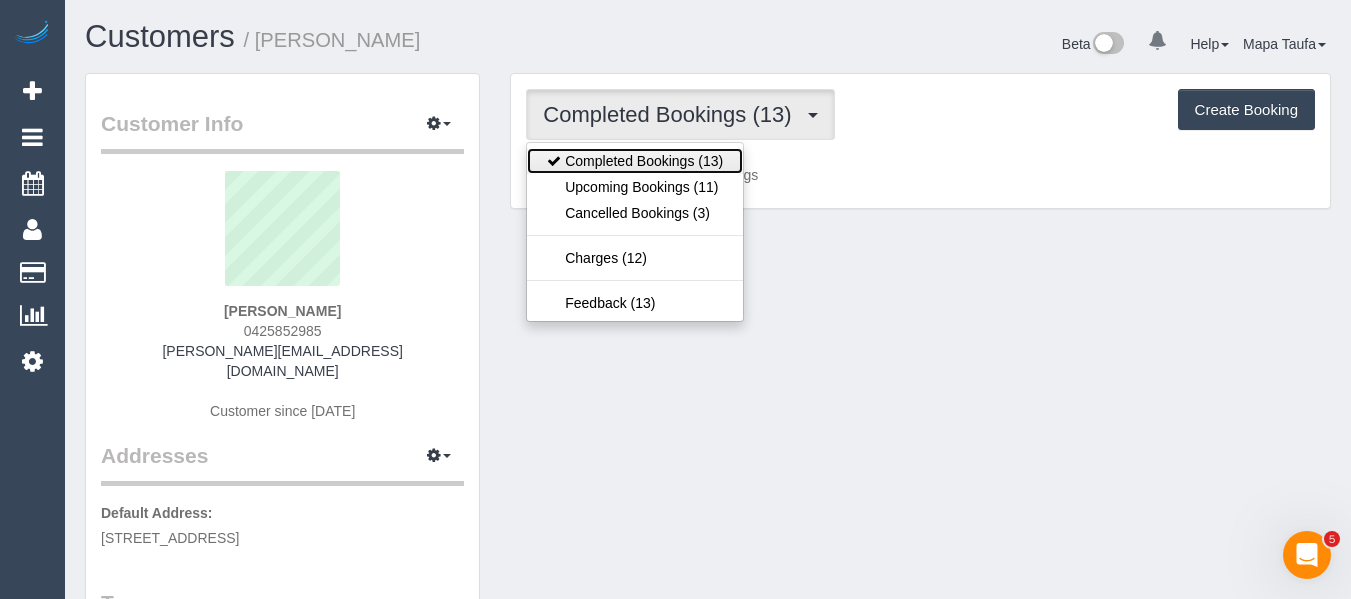 click on "Completed Bookings (13)" at bounding box center (635, 161) 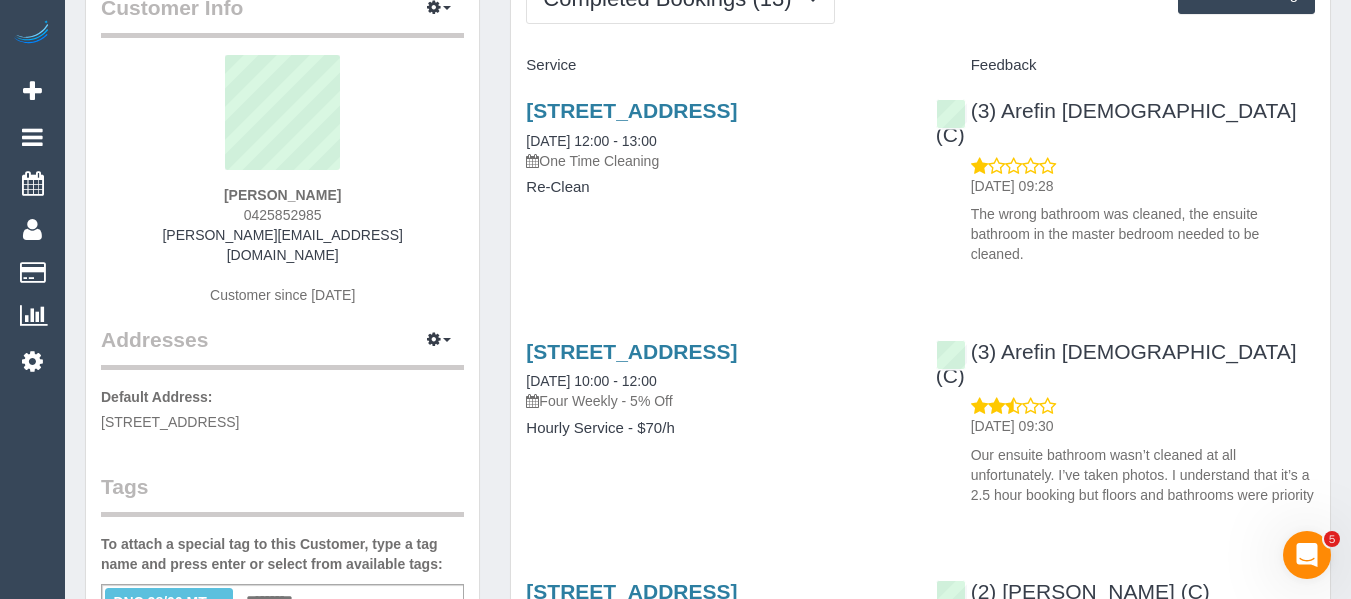 scroll, scrollTop: 200, scrollLeft: 0, axis: vertical 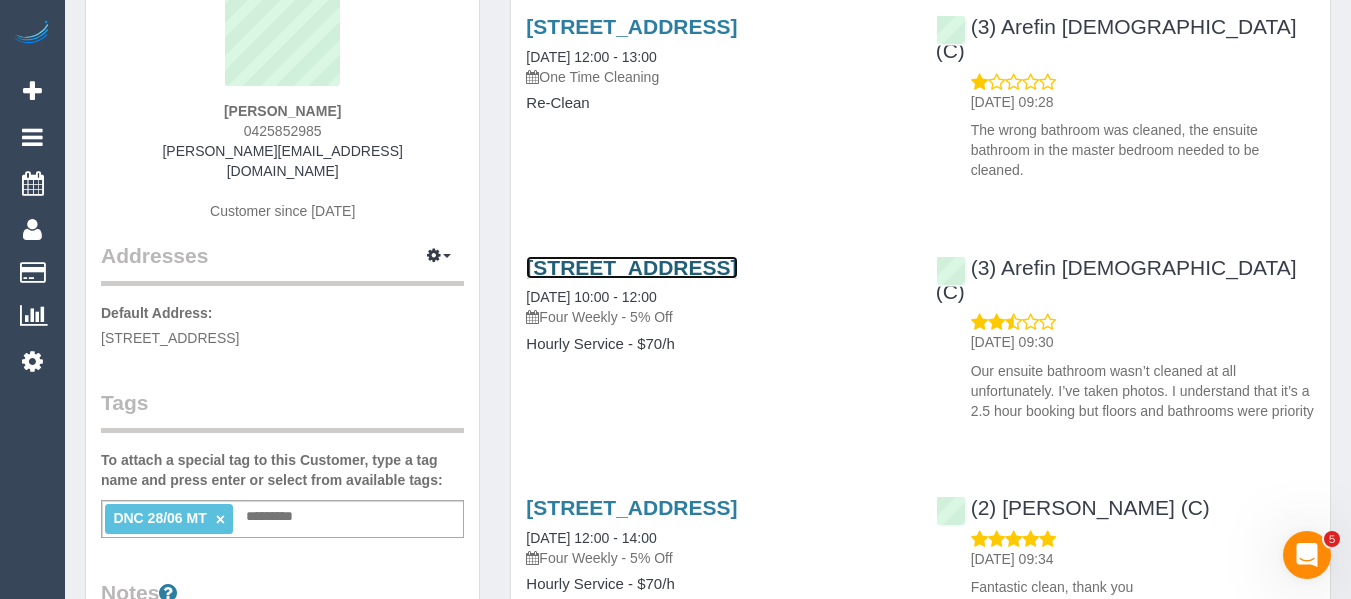 click on "[STREET_ADDRESS]" at bounding box center (631, 267) 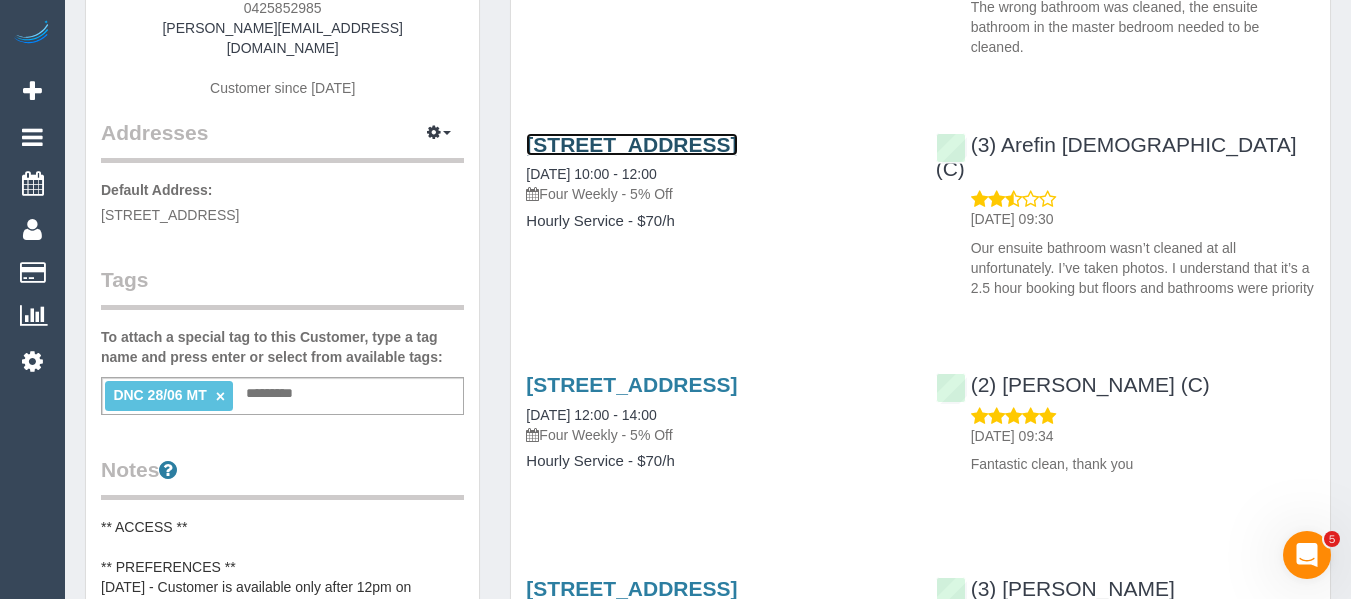 scroll, scrollTop: 500, scrollLeft: 0, axis: vertical 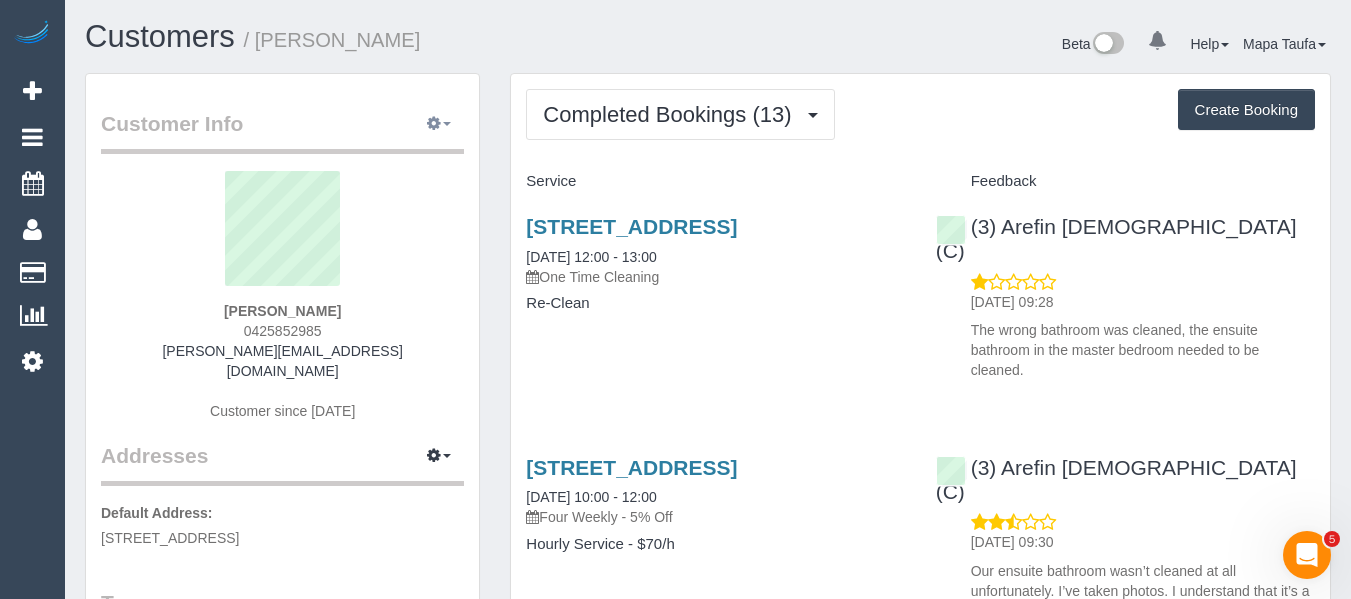 click at bounding box center (434, 123) 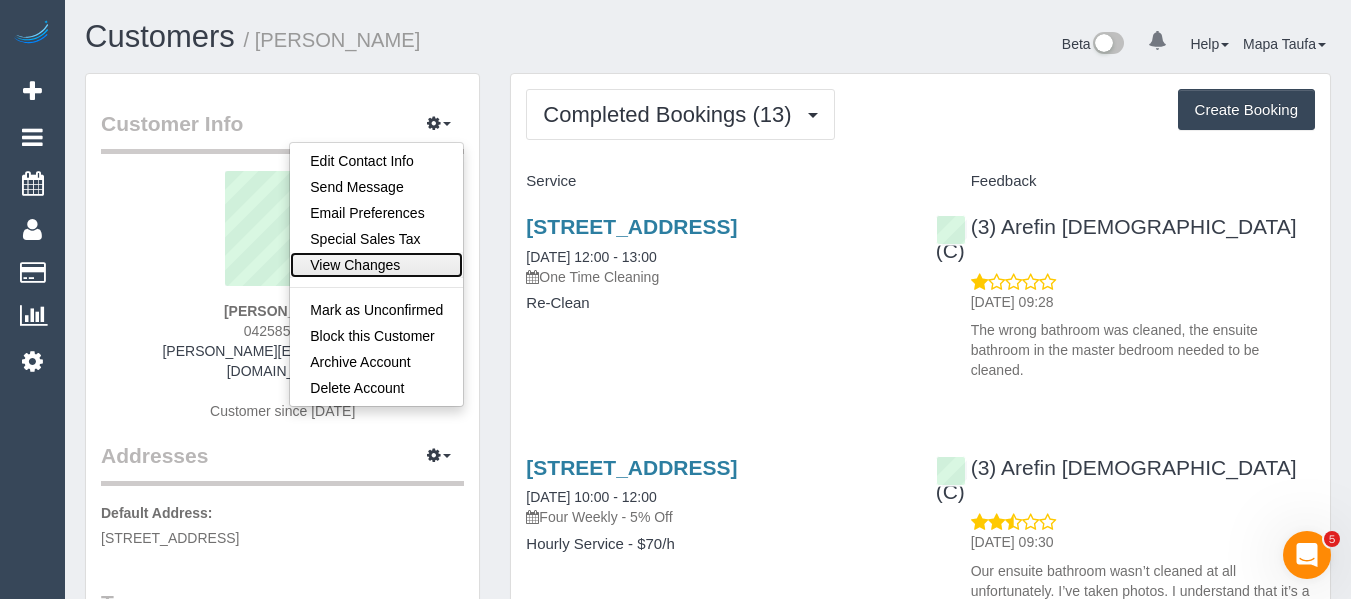 click on "View Changes" at bounding box center (376, 265) 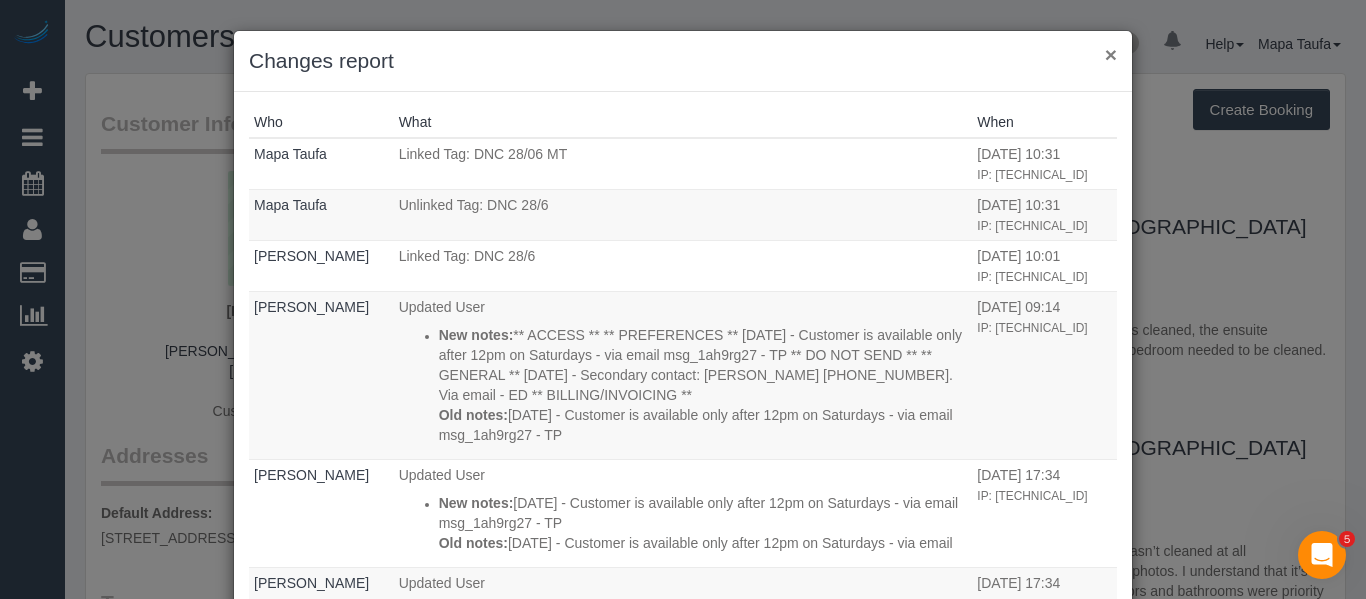 click on "×" at bounding box center [1111, 54] 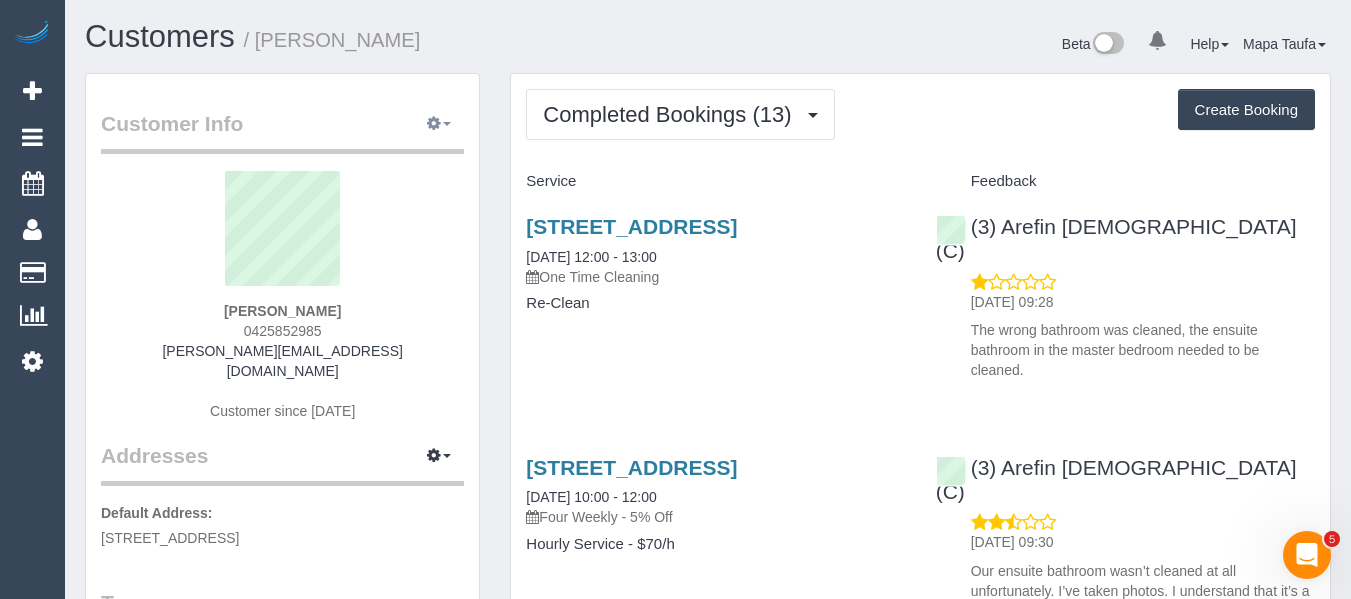 drag, startPoint x: 421, startPoint y: 108, endPoint x: 429, endPoint y: 115, distance: 10.630146 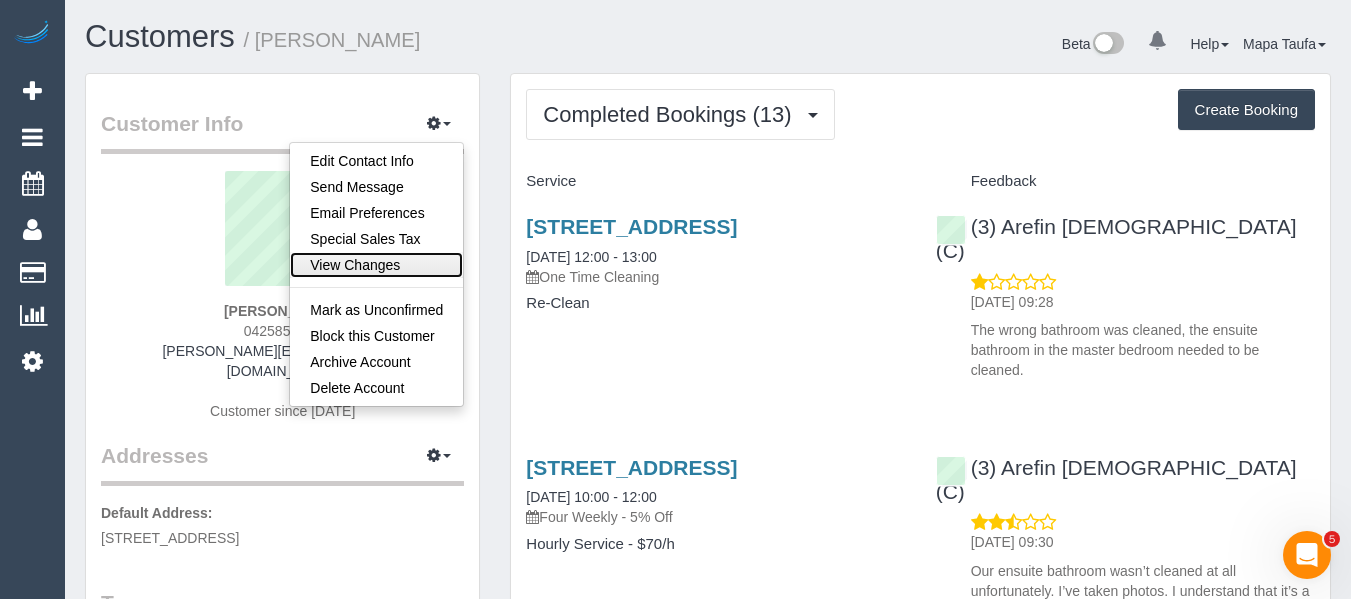 click on "View Changes" at bounding box center [376, 265] 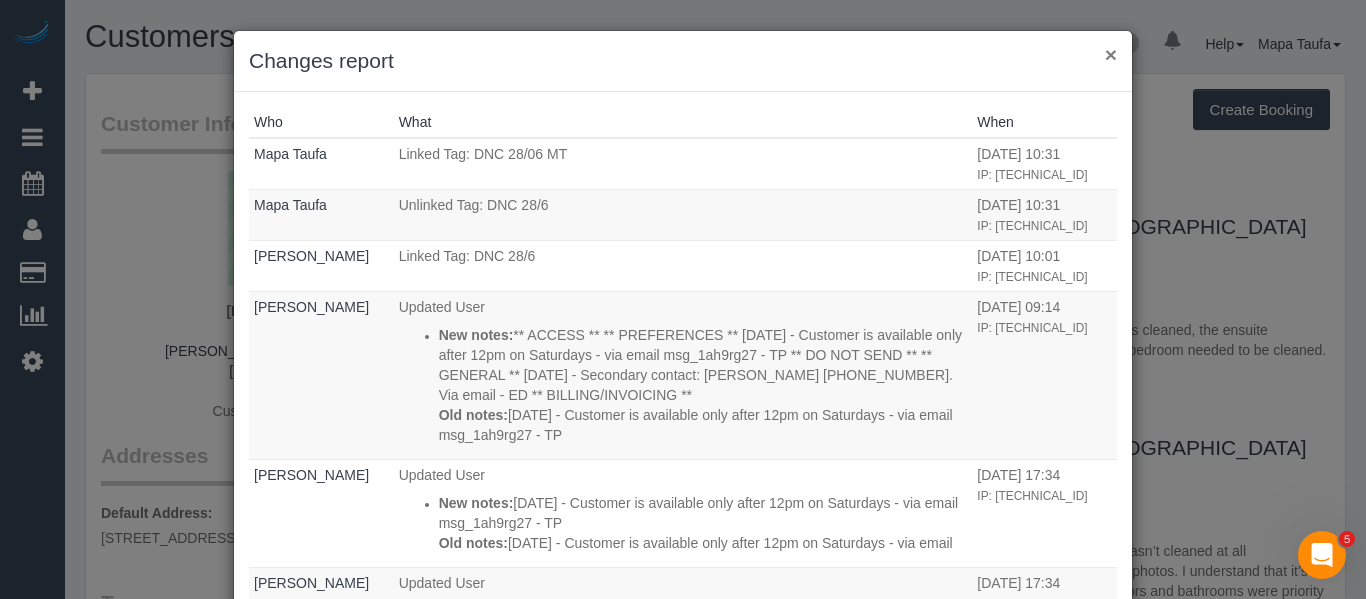 click on "×" at bounding box center (1111, 54) 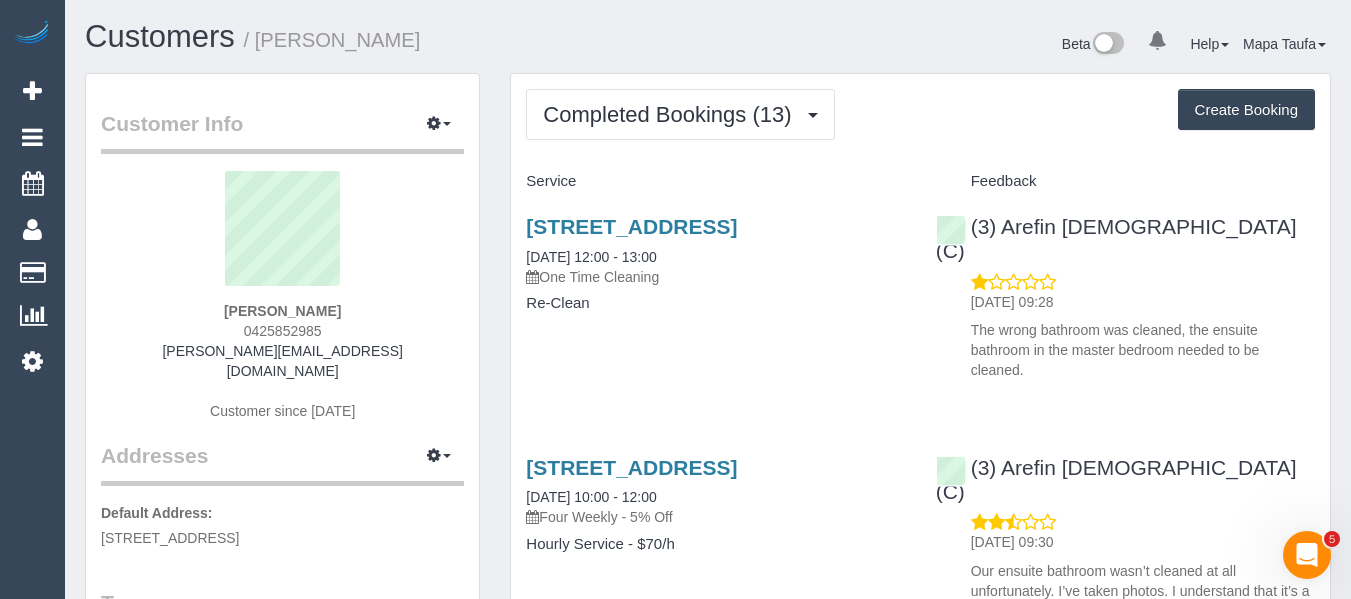 scroll, scrollTop: 300, scrollLeft: 0, axis: vertical 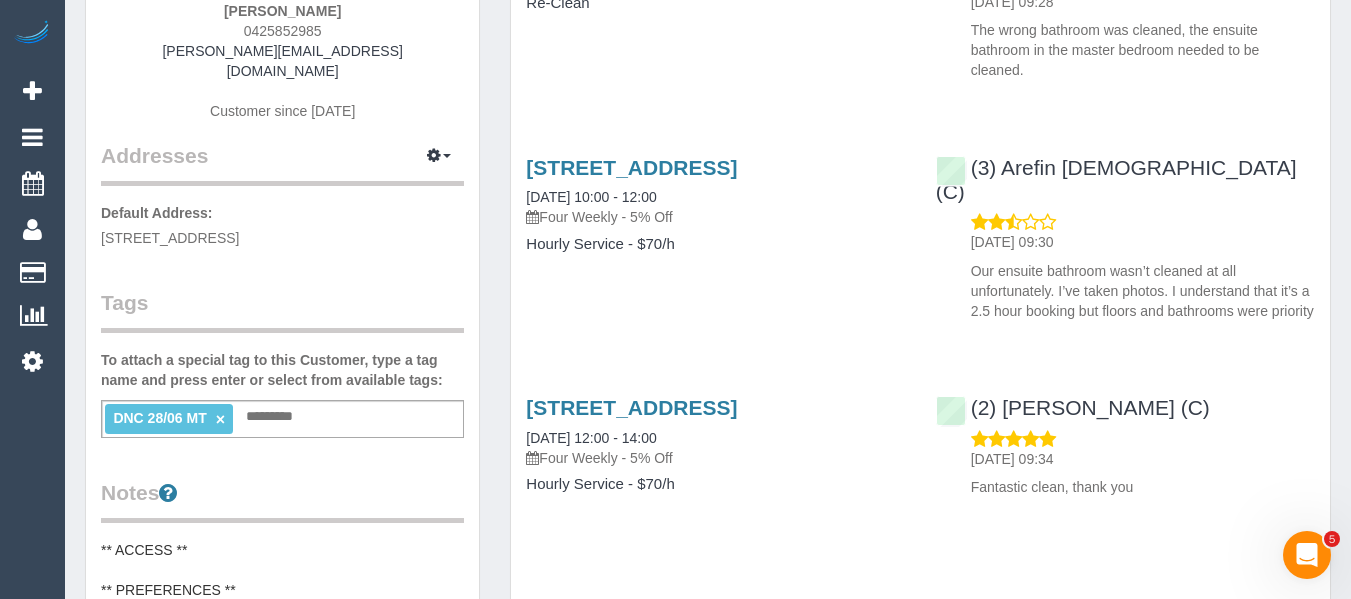 click on "DNC 28/06 MT   ×" at bounding box center (169, 419) 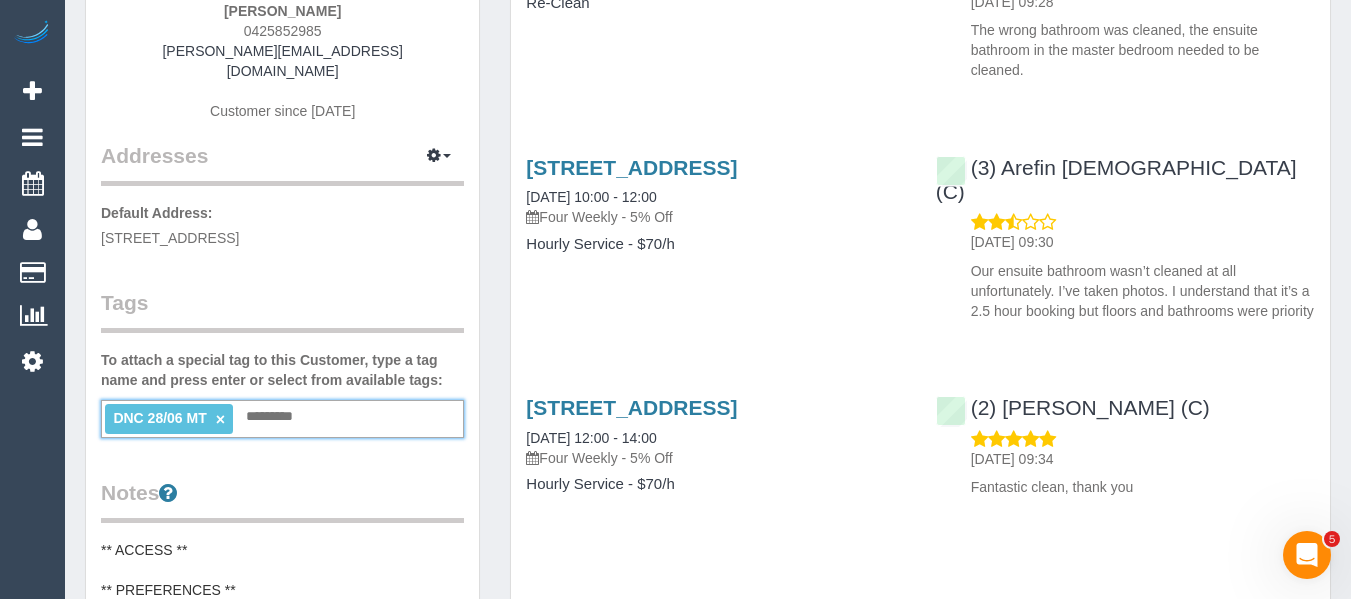 drag, startPoint x: 212, startPoint y: 400, endPoint x: 223, endPoint y: 400, distance: 11 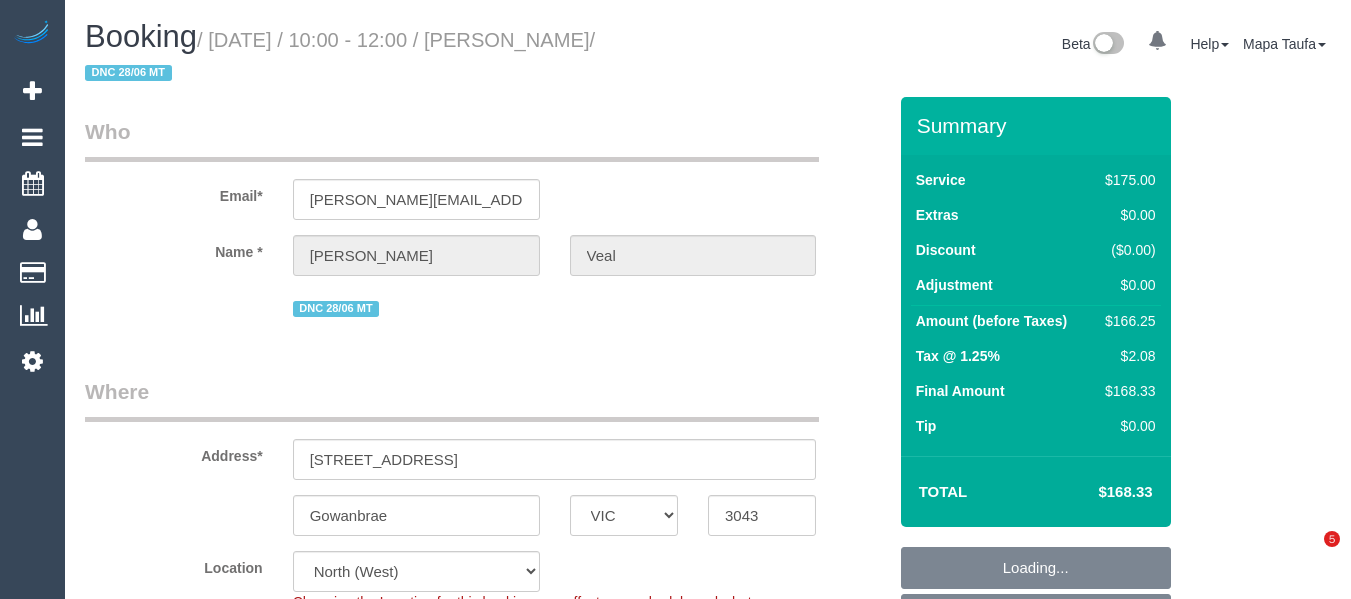 select on "VIC" 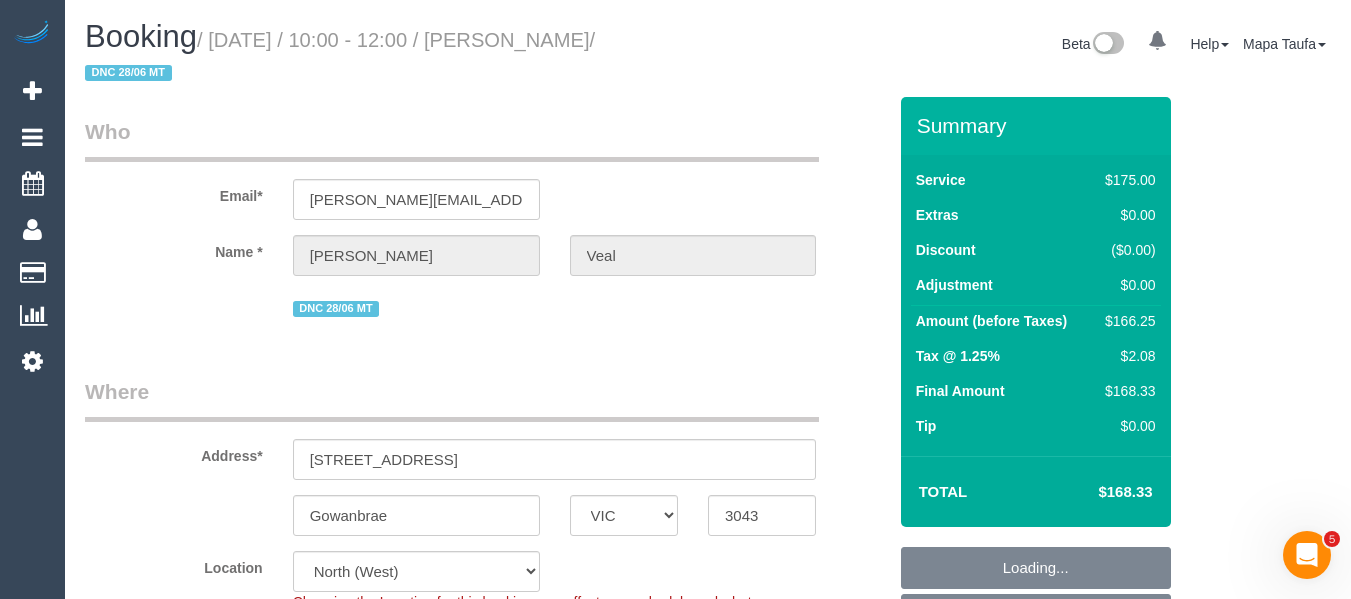 scroll, scrollTop: 0, scrollLeft: 0, axis: both 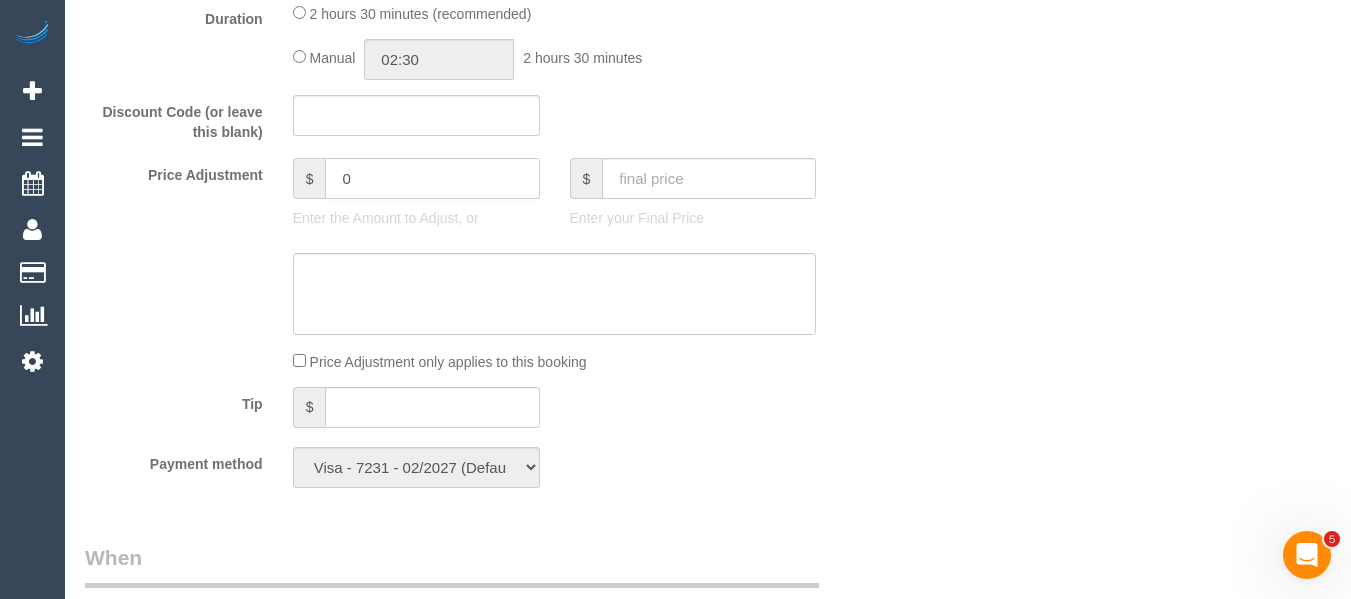click on "Price Adjustment
$
0
Enter the Amount to Adjust, or
$
Enter your Final Price" 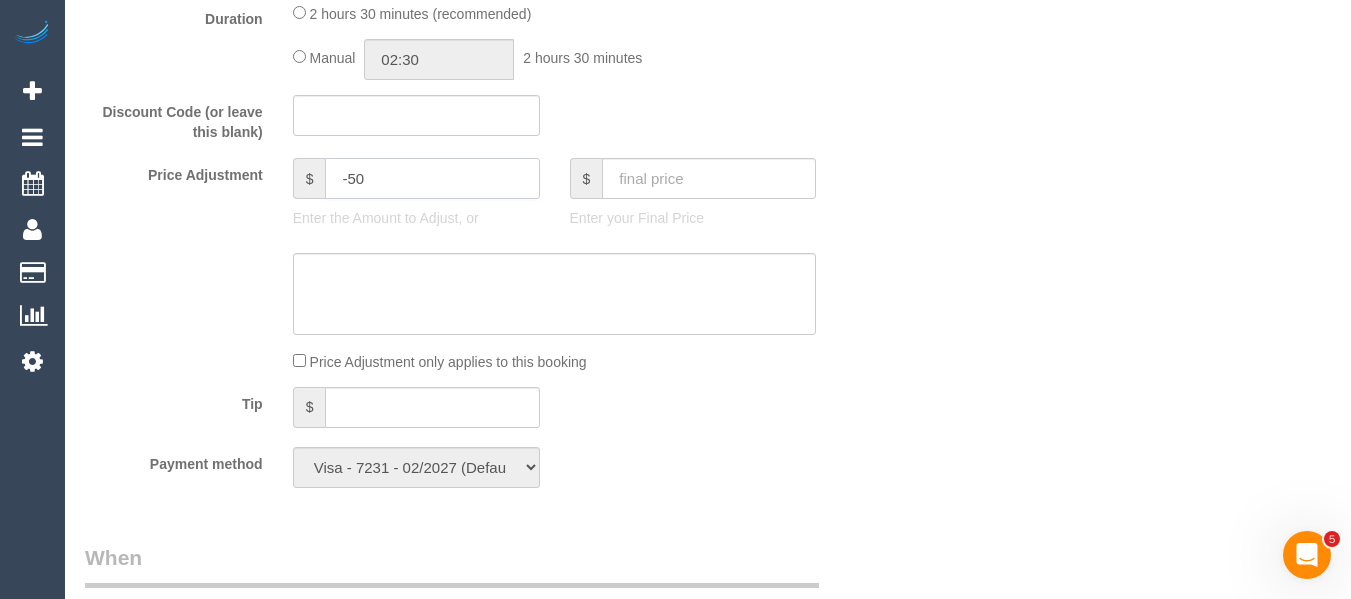 type on "-50" 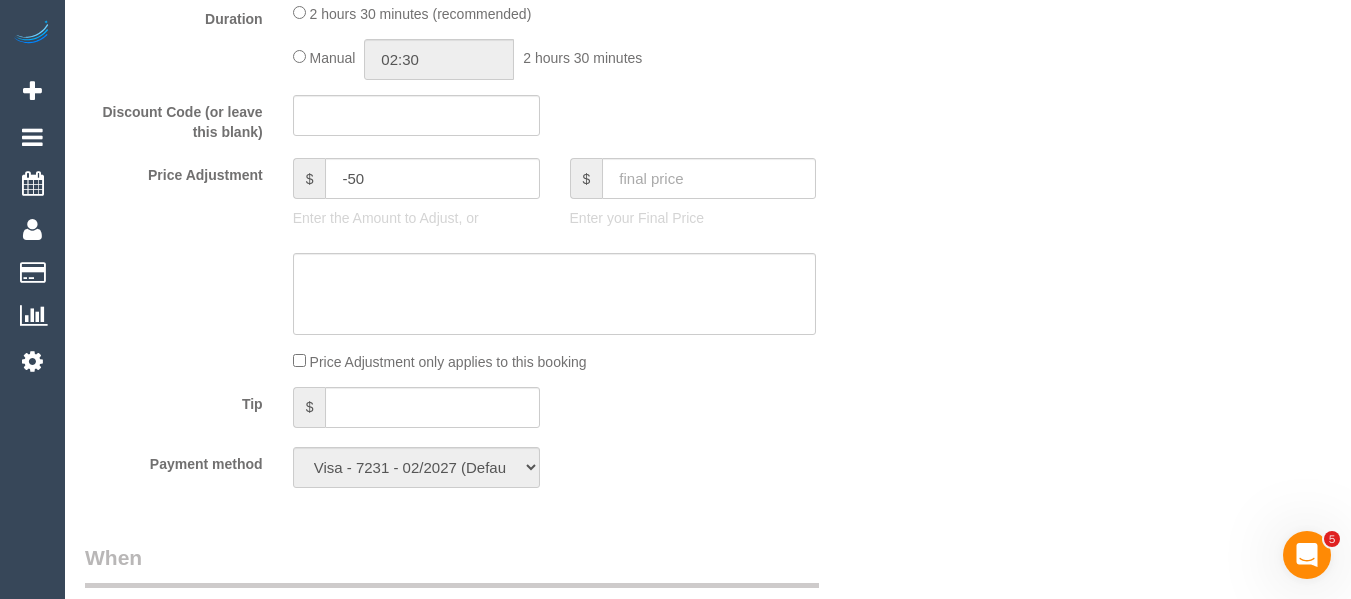 click on "Price Adjustment
$
-50
Enter the Amount to Adjust, or
$
Enter your Final Price
Price Adjustment only applies to this booking" 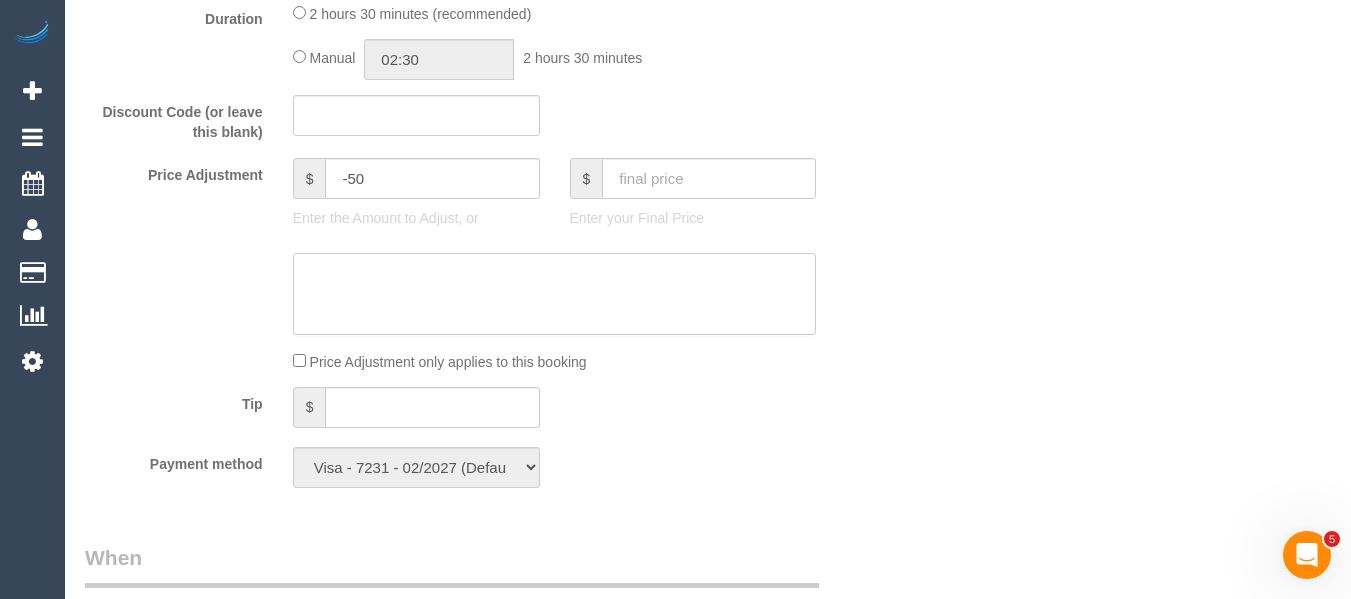 click 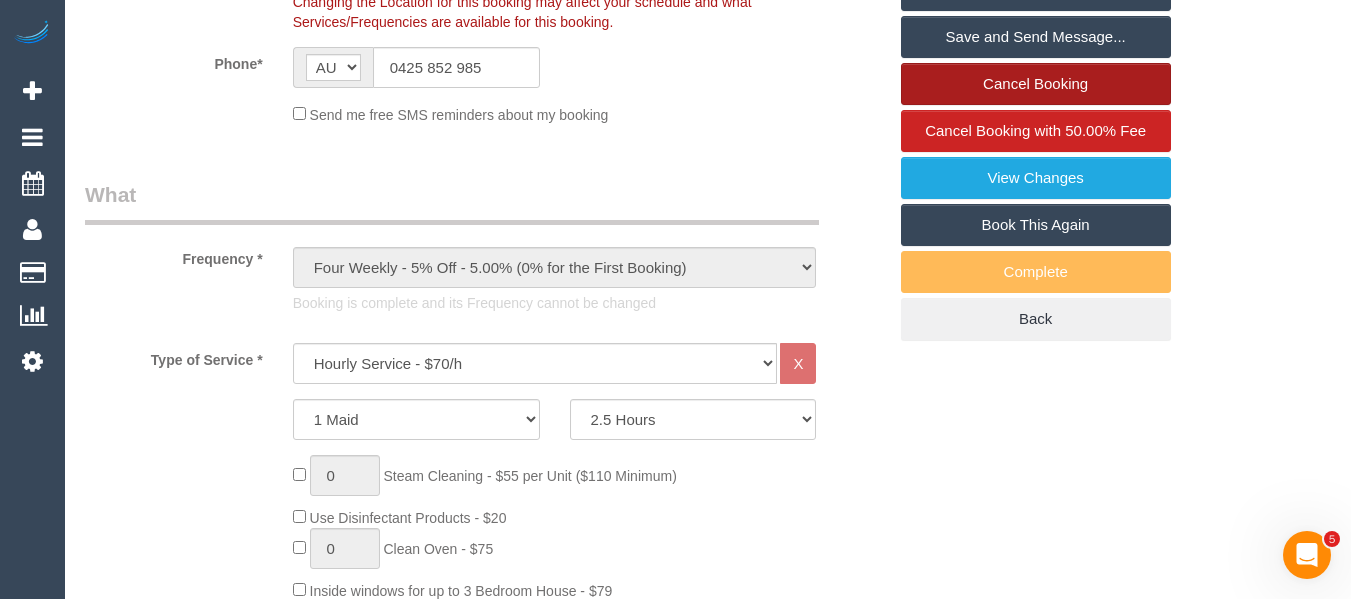 scroll, scrollTop: 400, scrollLeft: 0, axis: vertical 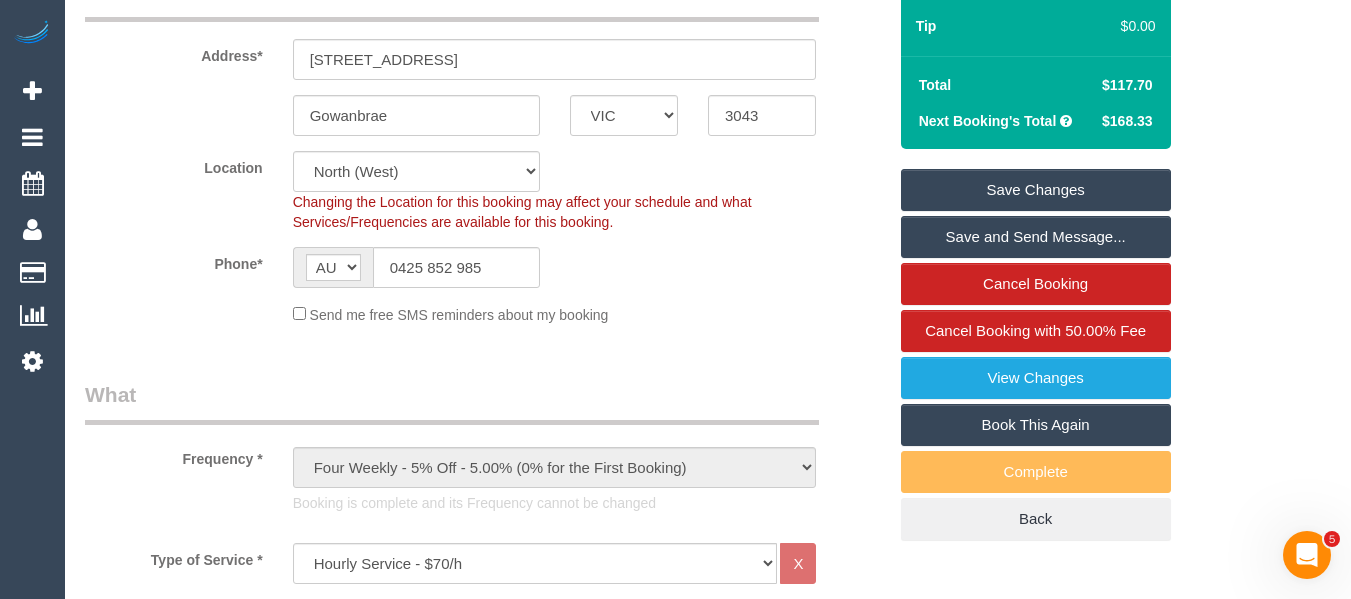 type on "discount for complaint - MT" 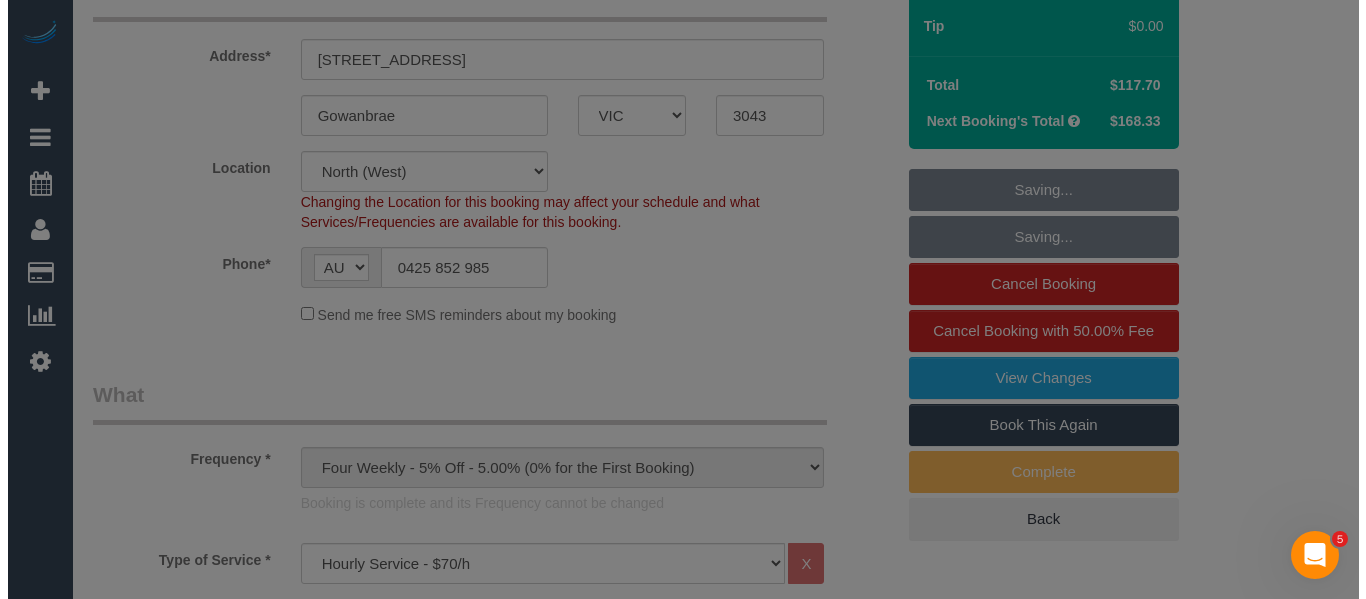 scroll, scrollTop: 376, scrollLeft: 0, axis: vertical 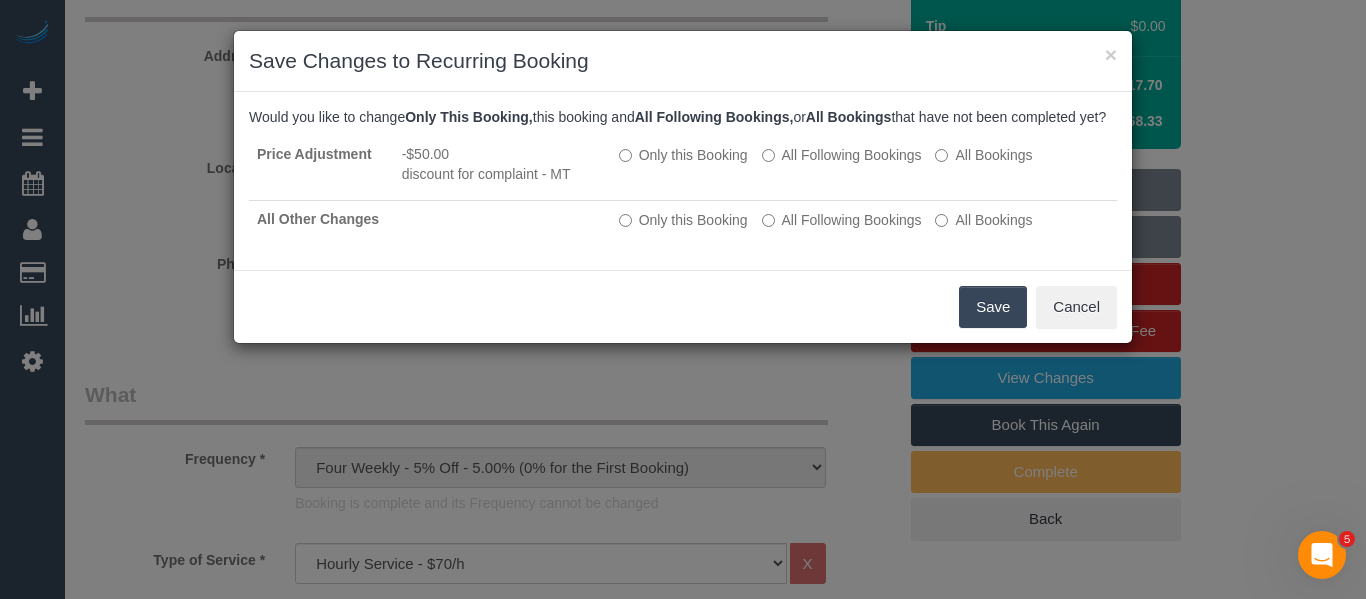 click on "Save" at bounding box center (993, 307) 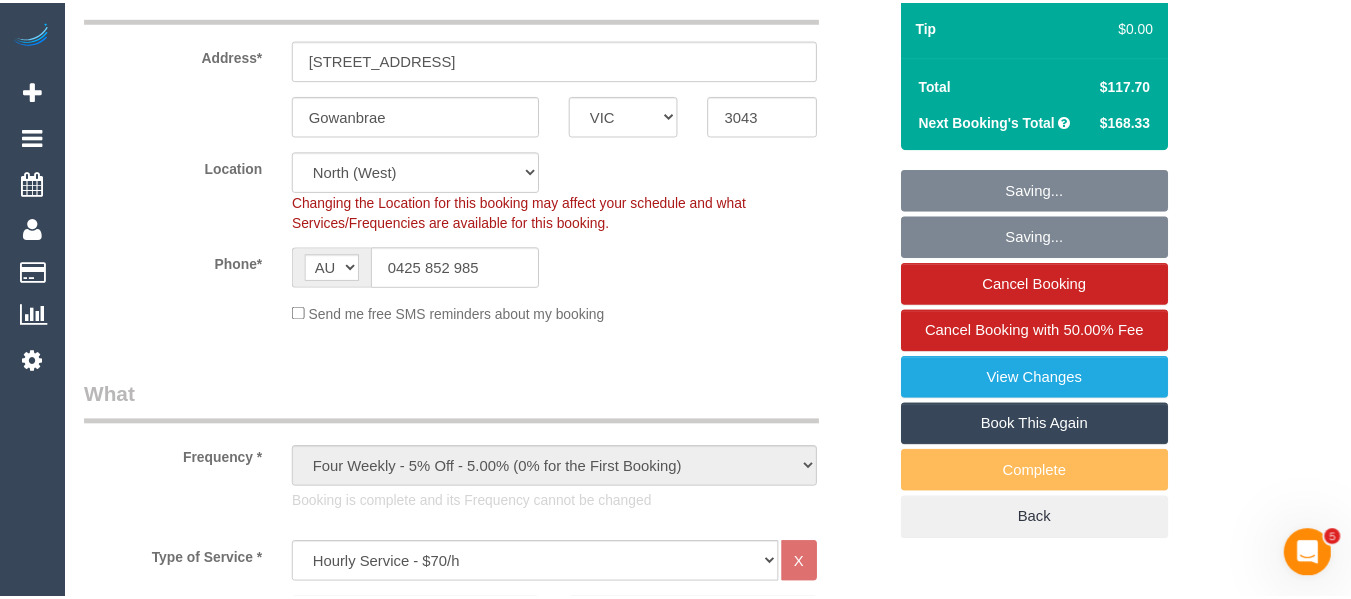 scroll, scrollTop: 400, scrollLeft: 0, axis: vertical 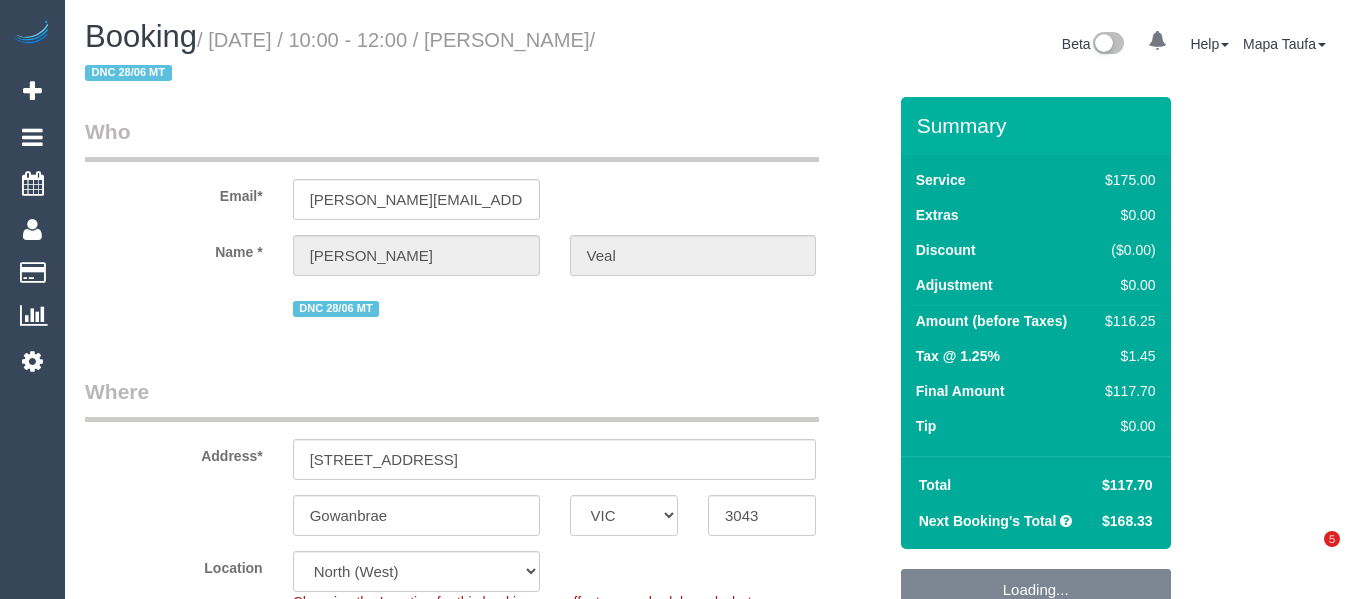 select on "VIC" 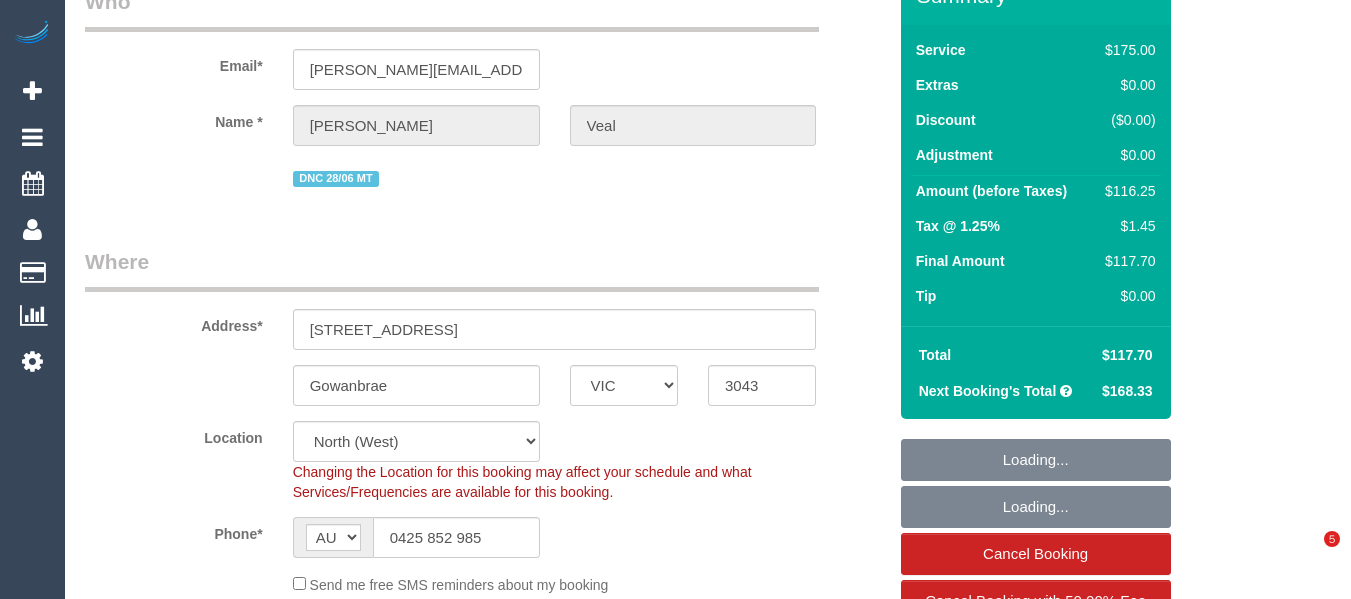 select on "object:998" 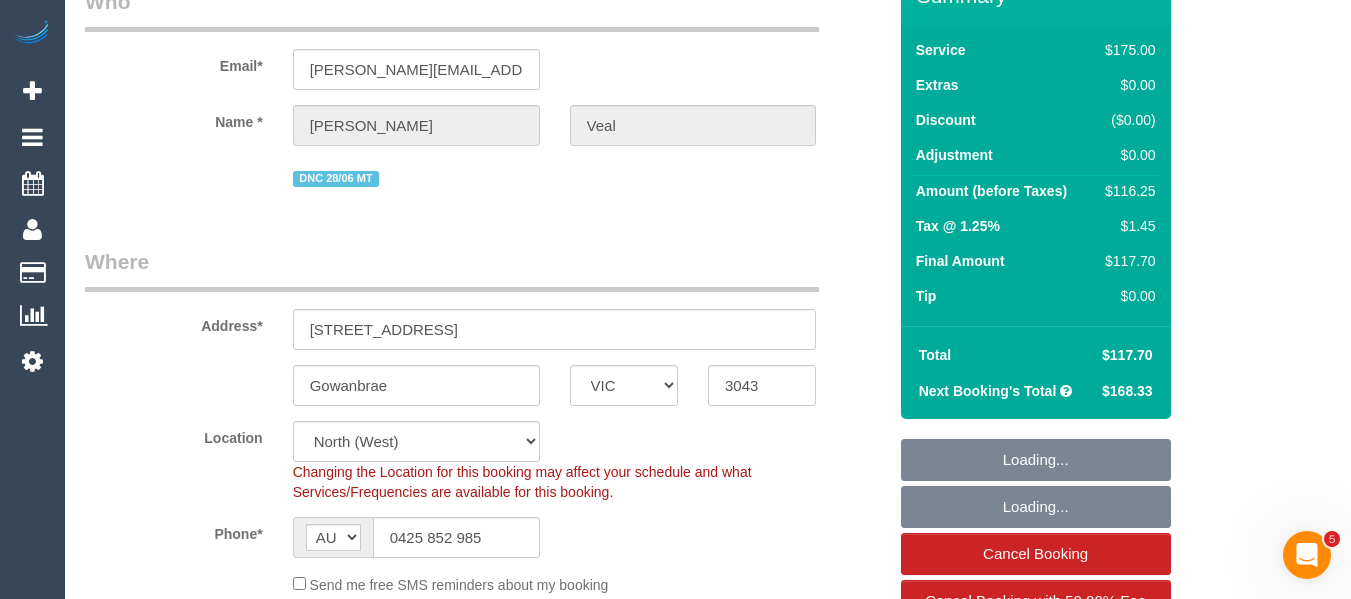 scroll, scrollTop: 300, scrollLeft: 0, axis: vertical 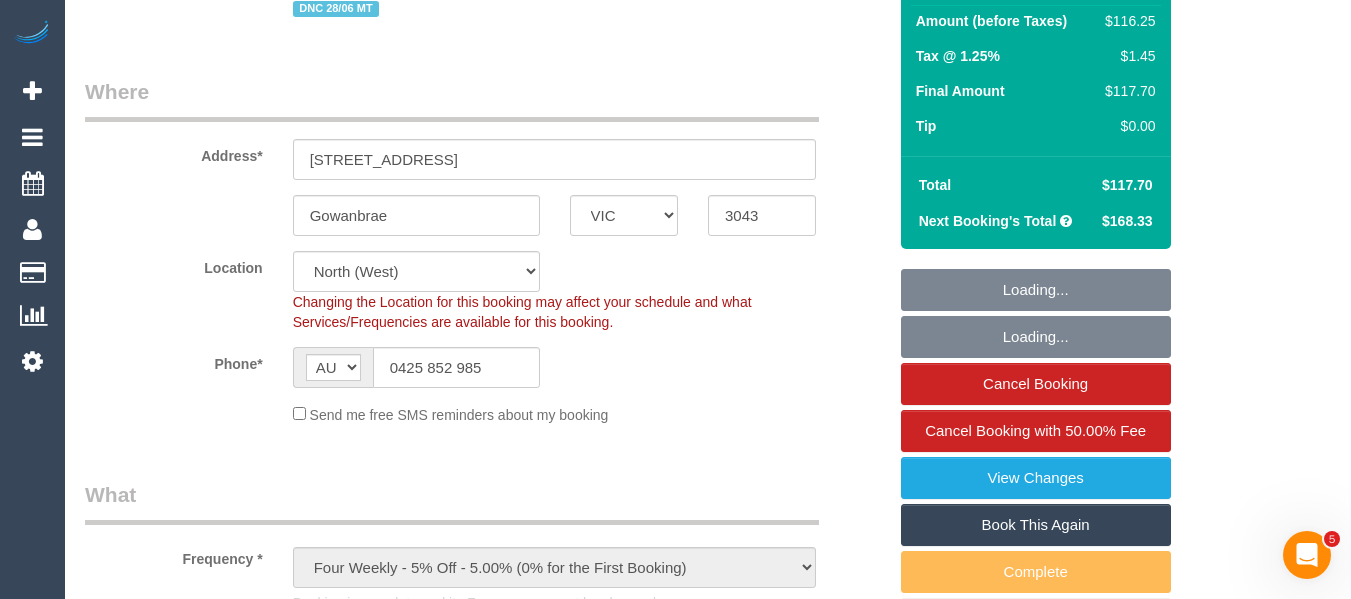 select on "string:stripe-pm_1QvSrb2GScqysDRVXqAjgERI" 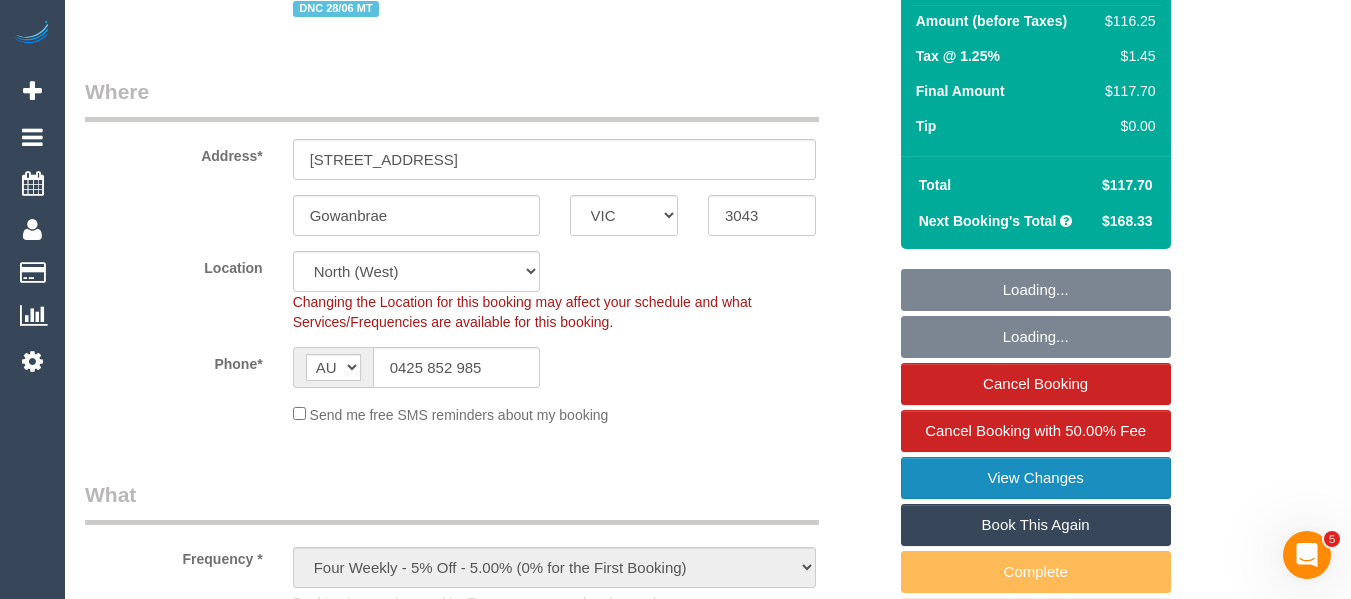 click on "View Changes" at bounding box center [1036, 478] 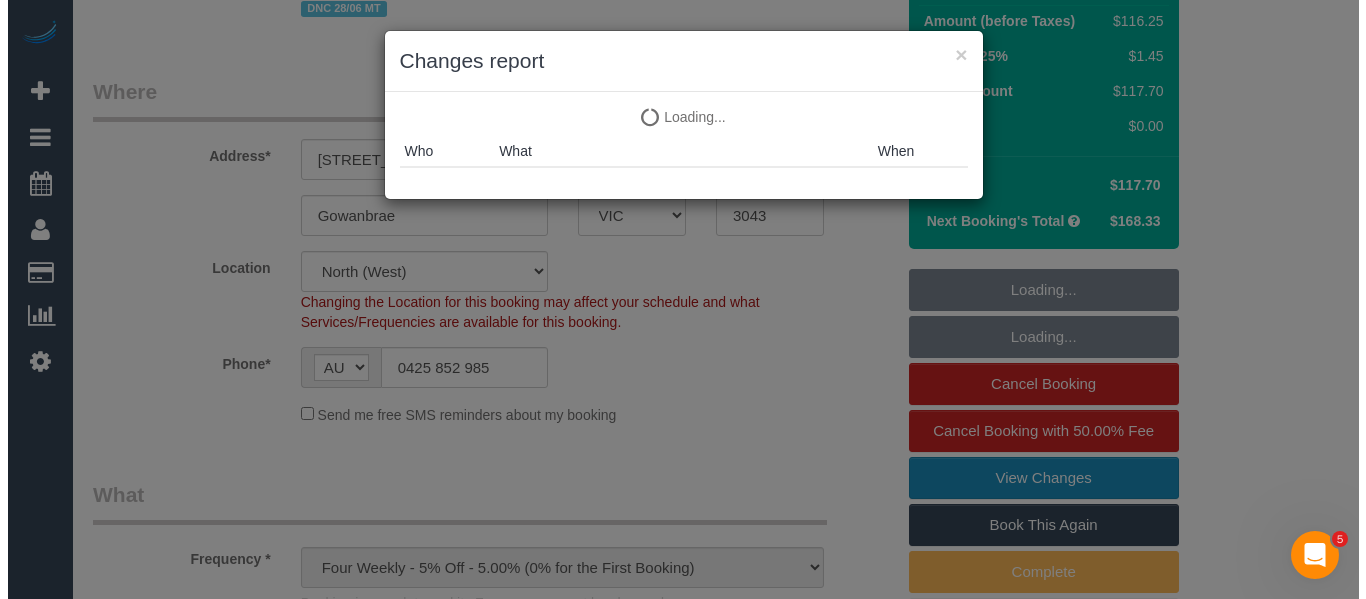 scroll, scrollTop: 276, scrollLeft: 0, axis: vertical 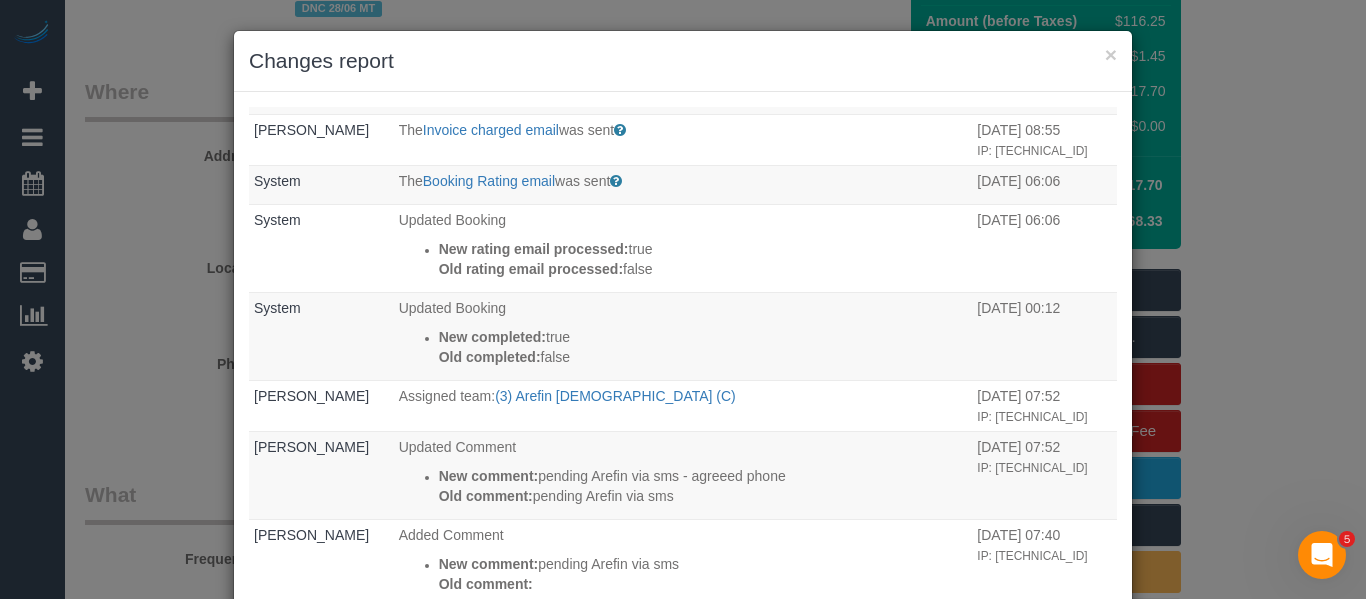 click on "×
Changes report" at bounding box center (683, 61) 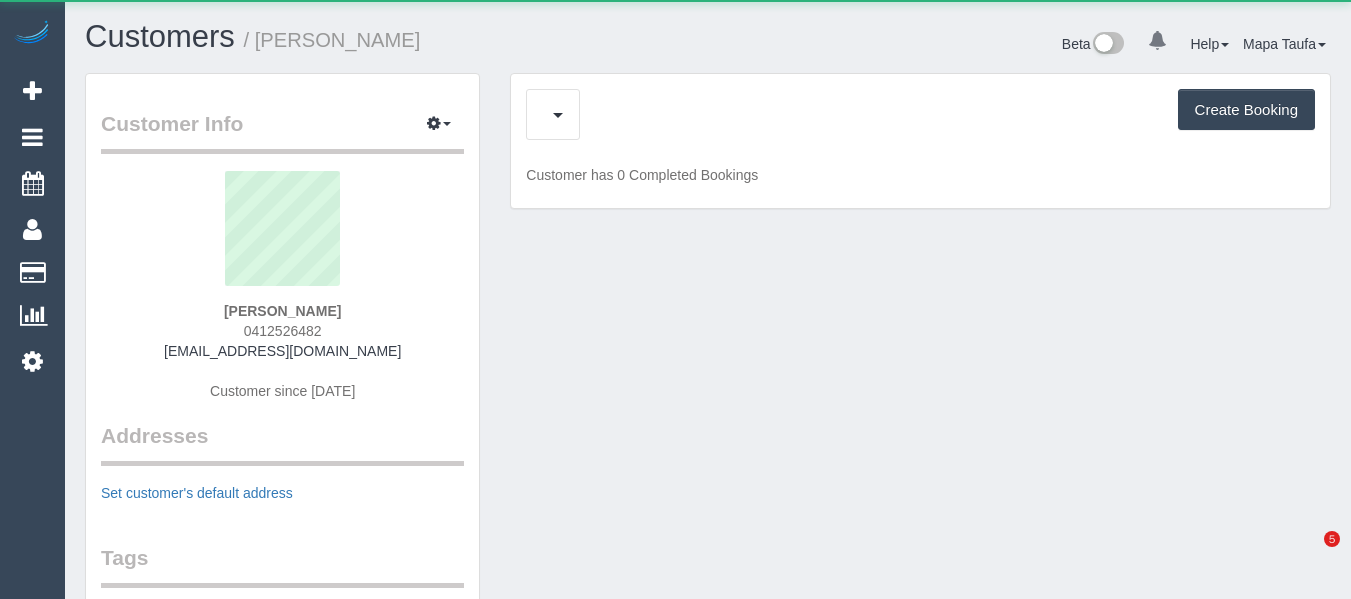 scroll, scrollTop: 0, scrollLeft: 0, axis: both 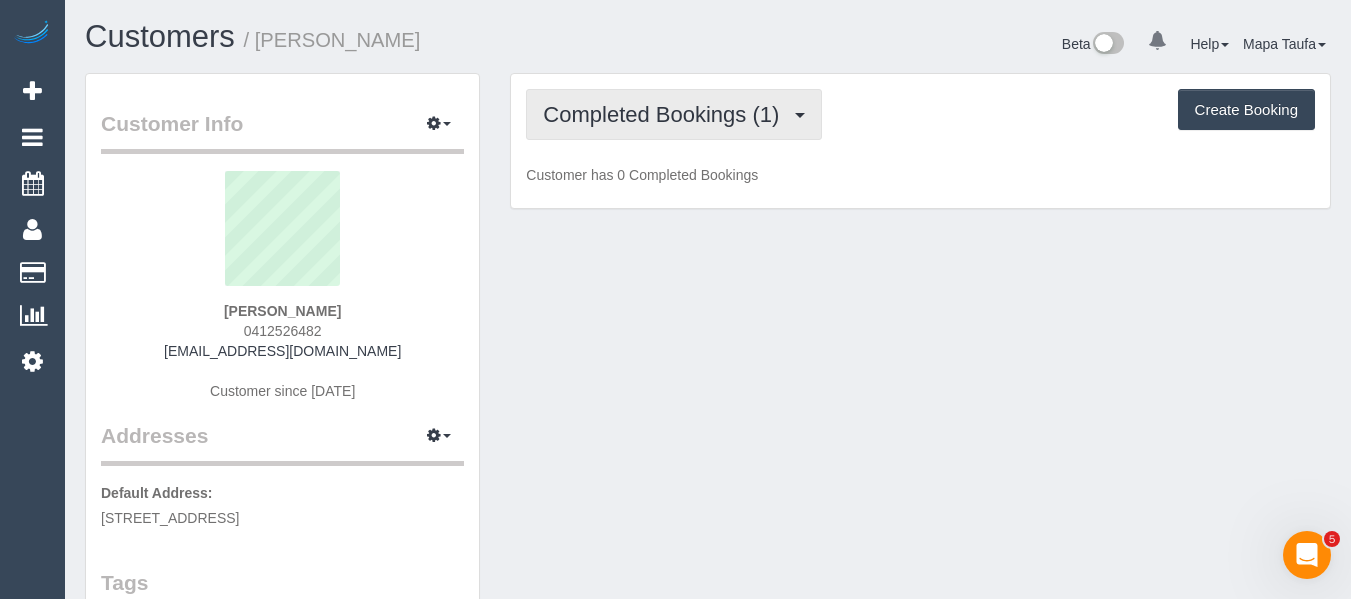 click on "Completed Bookings (1)" at bounding box center (666, 114) 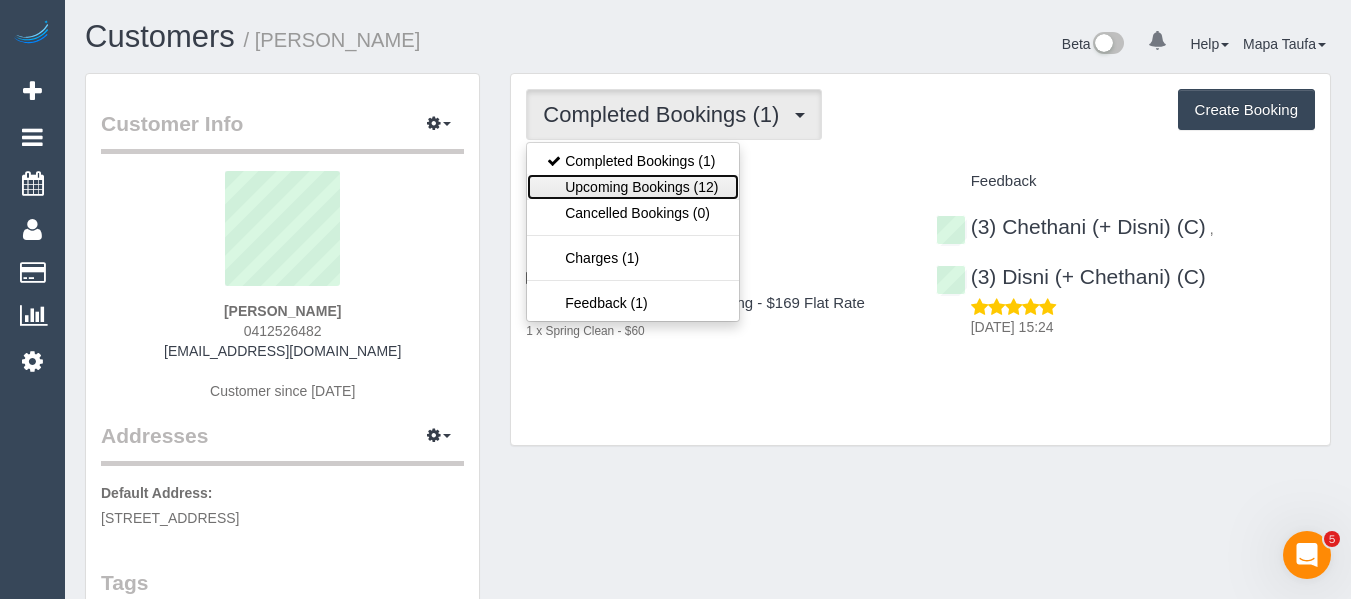 click on "Upcoming Bookings (12)" at bounding box center (632, 187) 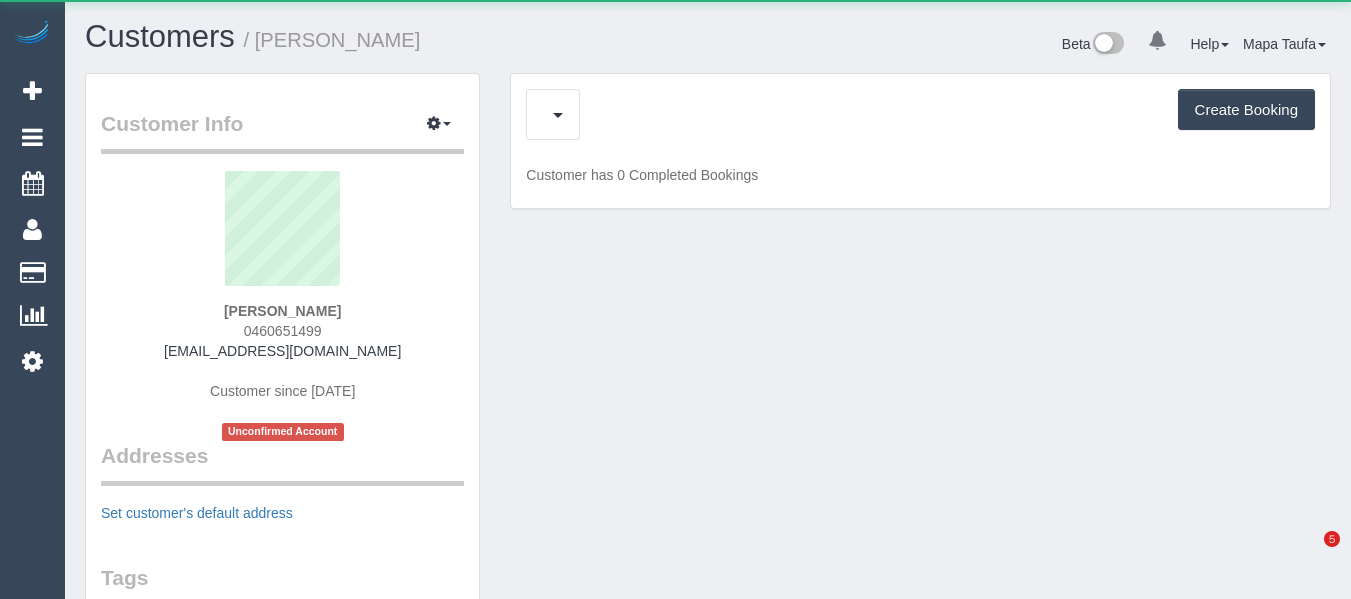 scroll, scrollTop: 0, scrollLeft: 0, axis: both 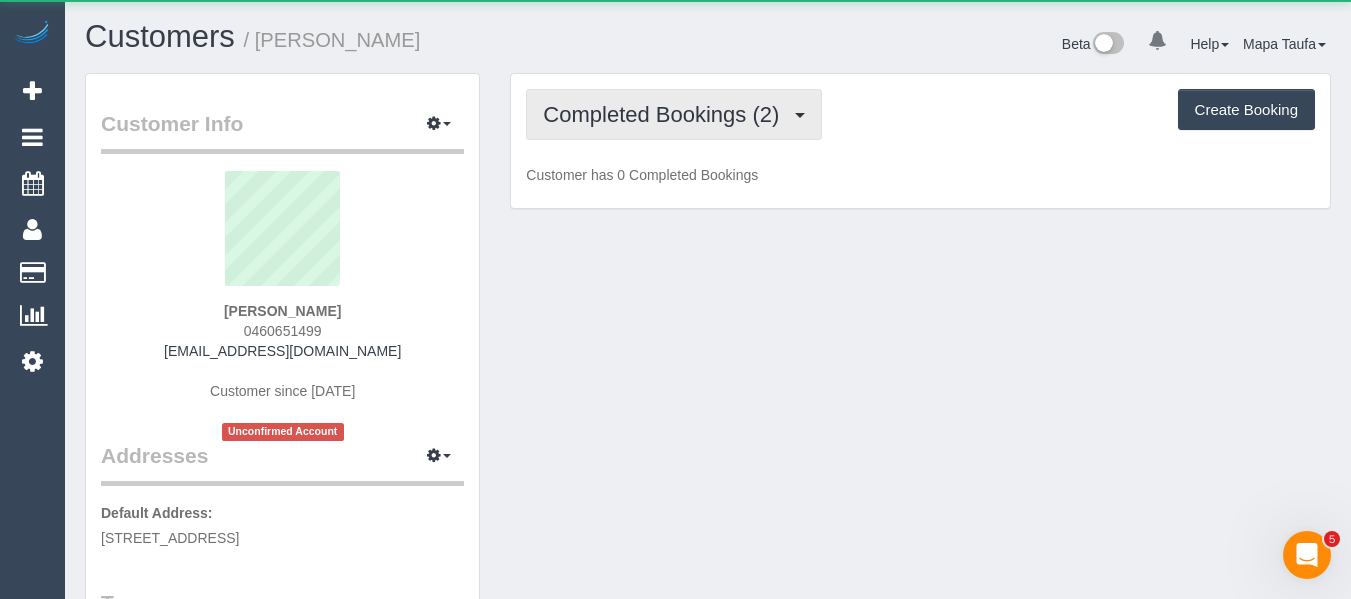 click on "Completed Bookings (2)" at bounding box center (666, 114) 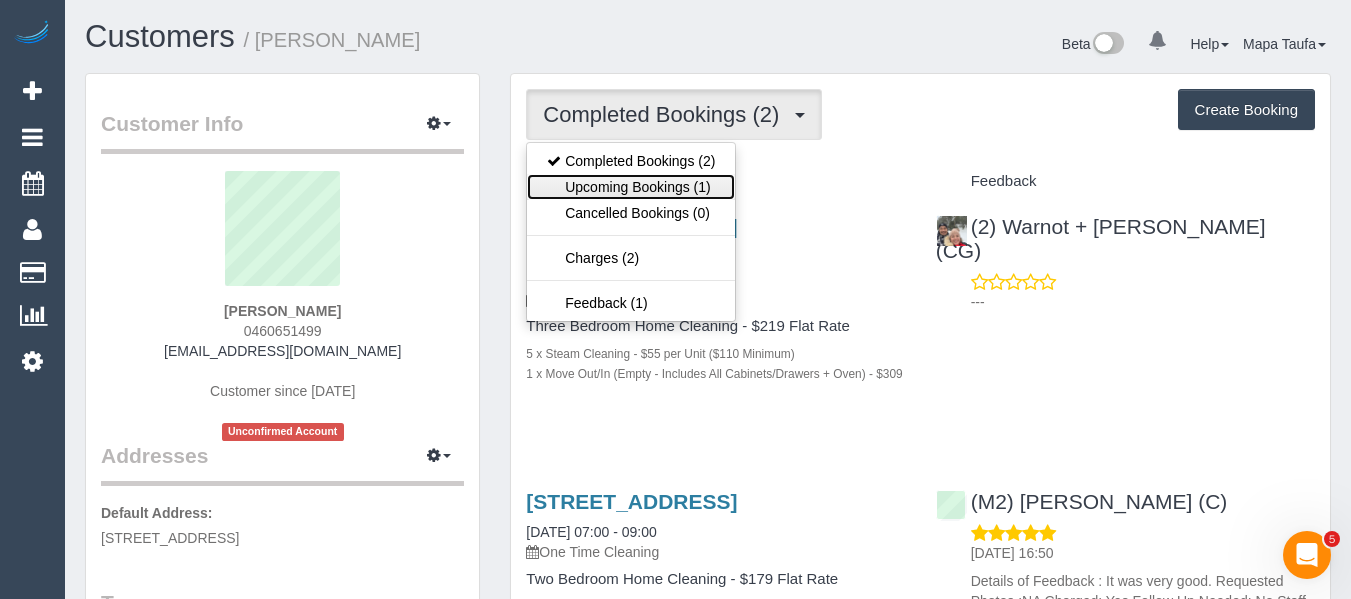 click on "Upcoming Bookings (1)" at bounding box center (631, 187) 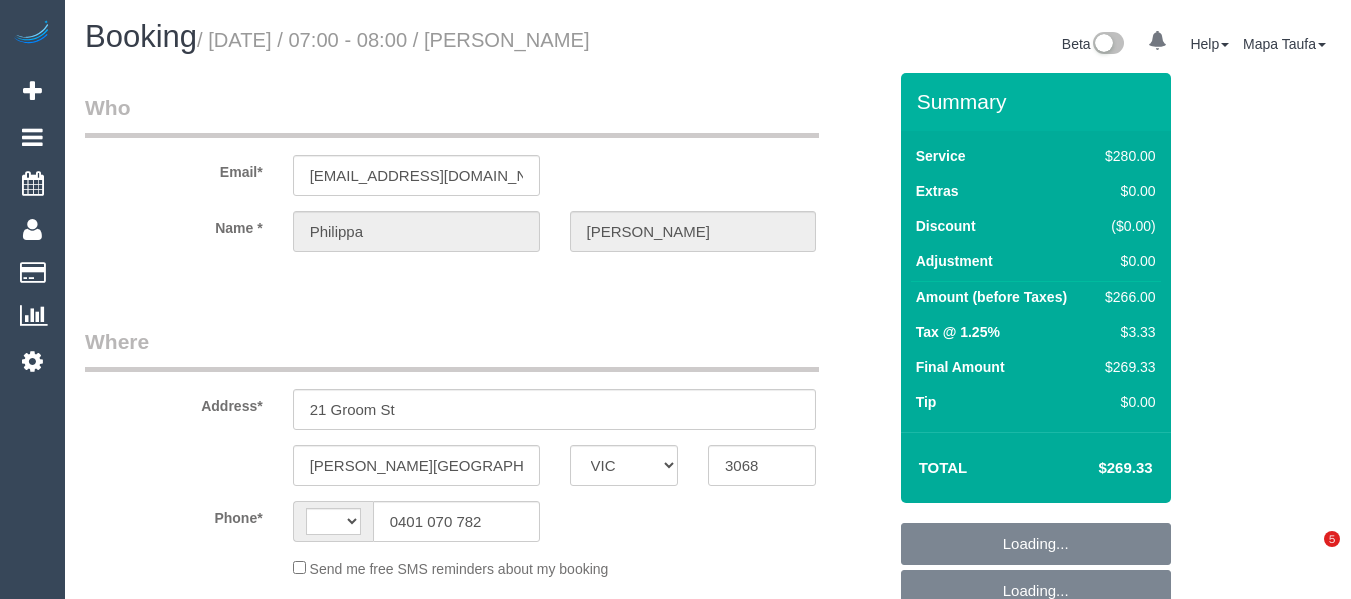 select on "VIC" 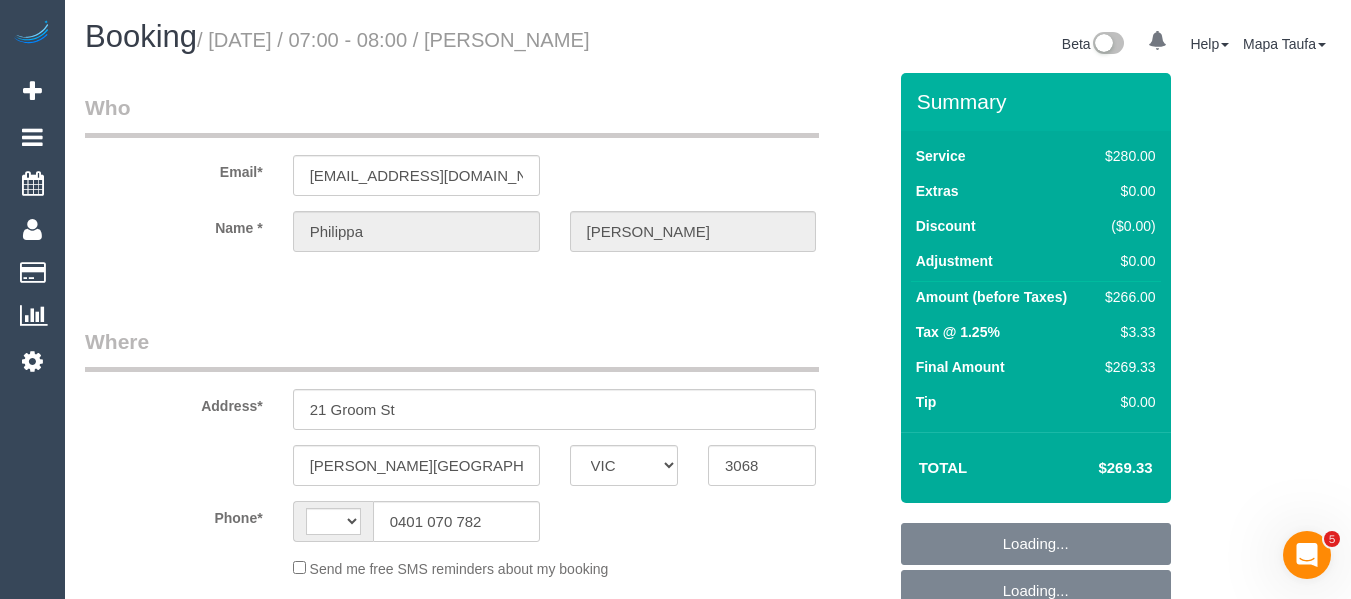 scroll, scrollTop: 0, scrollLeft: 0, axis: both 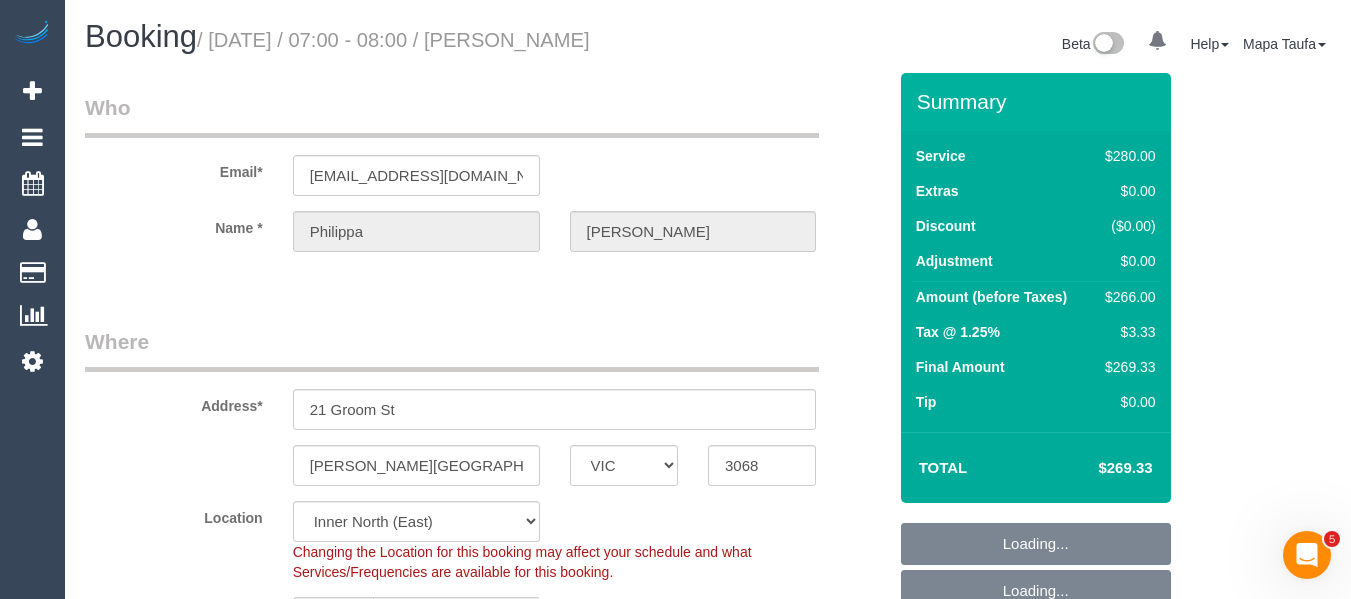 select on "object:1647" 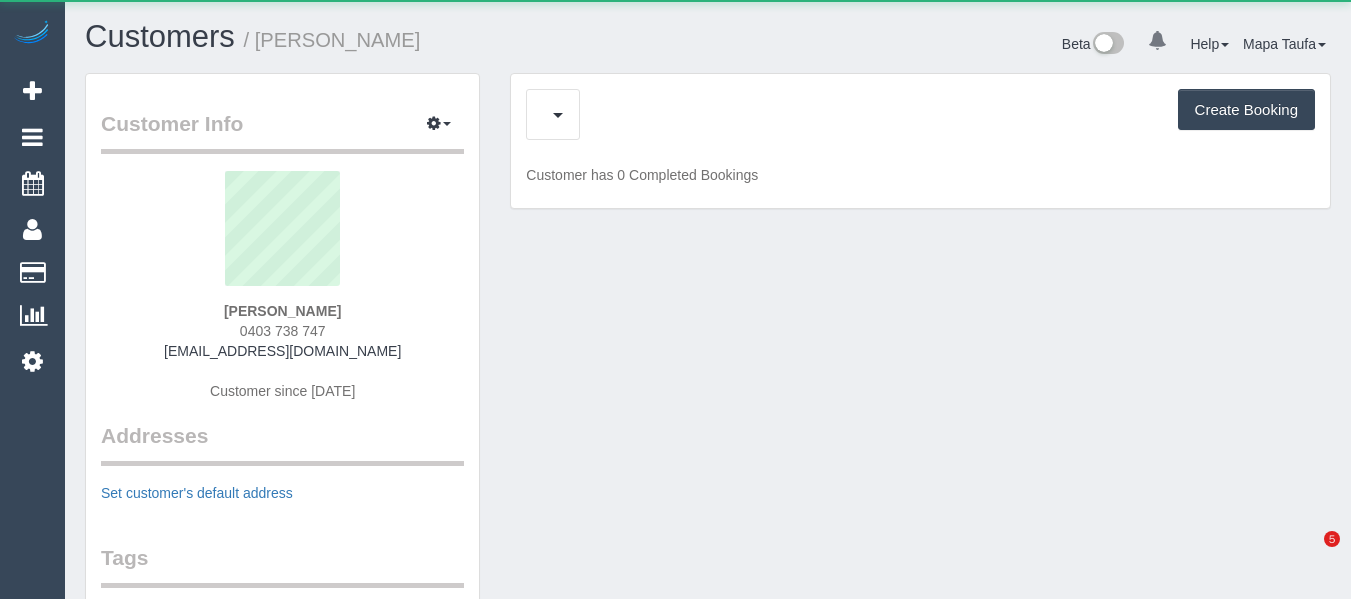 scroll, scrollTop: 0, scrollLeft: 0, axis: both 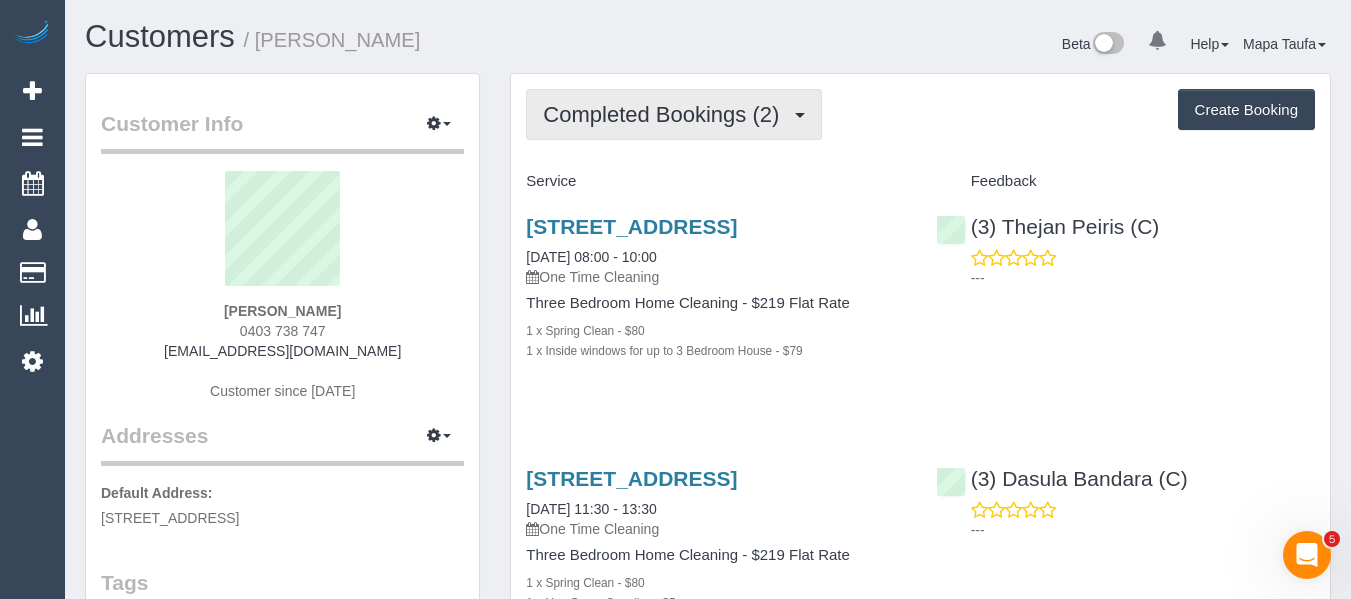 click on "Completed Bookings (2)" at bounding box center (666, 114) 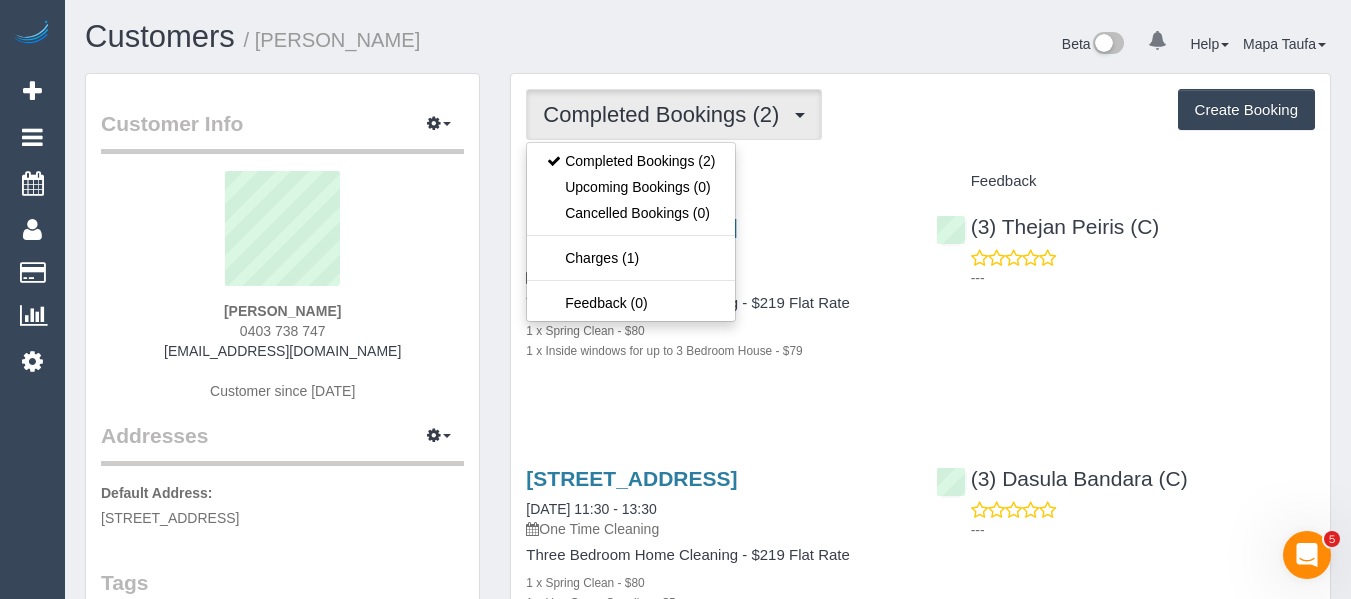 click on "Completed Bookings (2)
Completed Bookings (2)
Upcoming Bookings (0)
Cancelled Bookings (0)
Charges (1)
Feedback (0)
Create Booking" at bounding box center (920, 114) 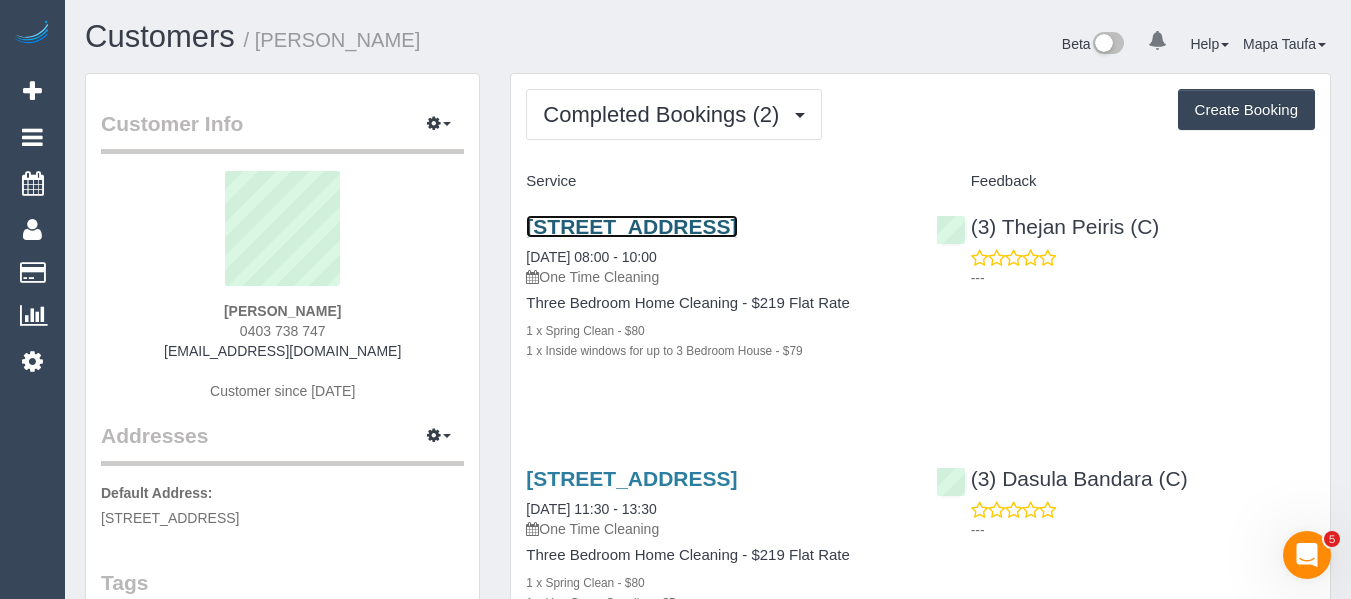 click on "[STREET_ADDRESS]" at bounding box center [631, 226] 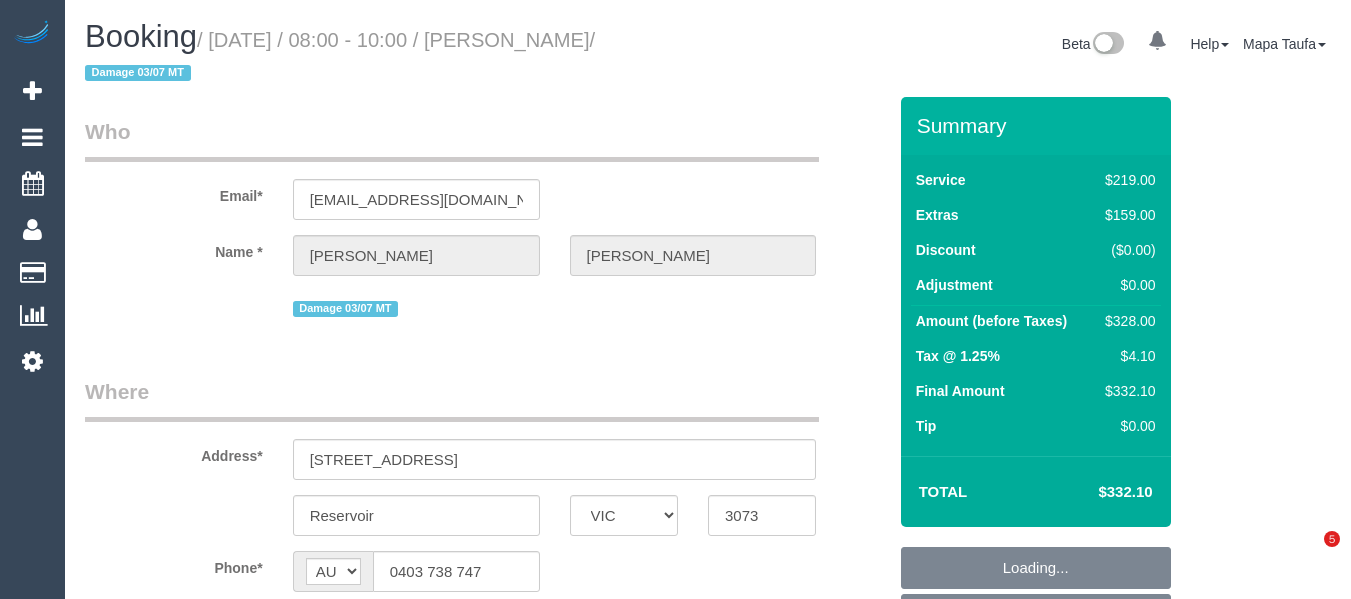 select on "VIC" 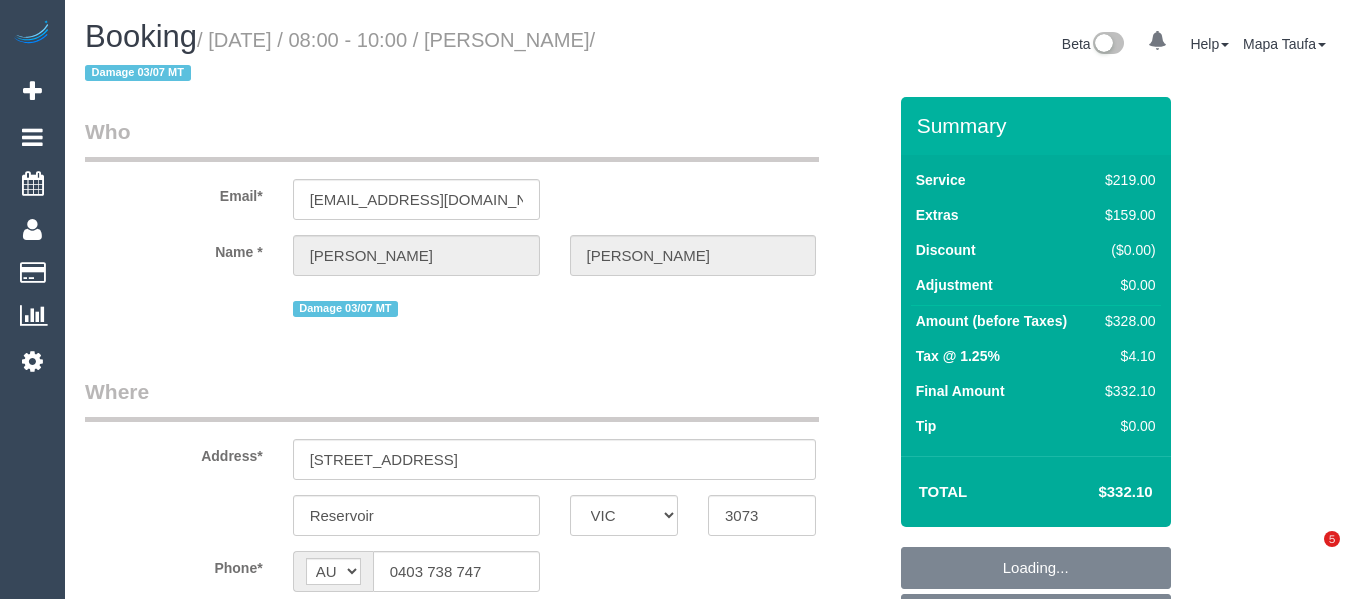 scroll, scrollTop: 0, scrollLeft: 0, axis: both 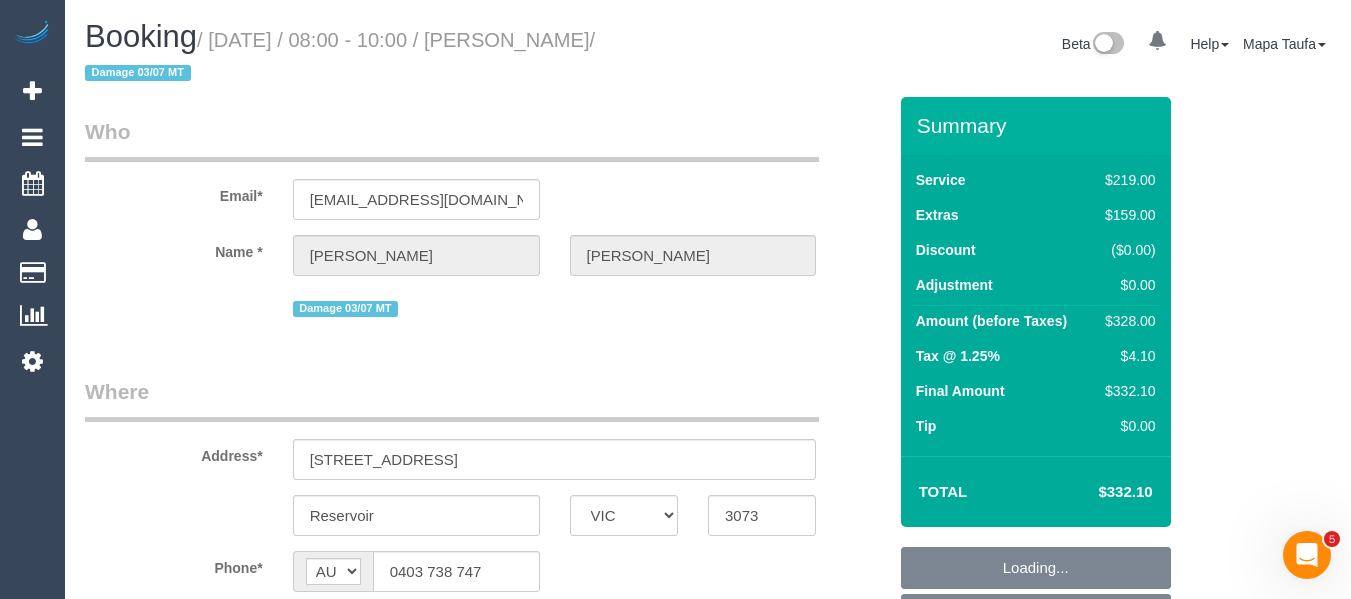 select on "string:stripe-pm_1R5b9e2GScqysDRVS23LW5Bs" 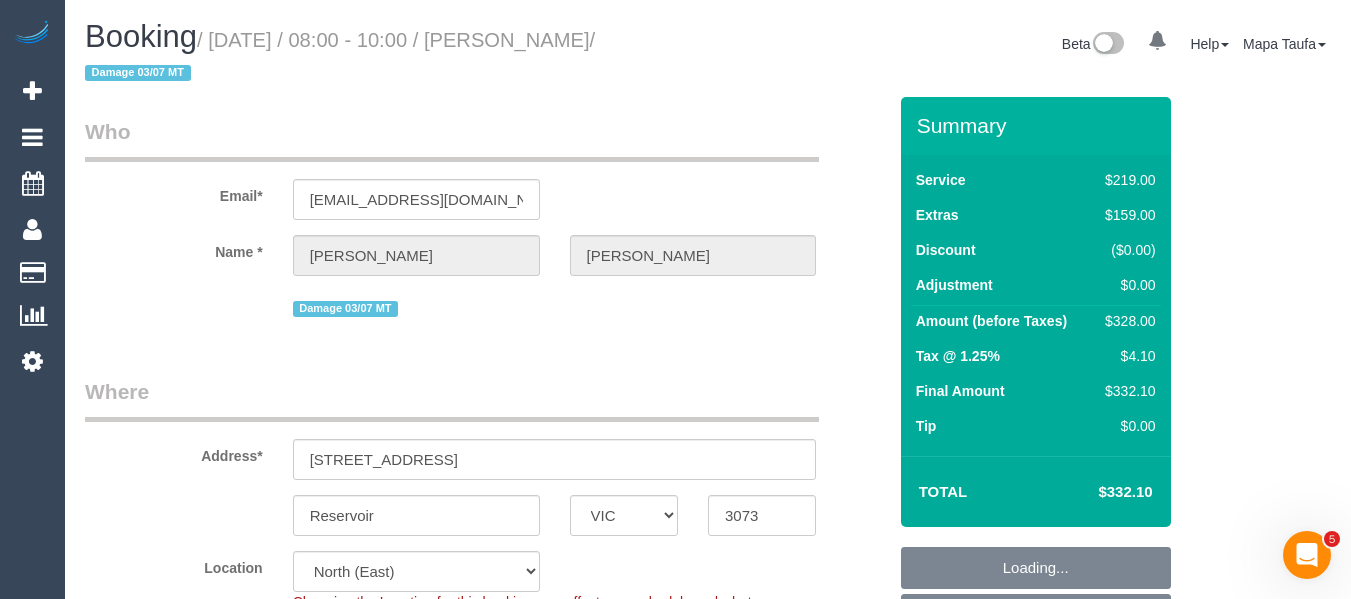 select on "object:720" 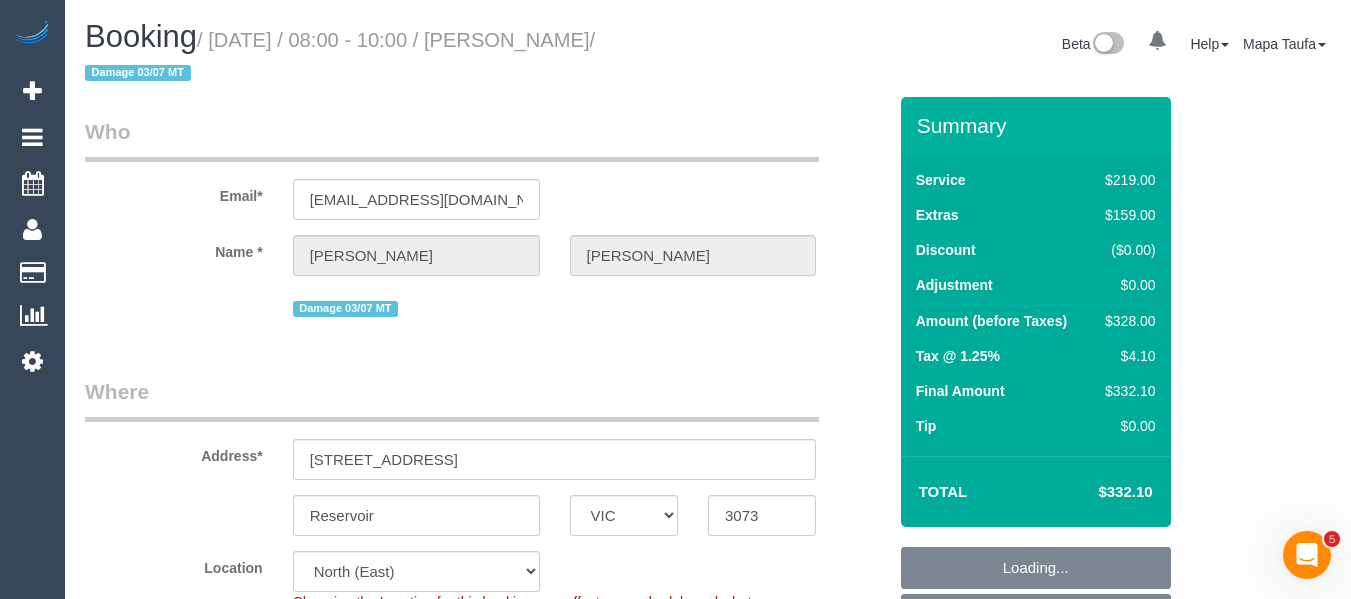 select on "number:29" 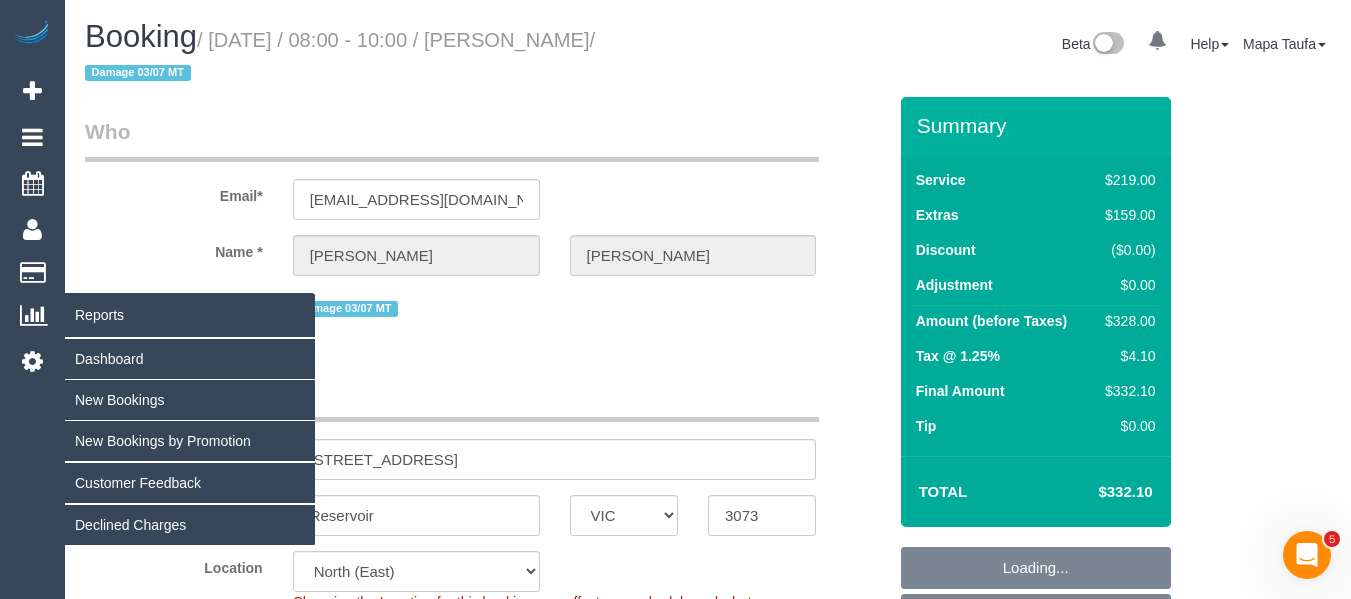 select on "spot1" 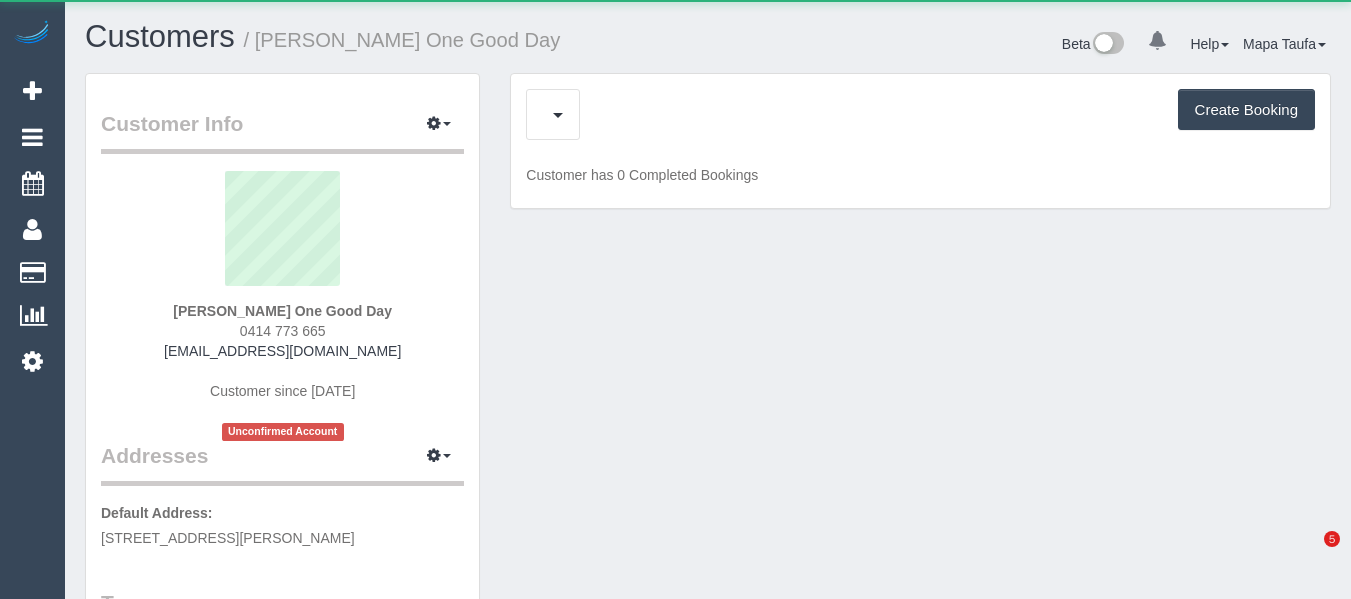 scroll, scrollTop: 0, scrollLeft: 0, axis: both 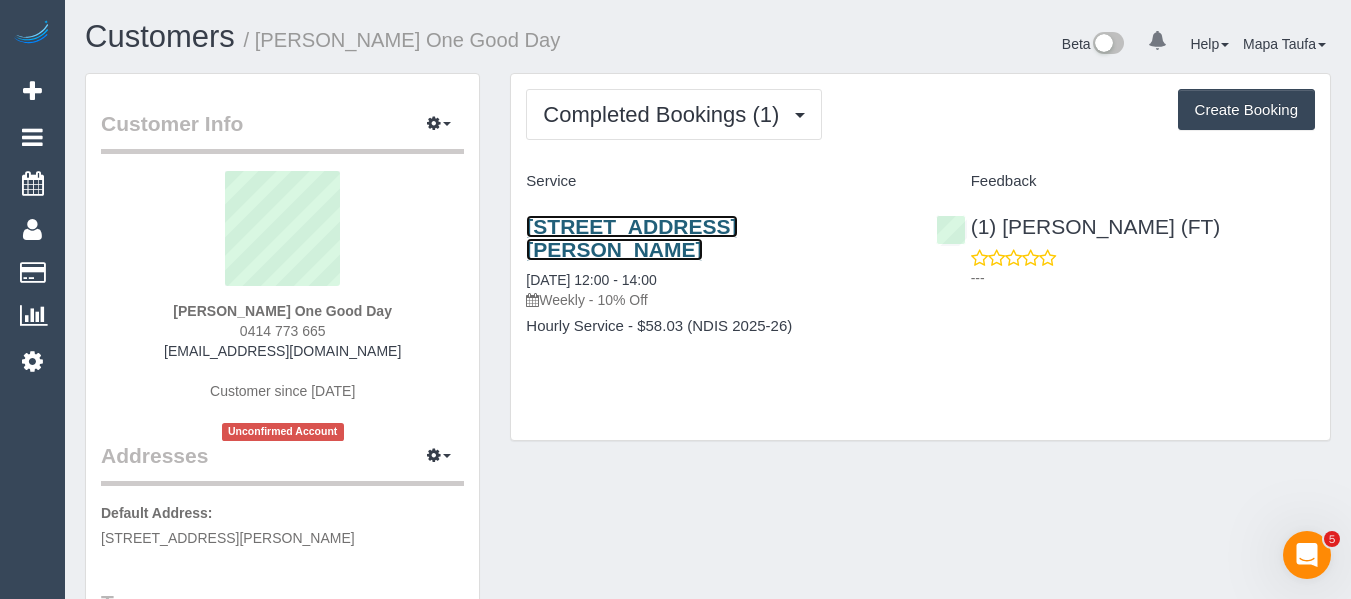 click on "Unit D3, 312-328 Dryburgh Street, North Melbourne, VIC 3051" at bounding box center [631, 238] 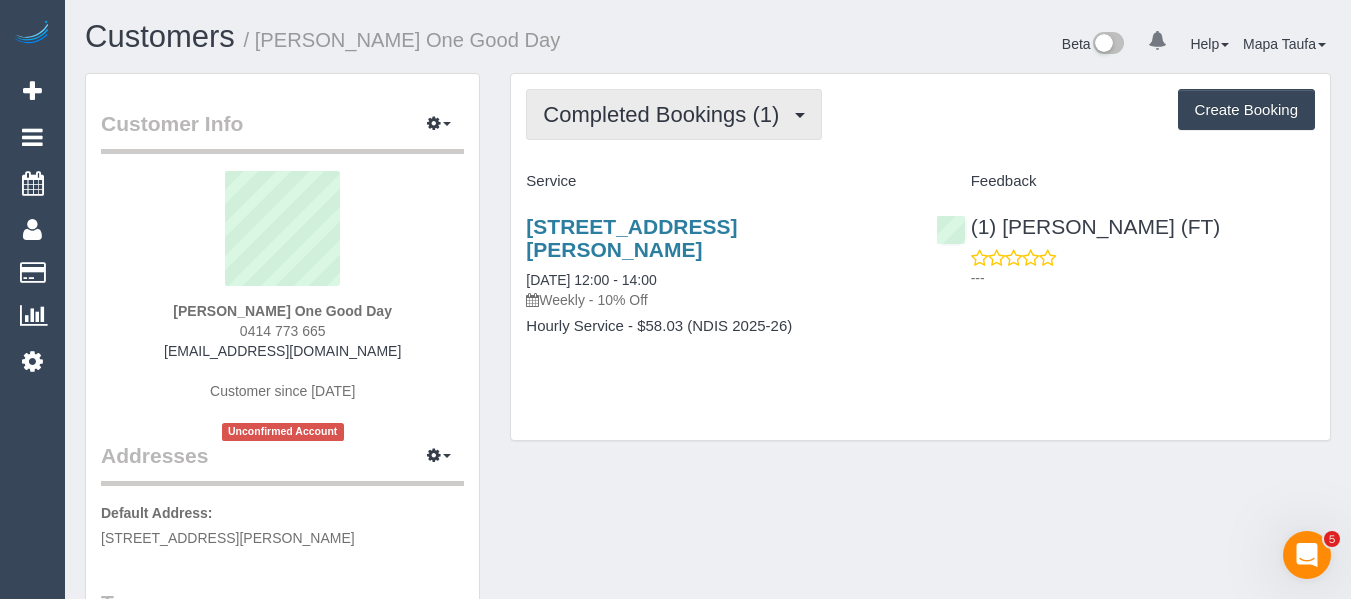 click on "Completed Bookings (1)" at bounding box center [674, 114] 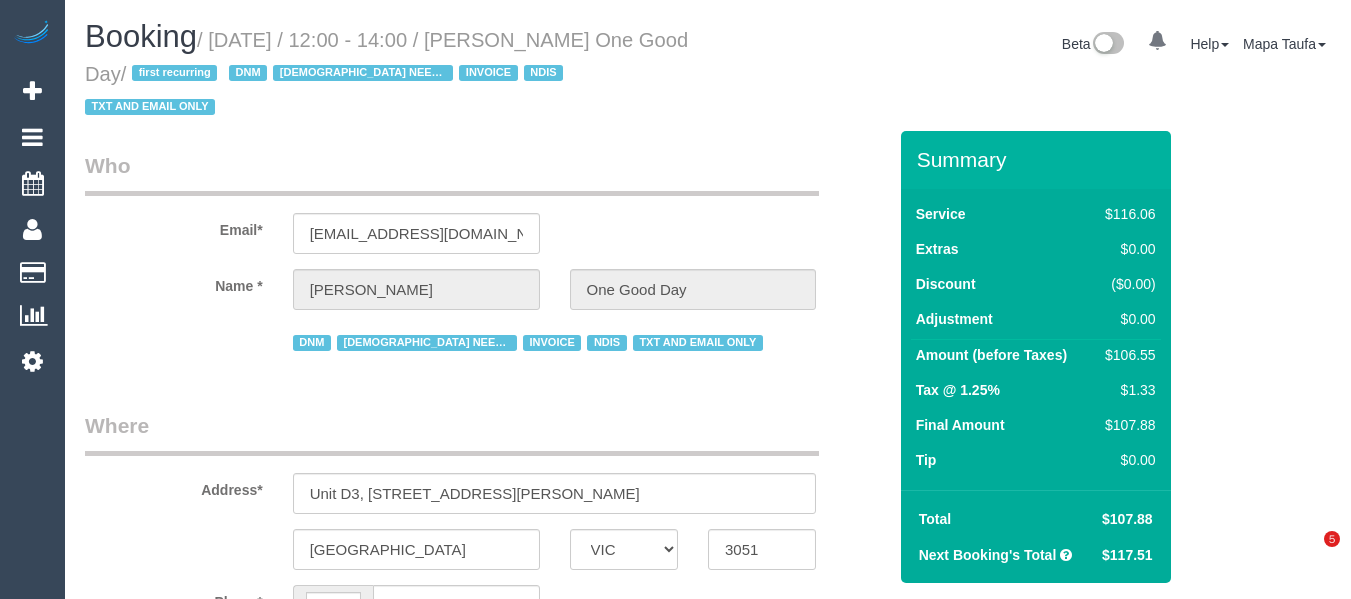 select on "VIC" 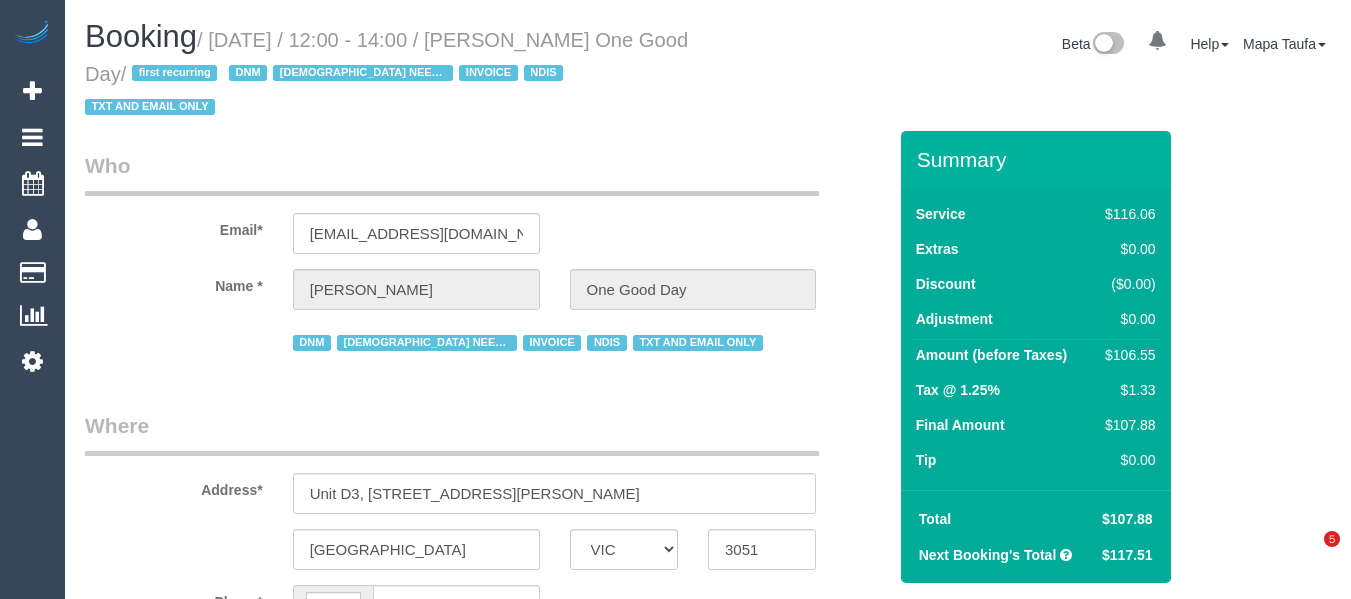 scroll, scrollTop: 0, scrollLeft: 0, axis: both 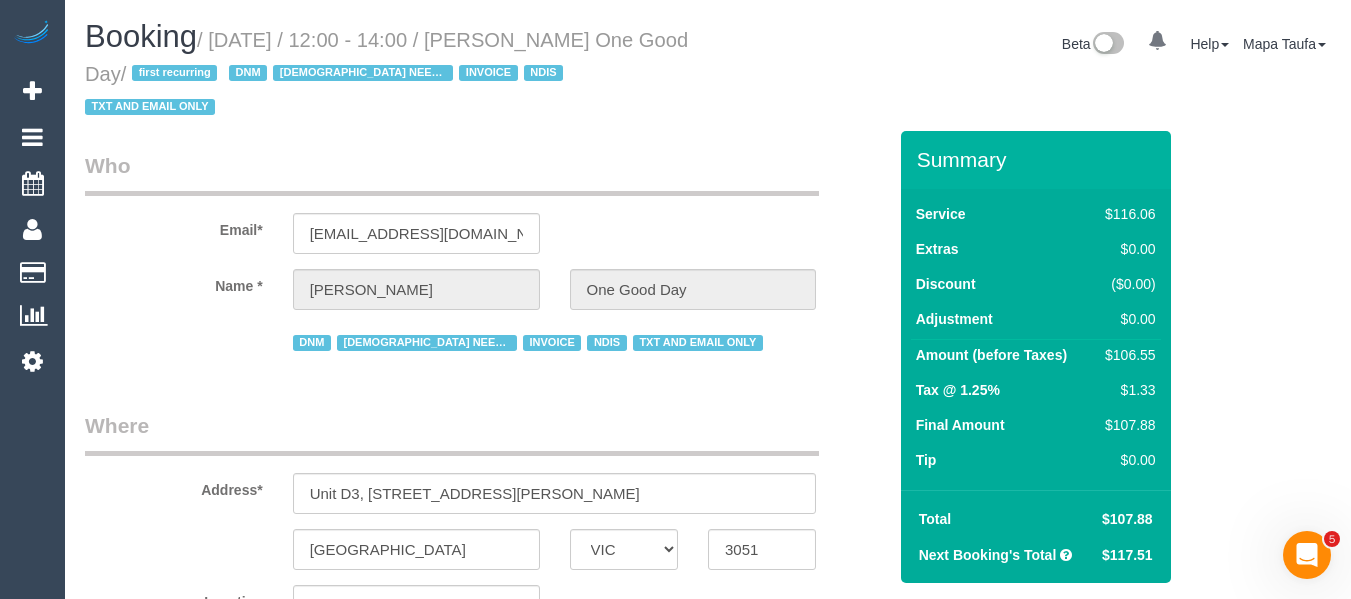 select on "string:AU" 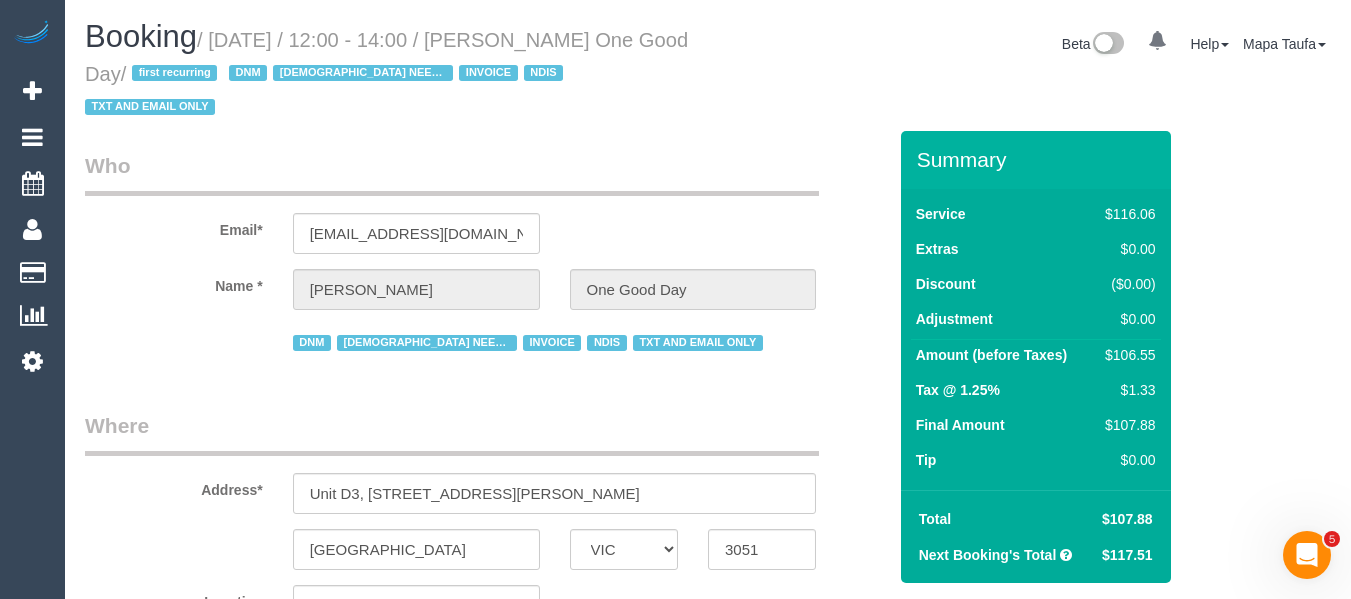 select on "number:29" 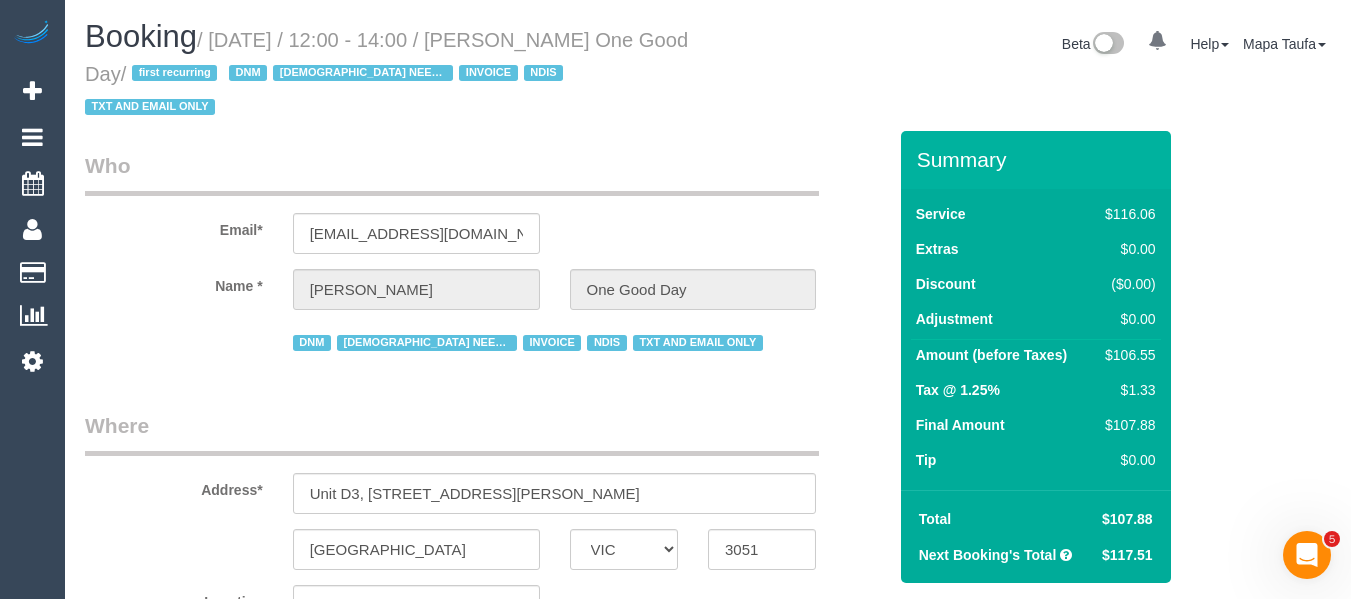 select on "spot1" 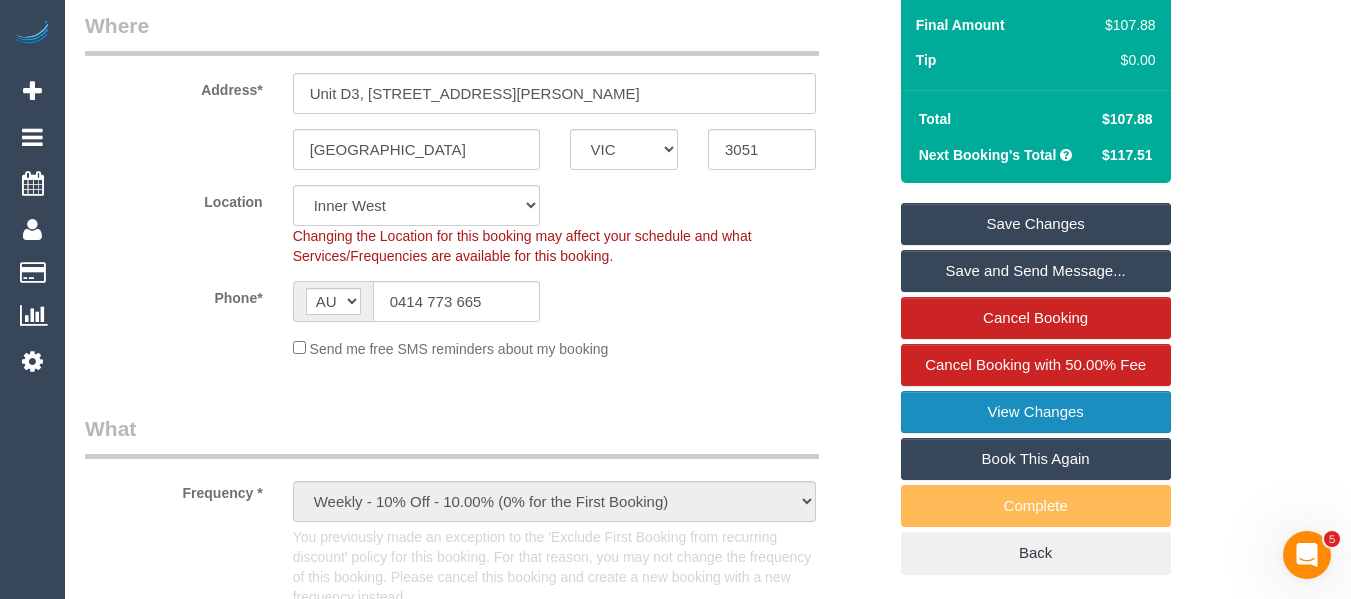 click on "View Changes" at bounding box center [1036, 412] 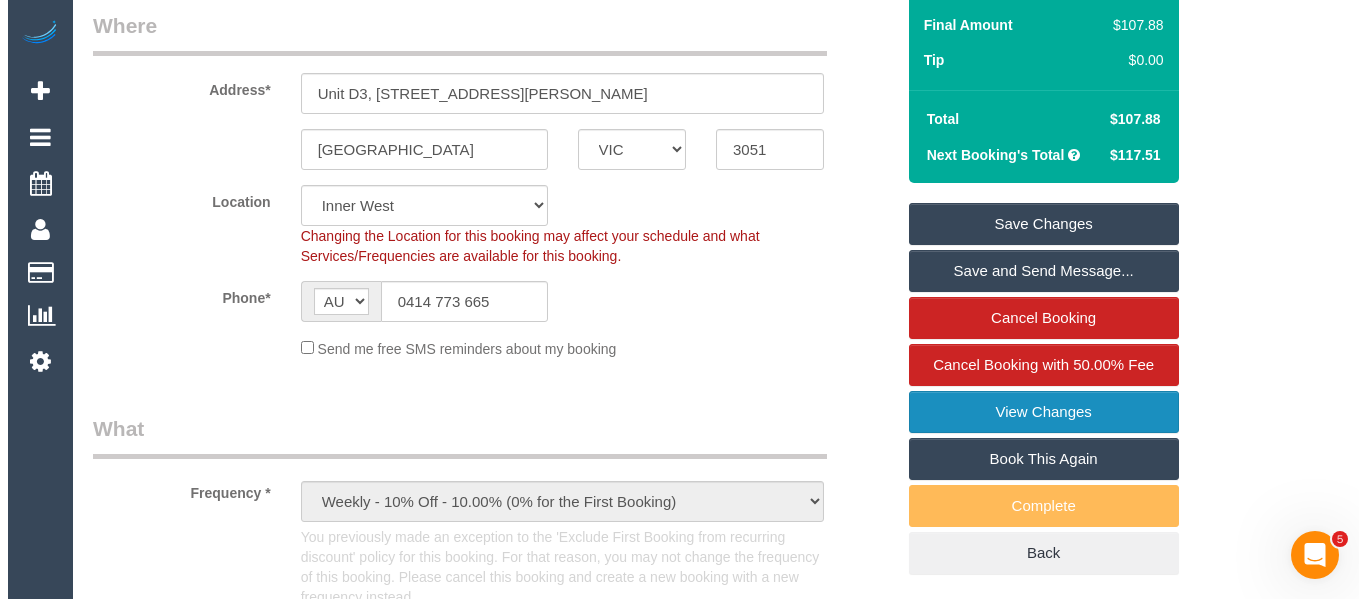 scroll, scrollTop: 366, scrollLeft: 0, axis: vertical 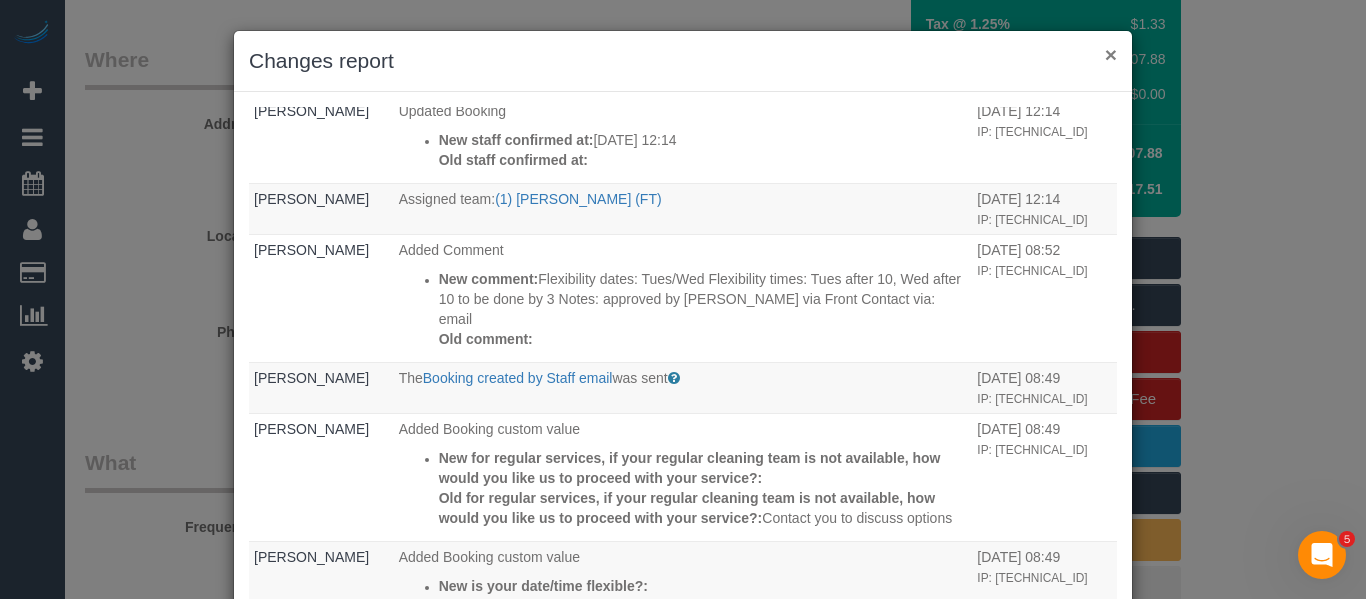 click on "×" at bounding box center (1111, 54) 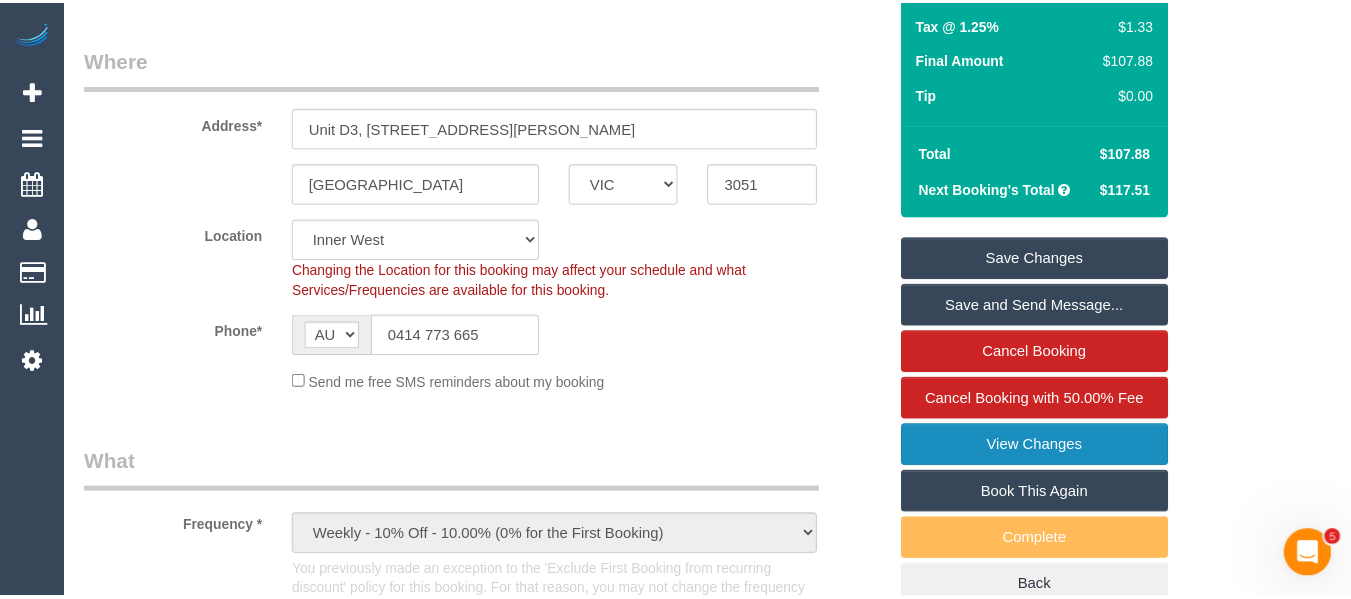 scroll, scrollTop: 400, scrollLeft: 0, axis: vertical 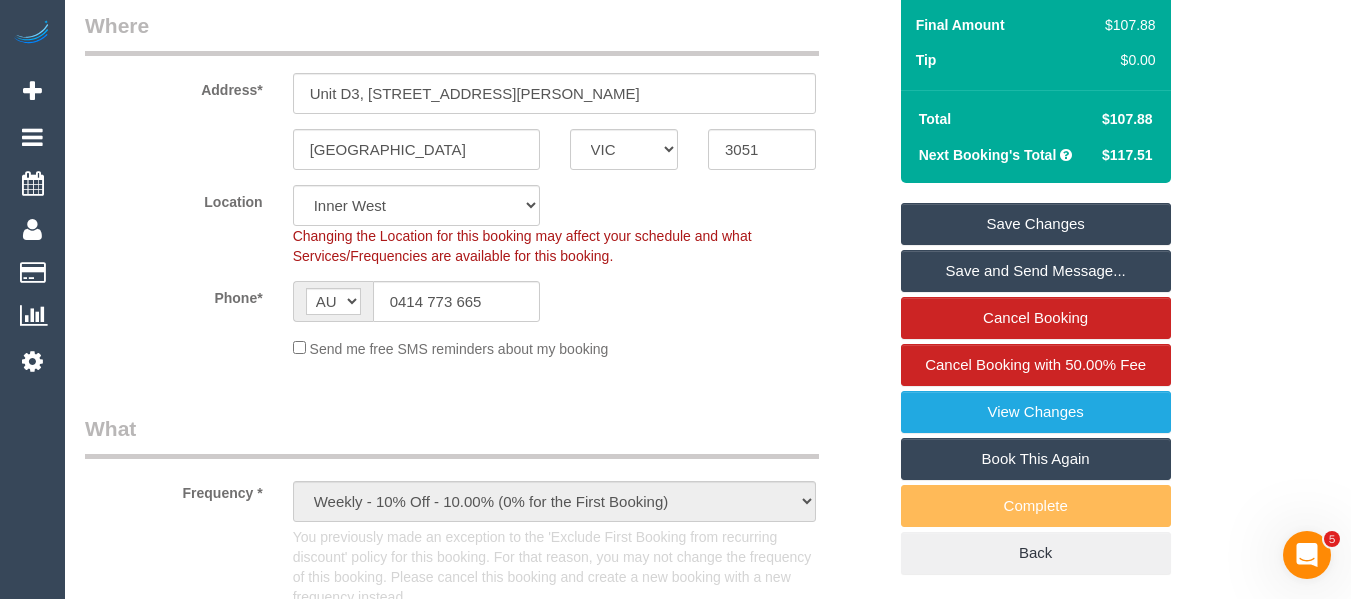 drag, startPoint x: 169, startPoint y: 221, endPoint x: 169, endPoint y: 114, distance: 107 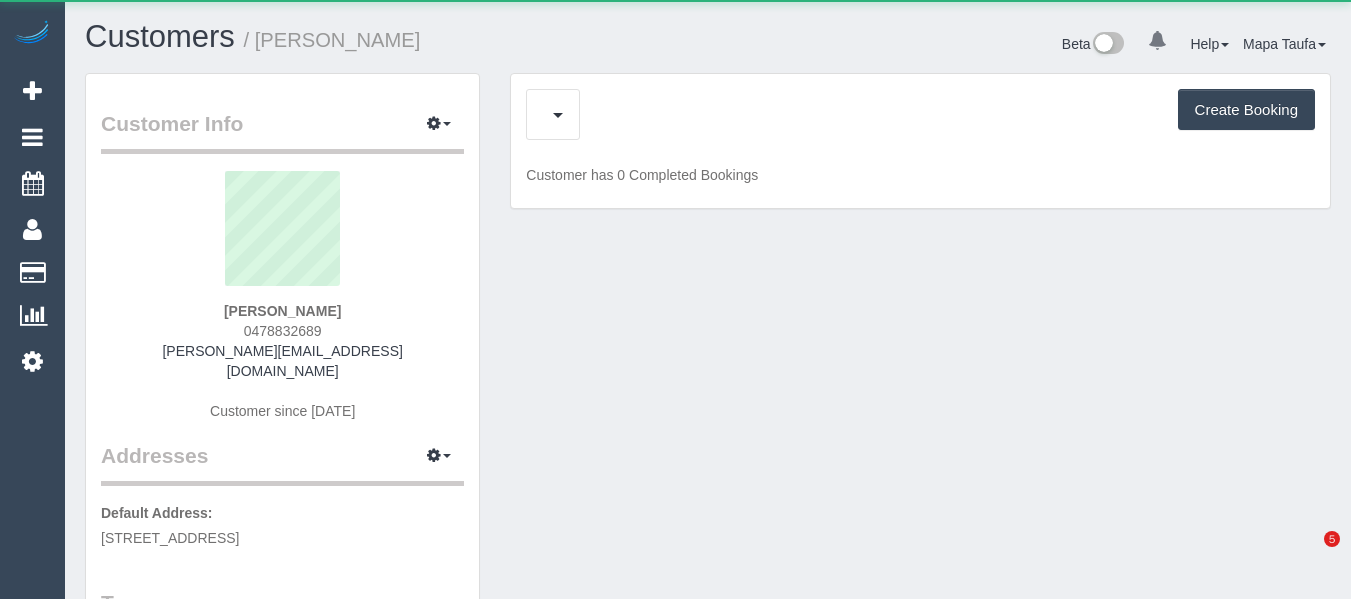 scroll, scrollTop: 0, scrollLeft: 0, axis: both 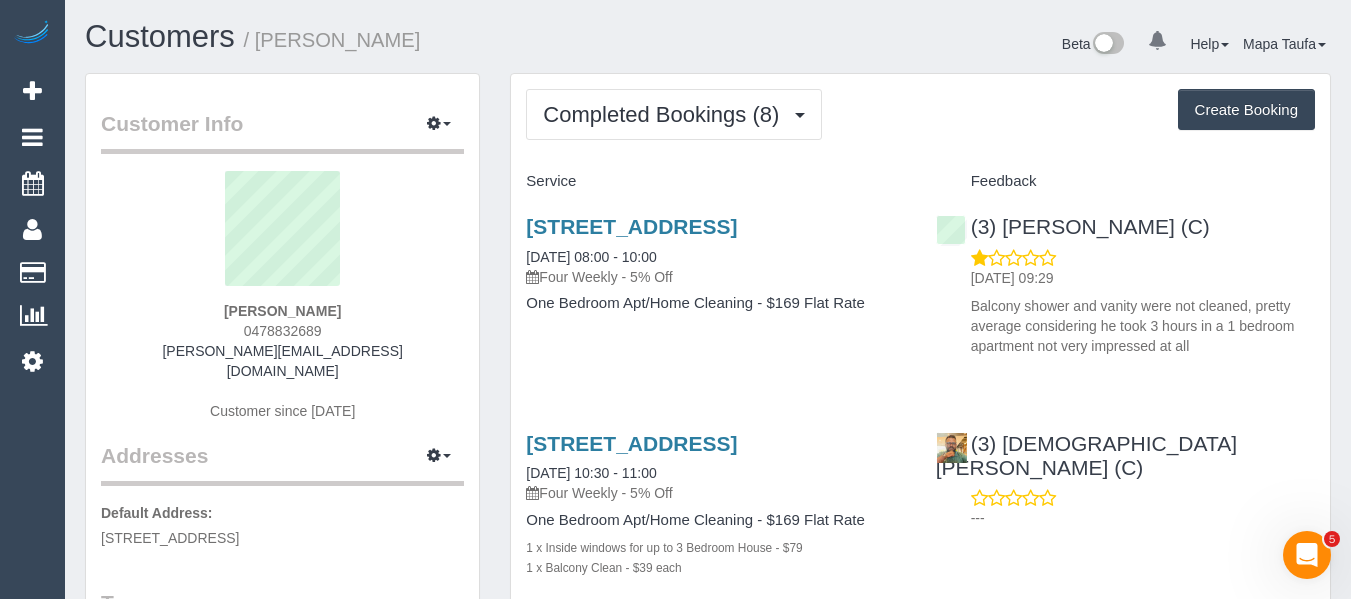 drag, startPoint x: 795, startPoint y: 182, endPoint x: 754, endPoint y: 186, distance: 41.19466 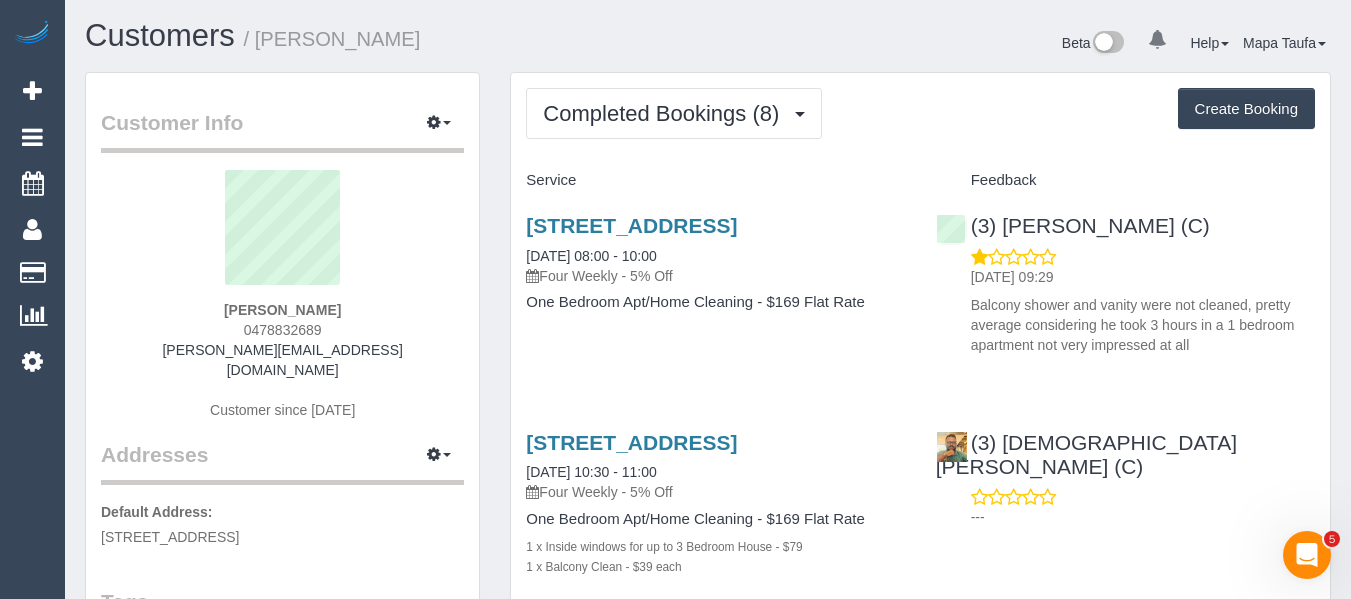 scroll, scrollTop: 0, scrollLeft: 0, axis: both 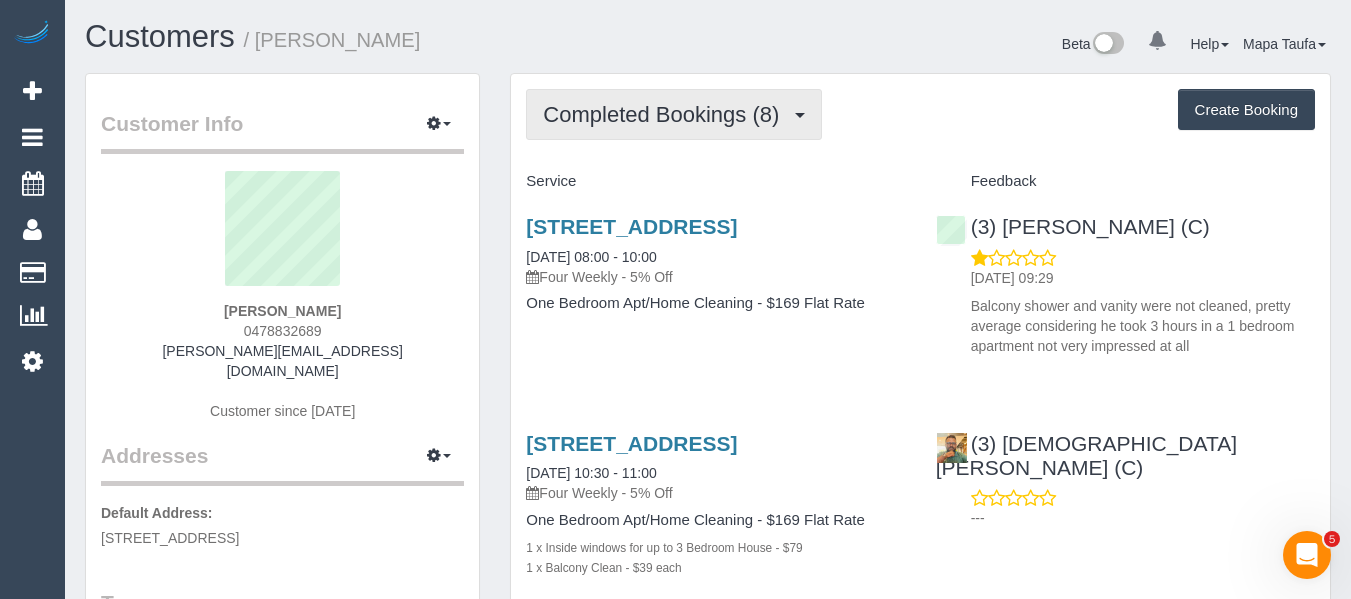 drag, startPoint x: 670, startPoint y: 114, endPoint x: 669, endPoint y: 136, distance: 22.022715 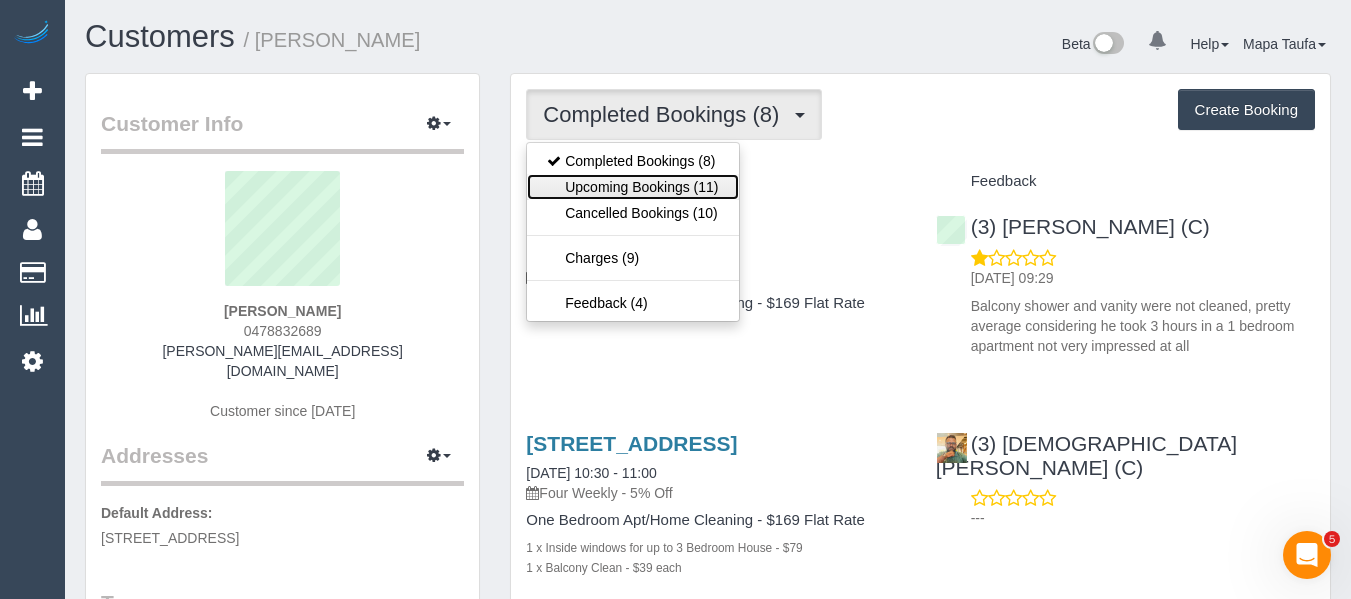 click on "Upcoming Bookings (11)" at bounding box center [632, 187] 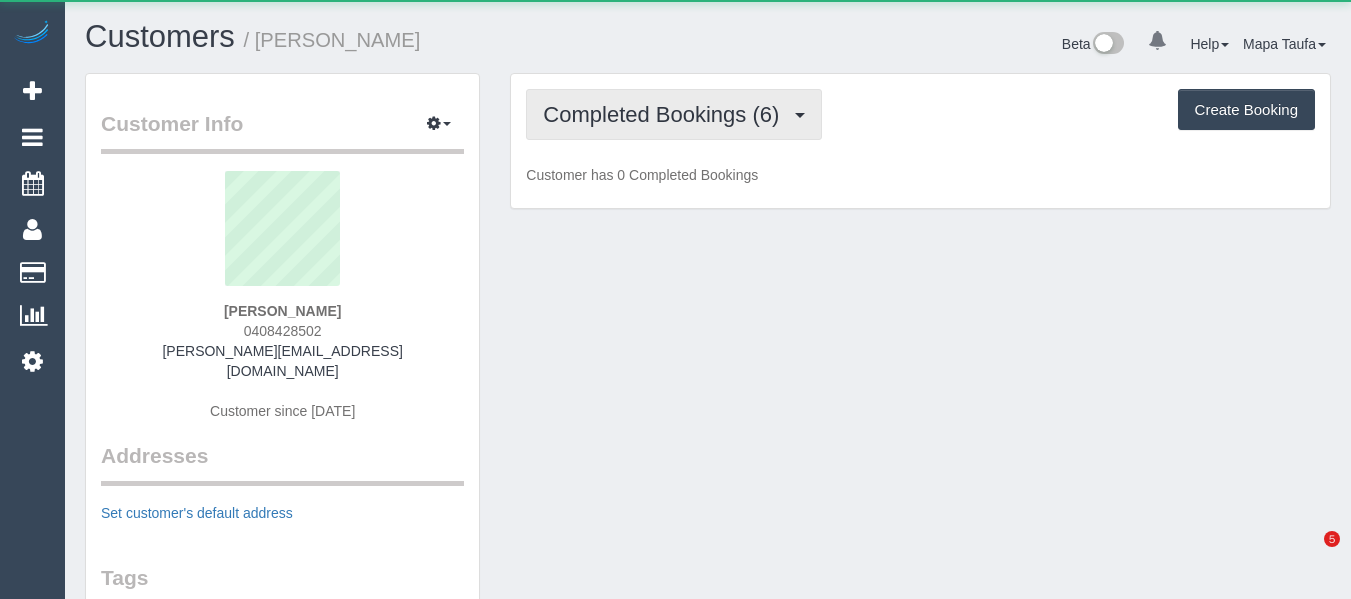 scroll, scrollTop: 0, scrollLeft: 0, axis: both 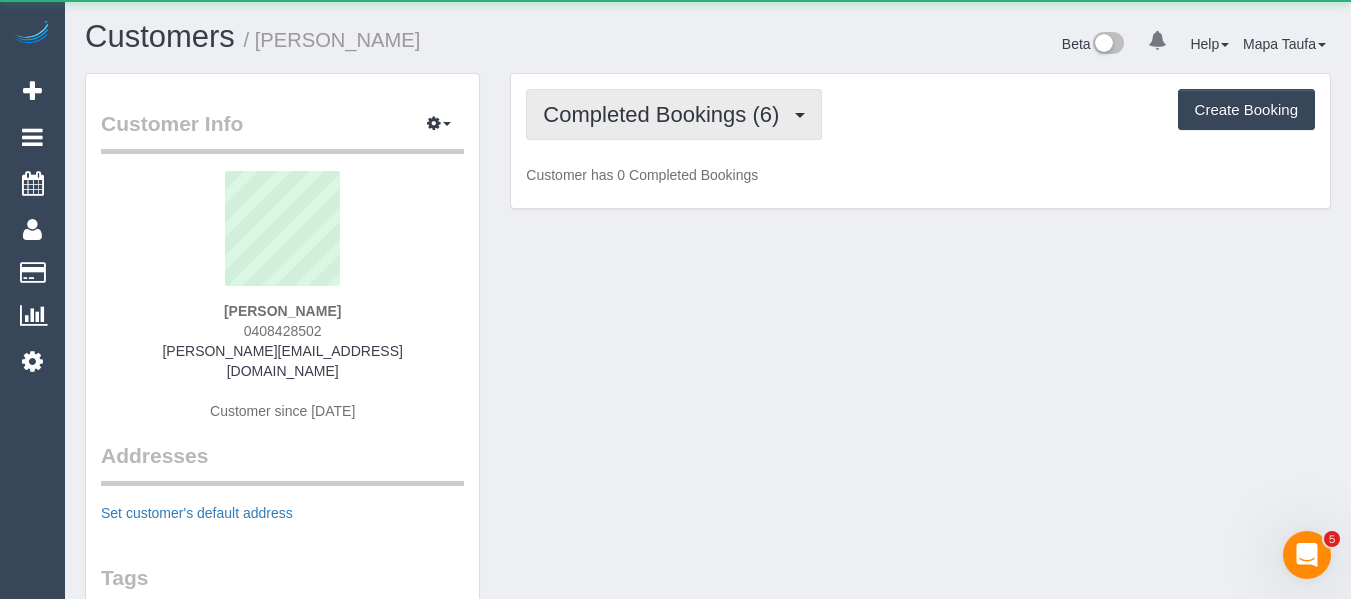click on "Completed Bookings (6)" at bounding box center (666, 114) 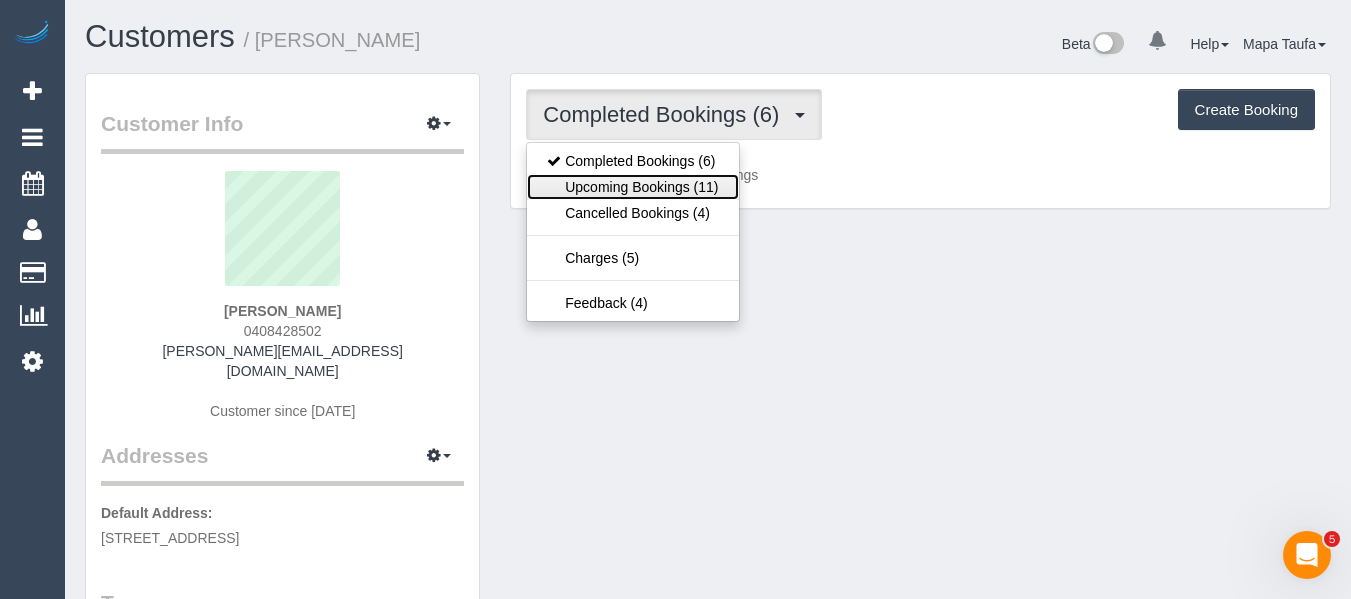 click on "Upcoming Bookings (11)" at bounding box center [632, 187] 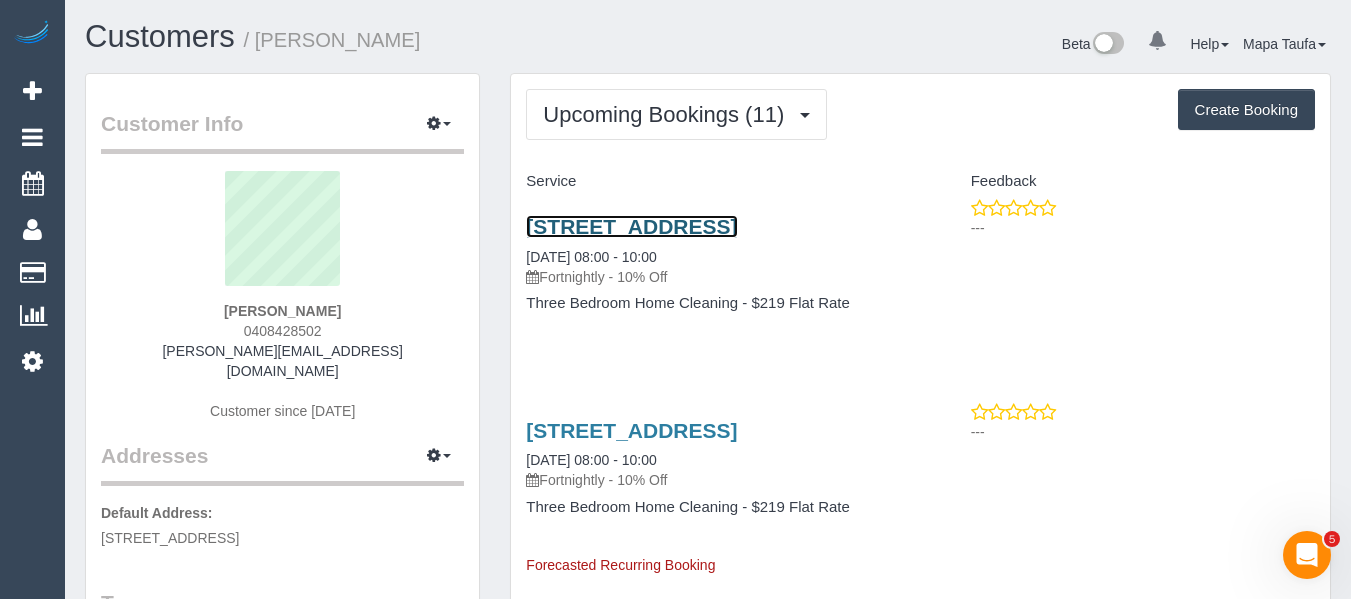 click on "41 Thomson Street, 12, Maidstone, VIC 3012" at bounding box center (631, 226) 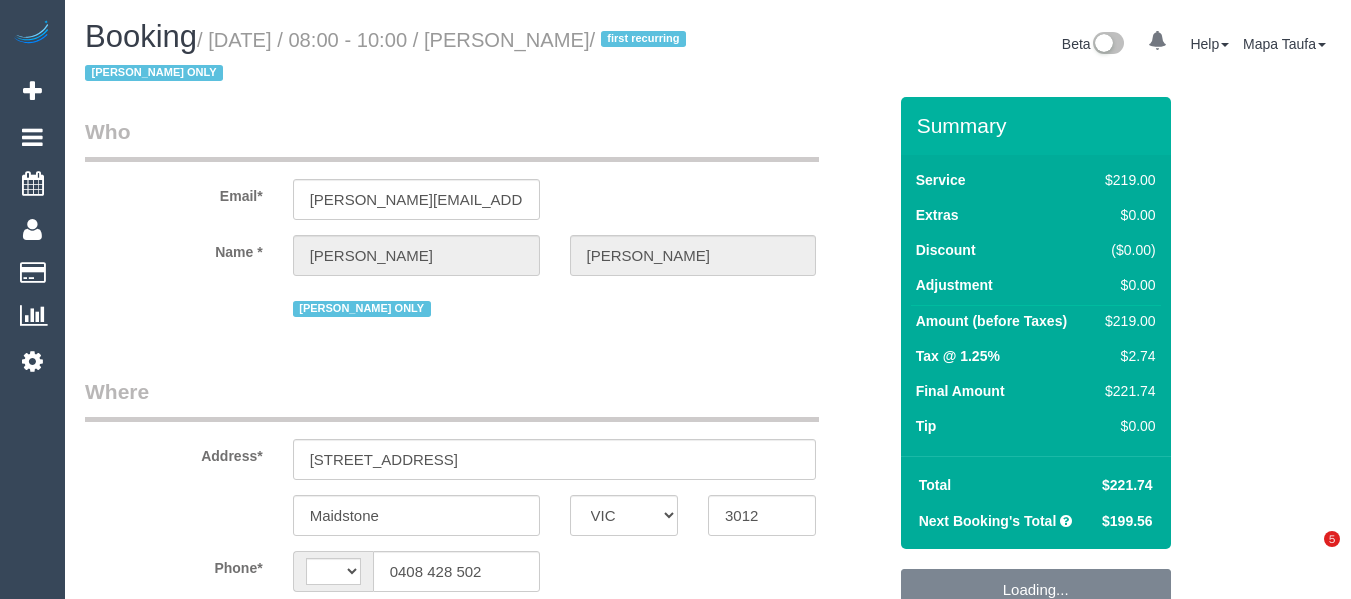 select on "VIC" 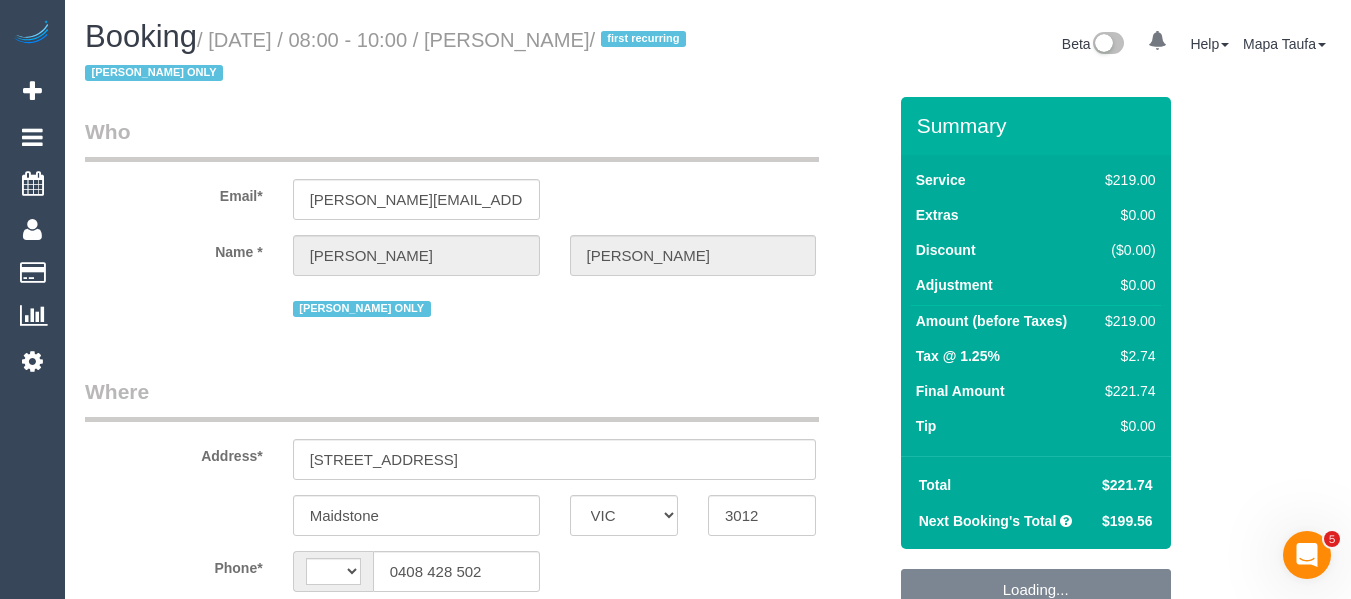 scroll, scrollTop: 0, scrollLeft: 0, axis: both 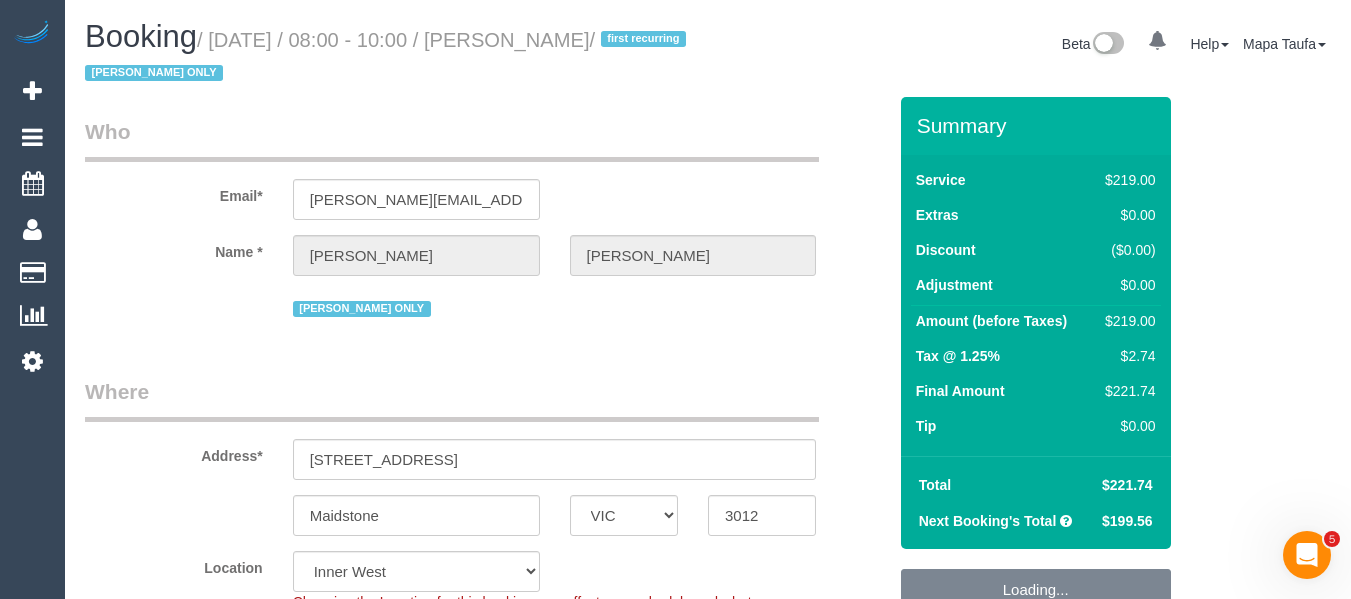 select on "string:AU" 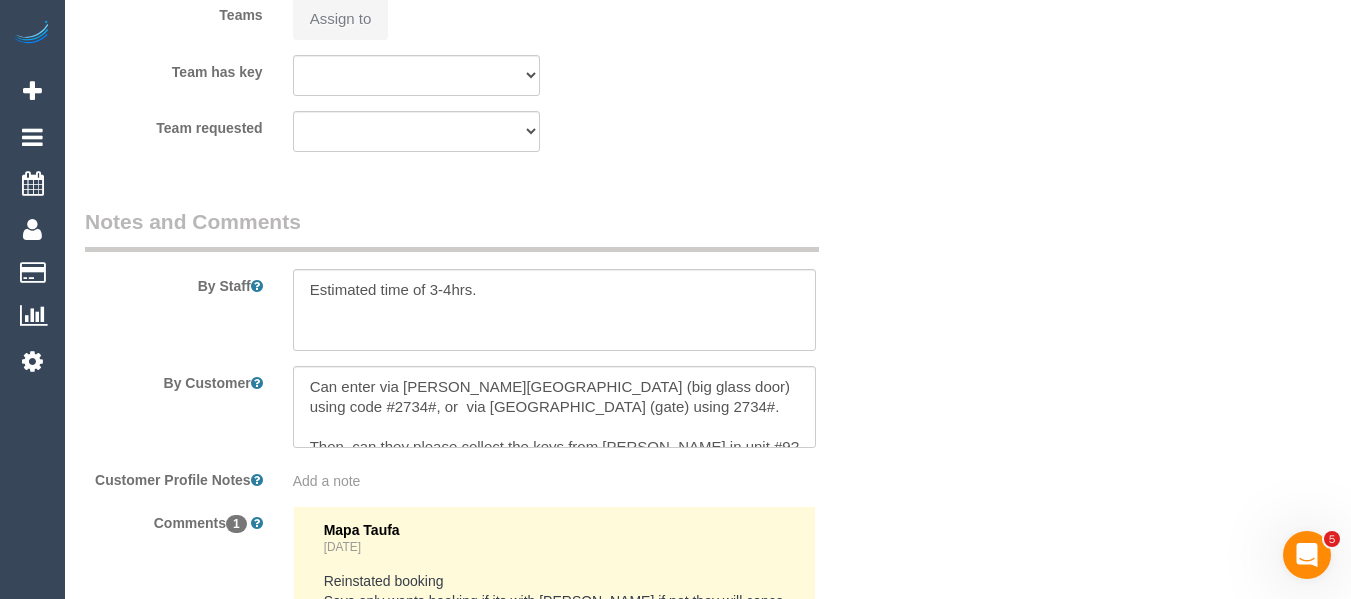 select on "object:710" 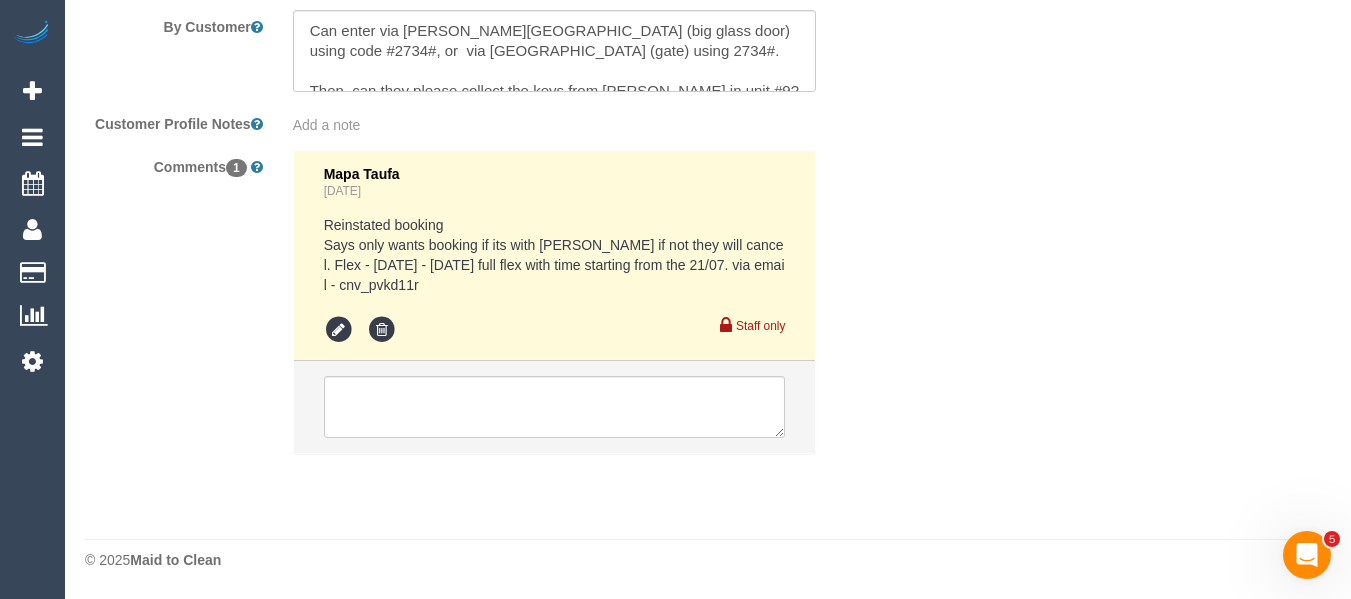 scroll, scrollTop: 3611, scrollLeft: 0, axis: vertical 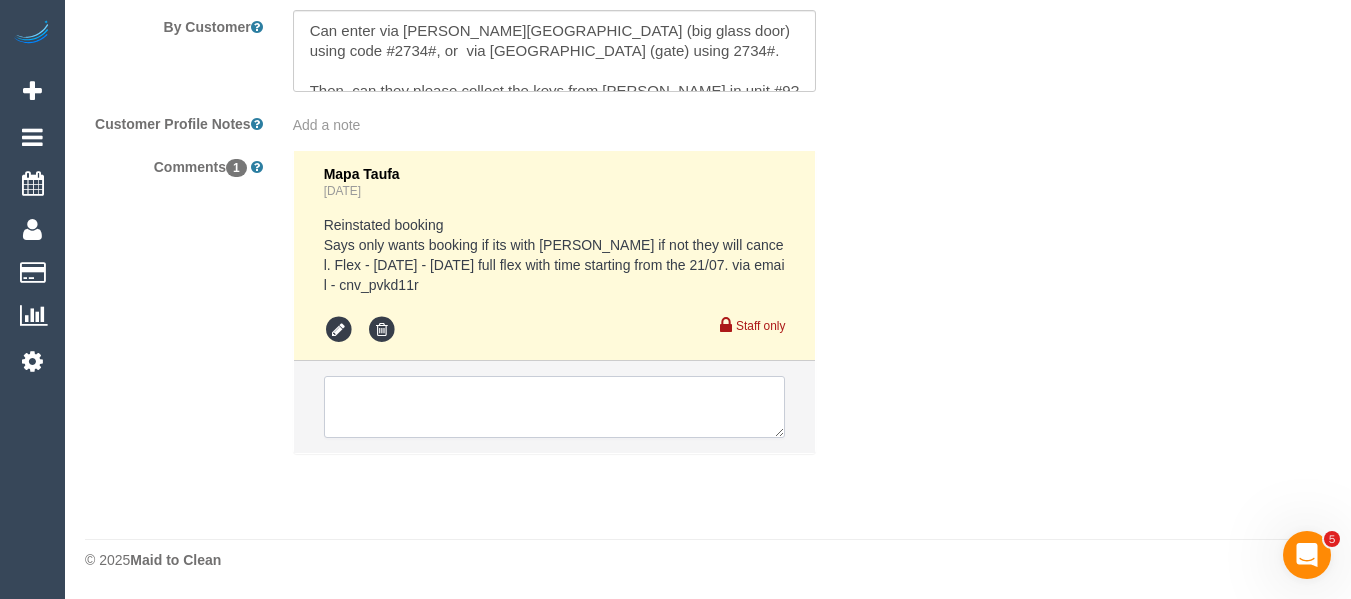 click at bounding box center (555, 407) 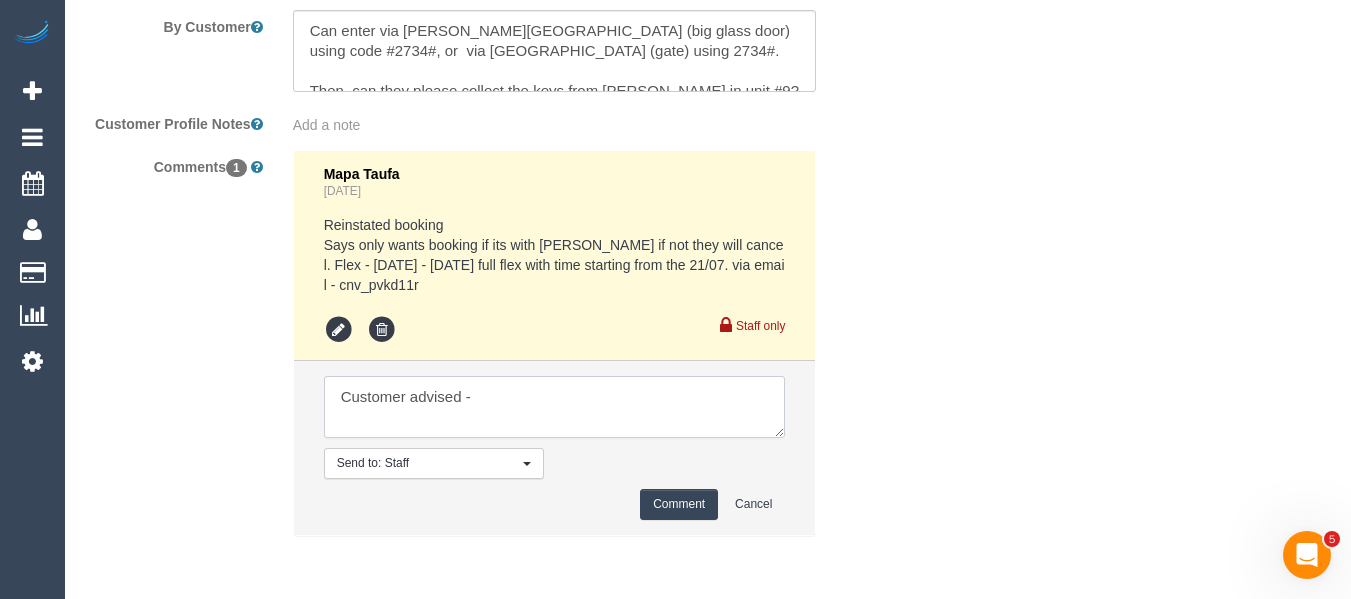 paste on "As it’s ongoing, Andy can keep the key. I spoke to him about it last time & he was happy to do so." 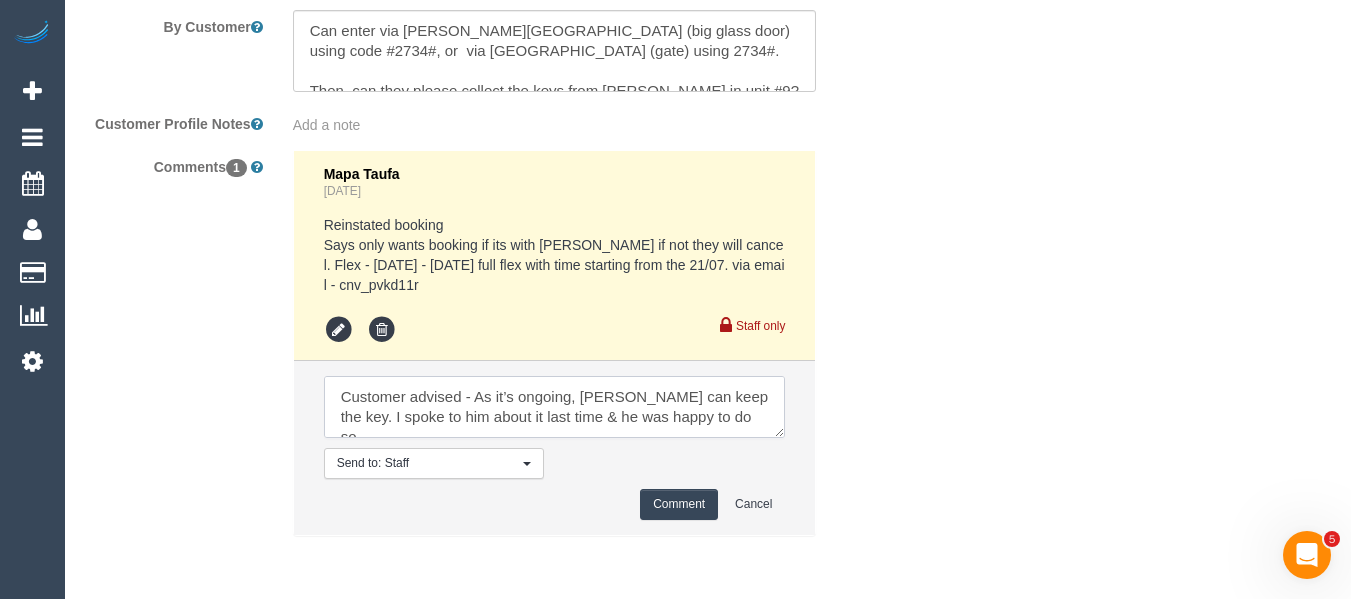 type on "Customer advised - As it’s ongoing, Andy can keep the key. I spoke to him about it last time & he was happy to do so." 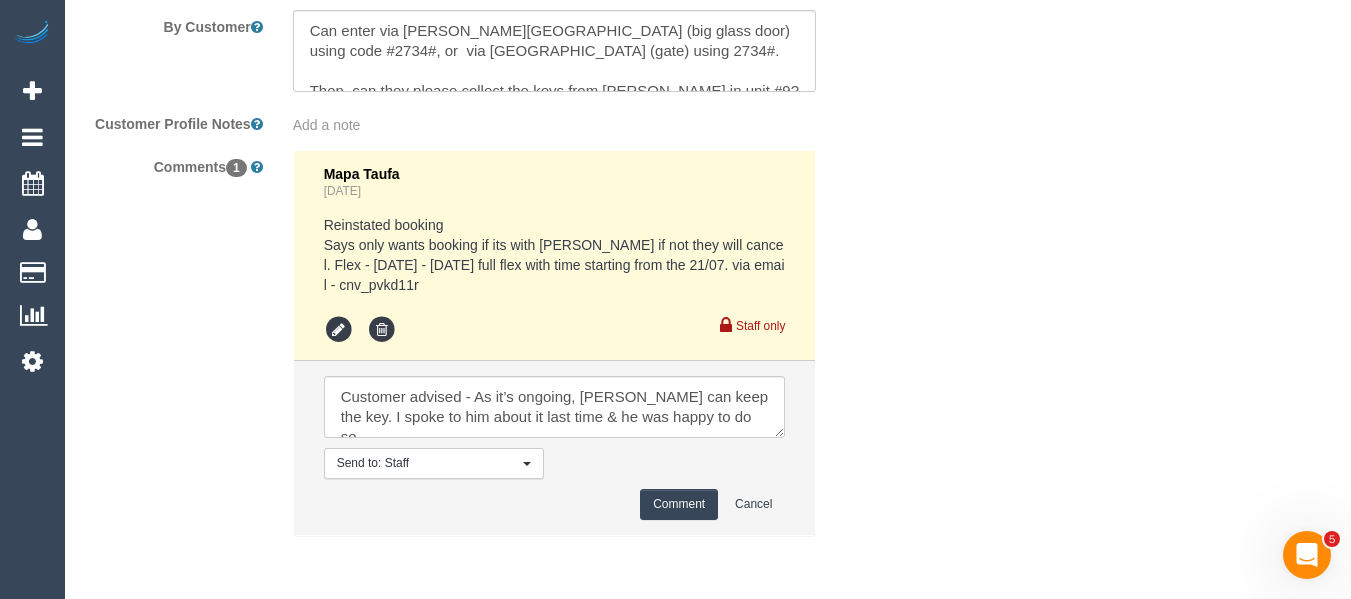 click on "Send to: Staff
Nothing selected
Send to: Staff
Send to: Customer
Send to: Team
Send to: Everyone
Comment
Cancel" at bounding box center [555, 448] 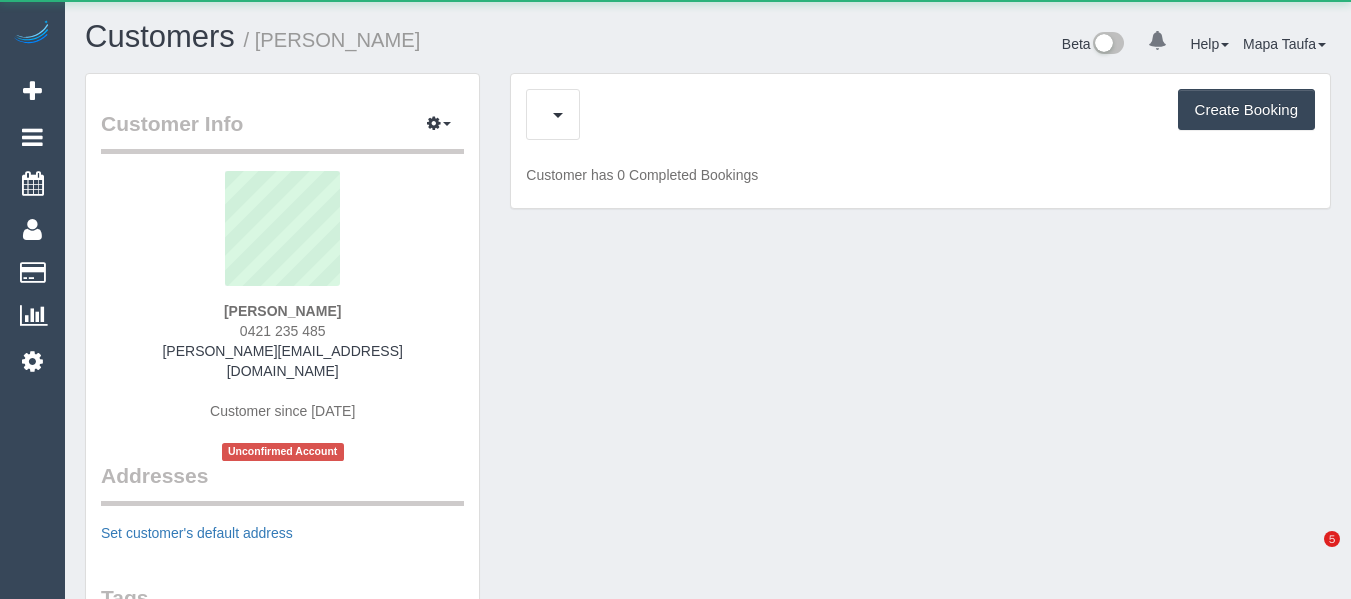 scroll, scrollTop: 0, scrollLeft: 0, axis: both 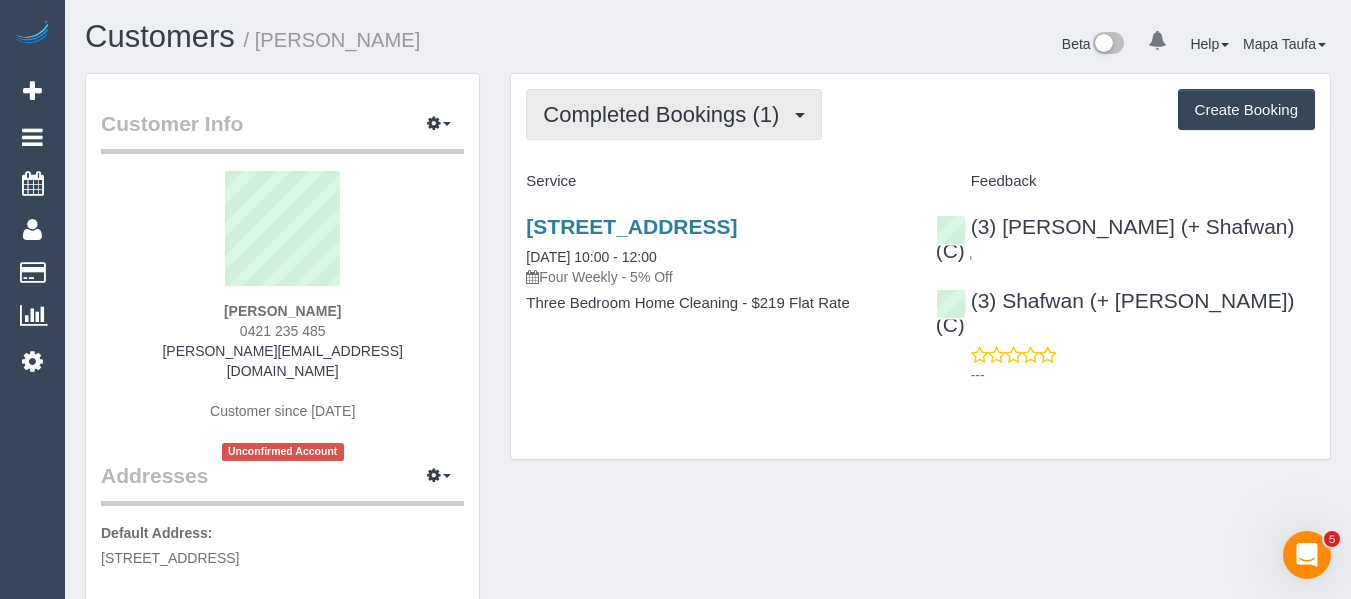 click on "Completed Bookings (1)" at bounding box center (666, 114) 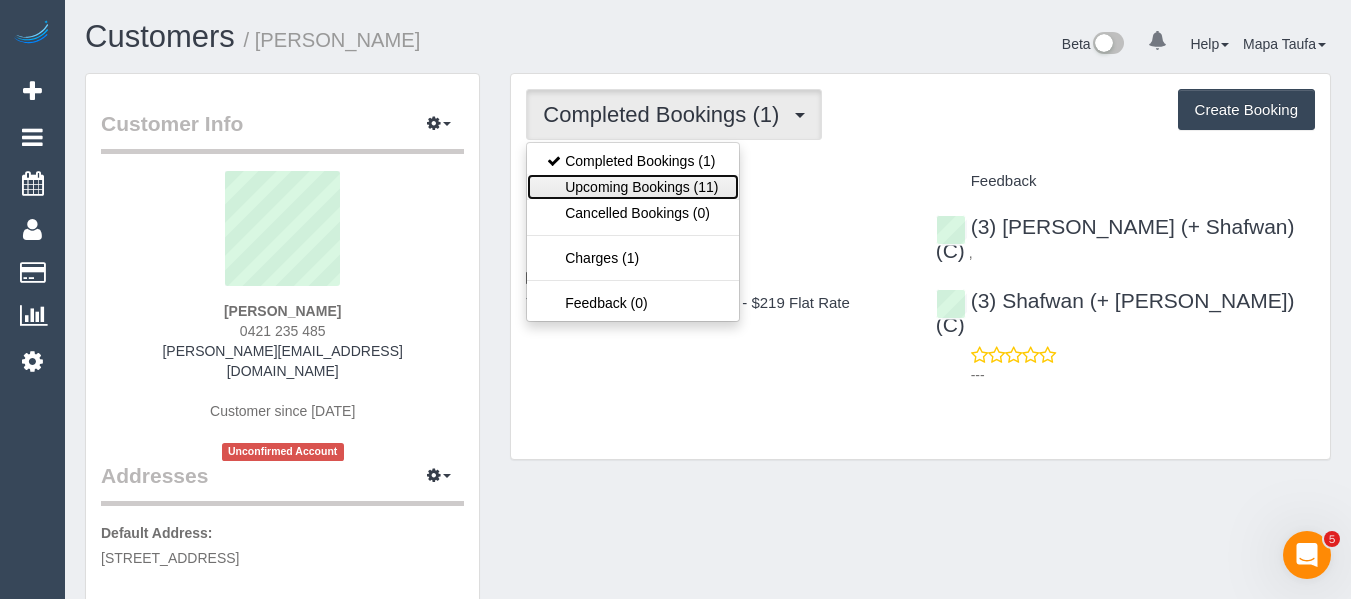 click on "Upcoming Bookings (11)" at bounding box center [632, 187] 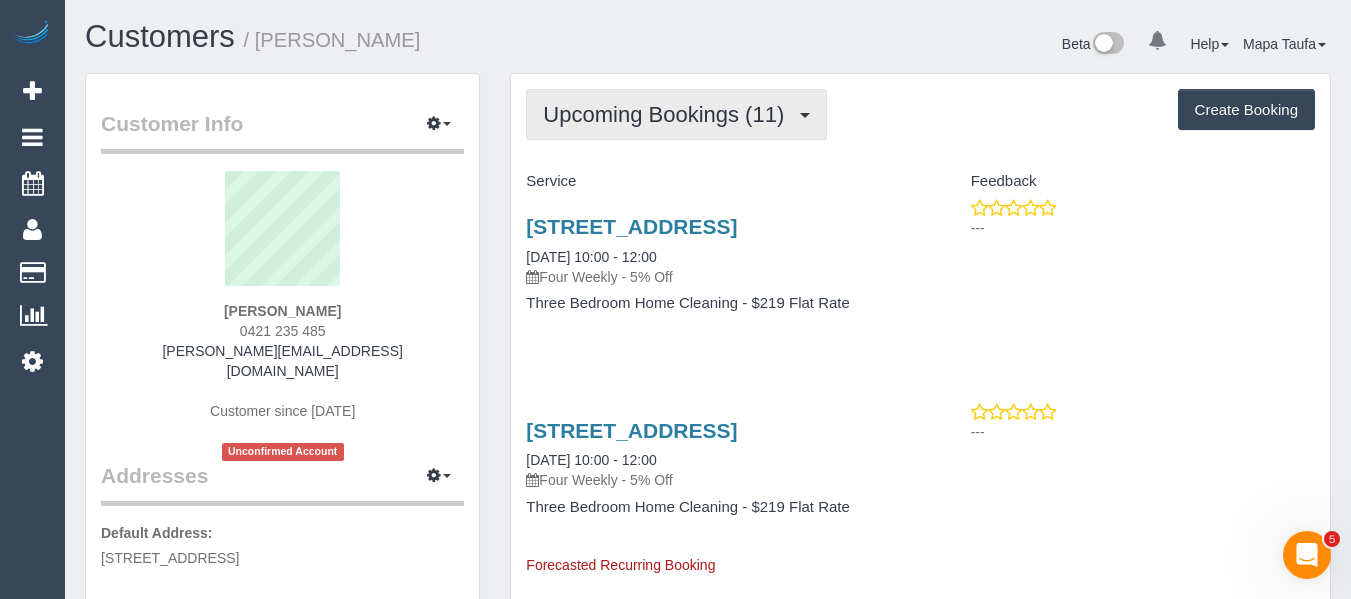 click on "Upcoming Bookings (11)" at bounding box center (668, 114) 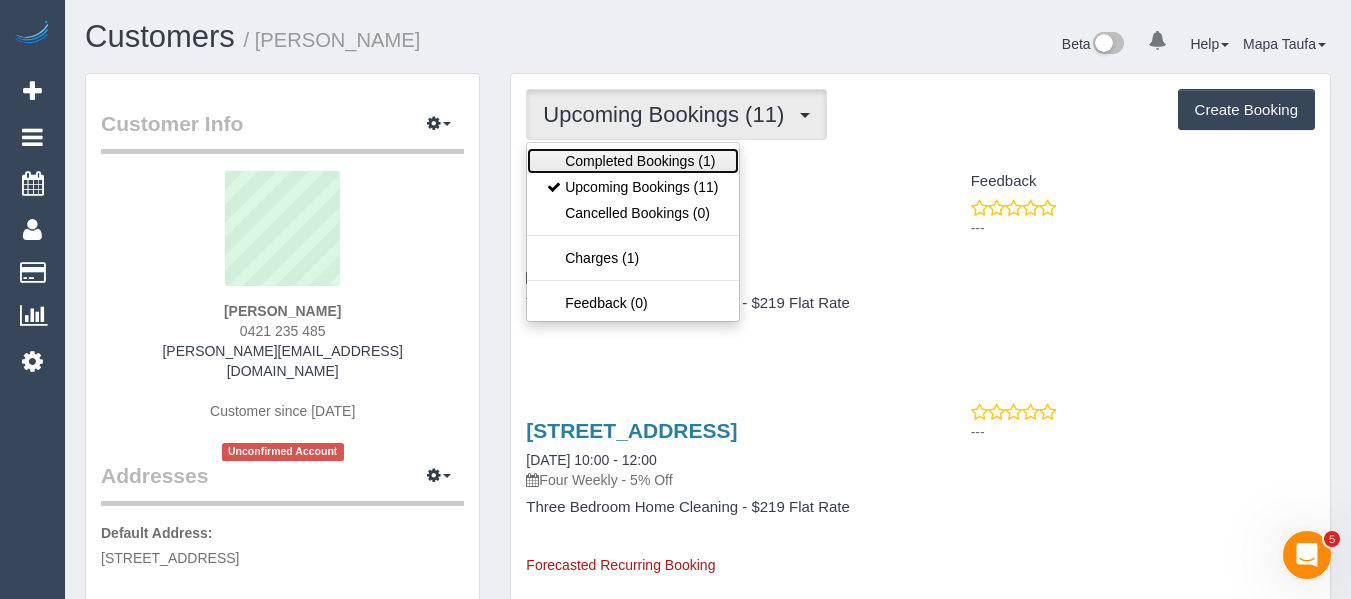 click on "Completed Bookings (1)" at bounding box center (632, 161) 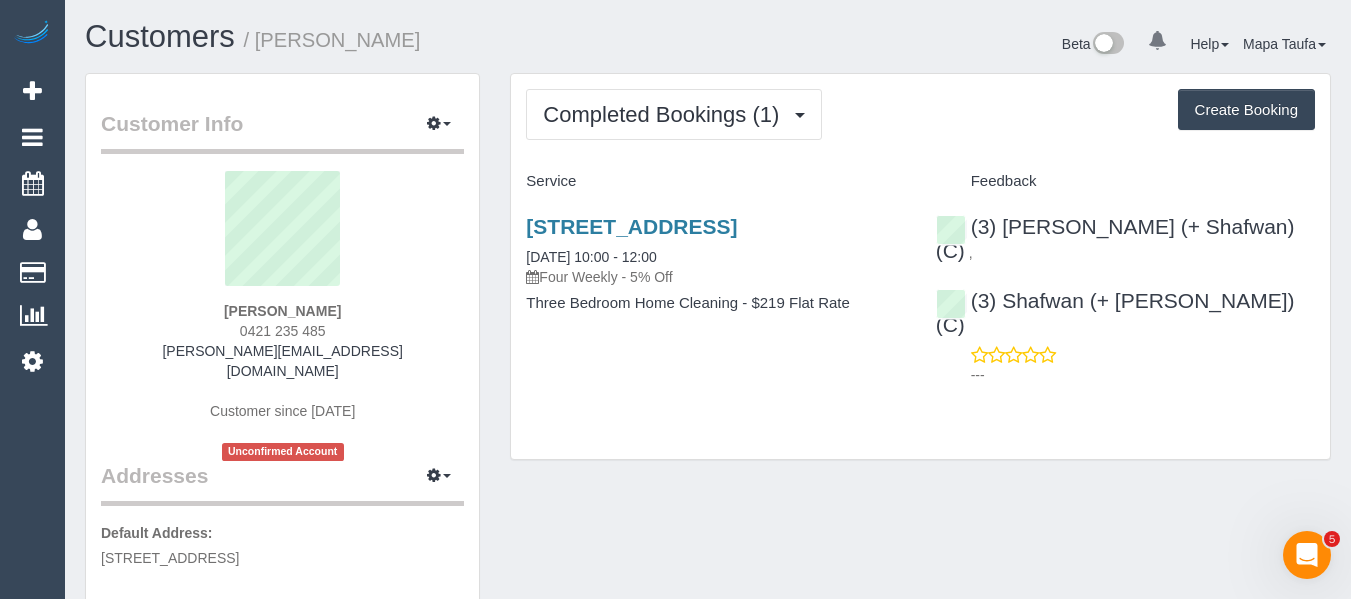 click on "Customer Info
Edit Contact Info
Send Message
Email Preferences
Special Sales Tax
View Changes
Send Confirm Account email
Block this Customer
Archive Account
Delete Account
[PERSON_NAME]" at bounding box center [708, 780] 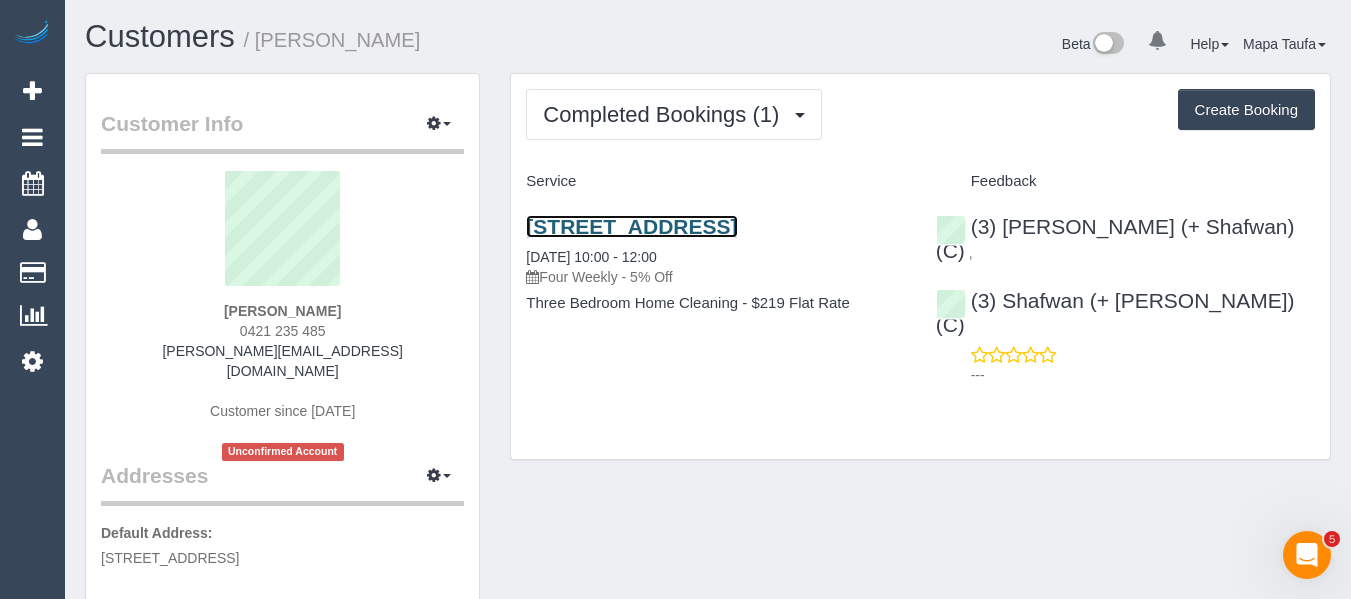 click on "[STREET_ADDRESS]" at bounding box center (631, 226) 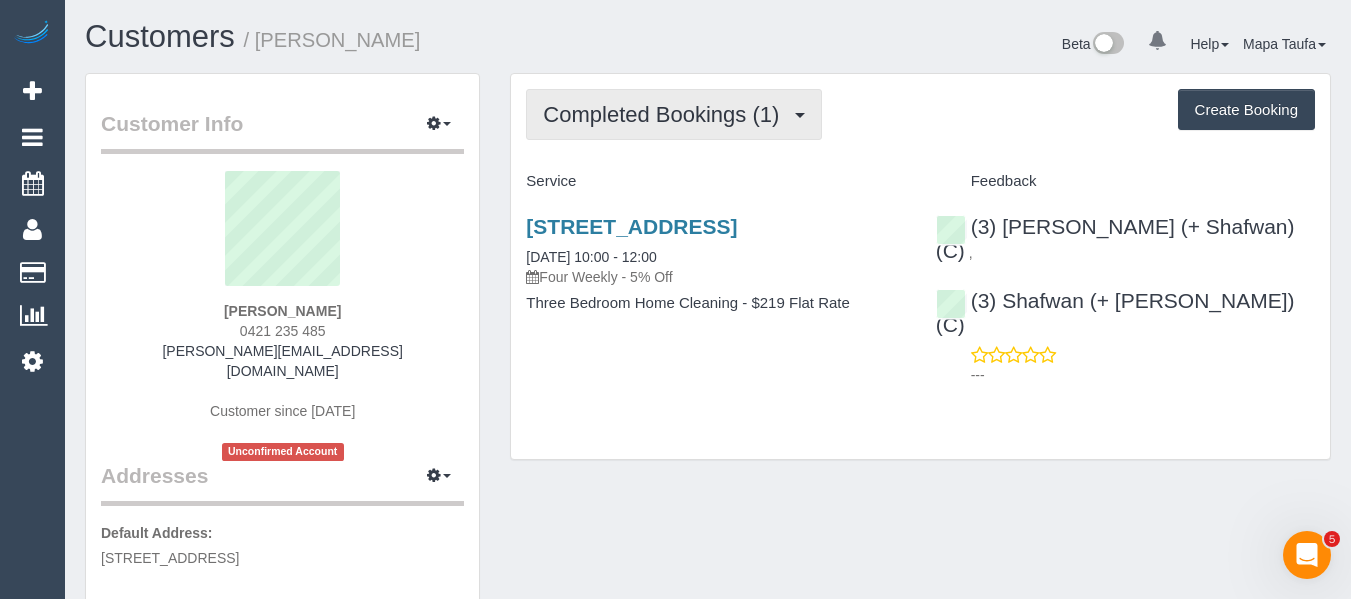 click on "Completed Bookings (1)" at bounding box center [666, 114] 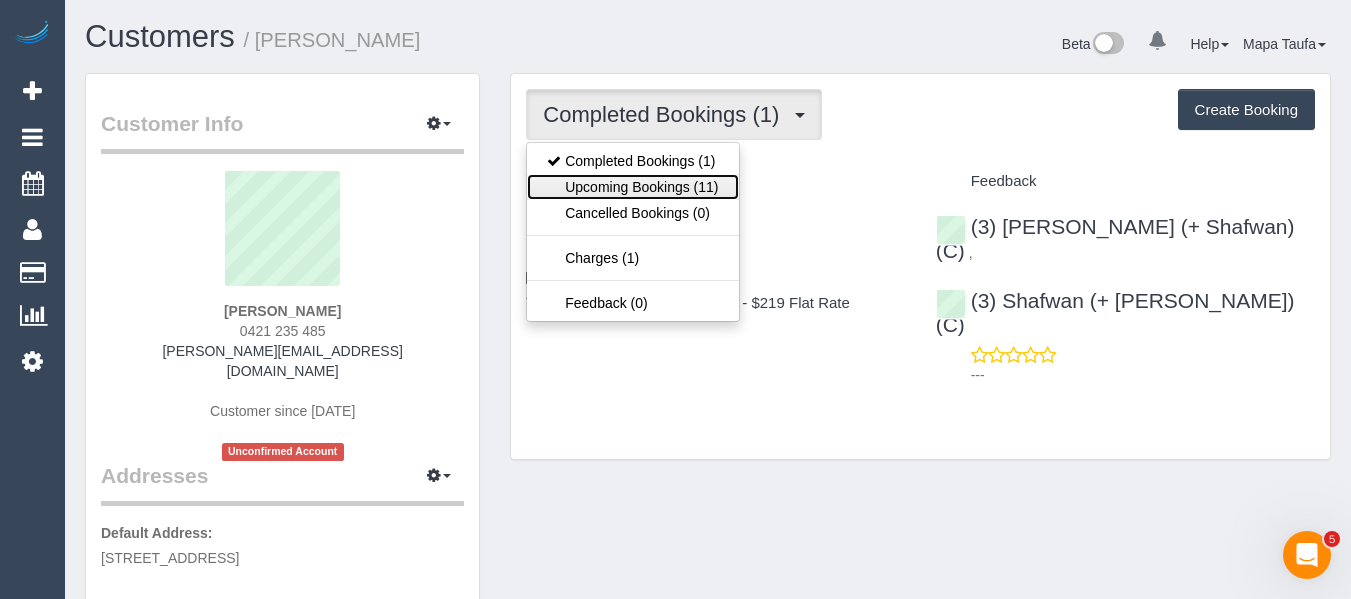 click on "Upcoming Bookings (11)" at bounding box center (632, 187) 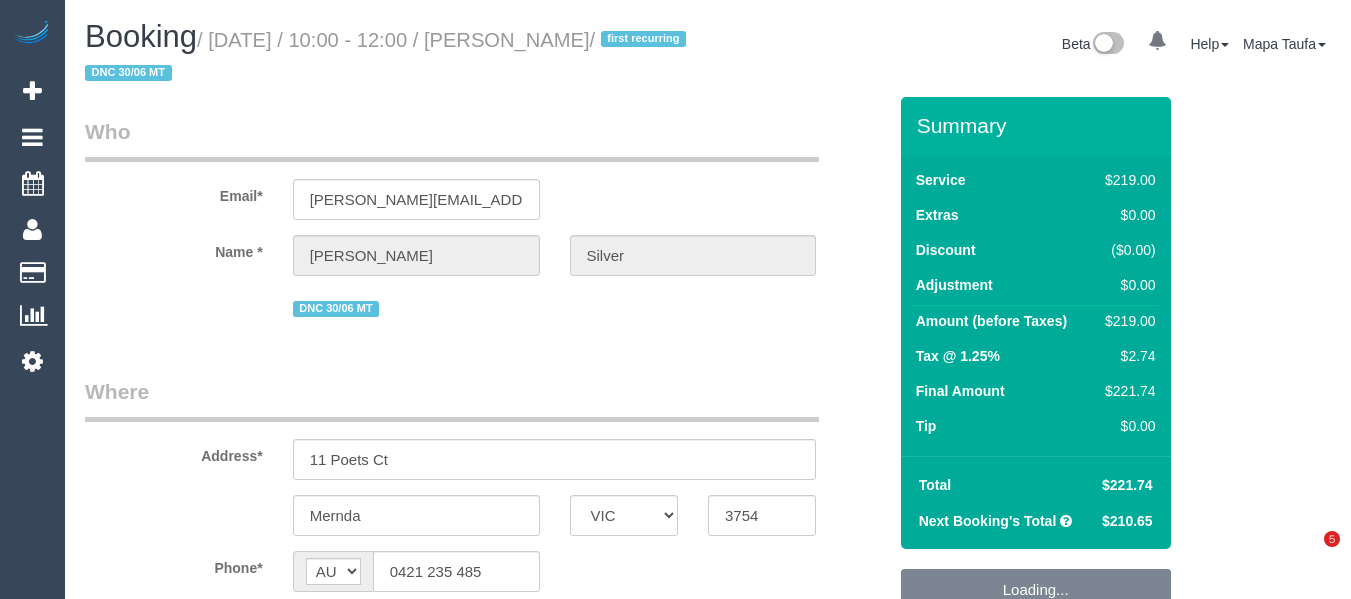 select on "VIC" 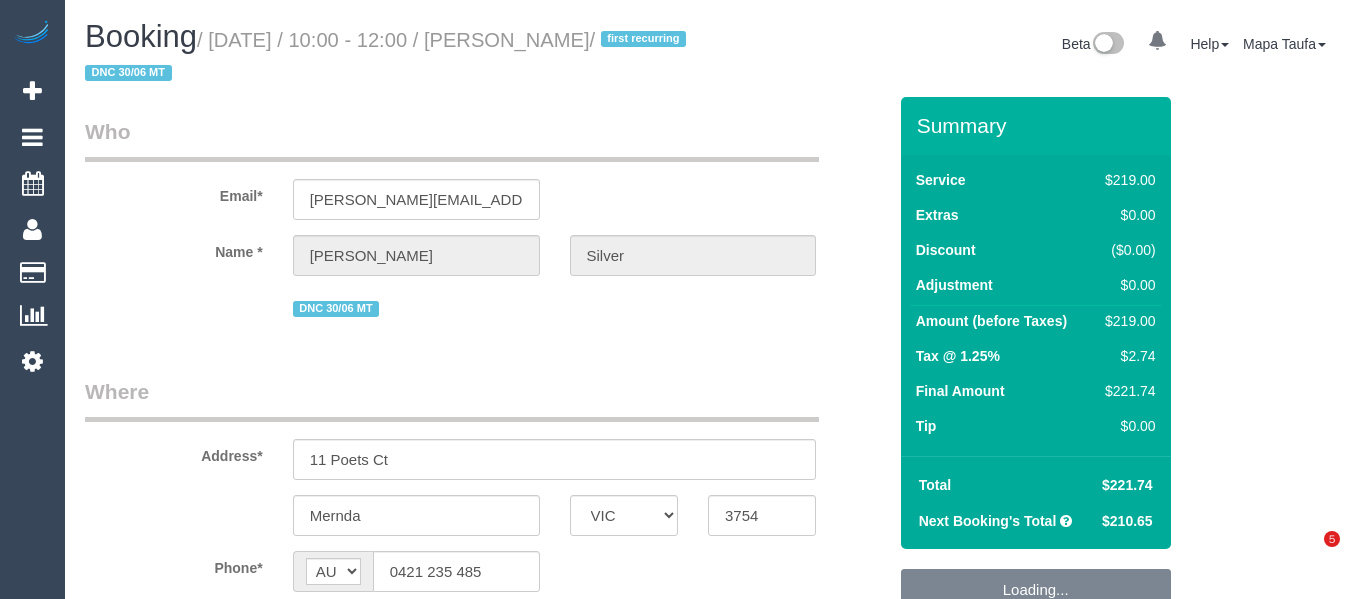 scroll, scrollTop: 65, scrollLeft: 0, axis: vertical 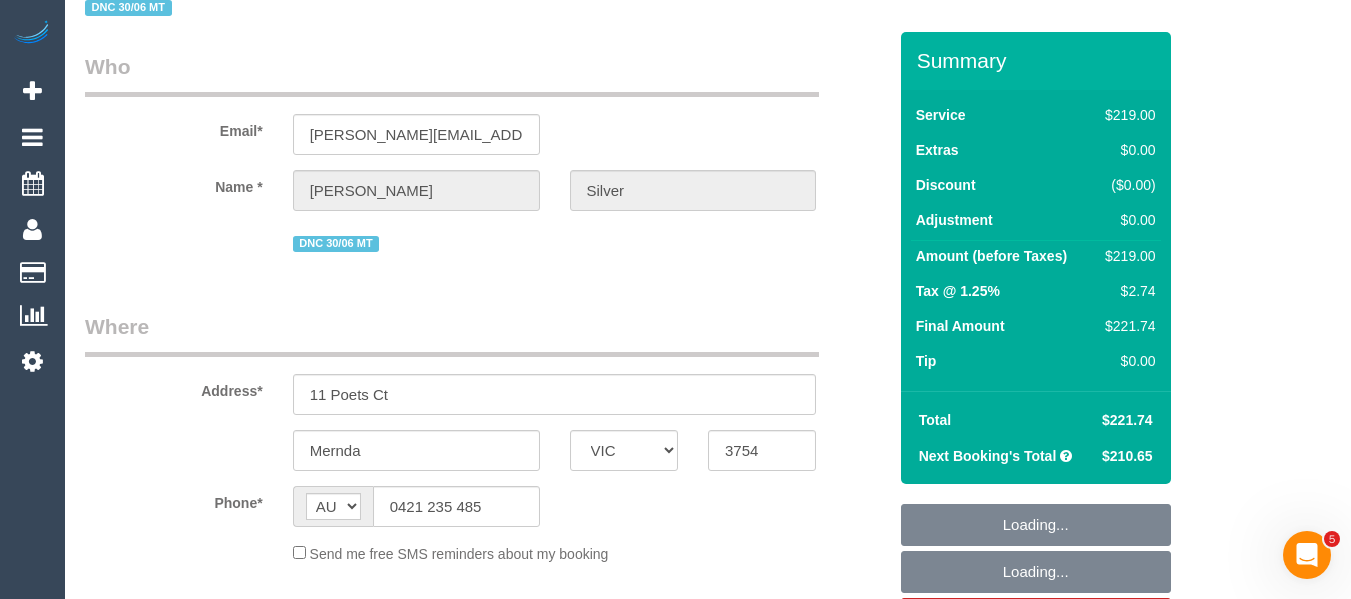 select on "string:stripe-pm_1RbwZC2GScqysDRVQut5XukB" 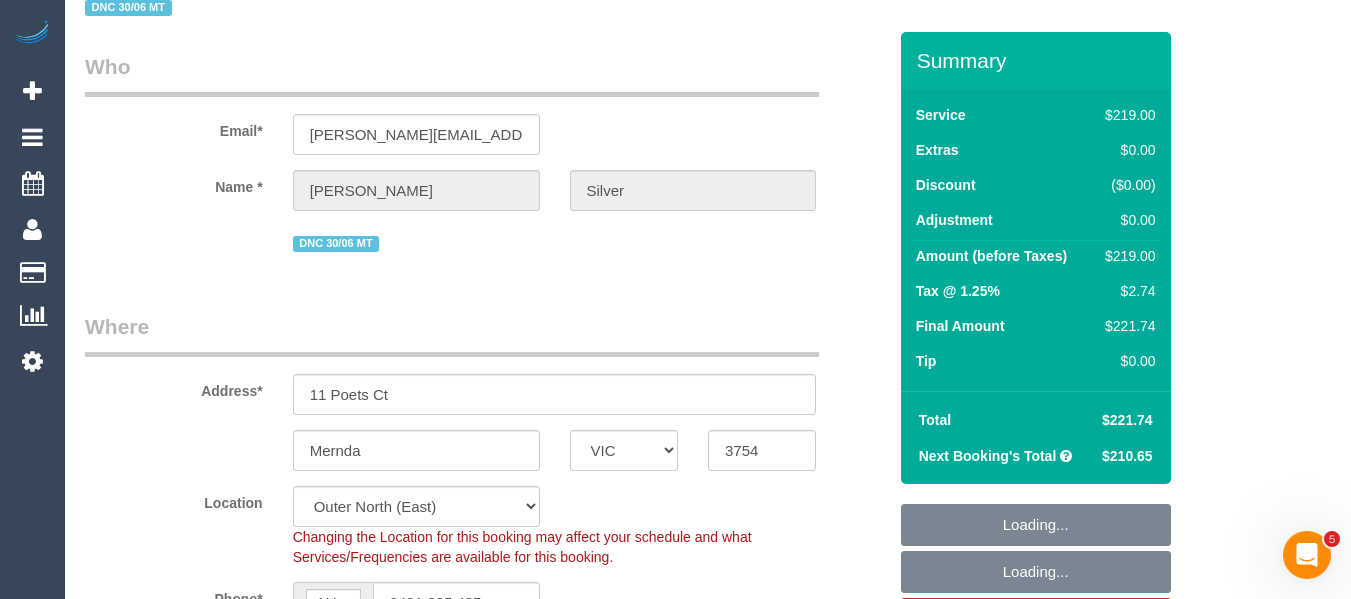 scroll, scrollTop: 33, scrollLeft: 0, axis: vertical 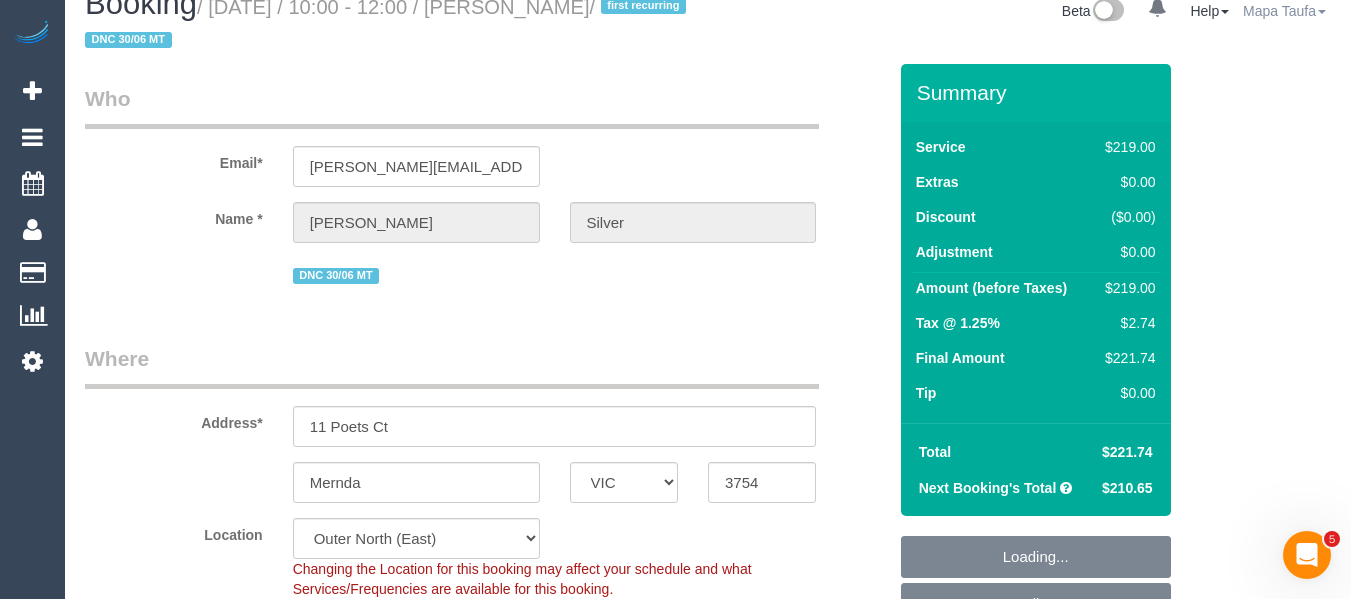 select on "object:1256" 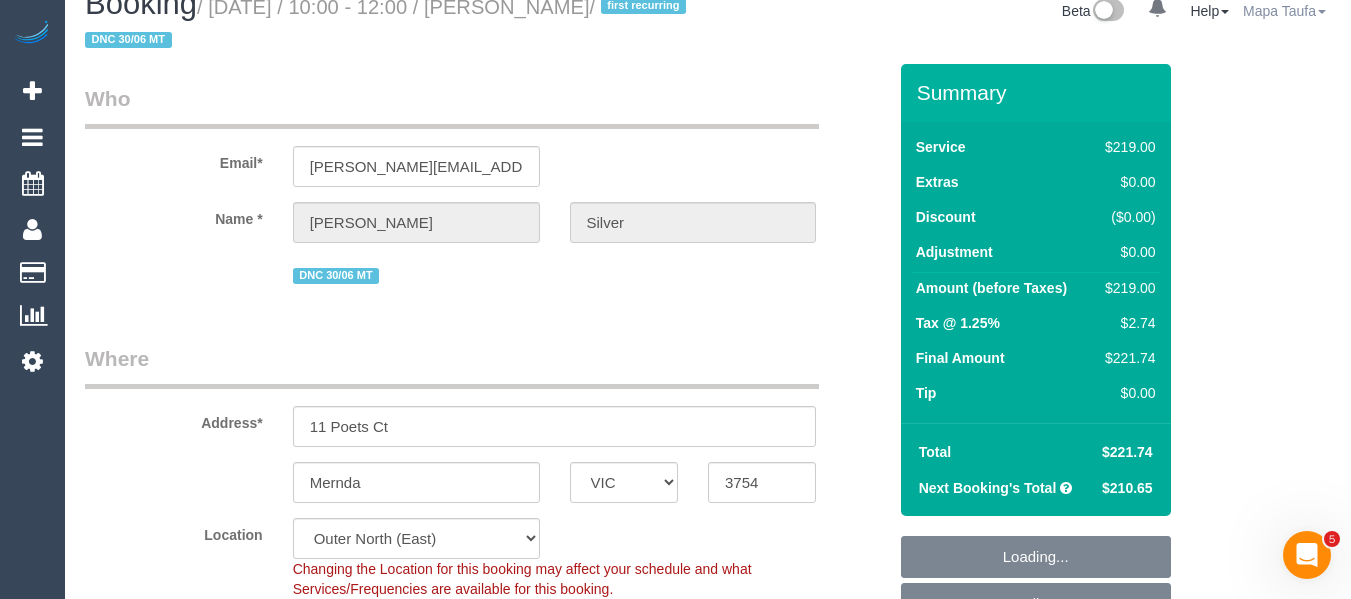 select on "number:29" 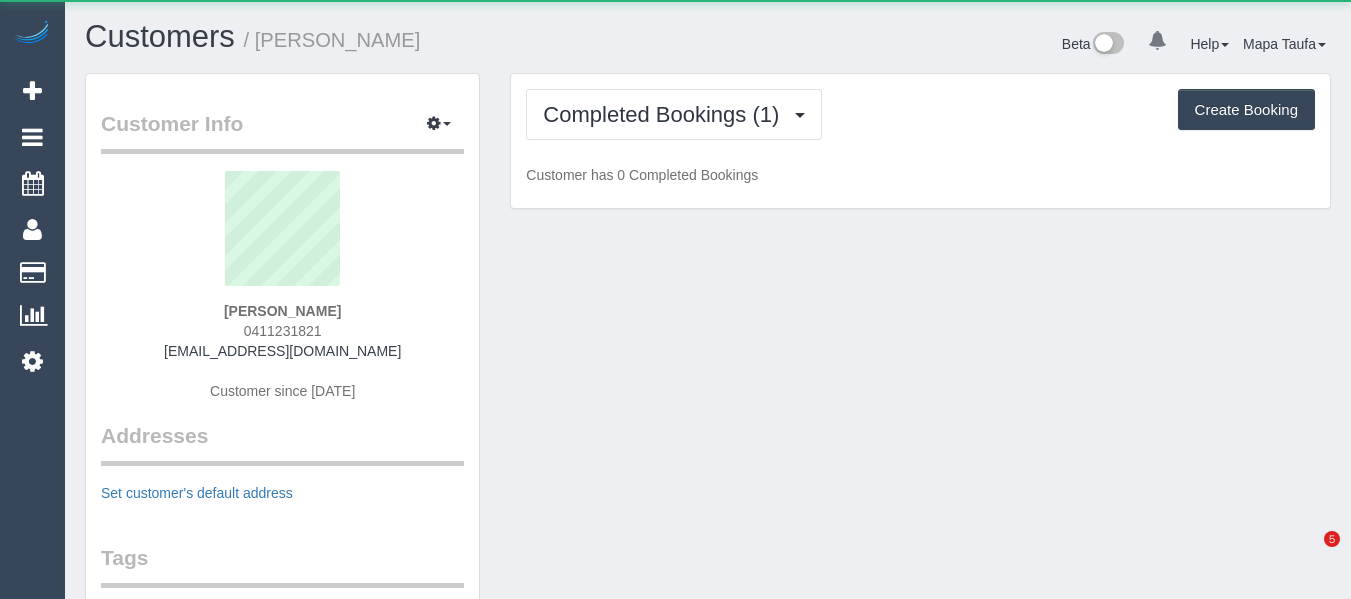 scroll, scrollTop: 0, scrollLeft: 0, axis: both 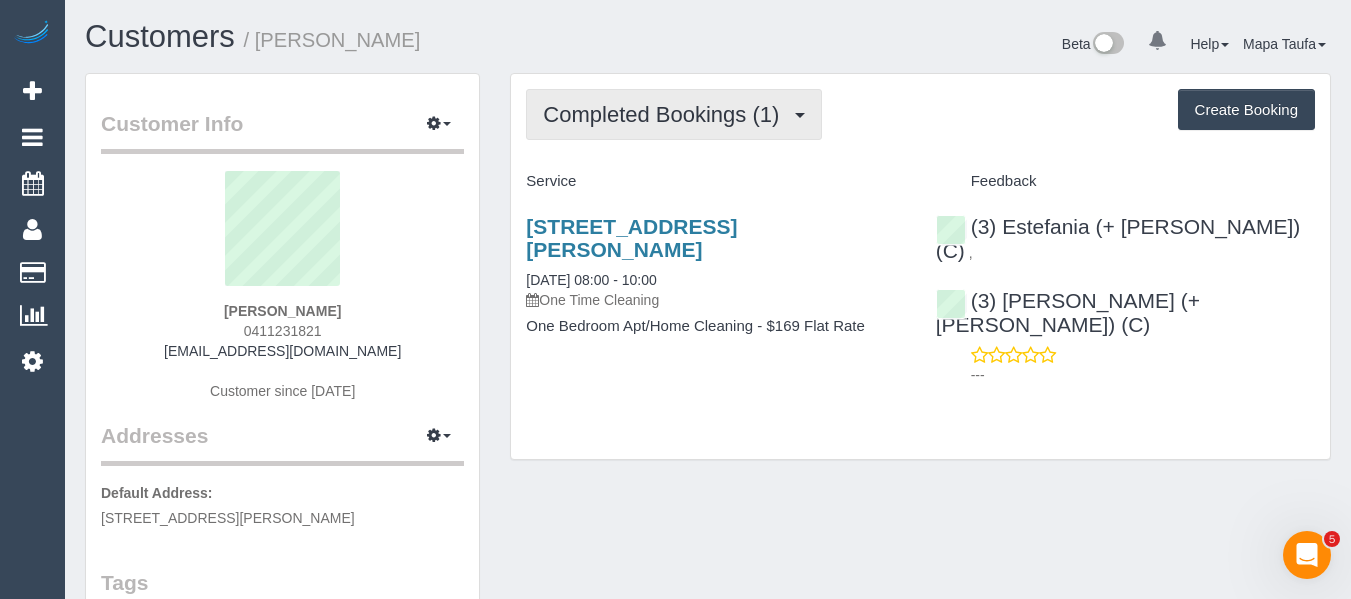click on "Completed Bookings (1)" at bounding box center [666, 114] 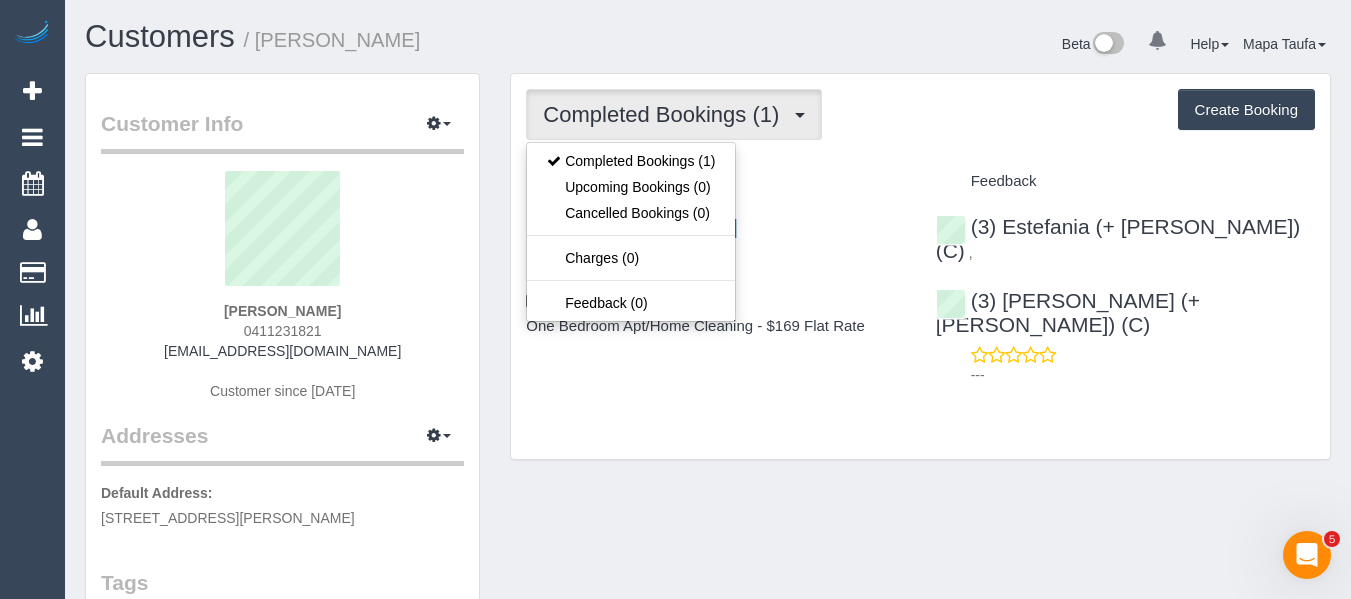 click on "Service" at bounding box center [715, 181] 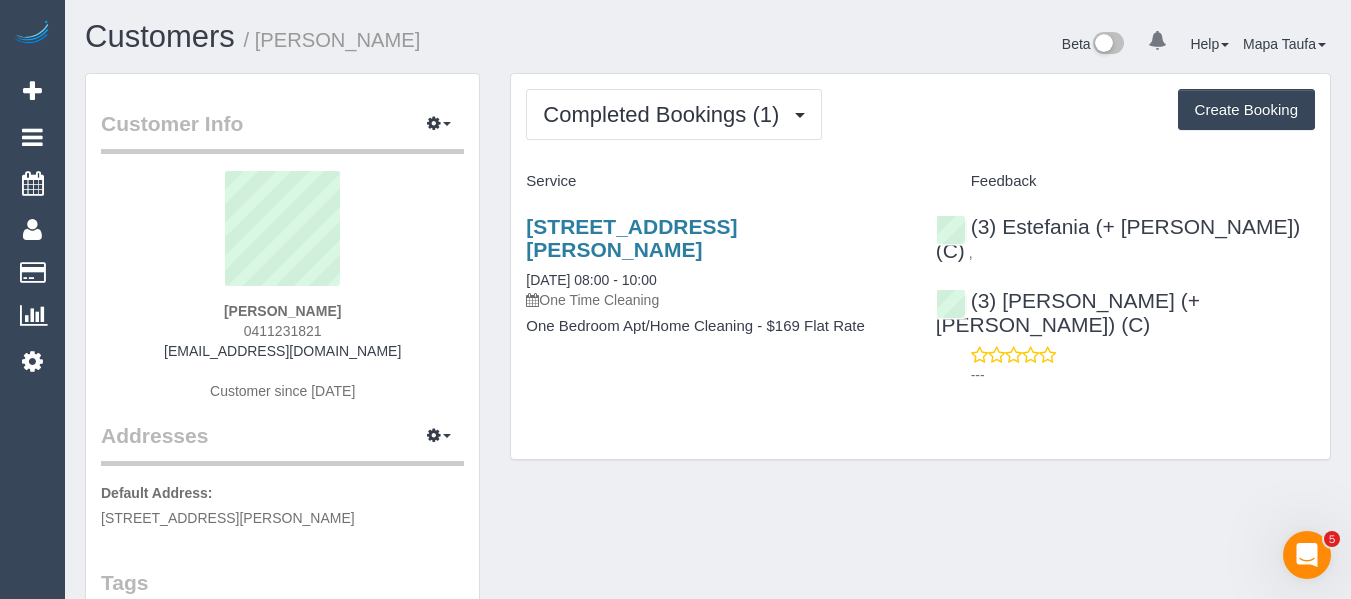 click on "Completed Bookings (1)
Completed Bookings (1)
Upcoming Bookings (0)
Cancelled Bookings (0)
Charges (0)
Feedback (0)
Create Booking
Service
Feedback" at bounding box center [920, 266] 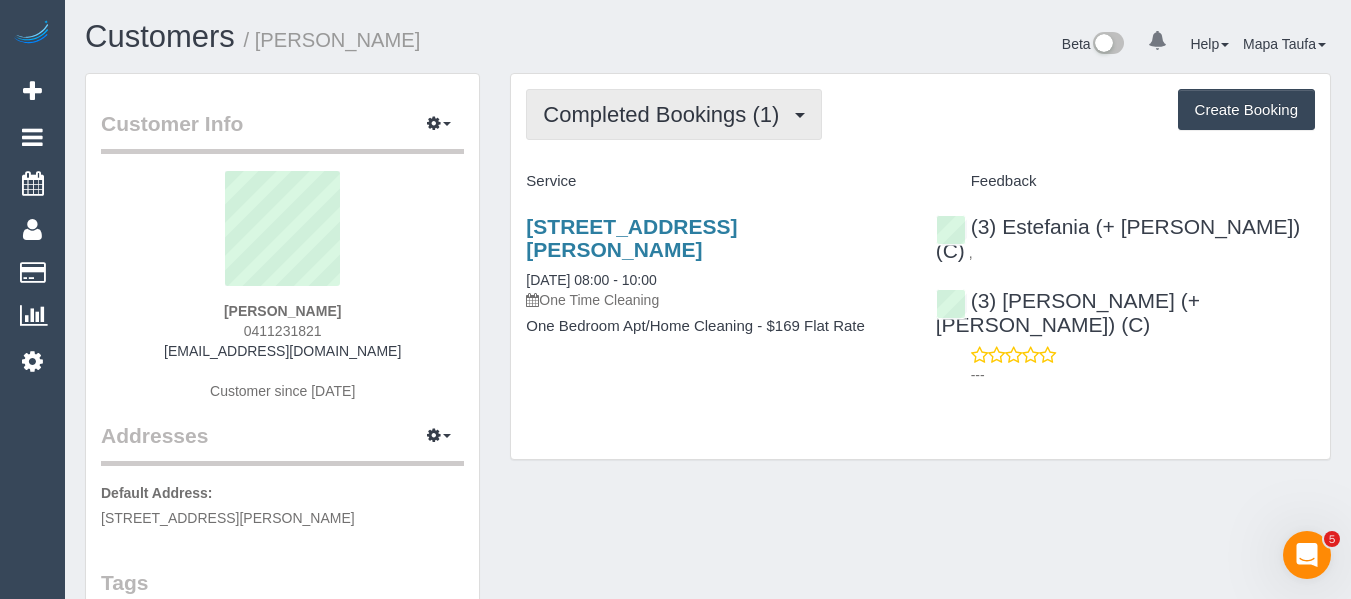 drag, startPoint x: 582, startPoint y: 104, endPoint x: 582, endPoint y: 116, distance: 12 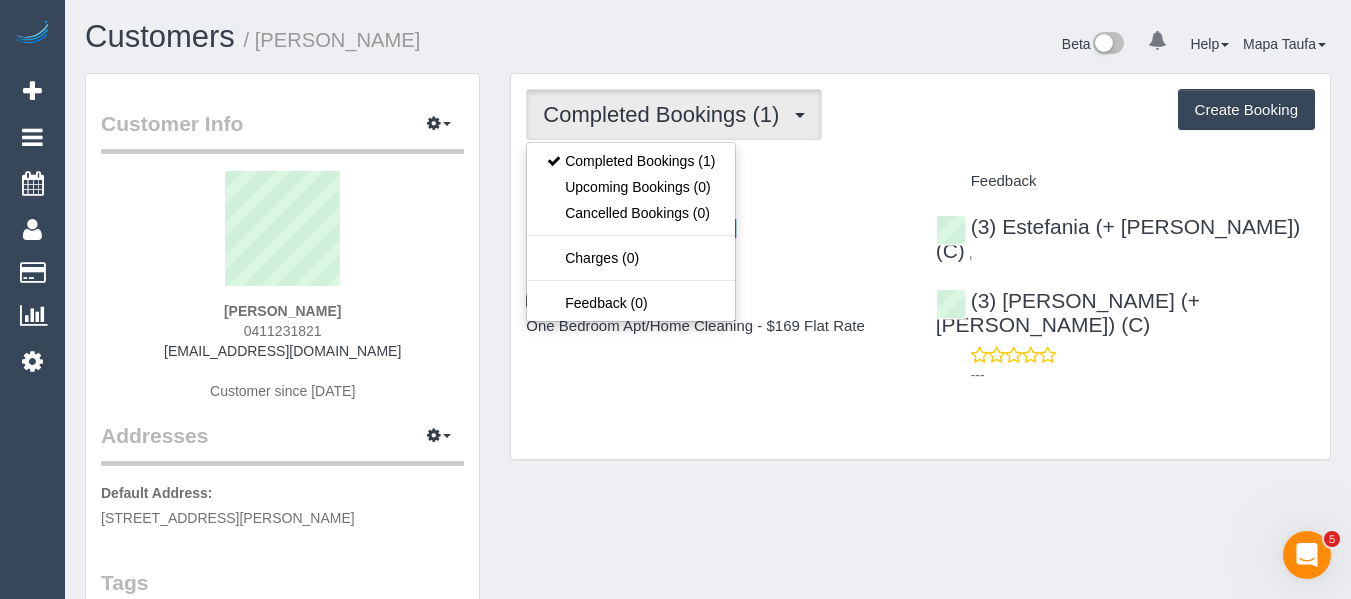 click on "Service" at bounding box center [715, 181] 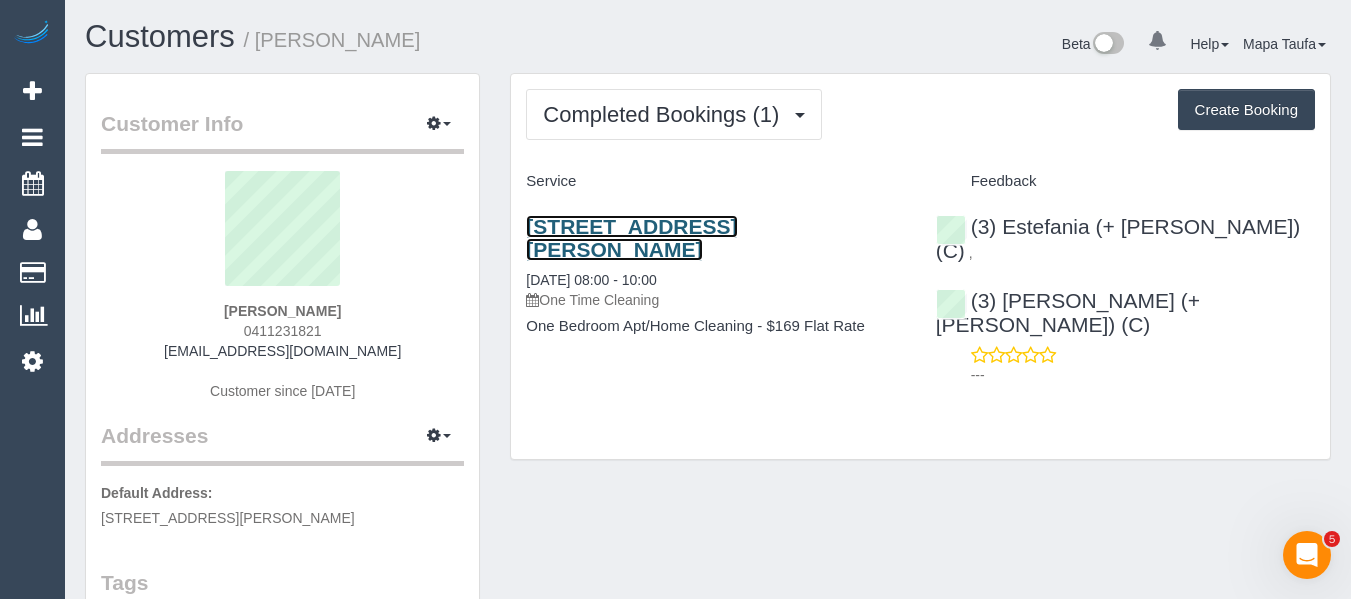 click on "33 Clarke Street, 602, Southbank, VIC 3006" at bounding box center [631, 238] 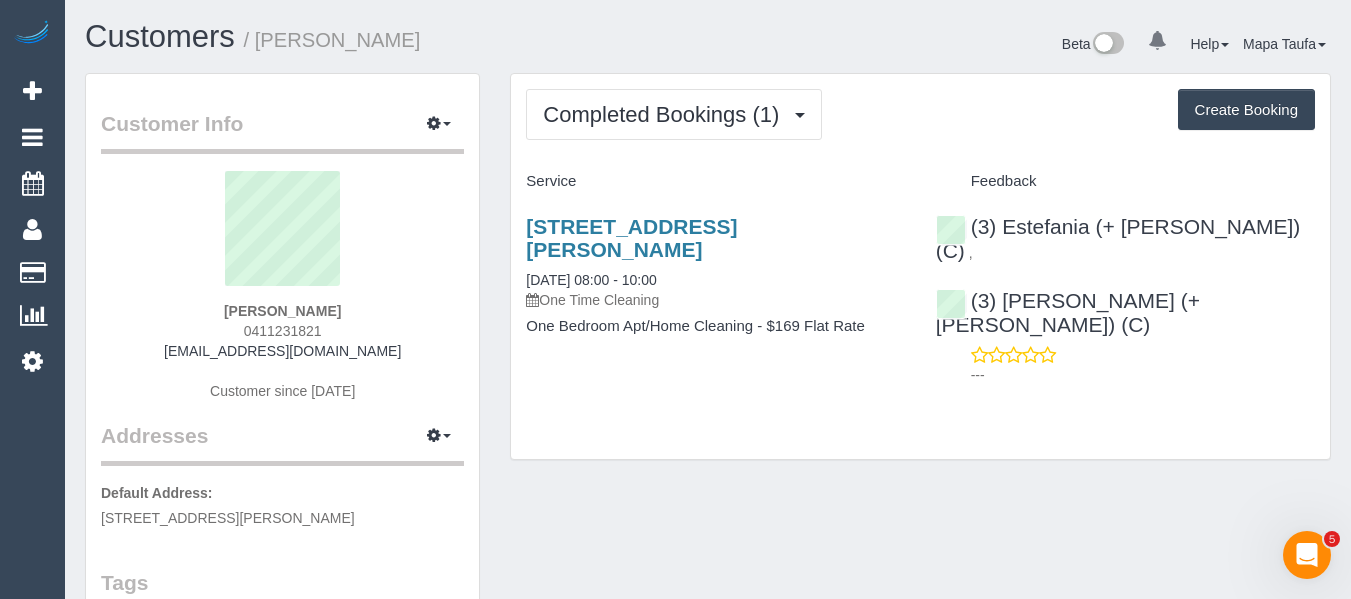 drag, startPoint x: 289, startPoint y: 311, endPoint x: 168, endPoint y: 315, distance: 121.0661 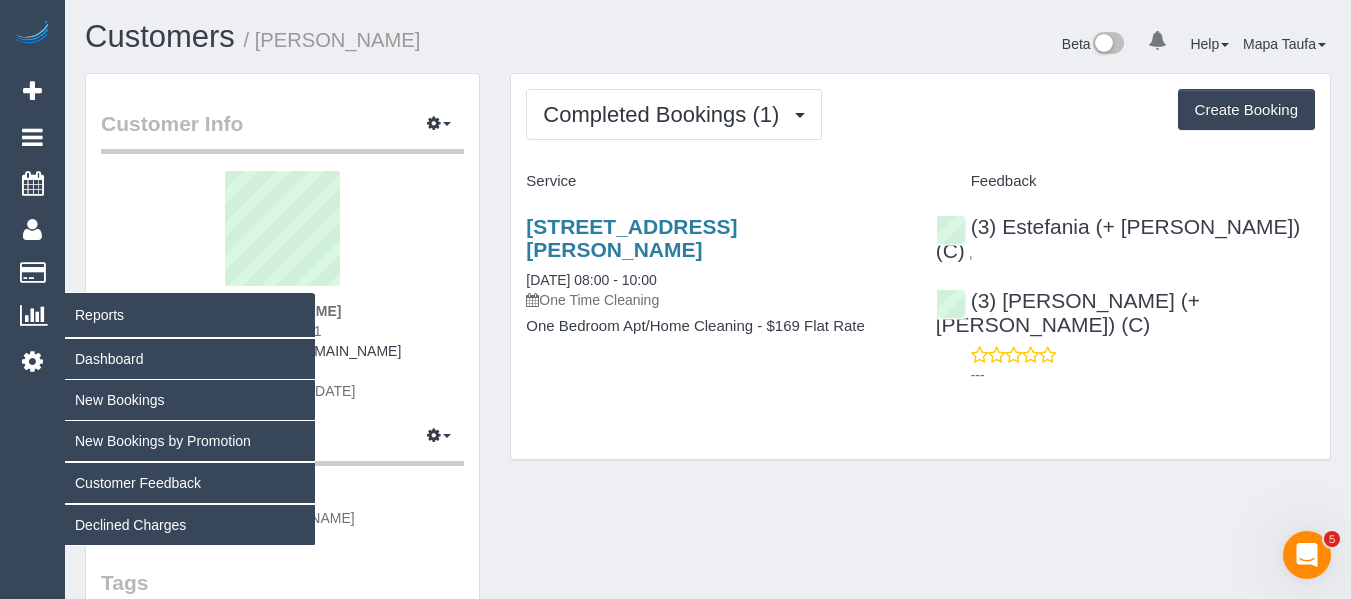 copy on "Timothy Ng" 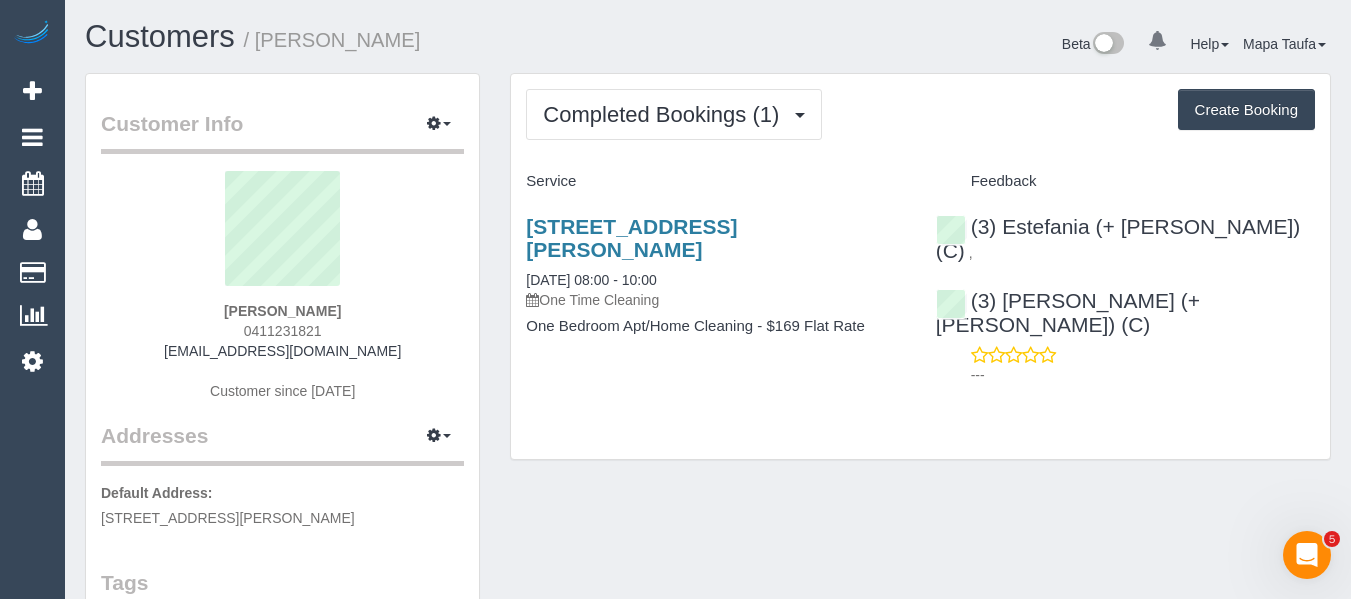drag, startPoint x: 523, startPoint y: 242, endPoint x: 465, endPoint y: 261, distance: 61.03278 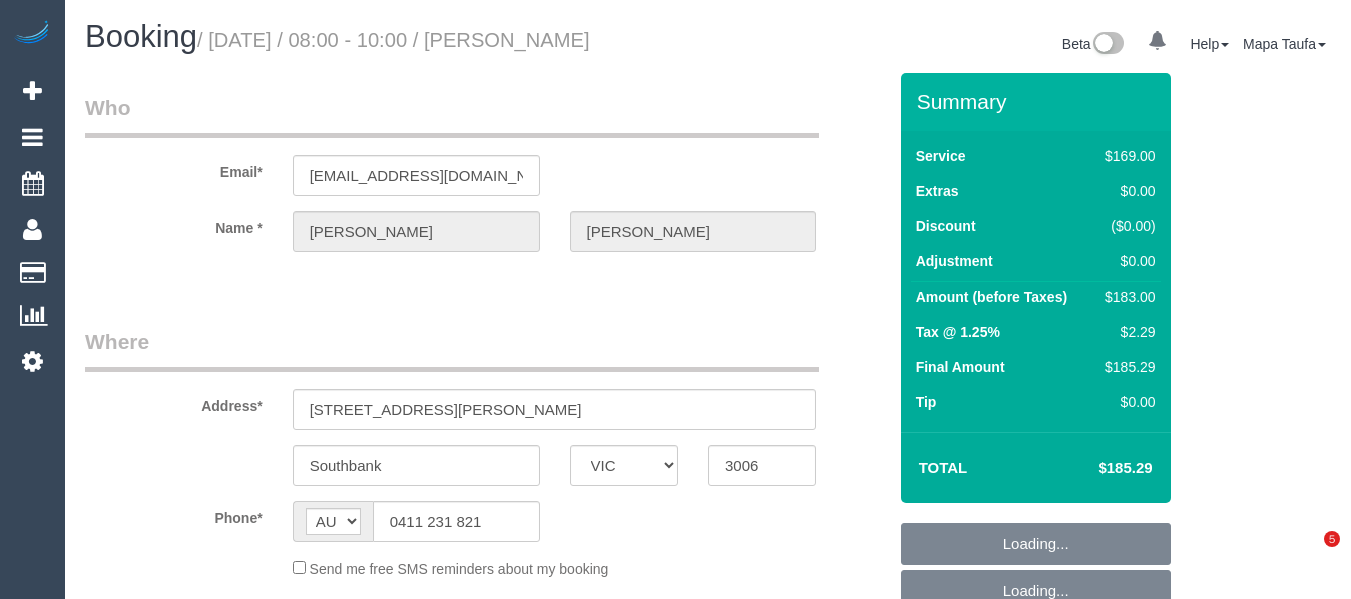 select on "VIC" 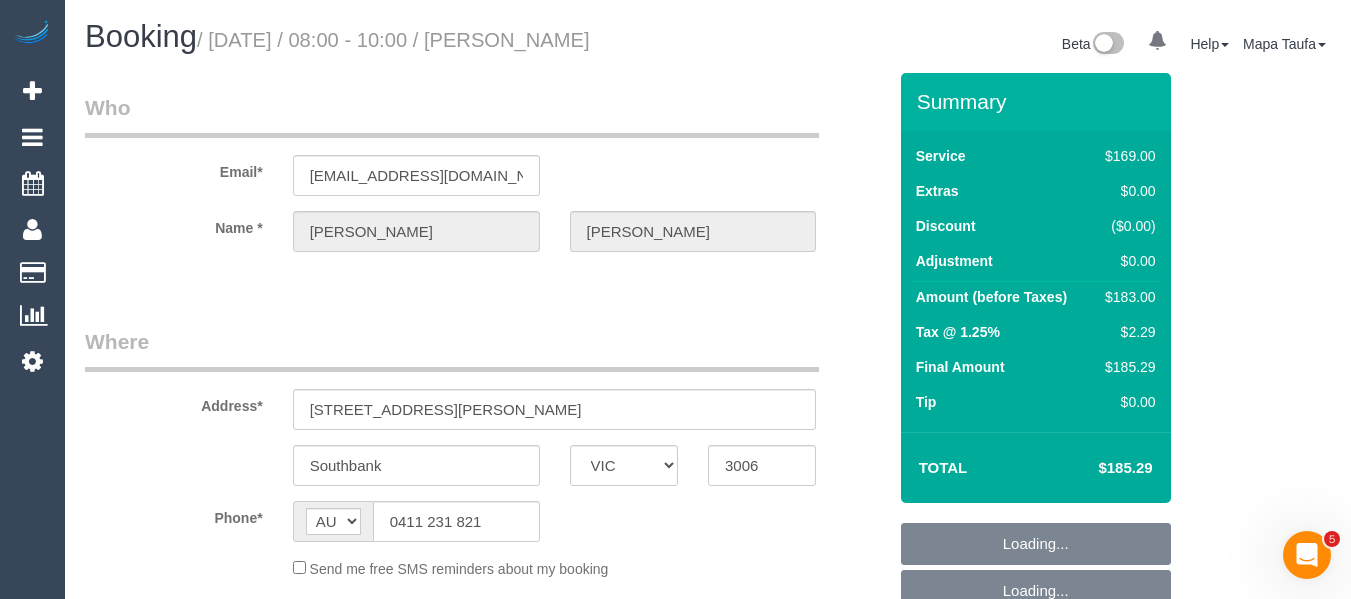 scroll, scrollTop: 0, scrollLeft: 0, axis: both 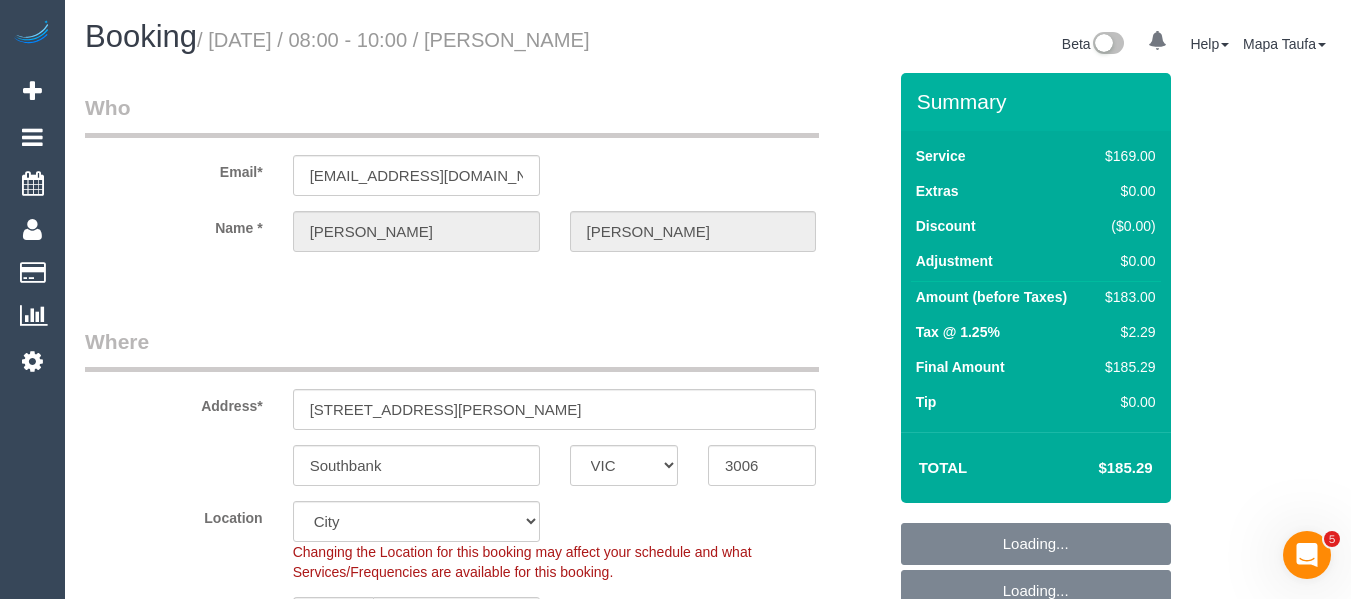 select on "object:689" 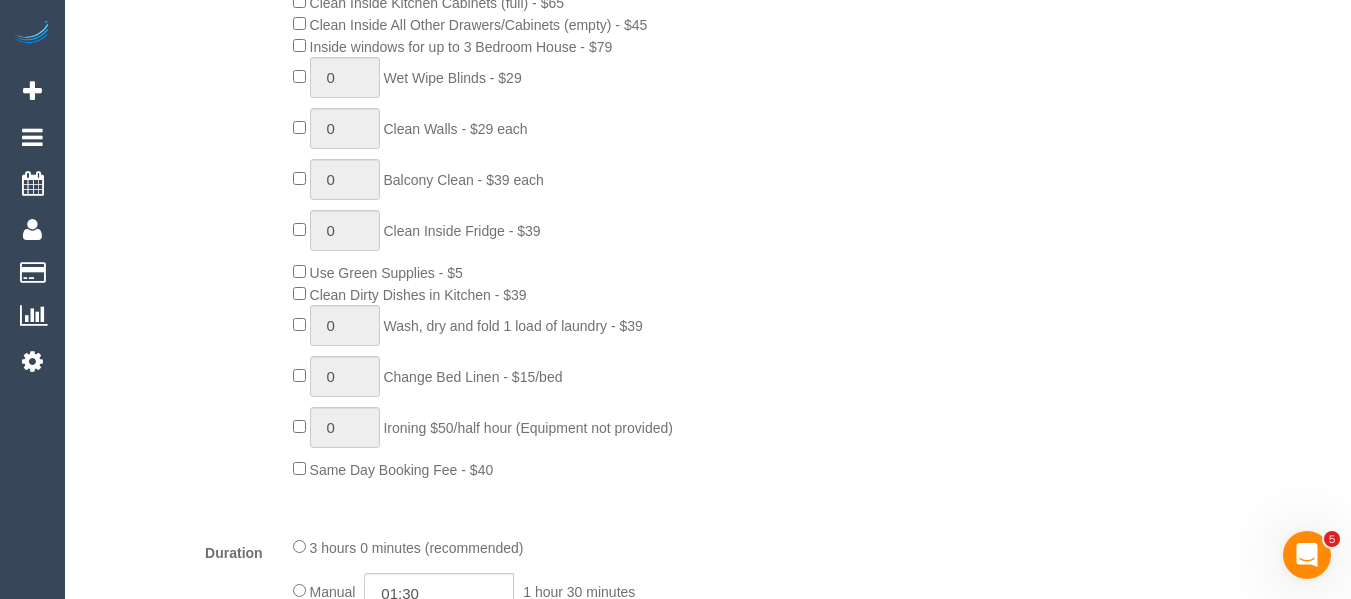 scroll, scrollTop: 1204, scrollLeft: 0, axis: vertical 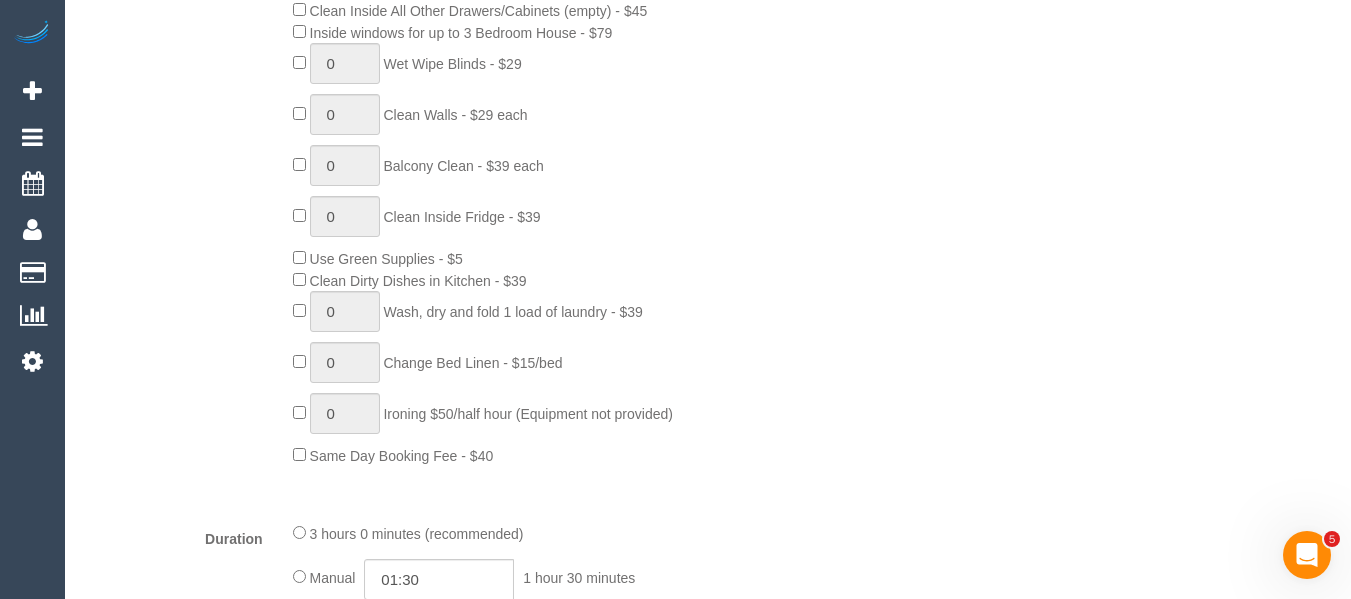drag, startPoint x: 577, startPoint y: 219, endPoint x: 395, endPoint y: 213, distance: 182.09888 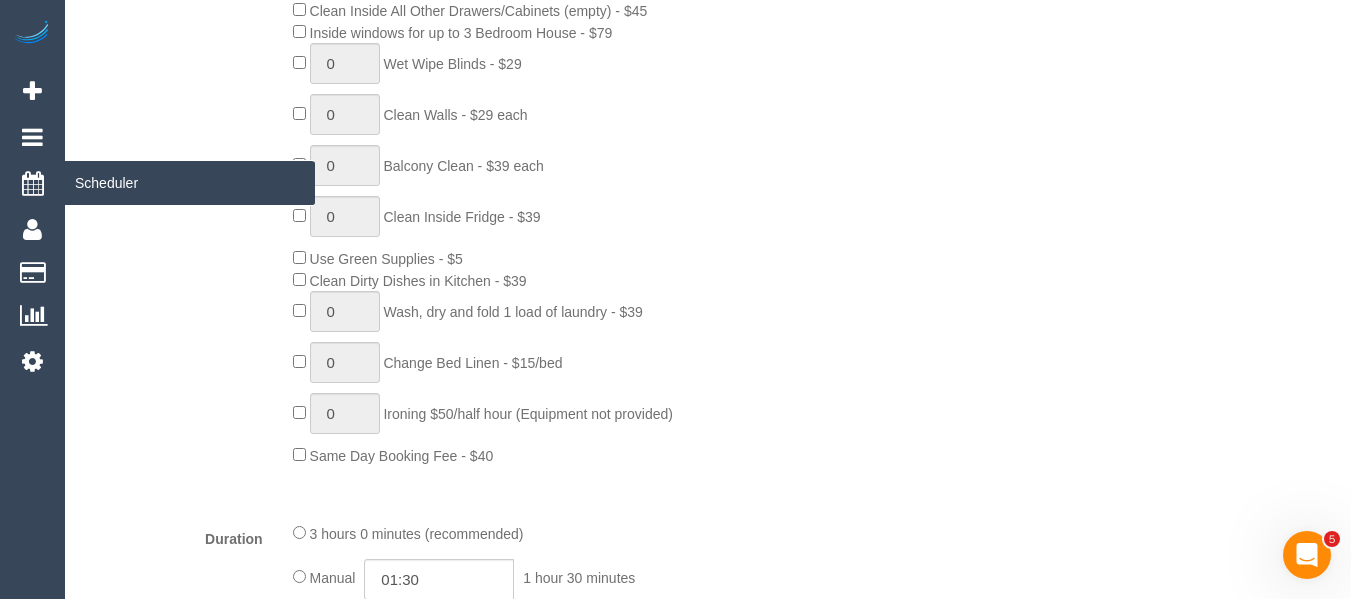 copy on "Clean Inside Fridge  - $39" 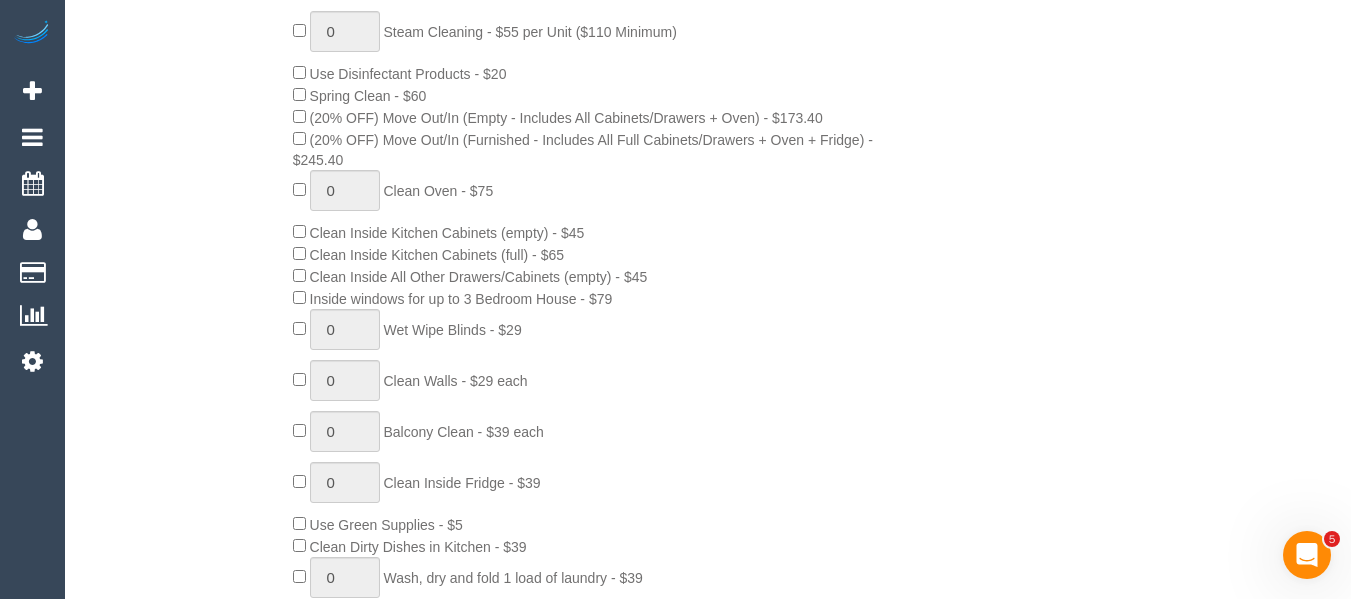 scroll, scrollTop: 904, scrollLeft: 0, axis: vertical 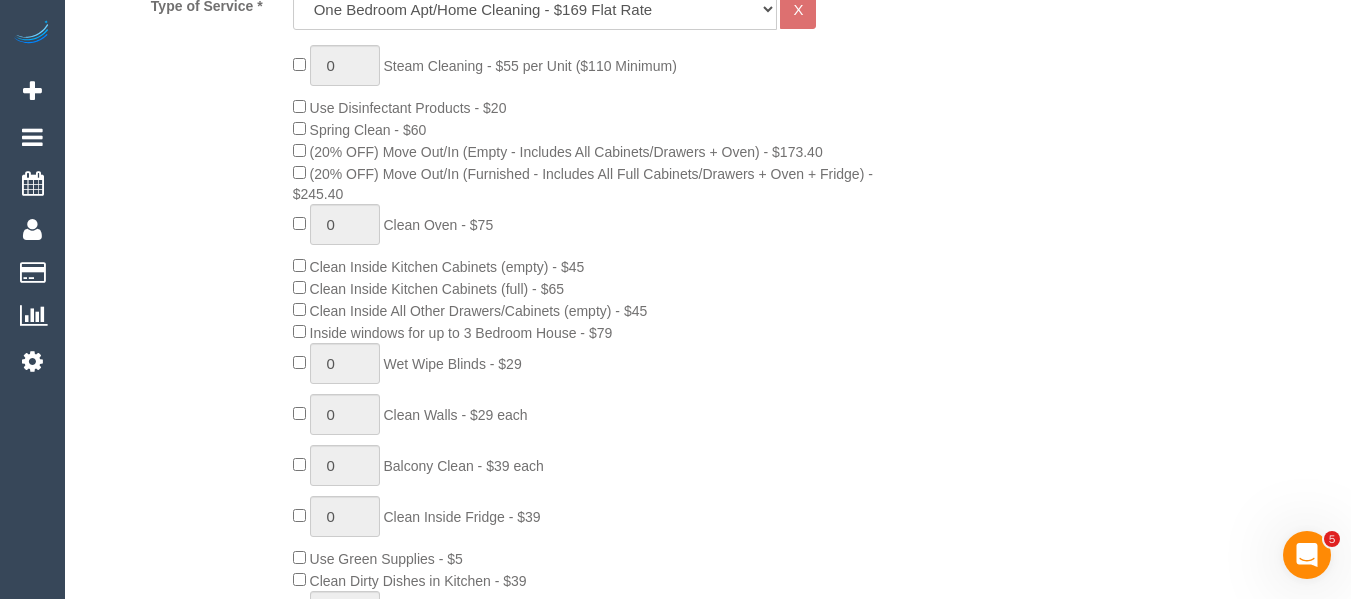drag, startPoint x: 524, startPoint y: 229, endPoint x: 393, endPoint y: 221, distance: 131.24405 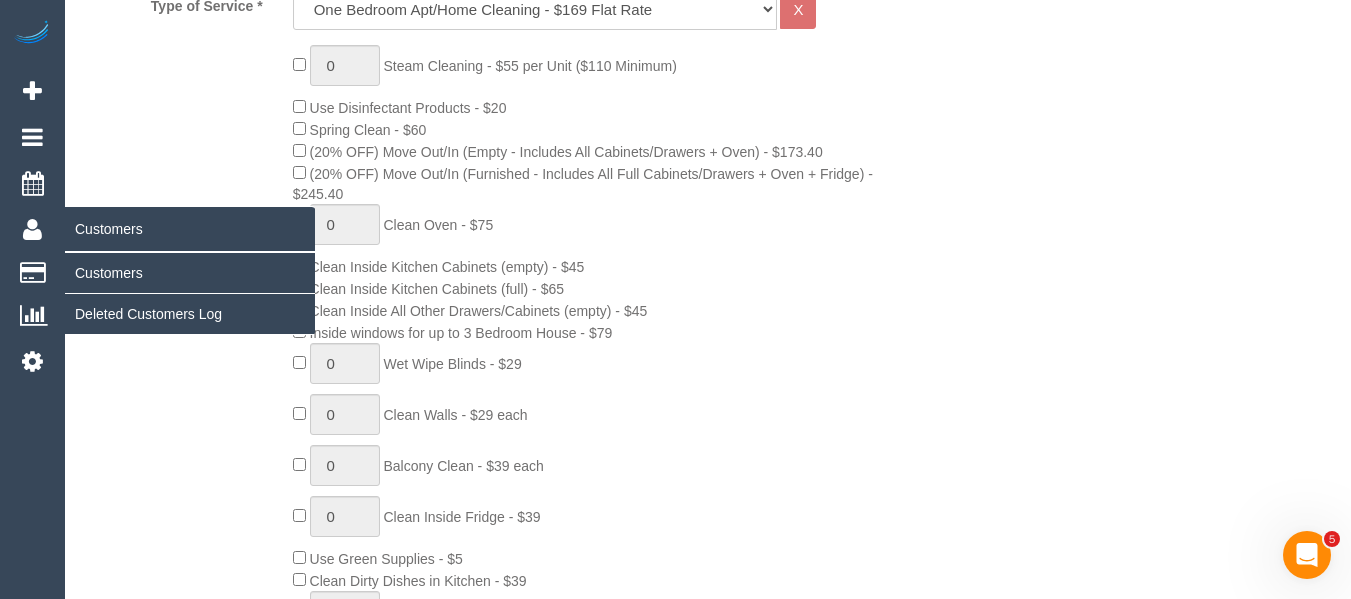copy on "Clean Oven  - $75" 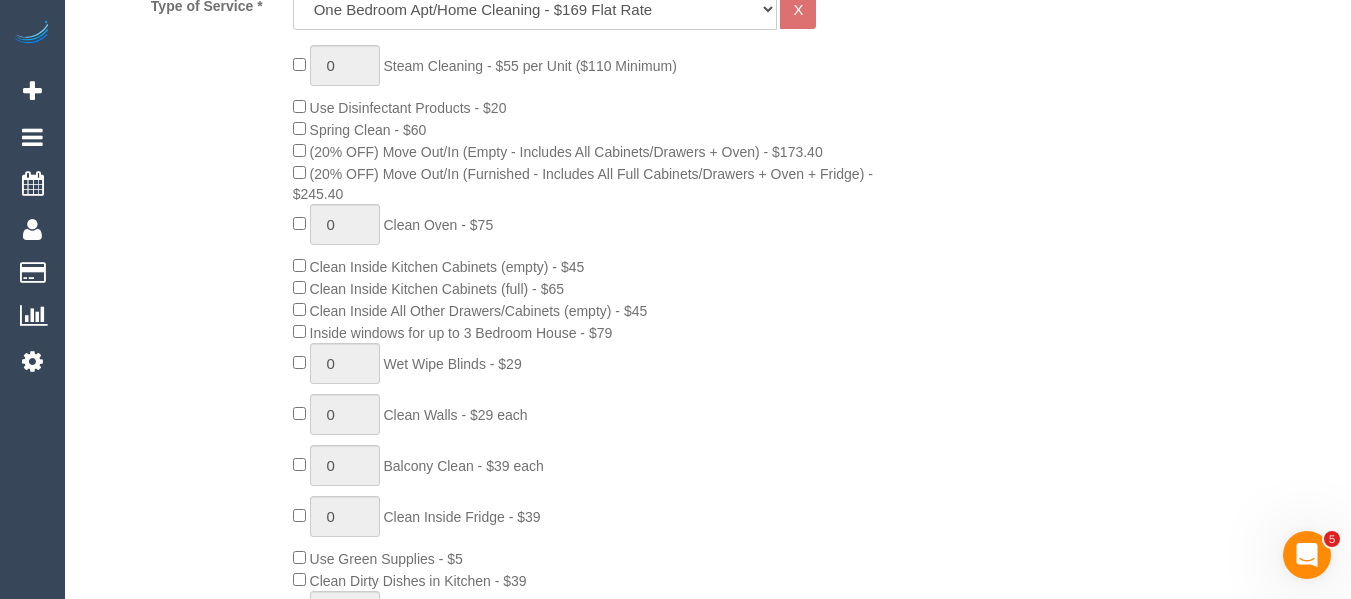 click on "Who
Email*
timo.ngjz@gmail.com
Name *
Timothy
Ng
Where
Address*
33 Clarke Street, 602
Southbank
ACT
NSW
NT
QLD
SA
TAS
VIC
WA
3006
Location
Office City East (North) East (South) Inner East Inner North (East) Inner North (West) Inner South East Inner West North (East) North (West) Outer East Outer North (East) Outer North (West) Outer South East Outer West South East (East) South East (West) West (North) West (South) ZG - Central ZG - East ZG - North ZG - South" at bounding box center [708, 1136] 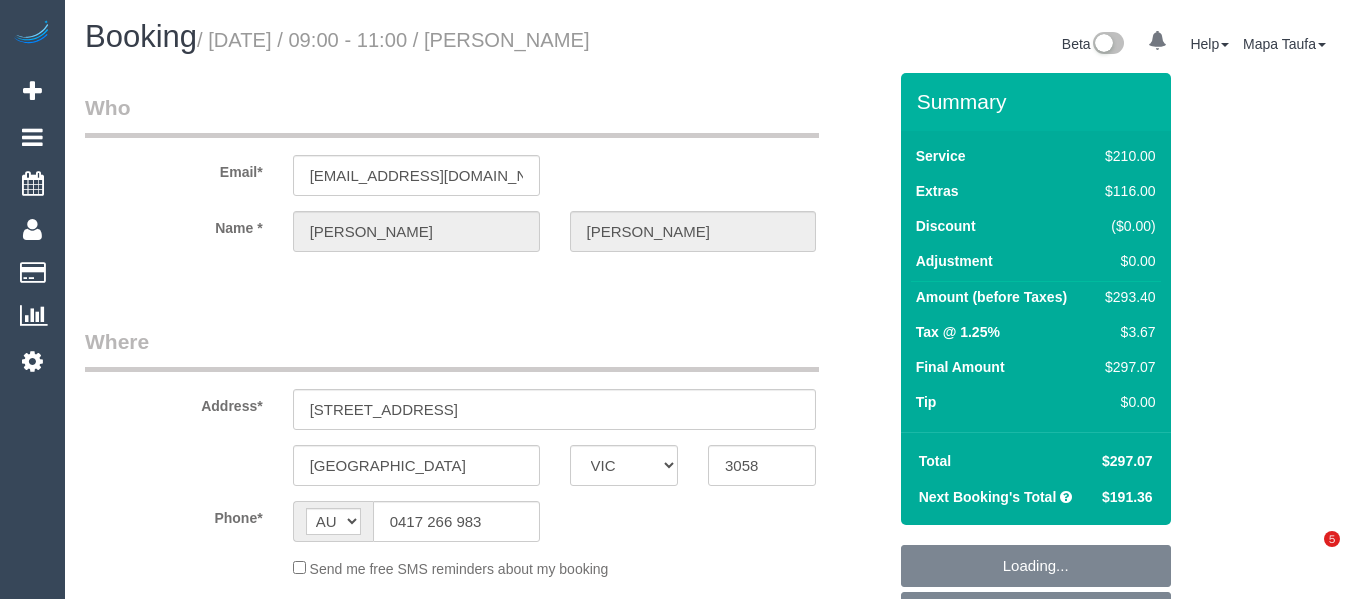 select on "VIC" 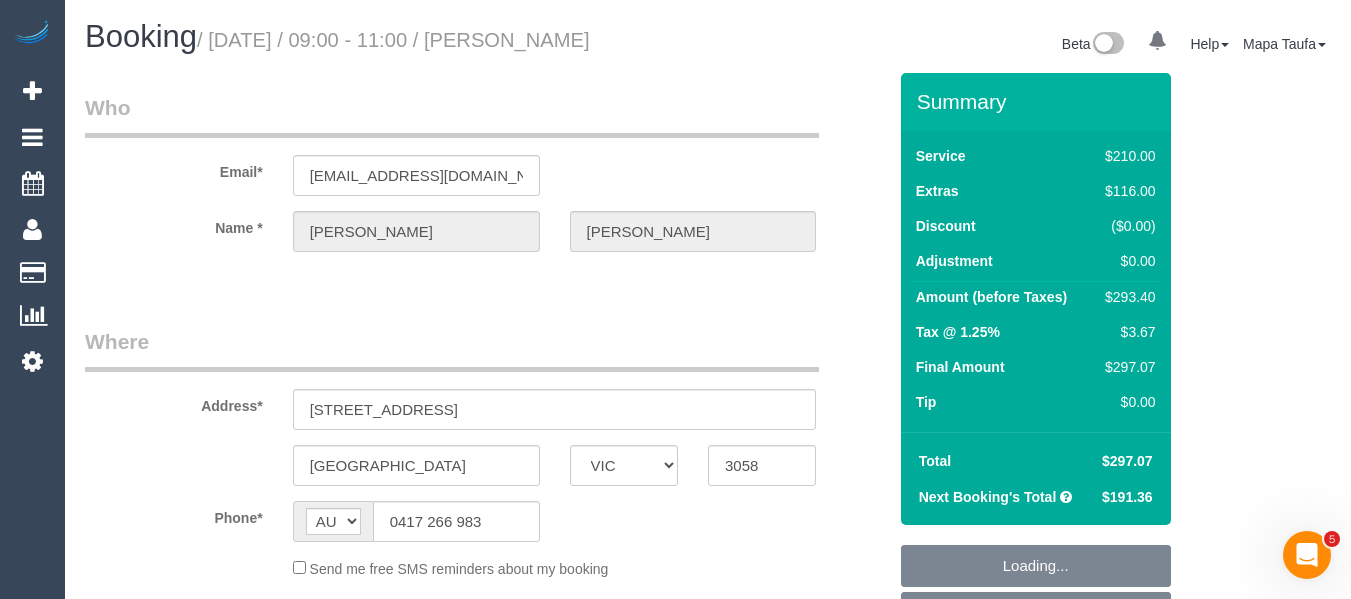 scroll, scrollTop: 0, scrollLeft: 0, axis: both 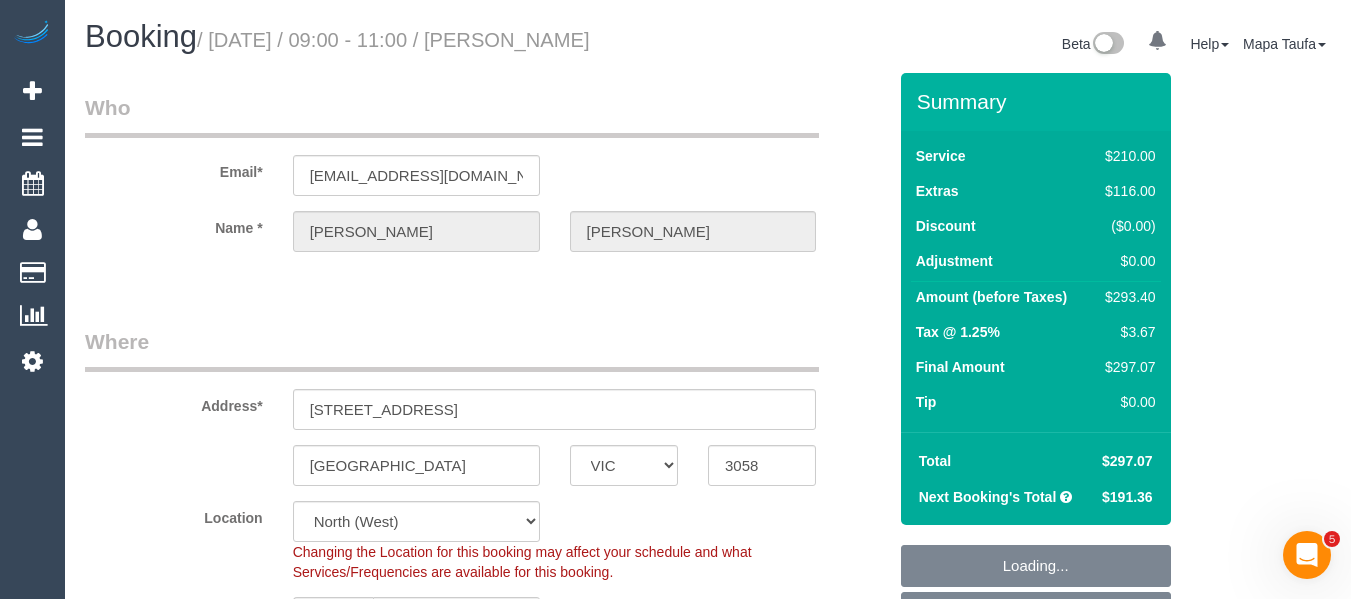 select on "180" 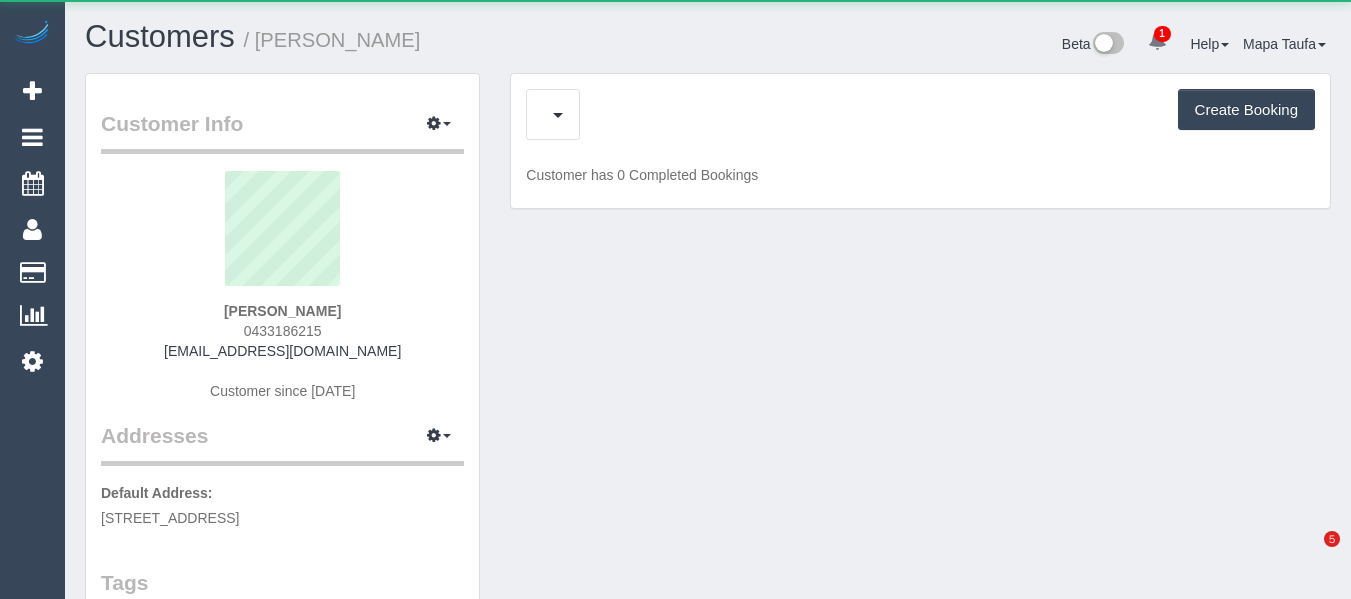 scroll, scrollTop: 0, scrollLeft: 0, axis: both 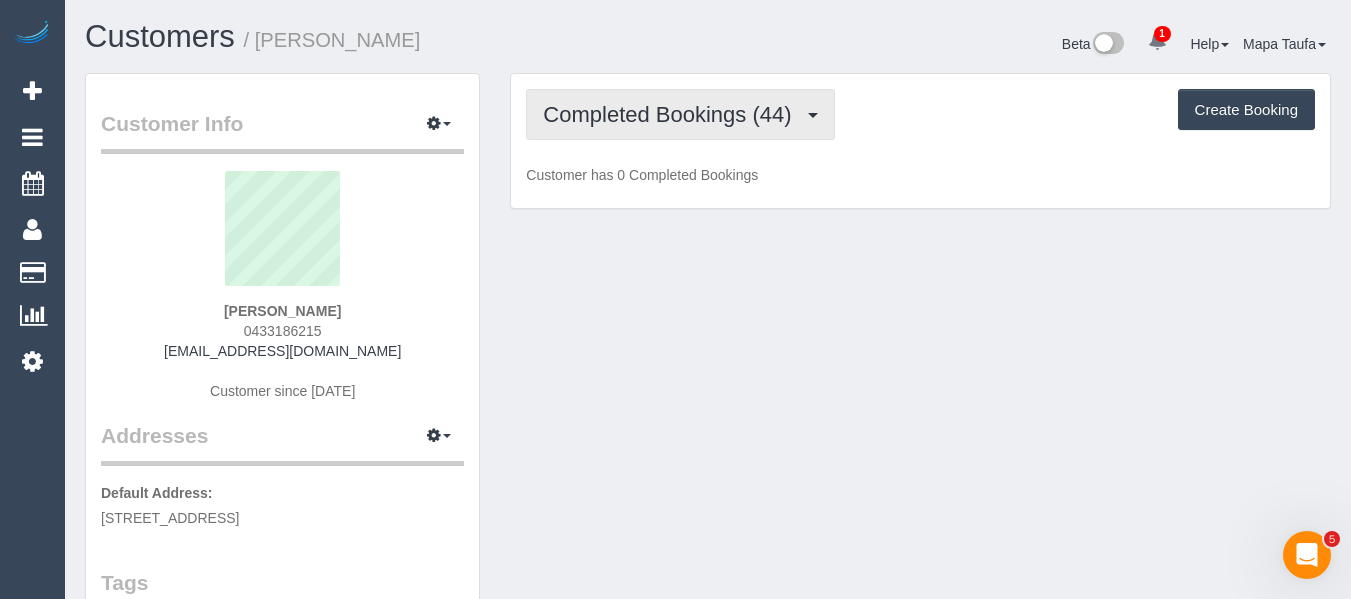 click on "Completed Bookings (44)" at bounding box center [672, 114] 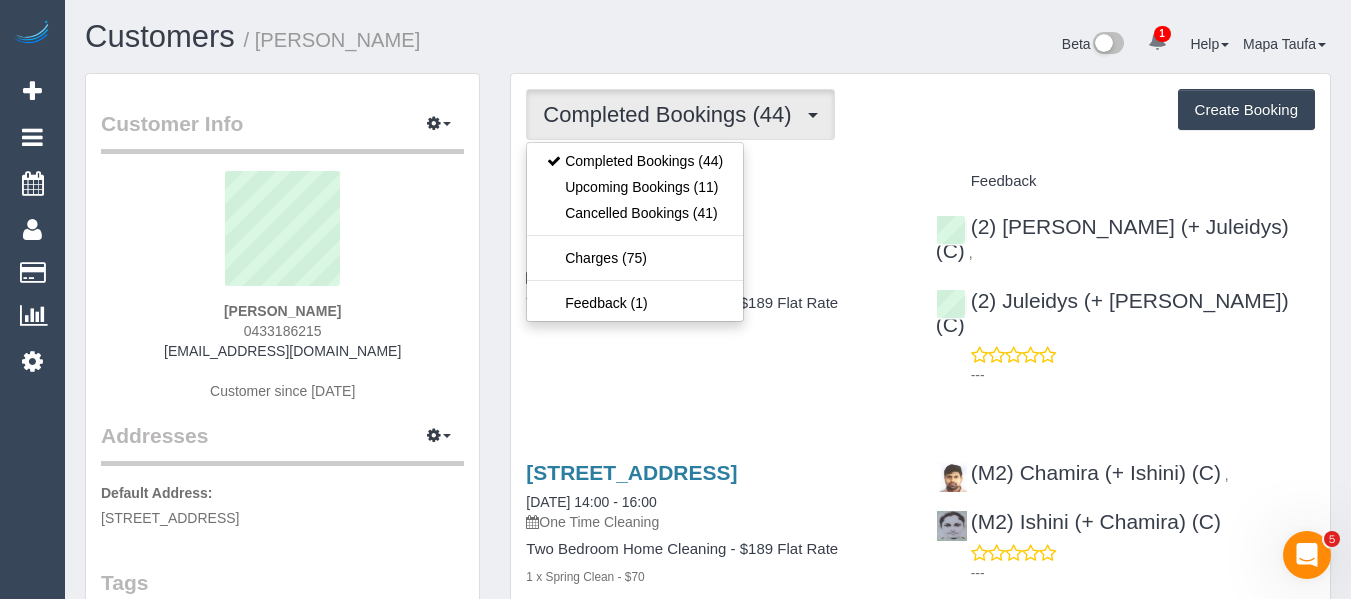click on "Completed Bookings (44)
Completed Bookings (44)
Upcoming Bookings (11)
Cancelled Bookings (41)
Charges (75)
Feedback (1)
Create Booking
Service
Feedback" at bounding box center (920, 2871) 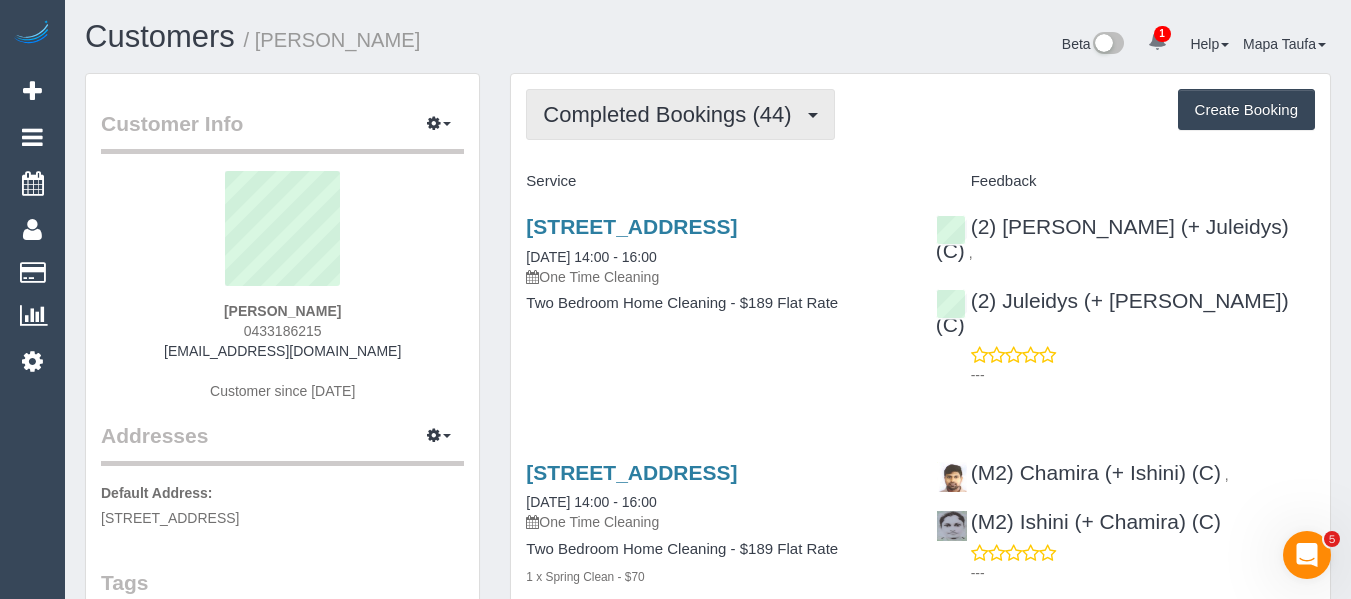 drag, startPoint x: 747, startPoint y: 102, endPoint x: 703, endPoint y: 141, distance: 58.796257 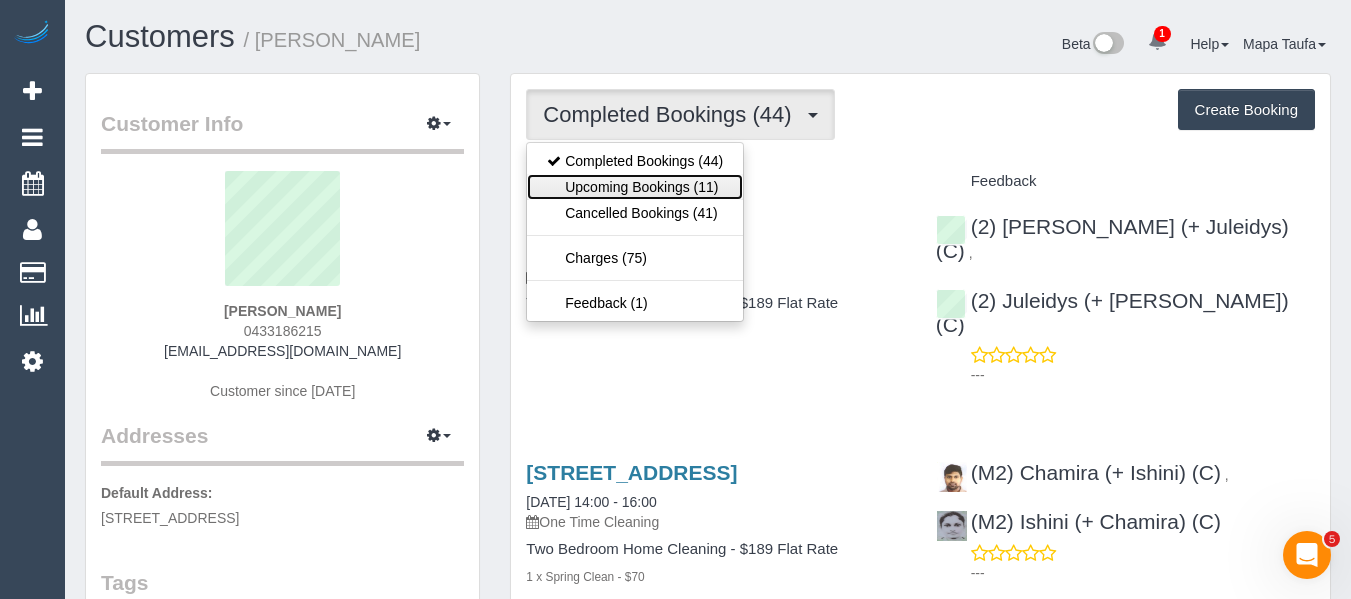 click on "Upcoming Bookings (11)" at bounding box center [635, 187] 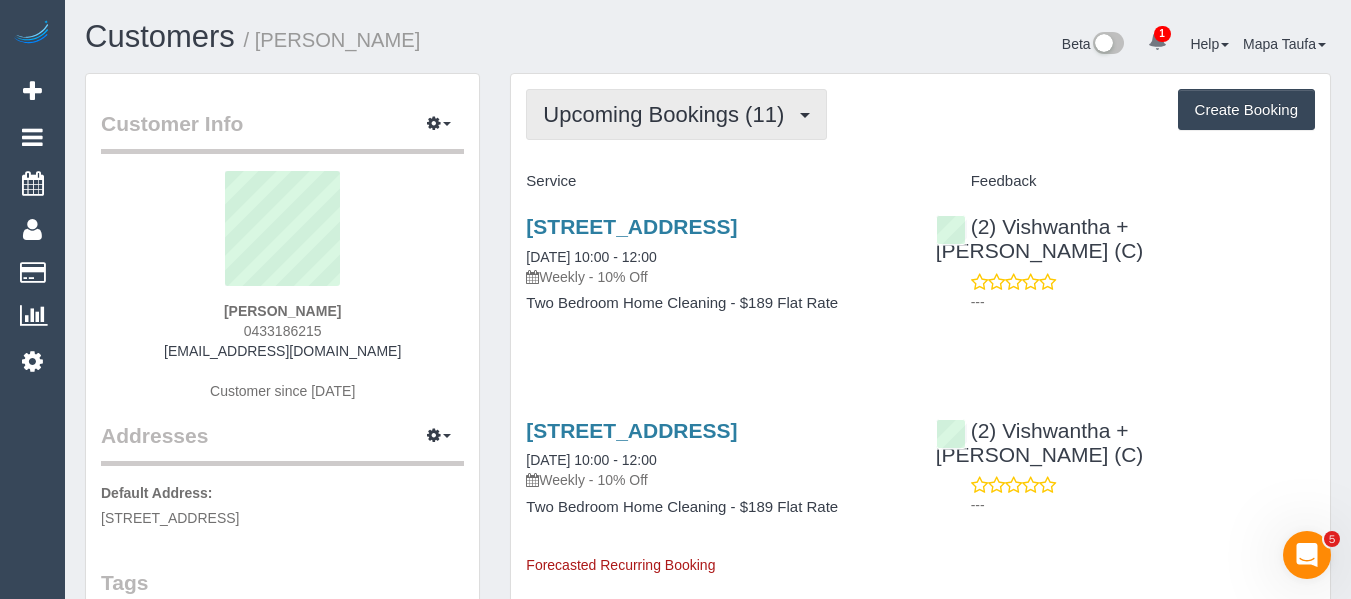 drag, startPoint x: 625, startPoint y: 87, endPoint x: 626, endPoint y: 99, distance: 12.0415945 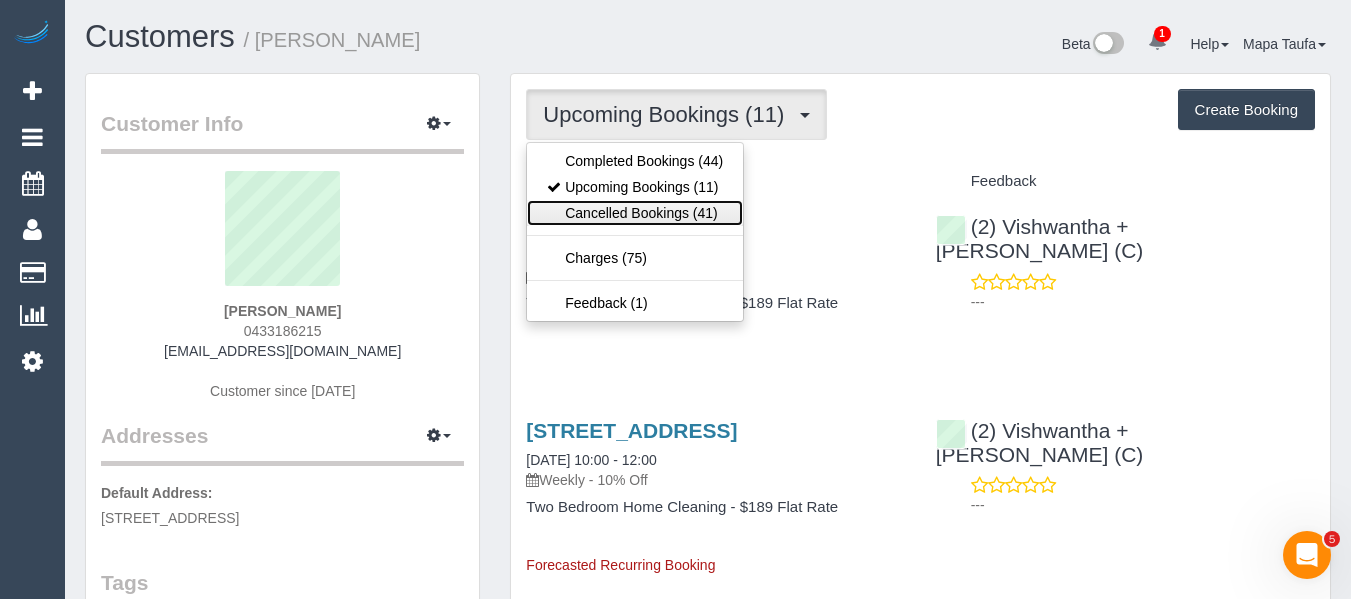 click on "Cancelled Bookings (41)" at bounding box center (635, 213) 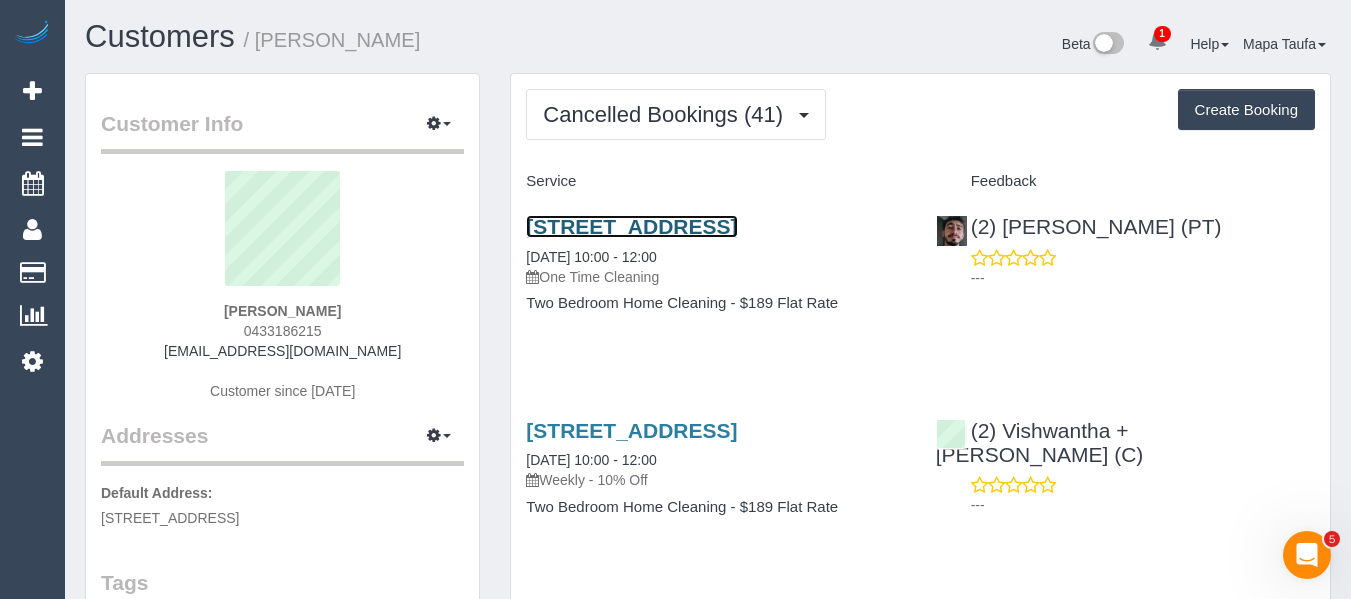 click on "18 Coppin St, 605, Richmond, VIC 3121" at bounding box center [631, 226] 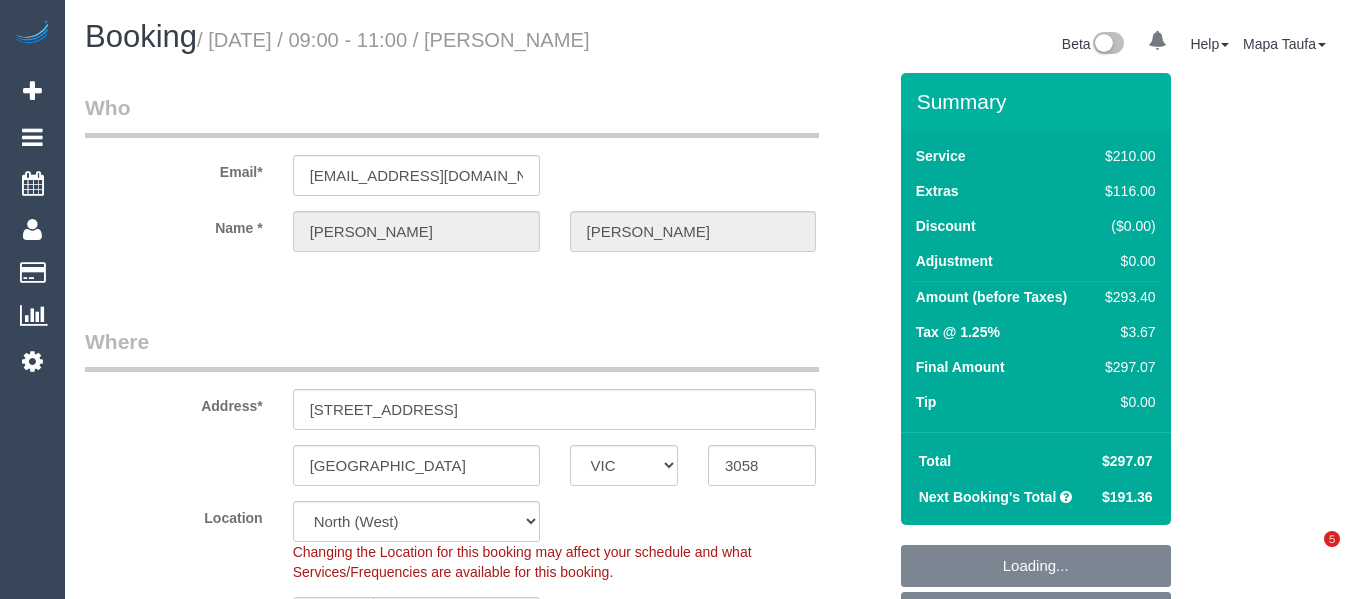 select on "VIC" 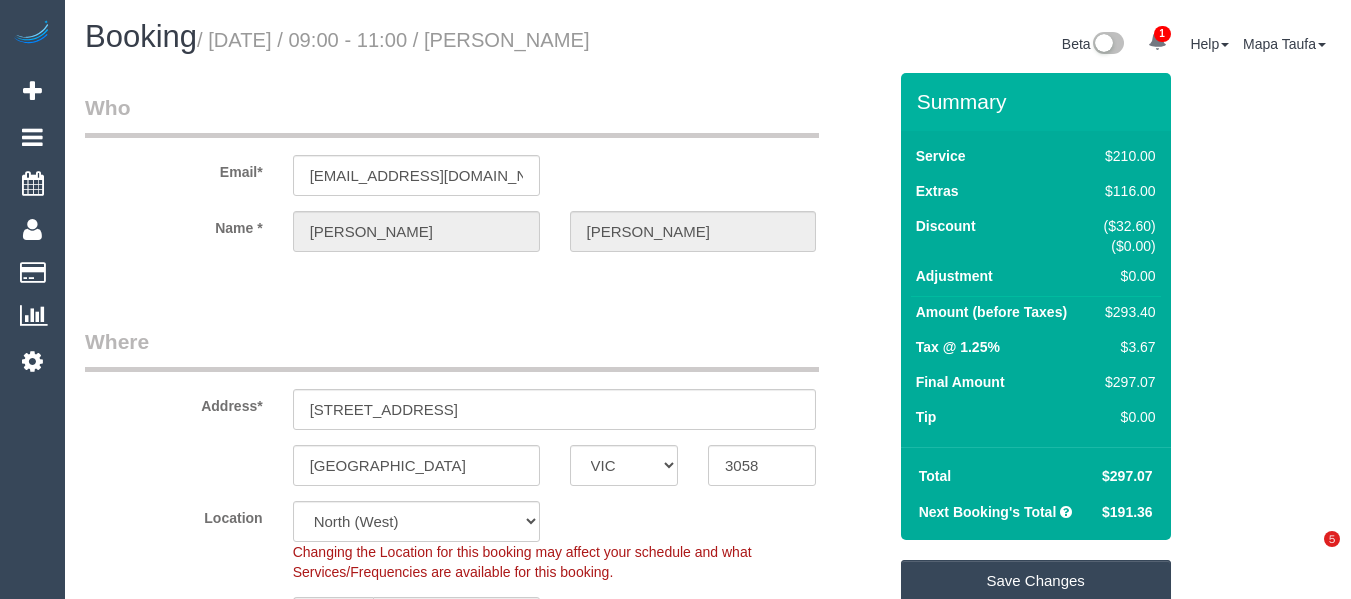 scroll, scrollTop: 0, scrollLeft: 0, axis: both 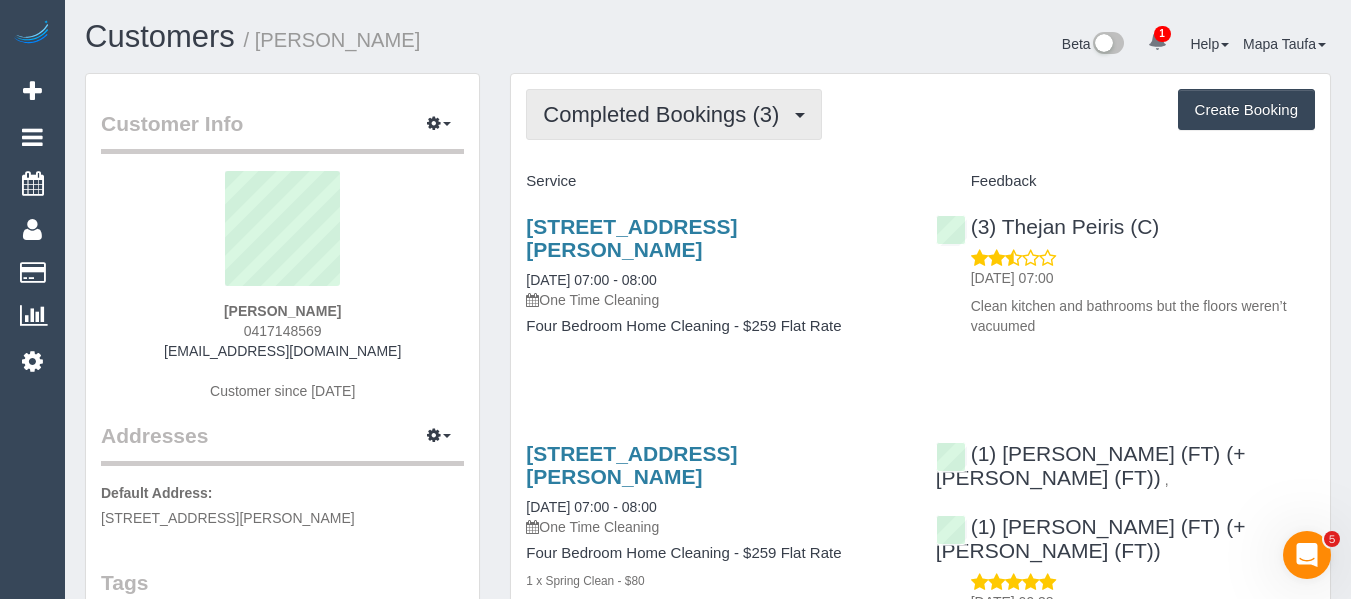 click on "Completed Bookings (3)" at bounding box center [674, 114] 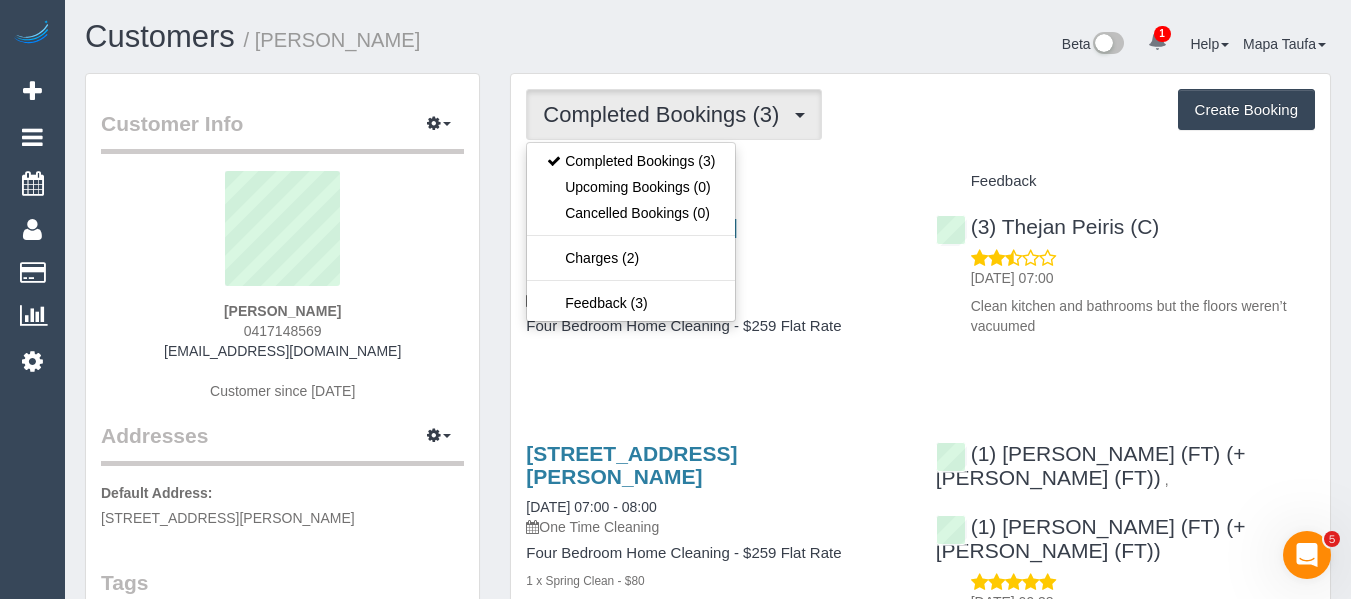 click on "Service" at bounding box center [715, 182] 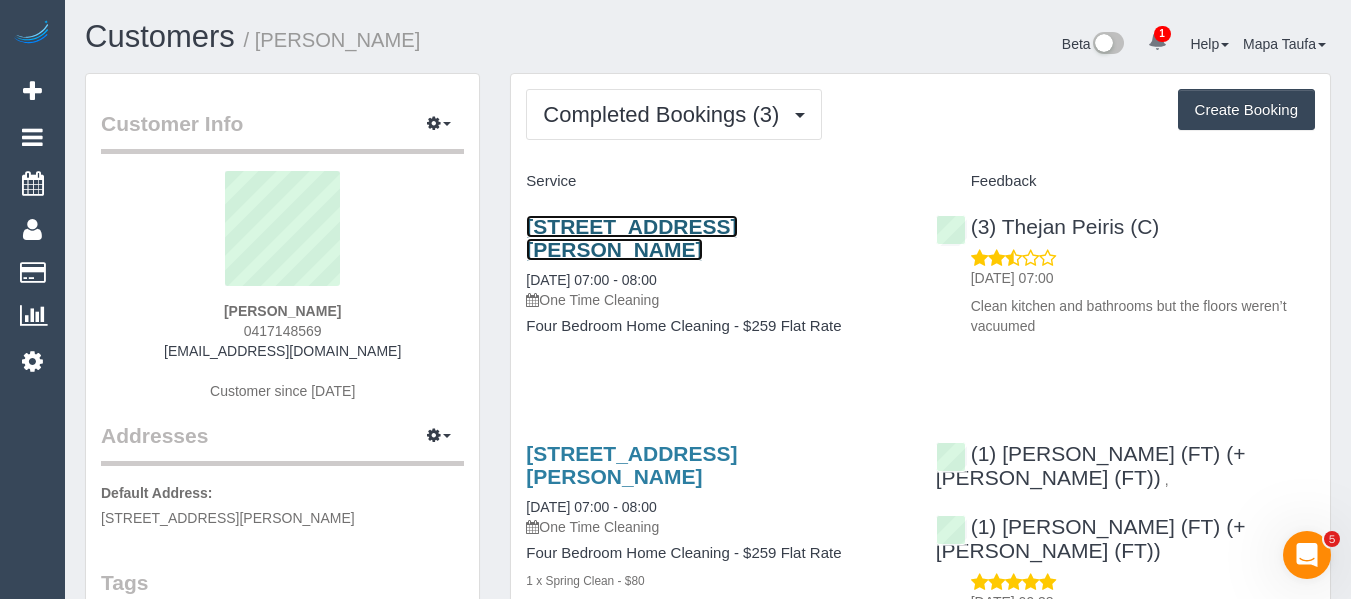 click on "[STREET_ADDRESS][PERSON_NAME]" at bounding box center (631, 238) 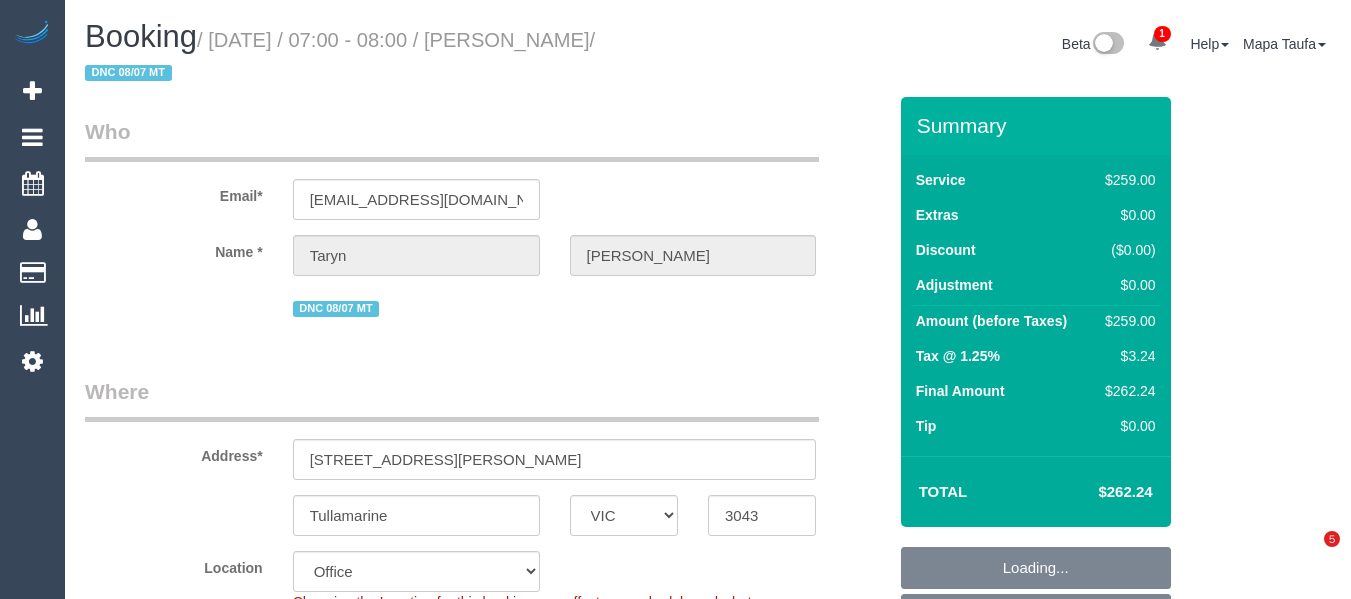 select on "VIC" 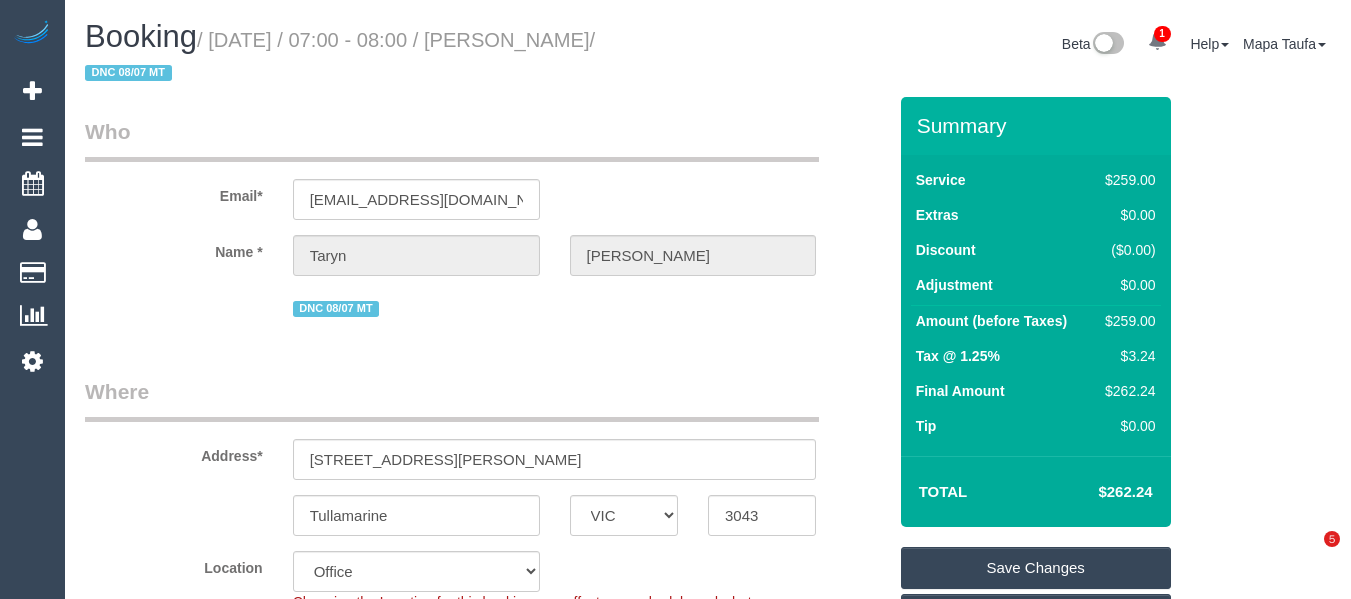scroll, scrollTop: 0, scrollLeft: 0, axis: both 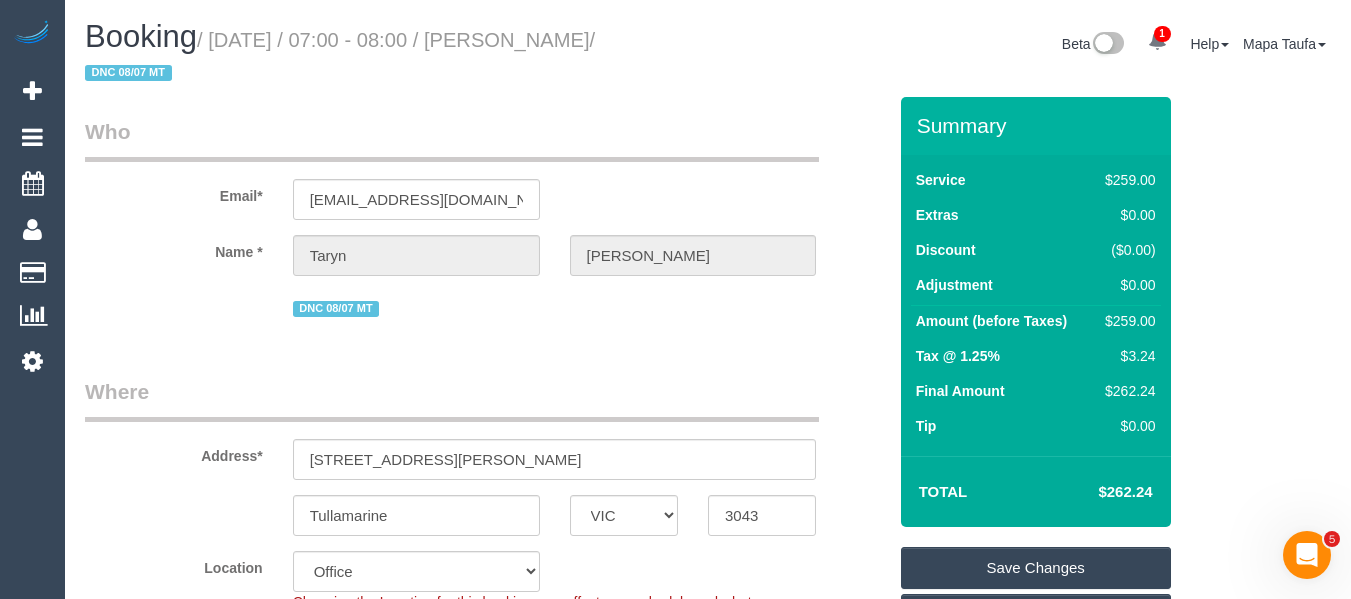 click on "$262.24" at bounding box center (1095, 492) 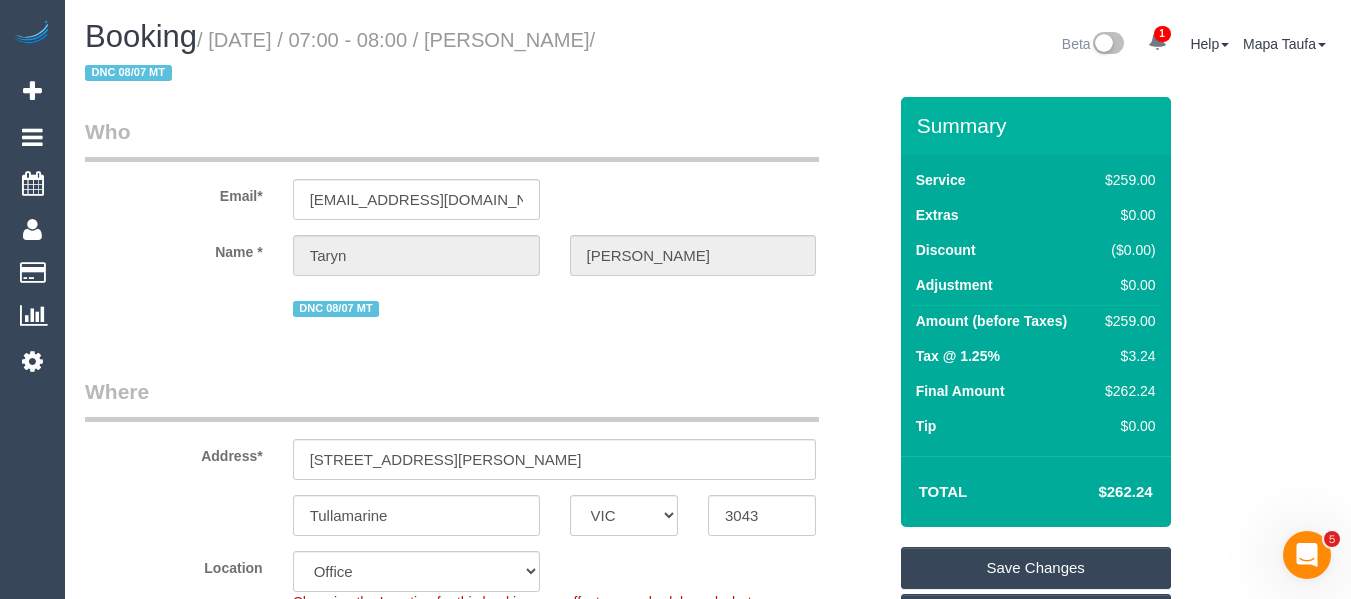 copy on "262.24" 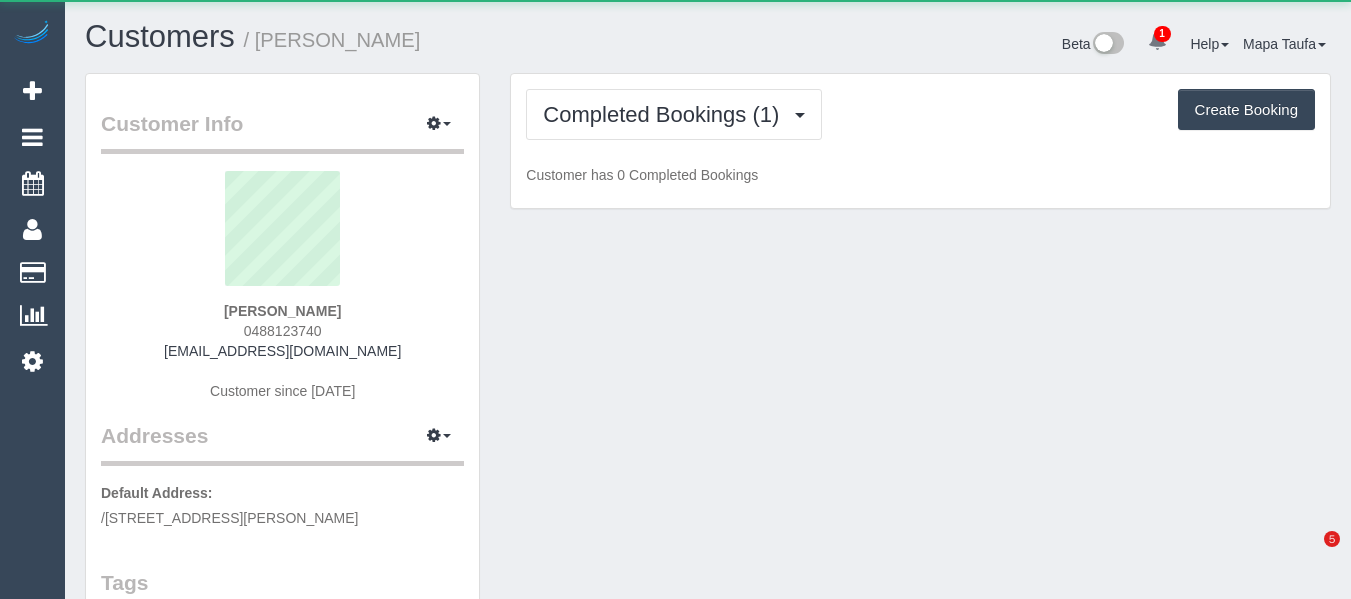 scroll, scrollTop: 0, scrollLeft: 0, axis: both 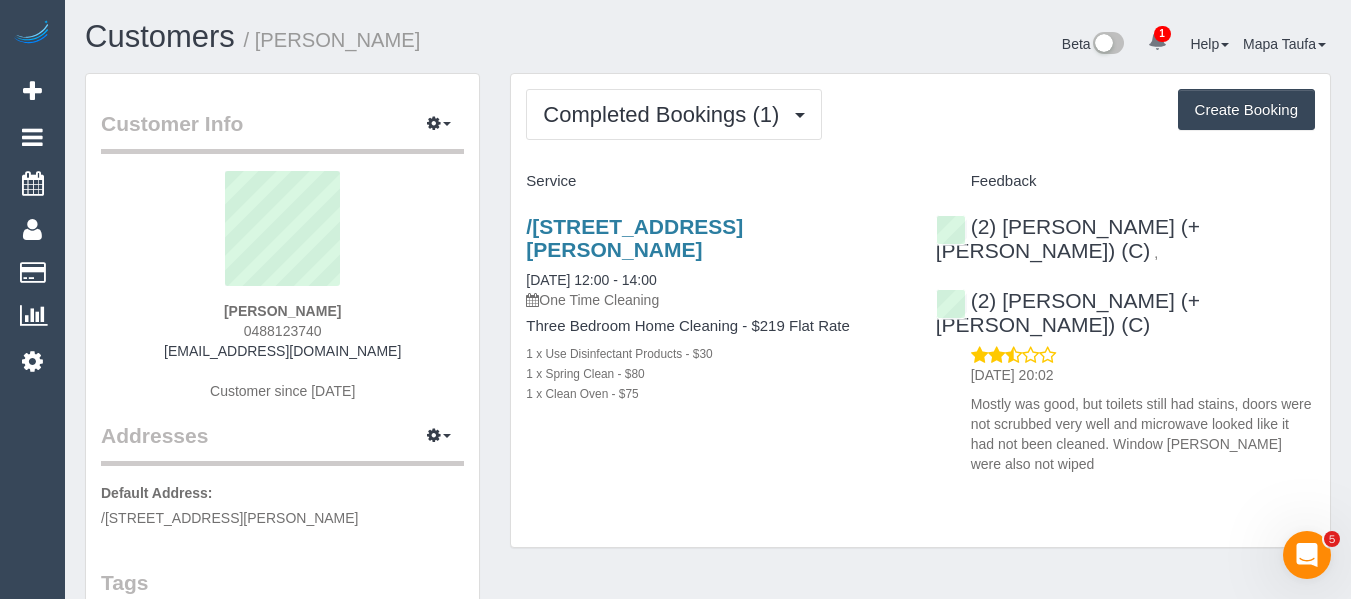 drag, startPoint x: 368, startPoint y: 323, endPoint x: 211, endPoint y: 314, distance: 157.25775 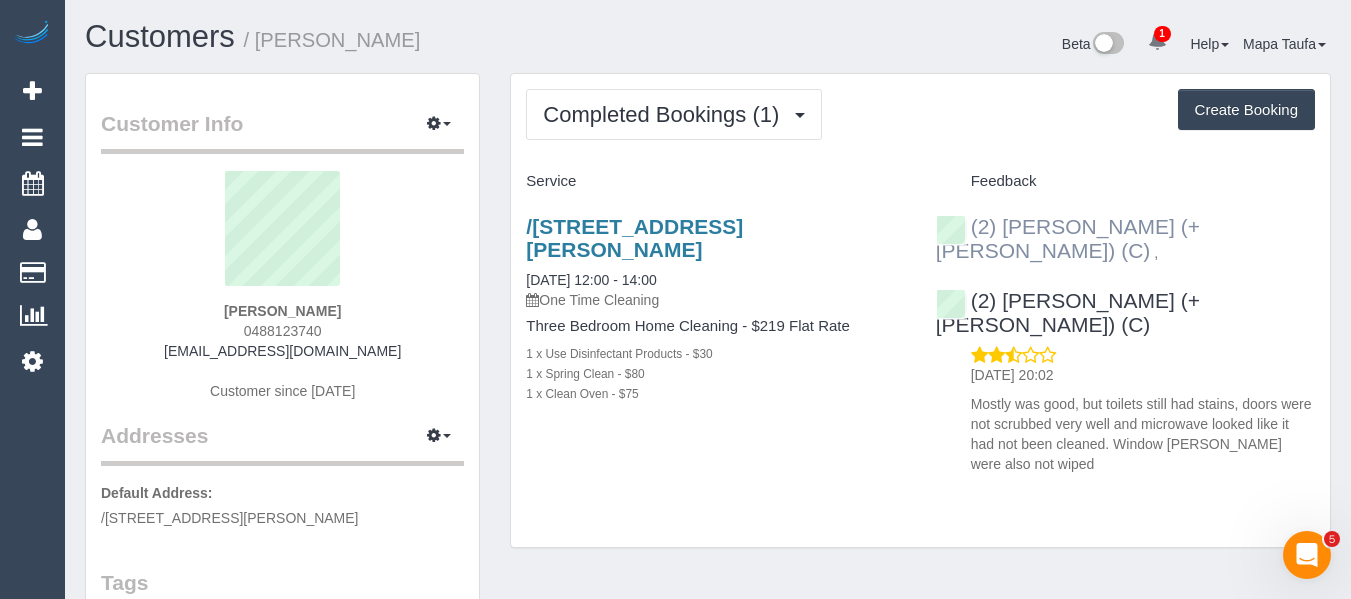 drag, startPoint x: 1237, startPoint y: 233, endPoint x: 1002, endPoint y: 222, distance: 235.25731 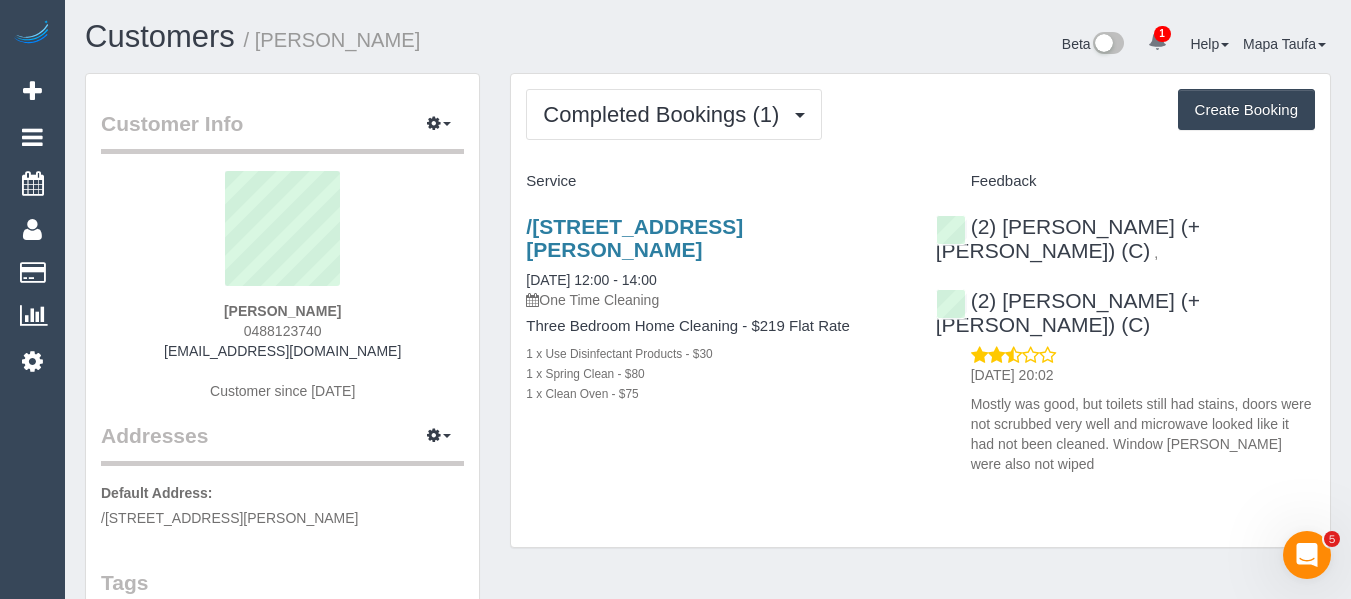 copy on "Chalini (+ Mayon) (C)
," 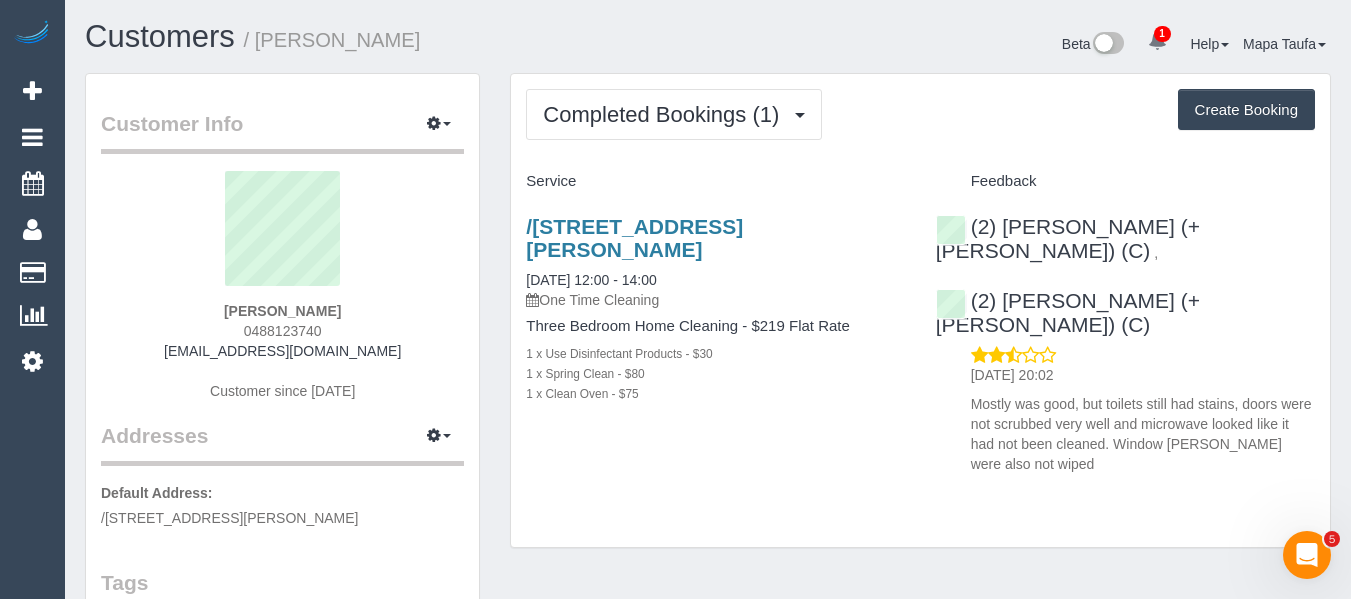 drag, startPoint x: 362, startPoint y: 306, endPoint x: 199, endPoint y: 310, distance: 163.04907 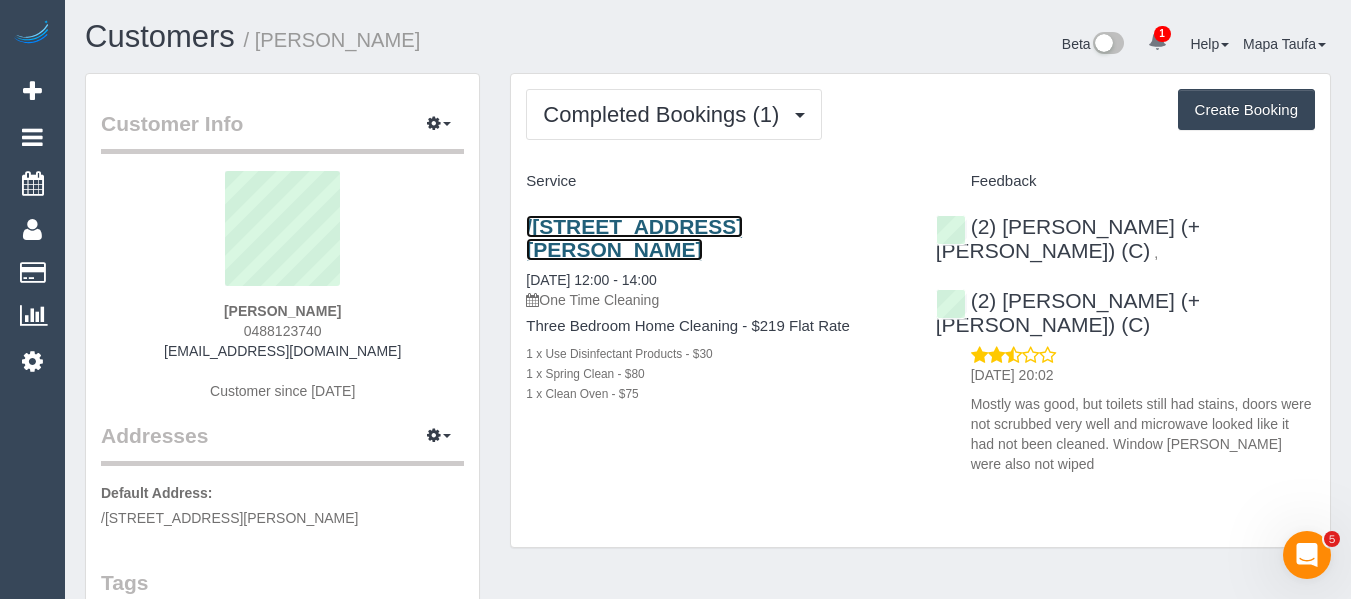 click on "/[STREET_ADDRESS][PERSON_NAME]" at bounding box center (634, 238) 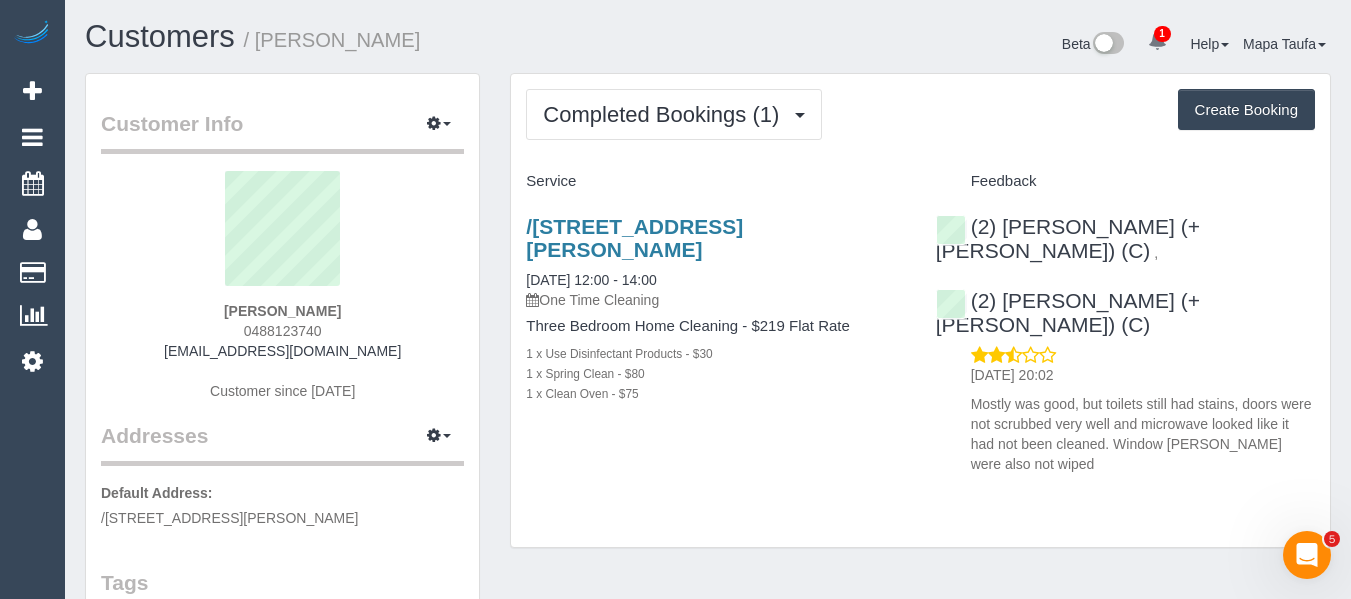 click at bounding box center (282, 236) 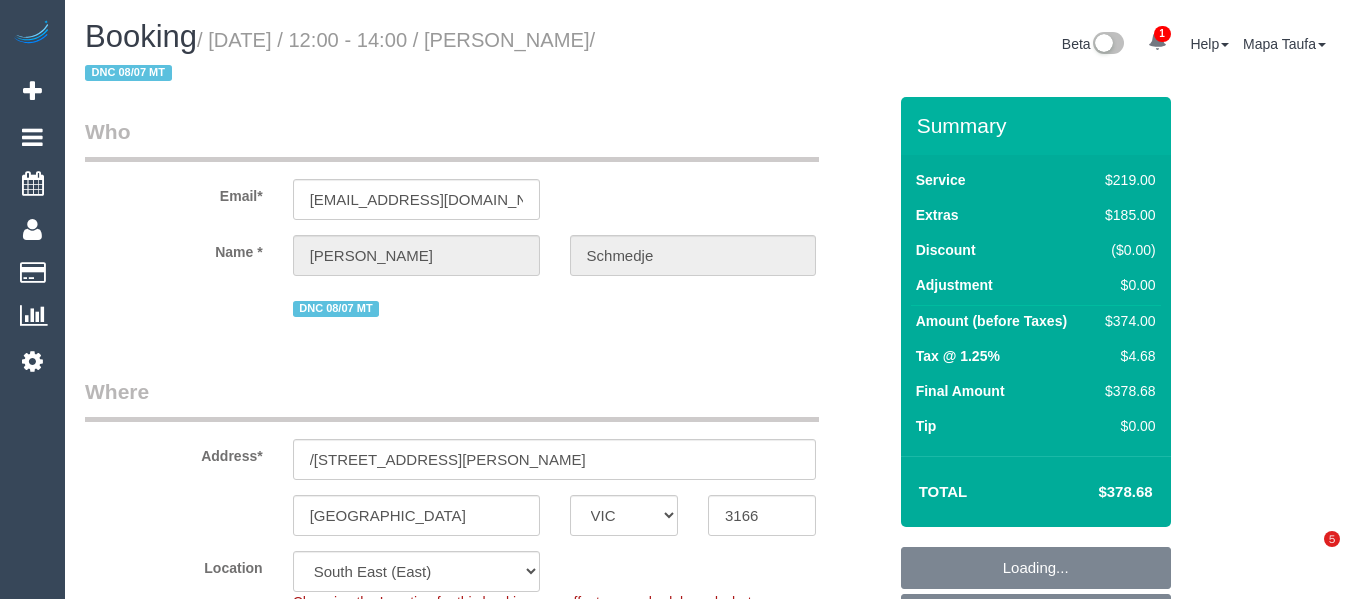 select on "VIC" 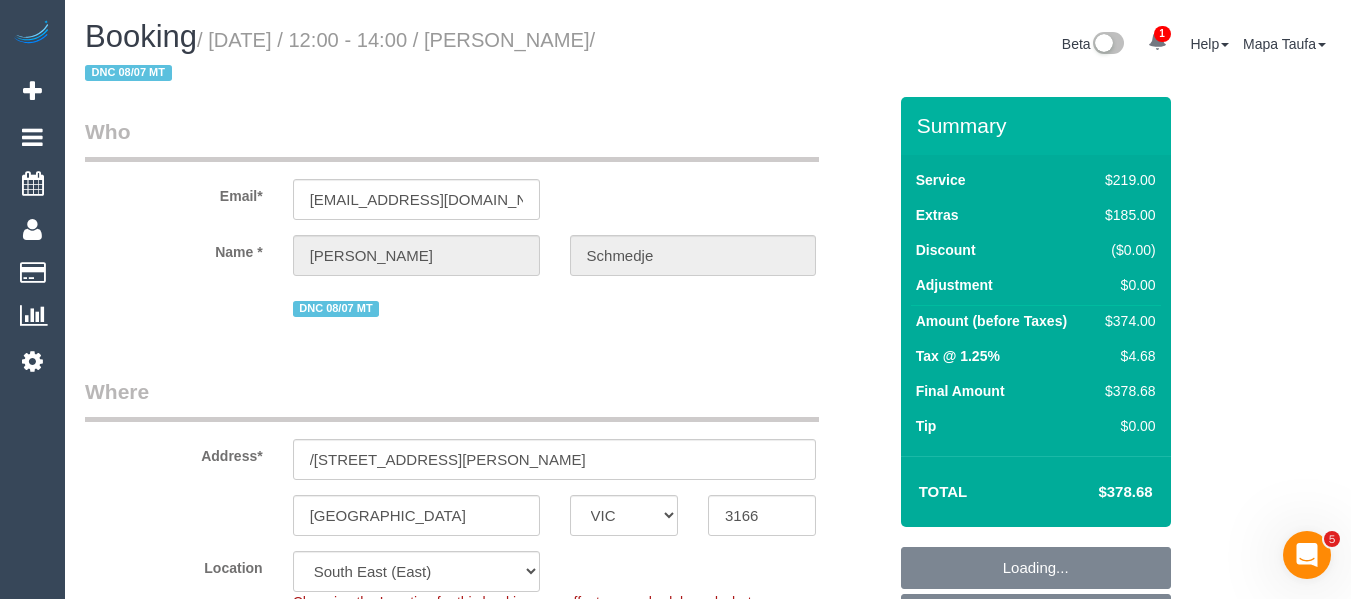 scroll, scrollTop: 0, scrollLeft: 0, axis: both 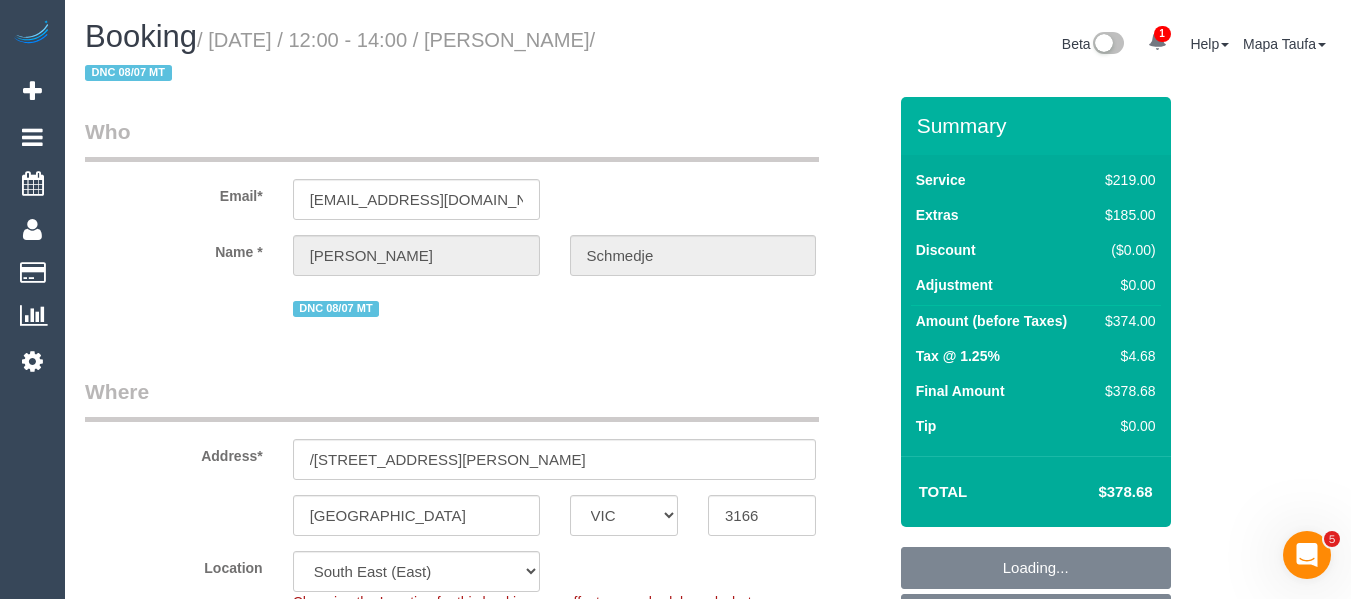 select on "string:stripe-pm_1Rhgm42GScqysDRVII9NJ5rQ" 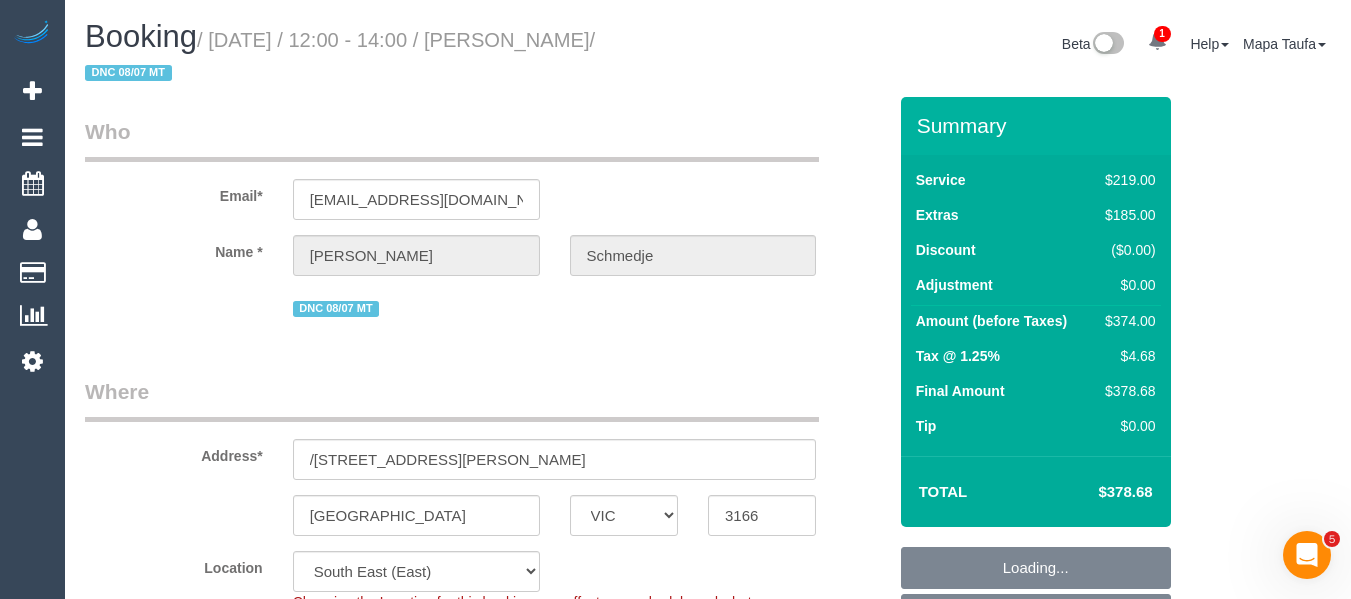 select on "number:14" 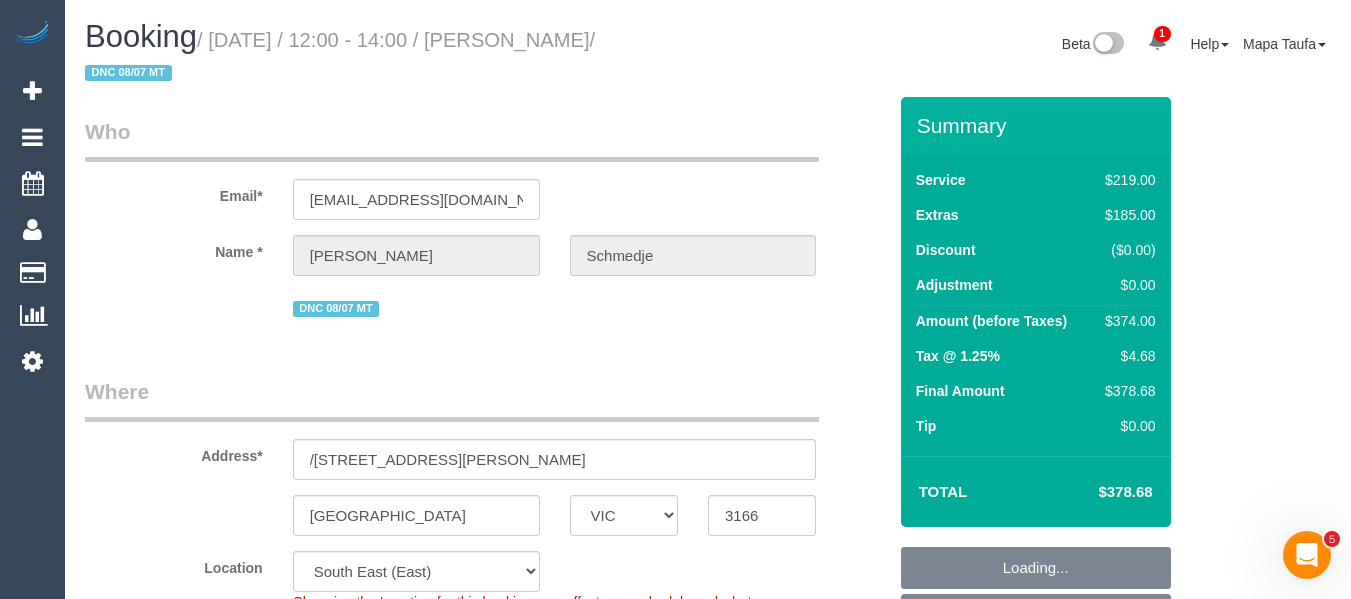 select on "spot1" 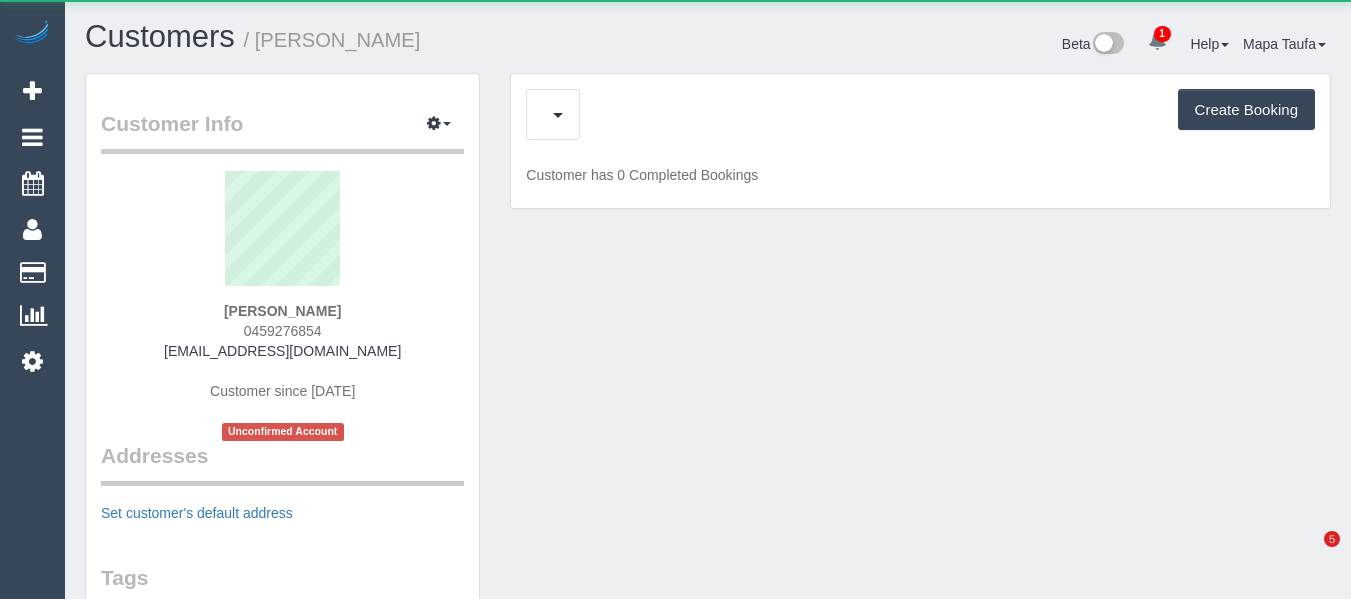 scroll, scrollTop: 0, scrollLeft: 0, axis: both 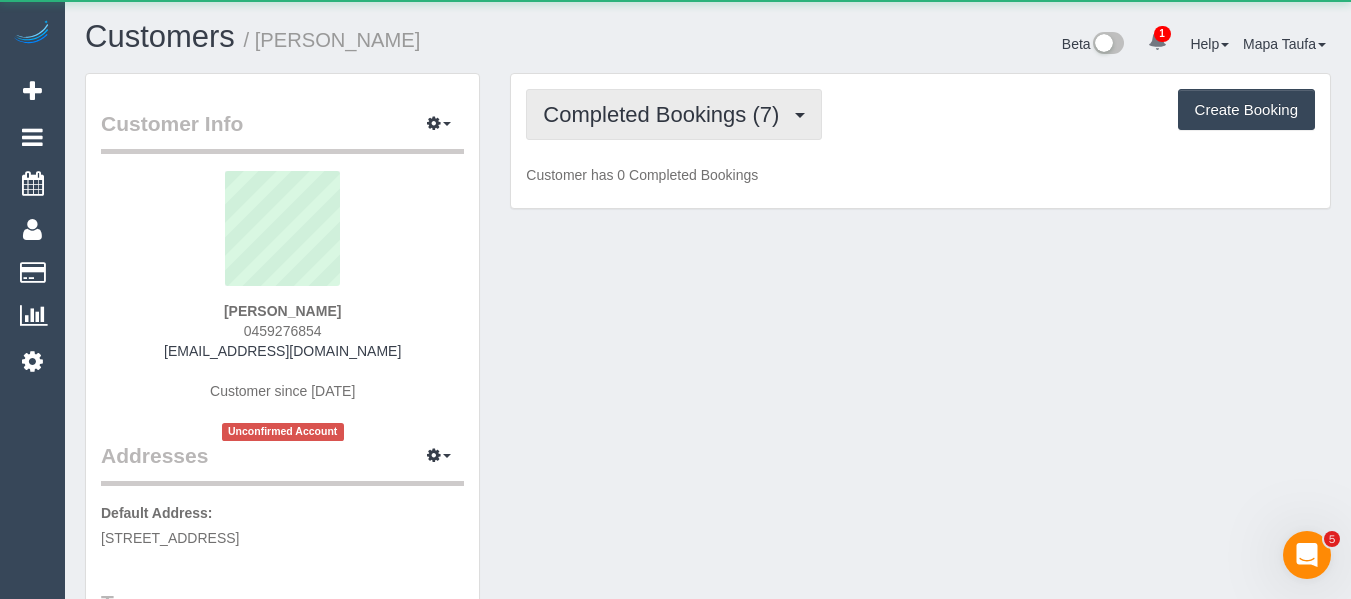 click on "Completed Bookings (7)" at bounding box center (666, 114) 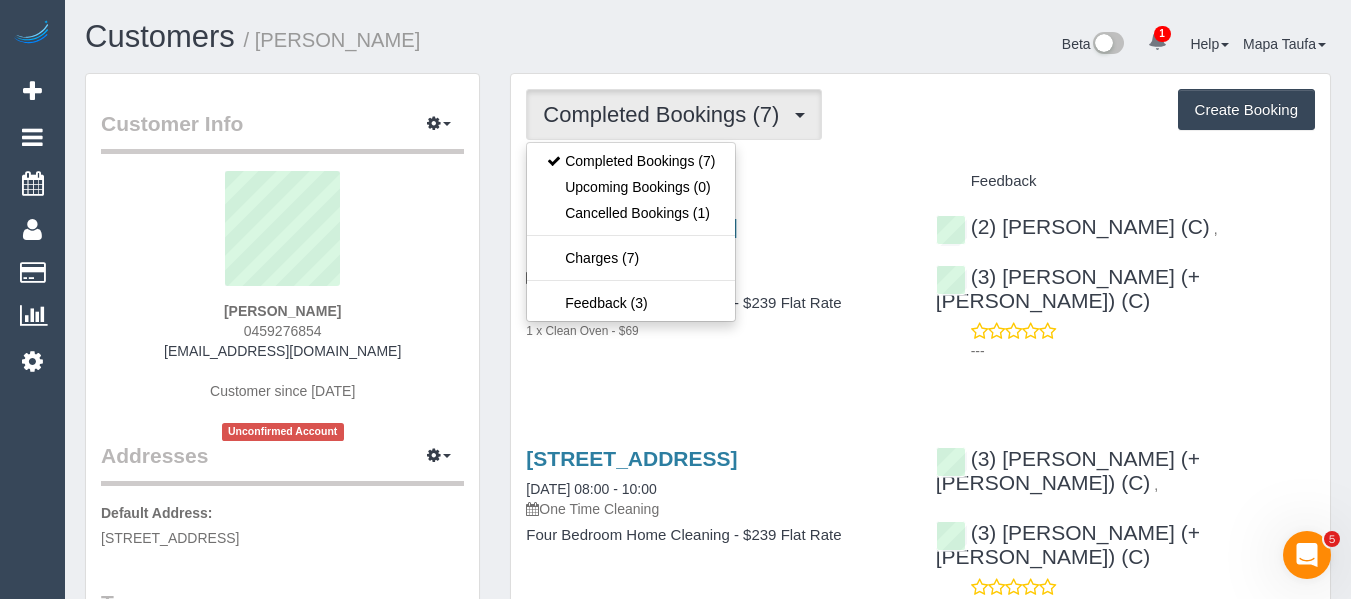 click on "Completed Bookings (7)
Completed Bookings (7)
Upcoming Bookings (0)
Cancelled Bookings (1)
Charges (7)
Feedback (3)
Create Booking
Service
Feedback" at bounding box center [920, 948] 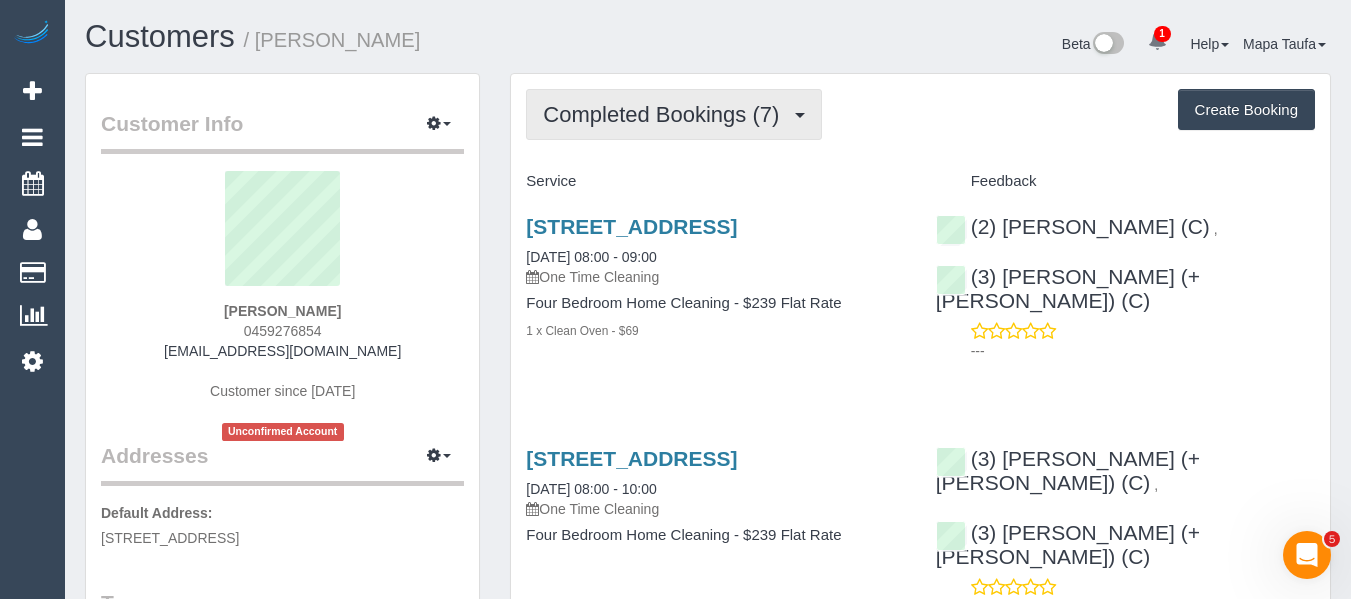 click on "Completed Bookings (7)" at bounding box center (666, 114) 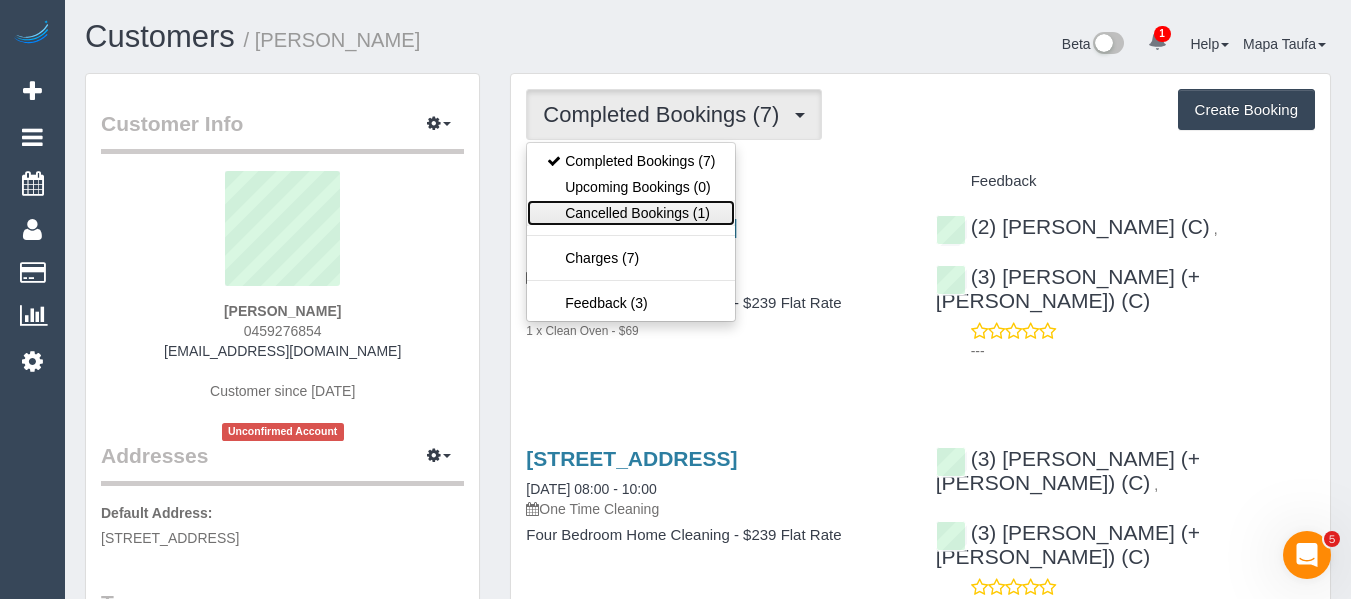 drag, startPoint x: 654, startPoint y: 212, endPoint x: 766, endPoint y: 151, distance: 127.53431 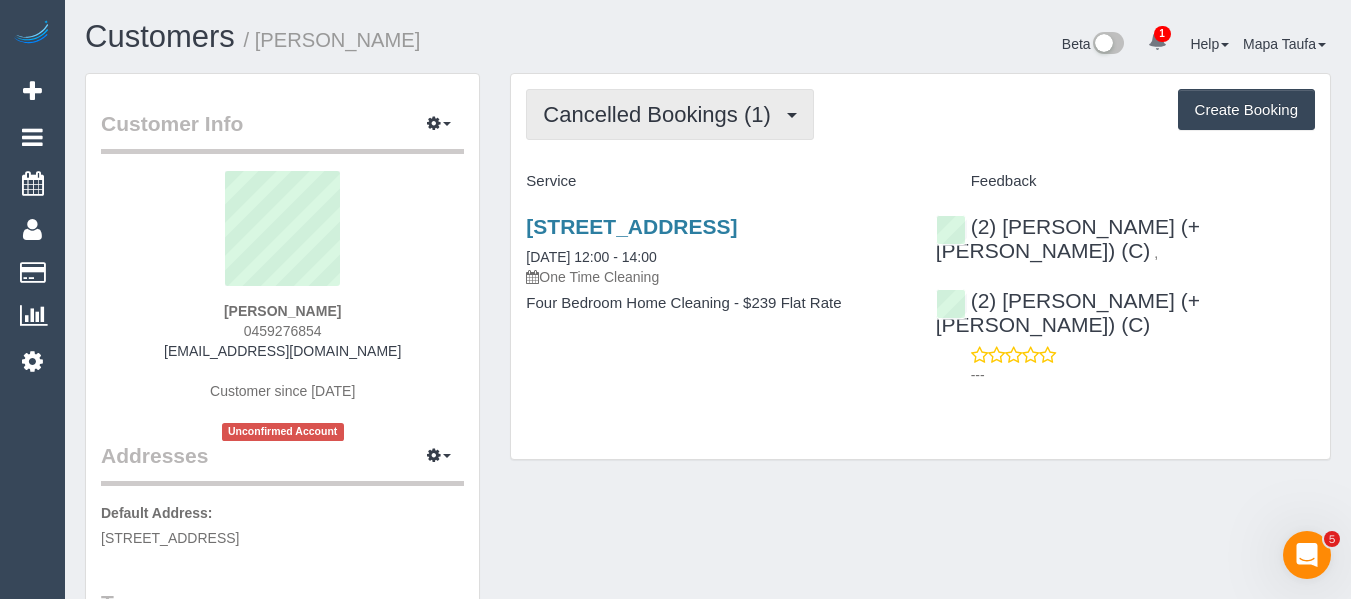 click on "Cancelled Bookings (1)" at bounding box center [661, 114] 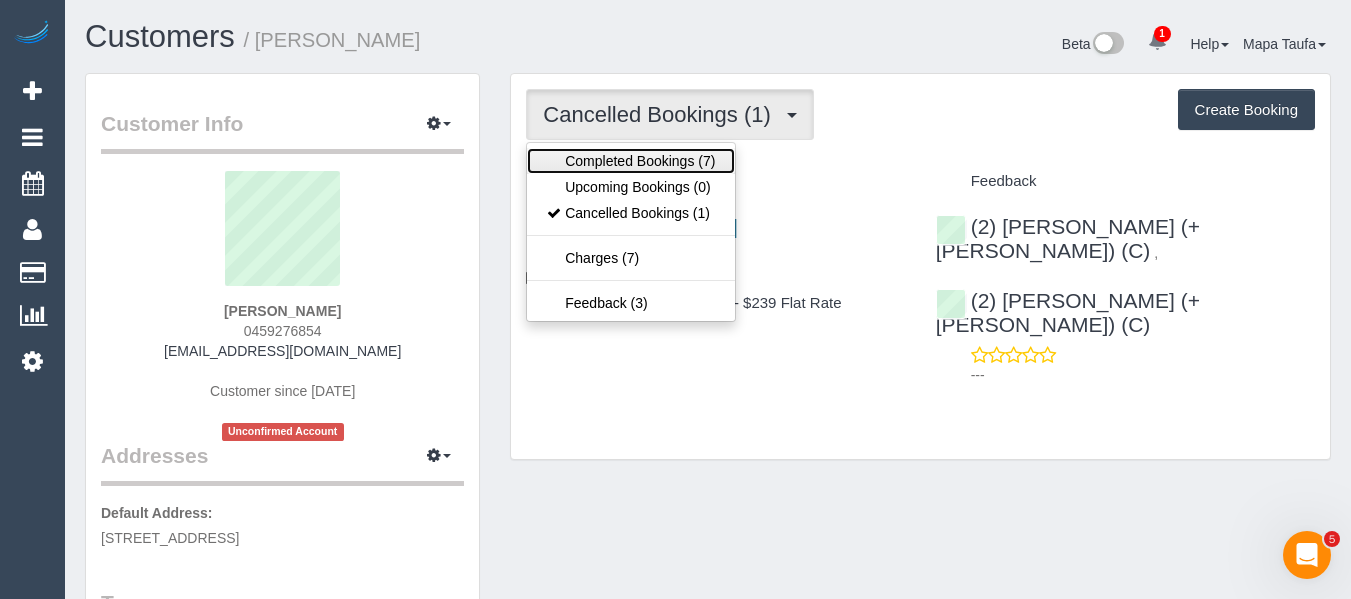 click on "Completed Bookings (7)" at bounding box center (631, 161) 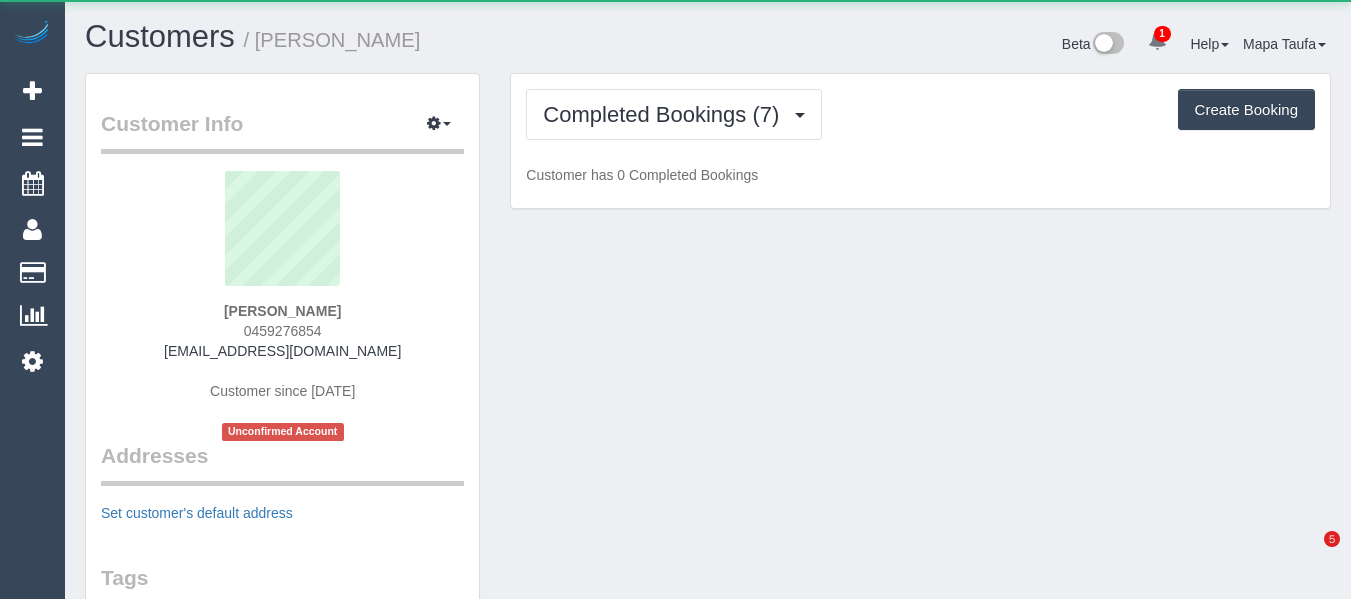 scroll, scrollTop: 0, scrollLeft: 0, axis: both 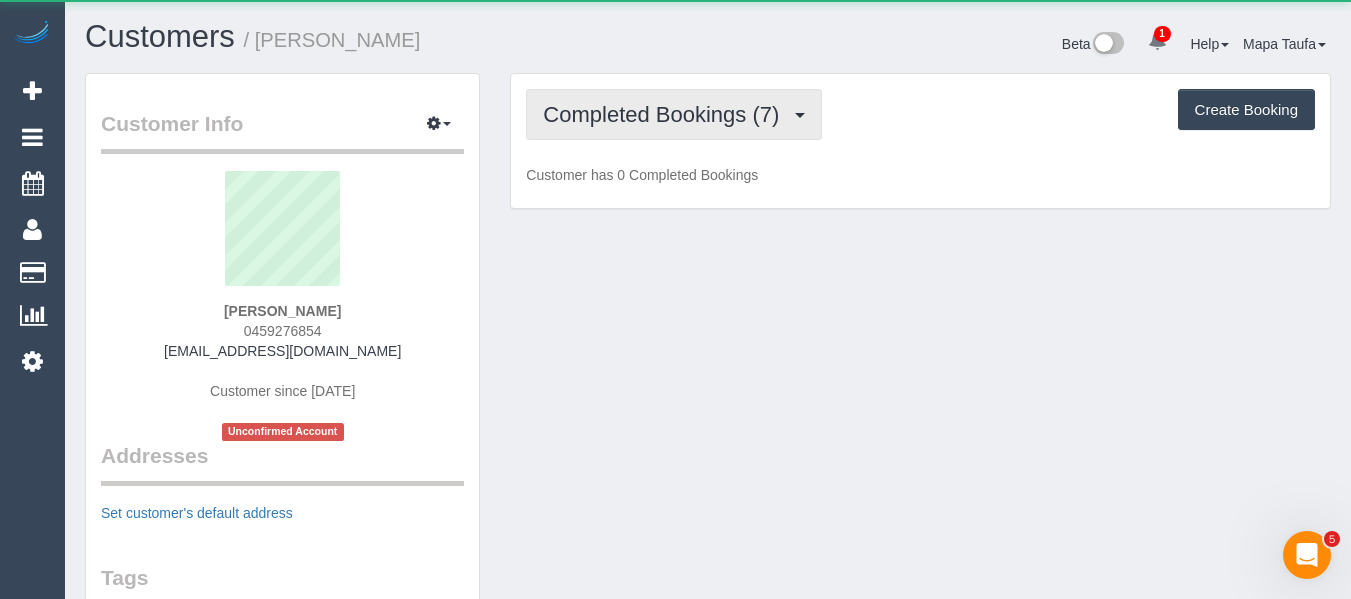 click on "Completed Bookings (7)" at bounding box center (674, 114) 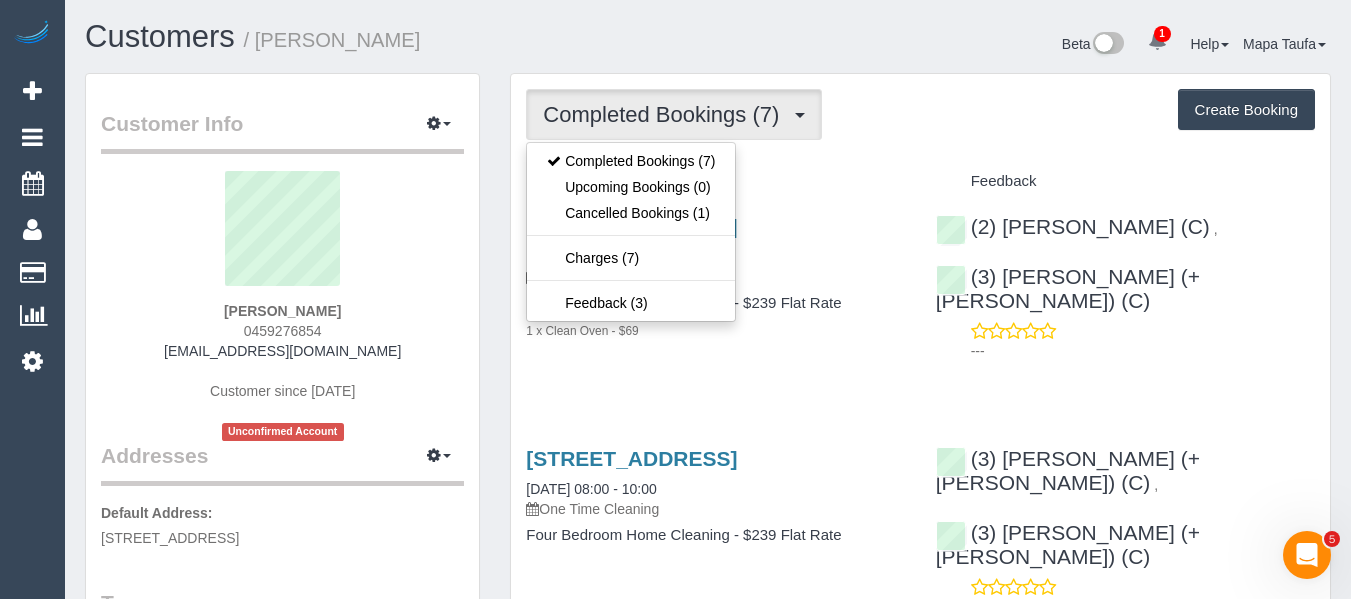 drag, startPoint x: 854, startPoint y: 183, endPoint x: 718, endPoint y: 198, distance: 136.8247 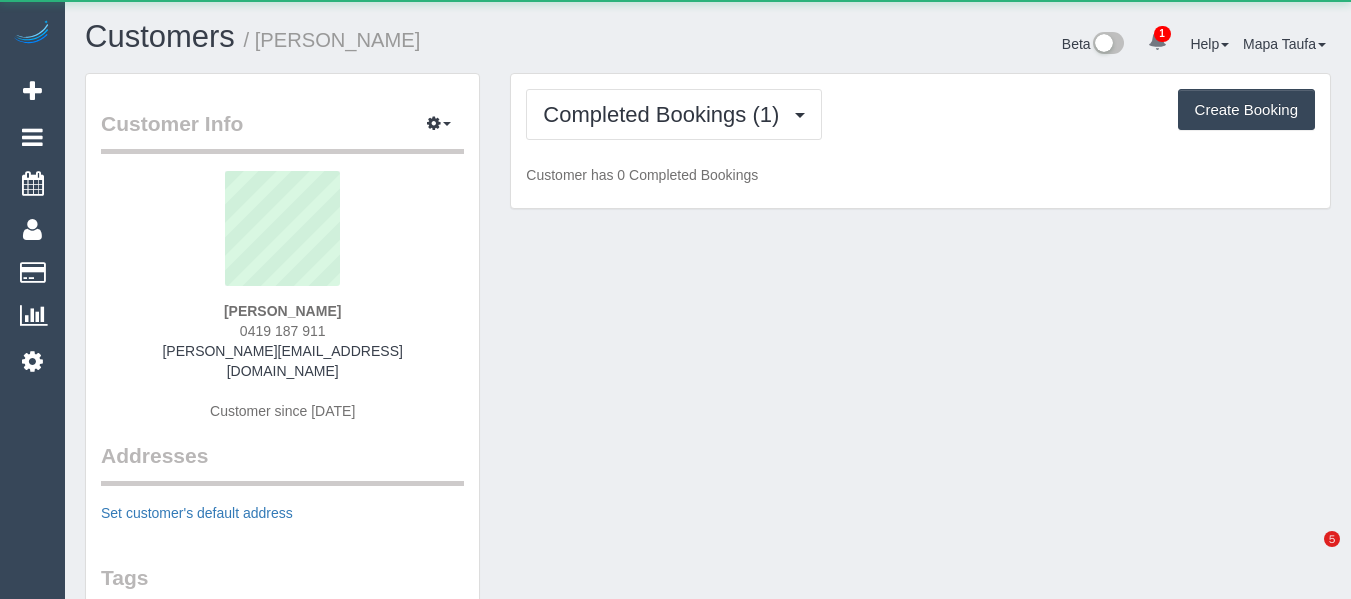 scroll, scrollTop: 0, scrollLeft: 0, axis: both 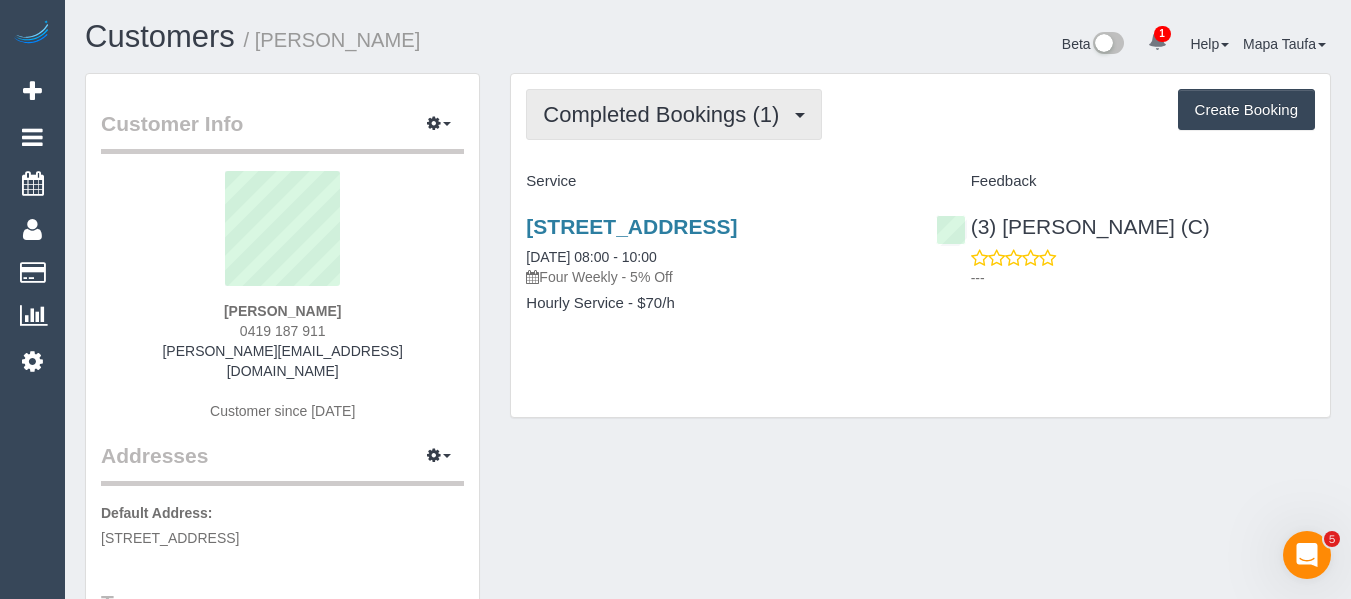 click on "Completed Bookings (1)" at bounding box center (666, 114) 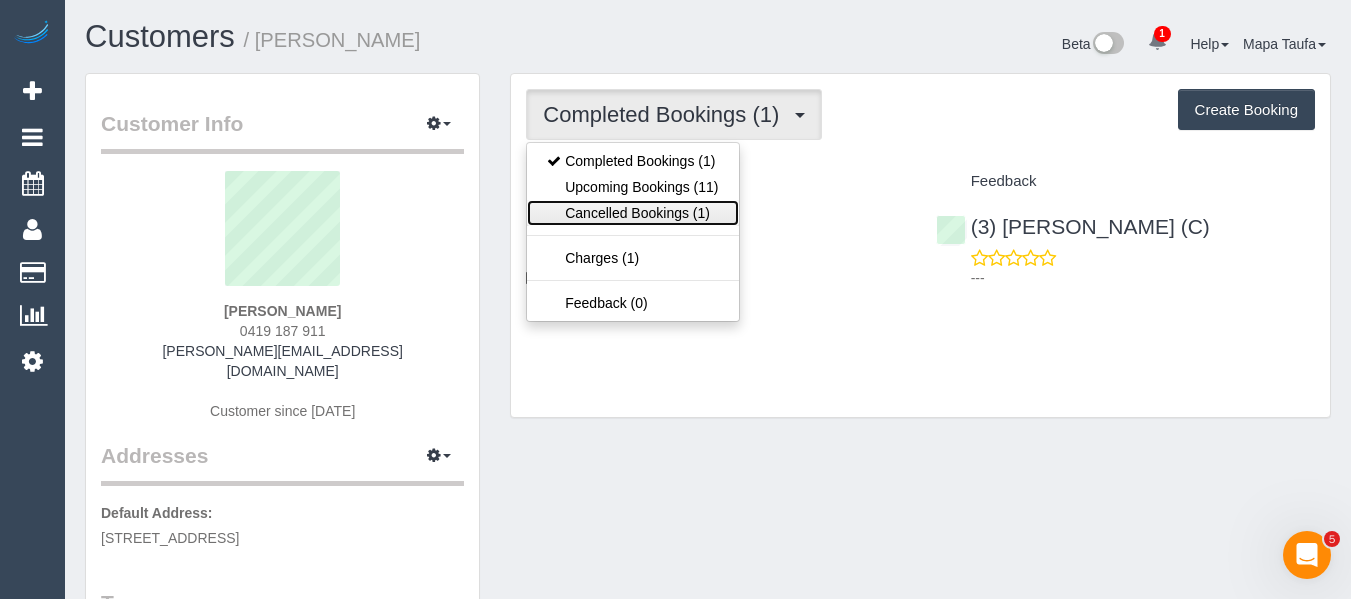 click on "Cancelled Bookings (1)" at bounding box center (632, 213) 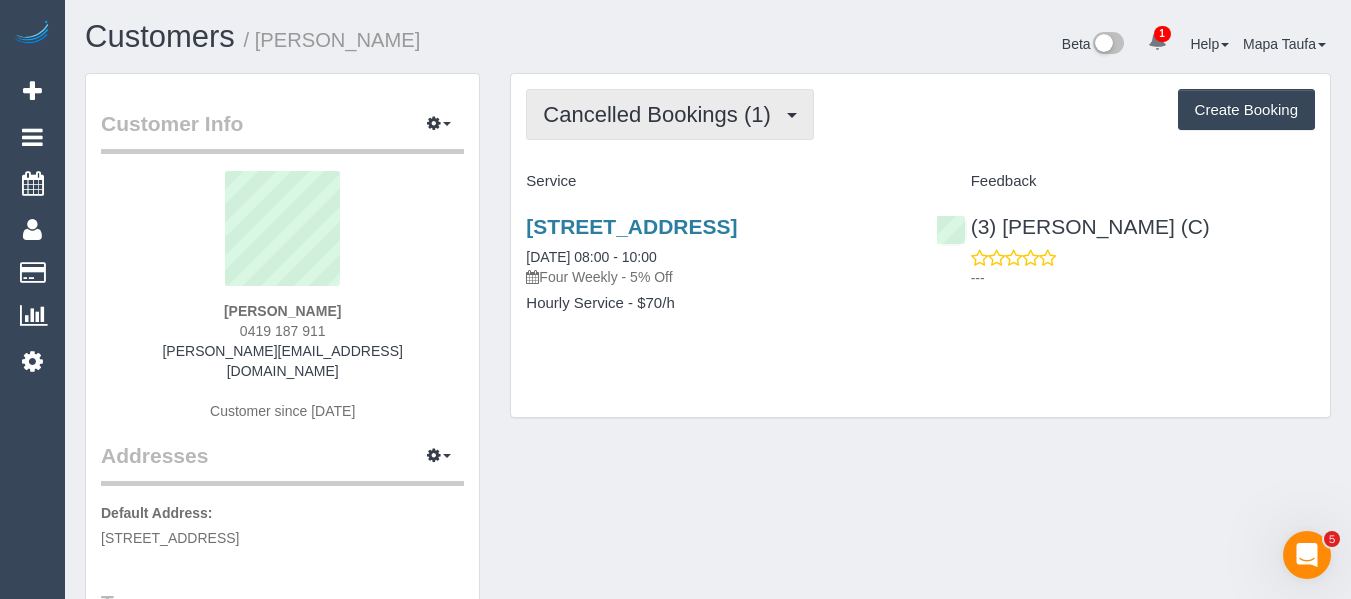 click on "Cancelled Bookings (1)" at bounding box center [661, 114] 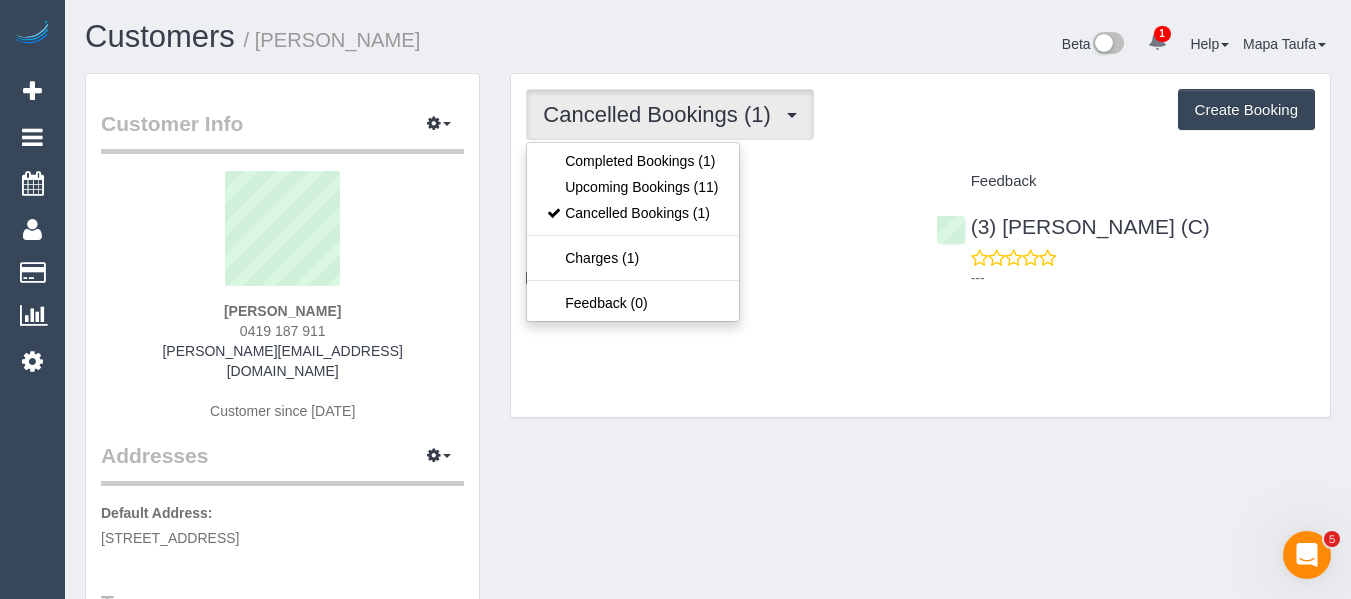 click on "Service
Feedback
119 Essex St, 8, West Footscray, VIC 3012
10/07/2025 08:00 - 10:00
Four Weekly - 5% Off
Hourly Service - $70/h
(3) Loretta Chevalier (C)
---" at bounding box center [920, 258] 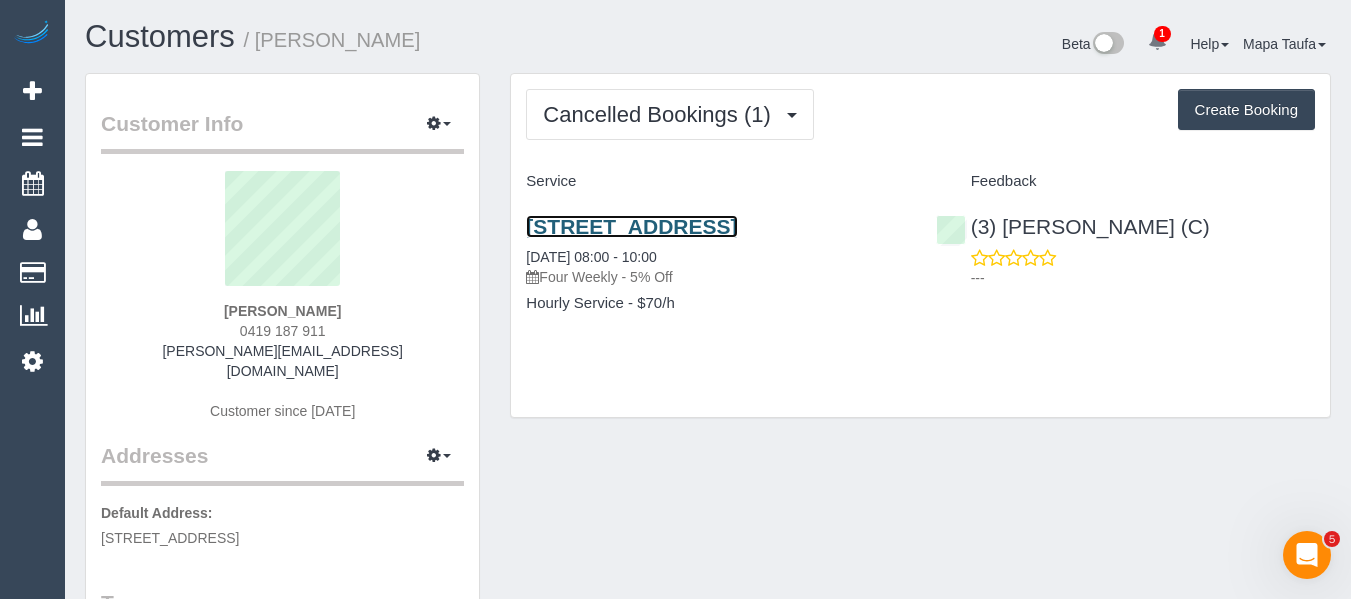 click on "119 Essex St, 8, West Footscray, VIC 3012" at bounding box center [631, 226] 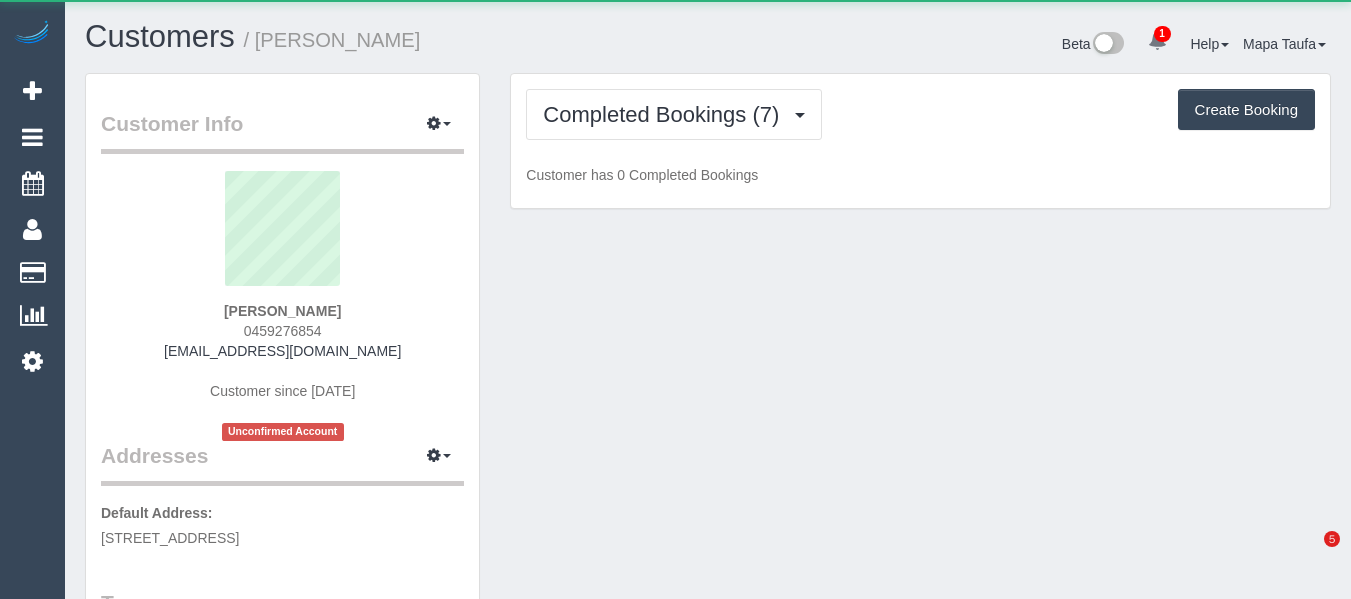 scroll, scrollTop: 0, scrollLeft: 0, axis: both 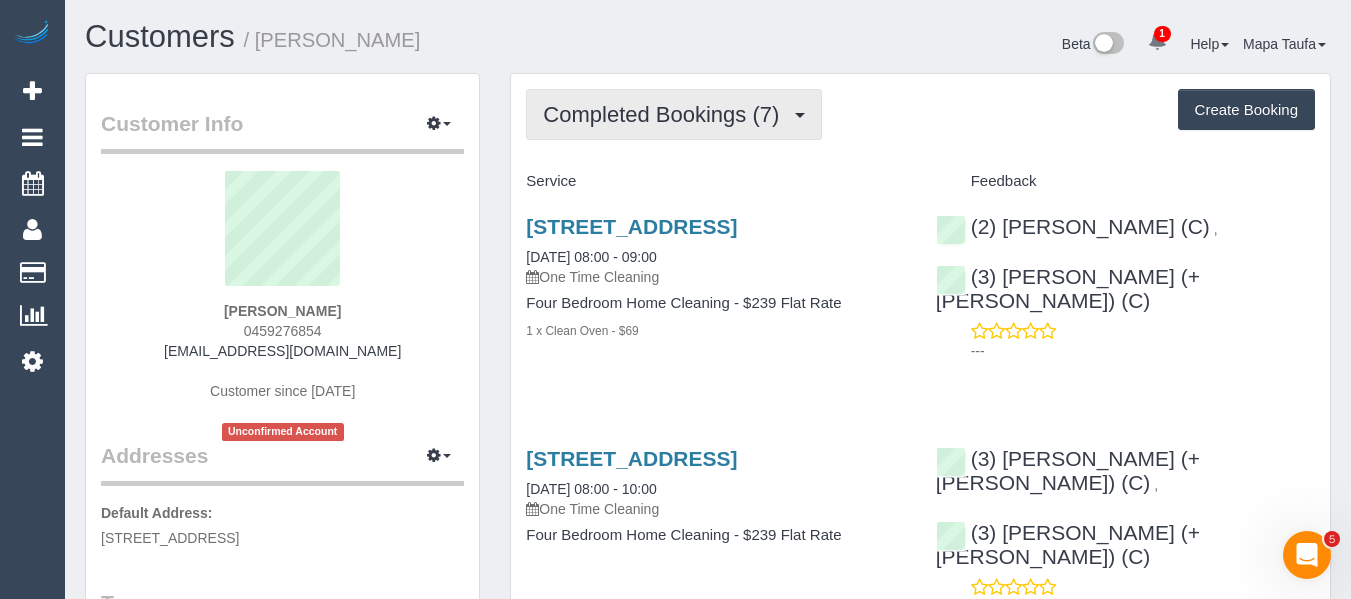 click on "Completed Bookings (7)" at bounding box center [666, 114] 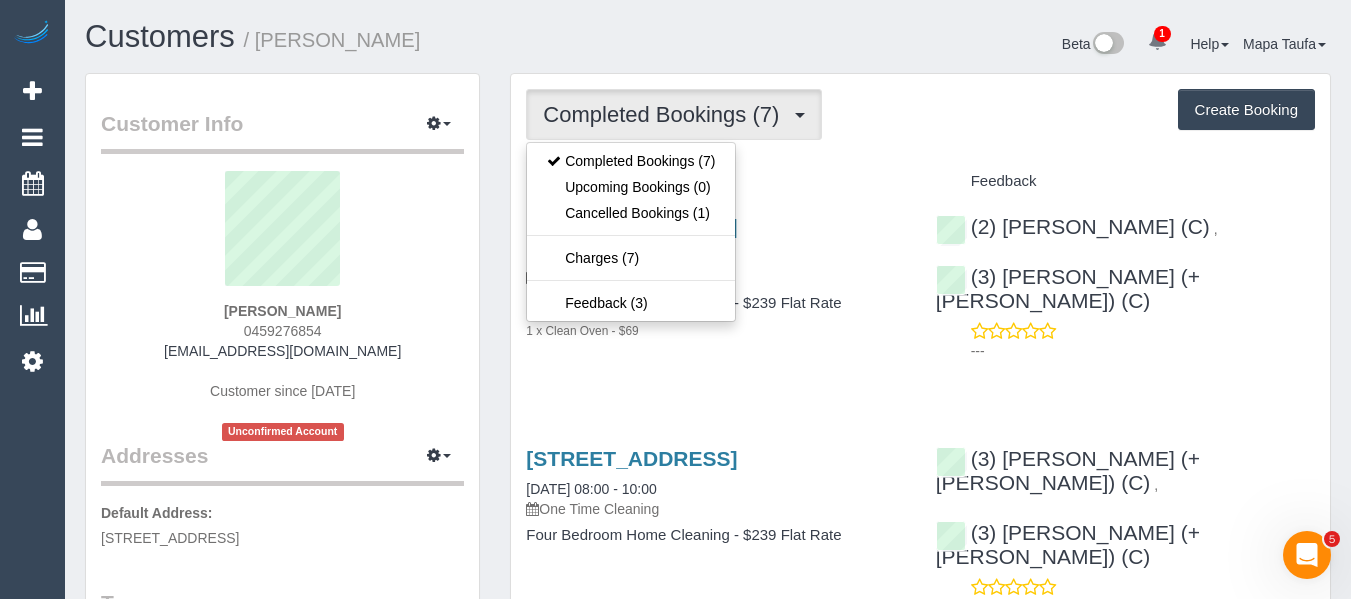 click on "Completed Bookings (7)
Completed Bookings (7)
Upcoming Bookings (0)
Cancelled Bookings (1)
Charges (7)
Feedback (3)
Create Booking" at bounding box center [920, 114] 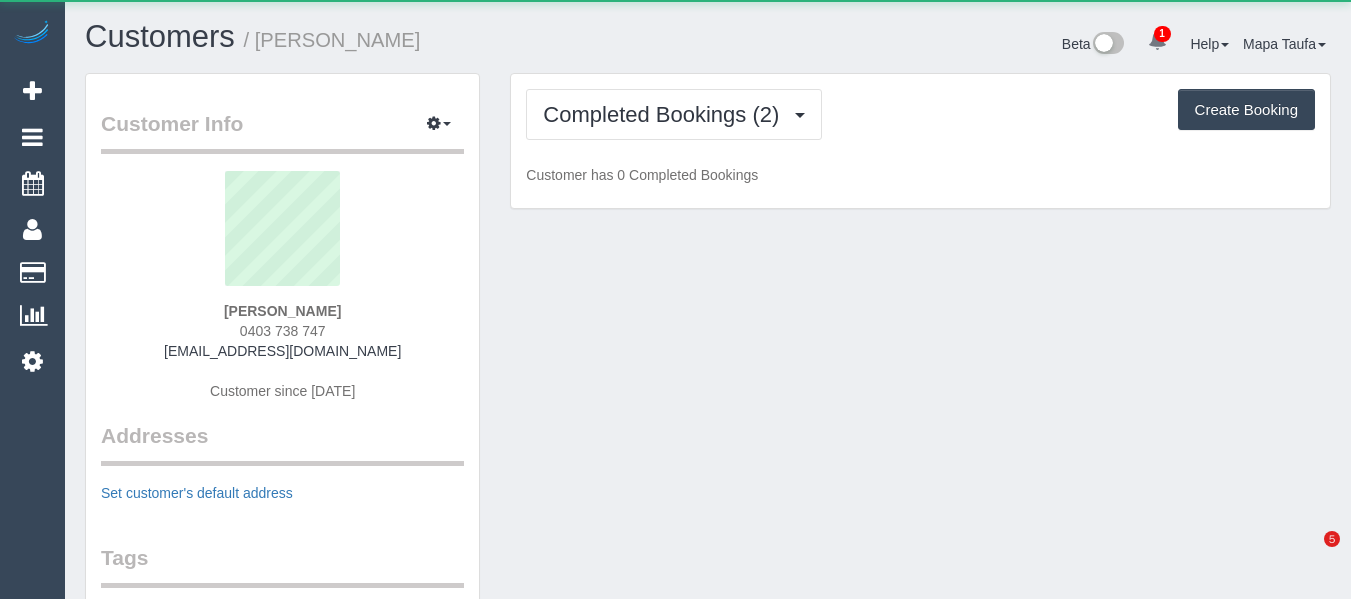 scroll, scrollTop: 0, scrollLeft: 0, axis: both 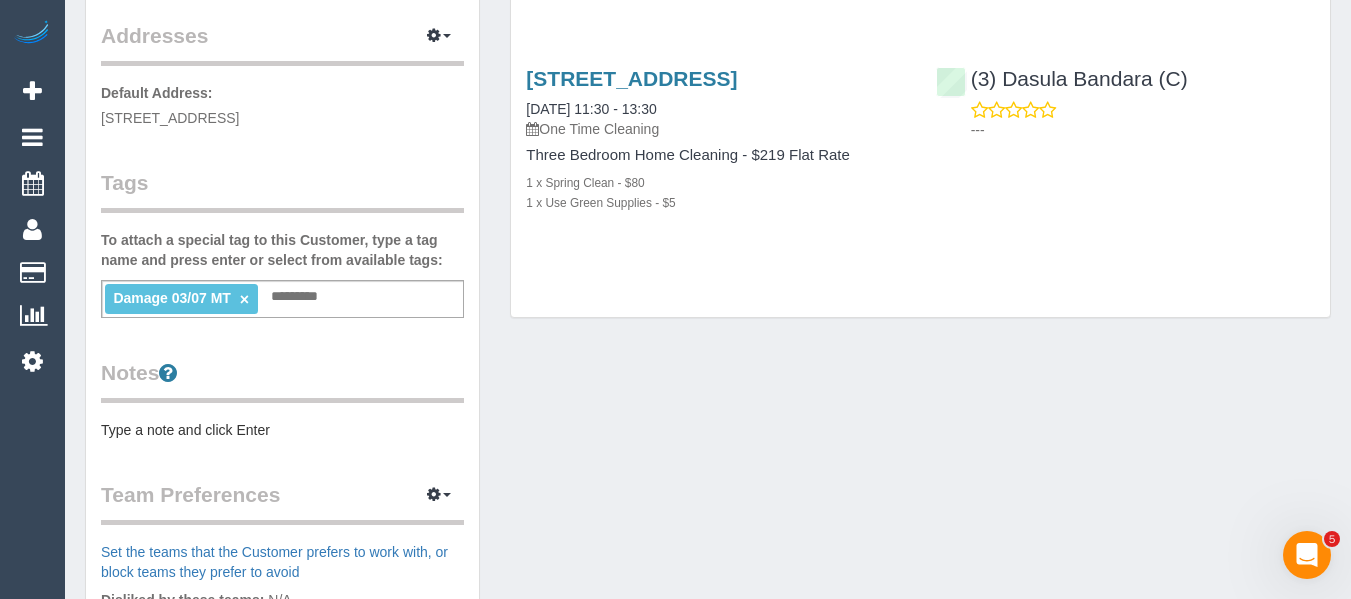 click on "Damage 03/07 MT   ×" at bounding box center (181, 298) 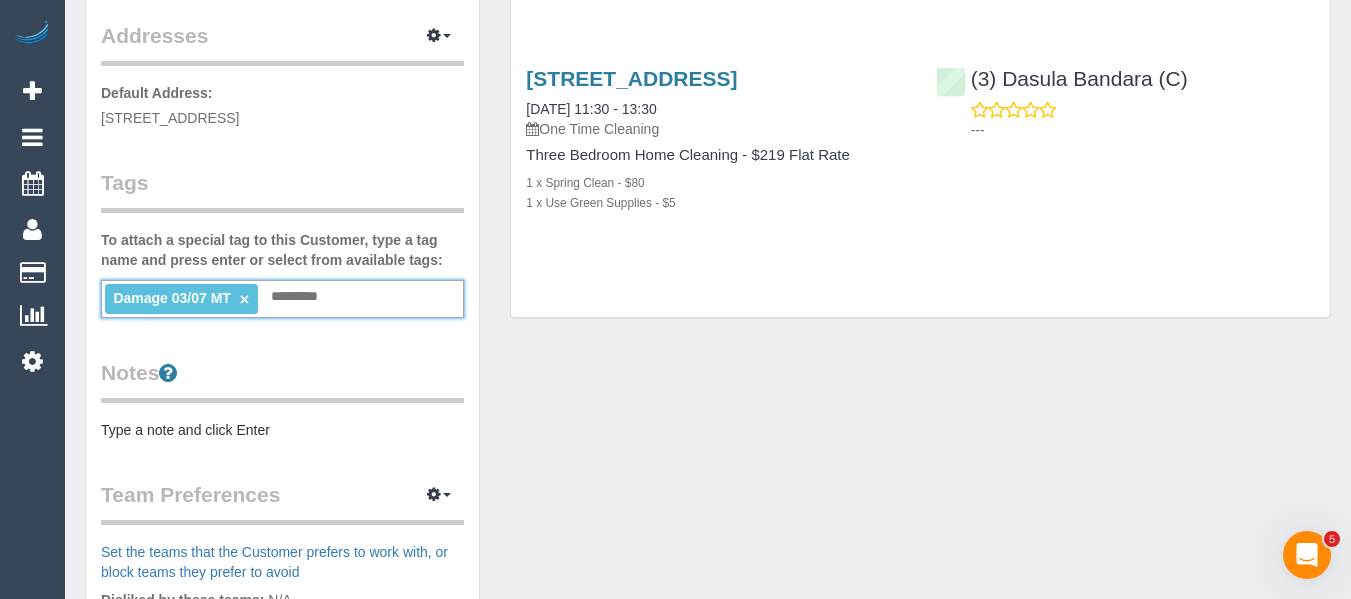 click on "×" at bounding box center [244, 299] 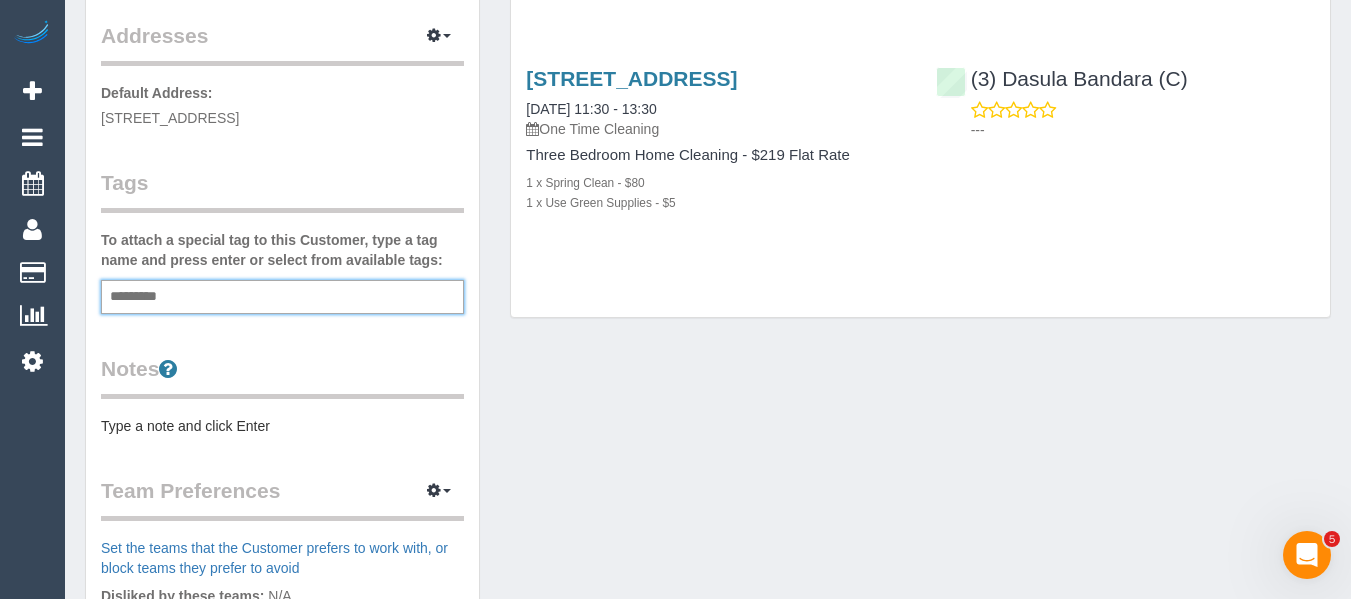 click on "Customer Info
Edit Contact Info
Send Message
Email Preferences
Special Sales Tax
View Changes
Mark as Unconfirmed
Block this Customer
Archive Account
Delete Account
Lawrence Spataro
0403 738 747" at bounding box center (708, 333) 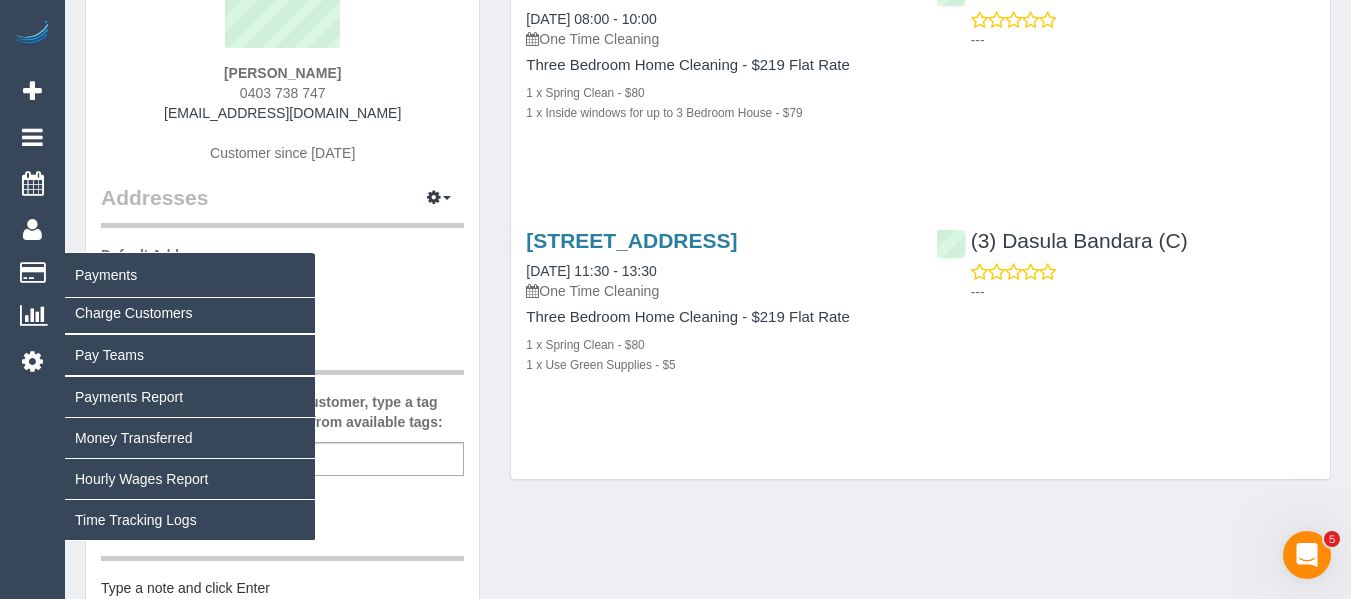 scroll, scrollTop: 400, scrollLeft: 0, axis: vertical 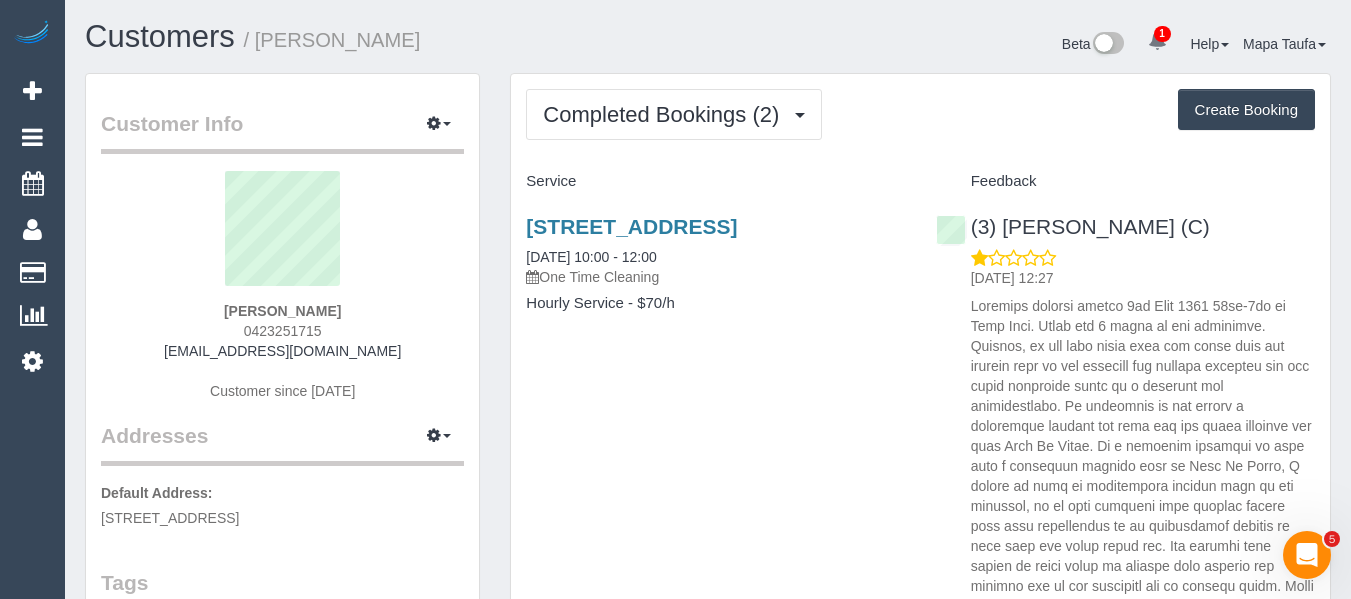 drag, startPoint x: 346, startPoint y: 326, endPoint x: 257, endPoint y: 337, distance: 89.6772 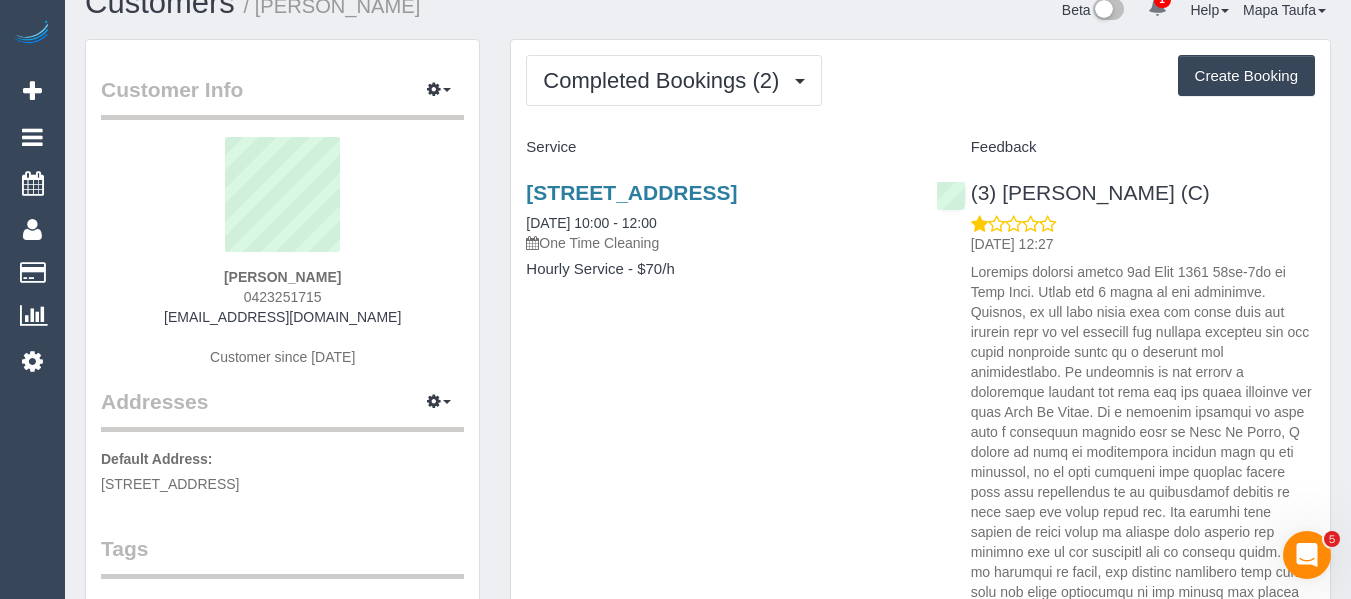 scroll, scrollTop: 0, scrollLeft: 0, axis: both 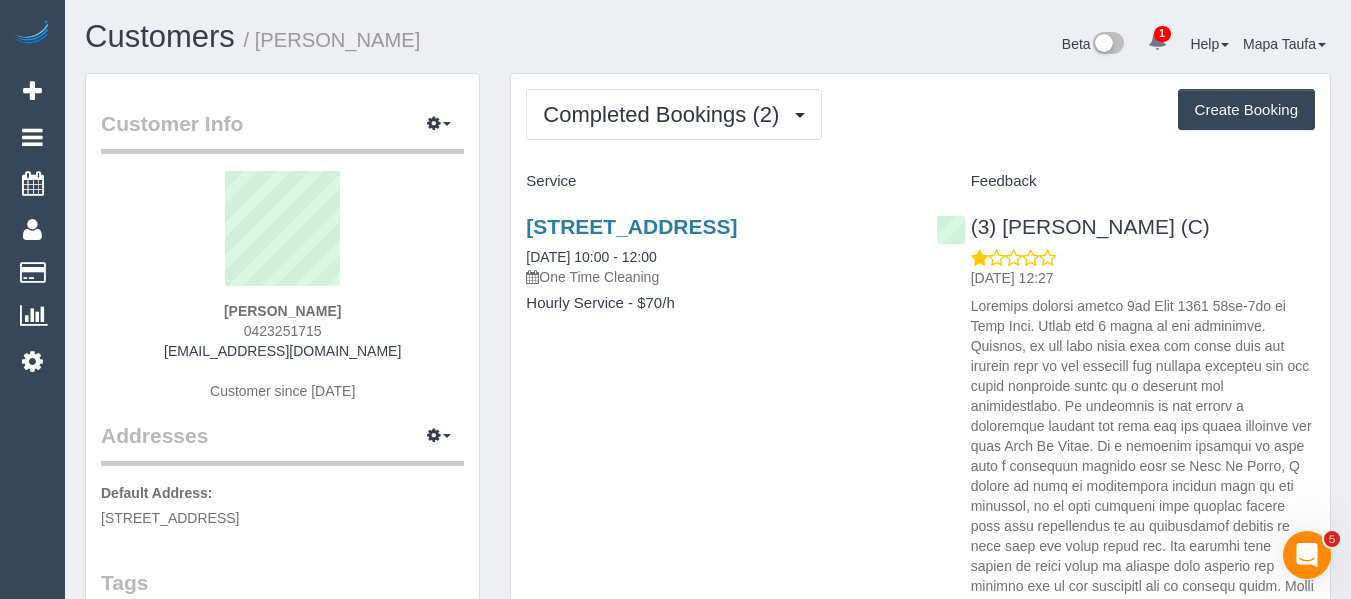 click on "[PERSON_NAME]
0423251715
[EMAIL_ADDRESS][DOMAIN_NAME]
Customer since [DATE]" at bounding box center [282, 296] 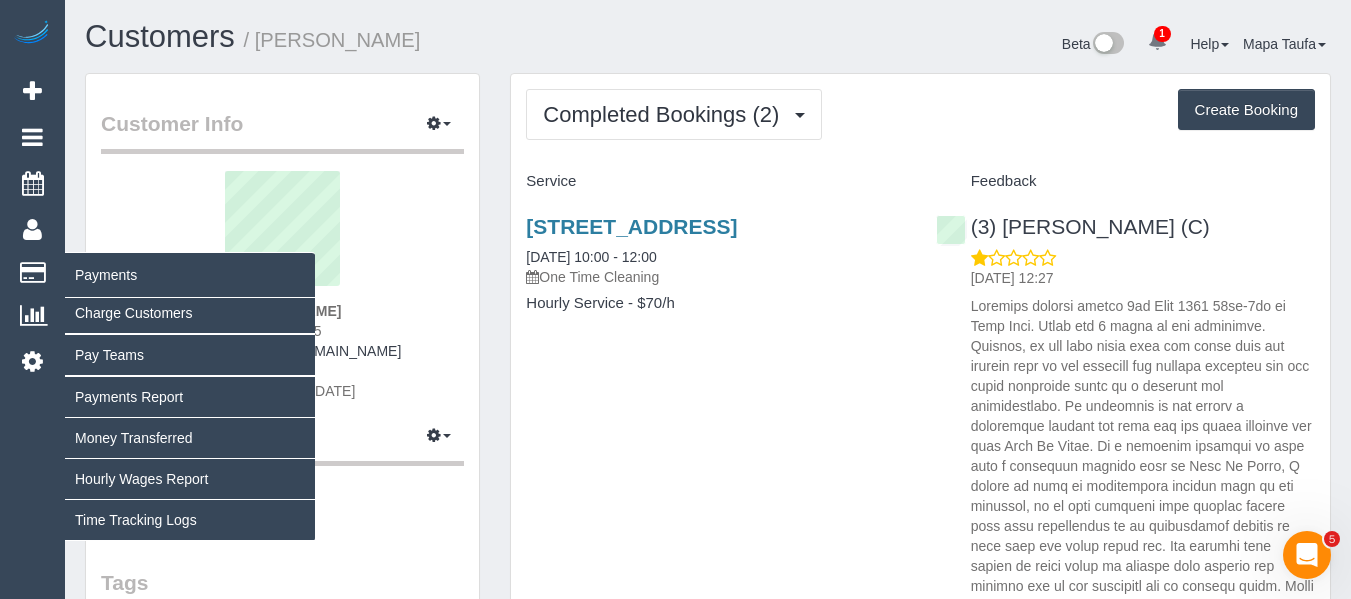copy on "0423251715" 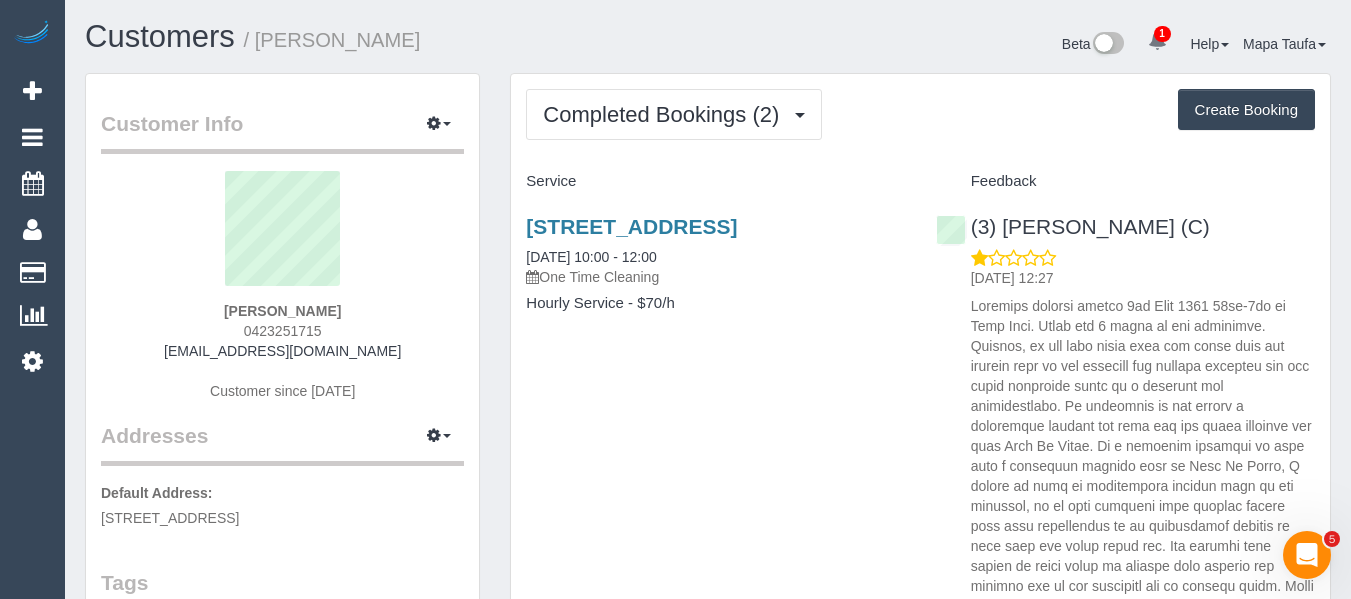 click on "[STREET_ADDRESS]
[DATE] 10:00 - 12:00
One Time Cleaning
Hourly Service - $70/h
(3) [PERSON_NAME] (C)
[DATE] 12:27" at bounding box center (920, 701) 